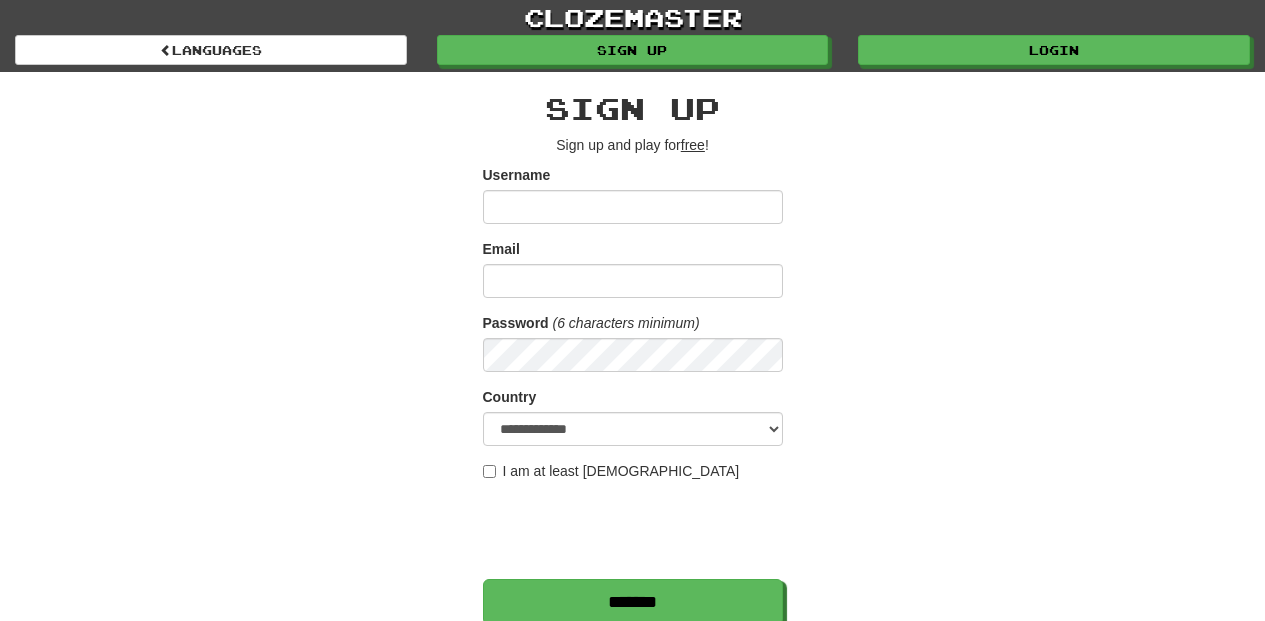 scroll, scrollTop: 0, scrollLeft: 0, axis: both 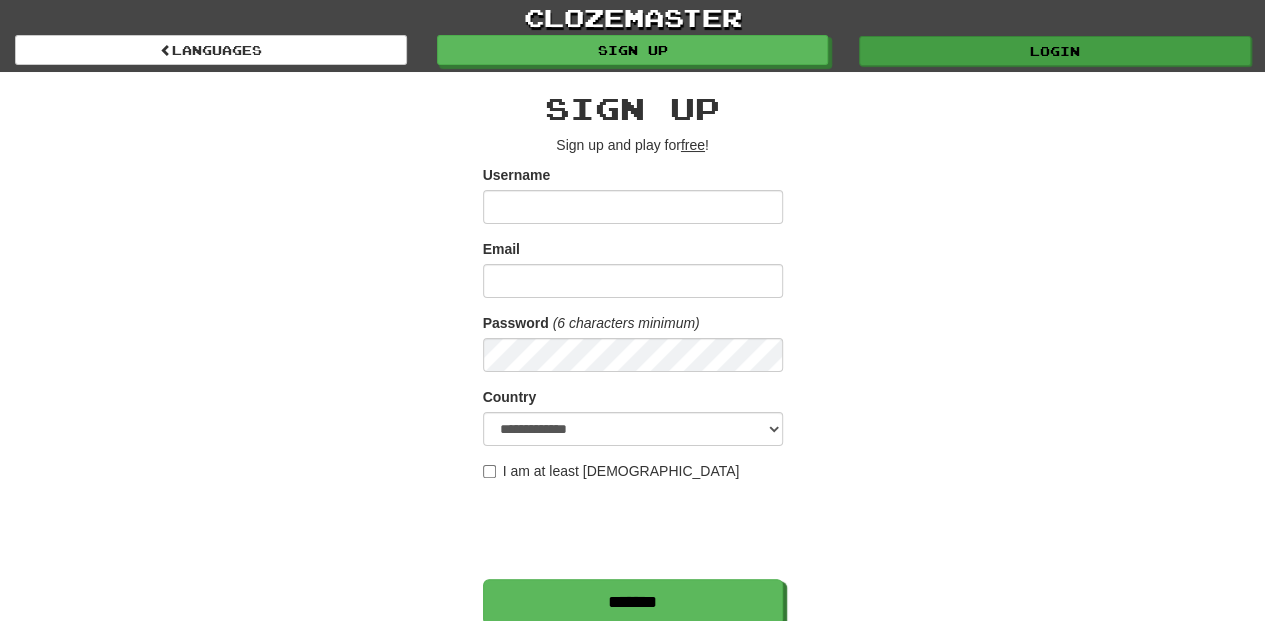 type on "**********" 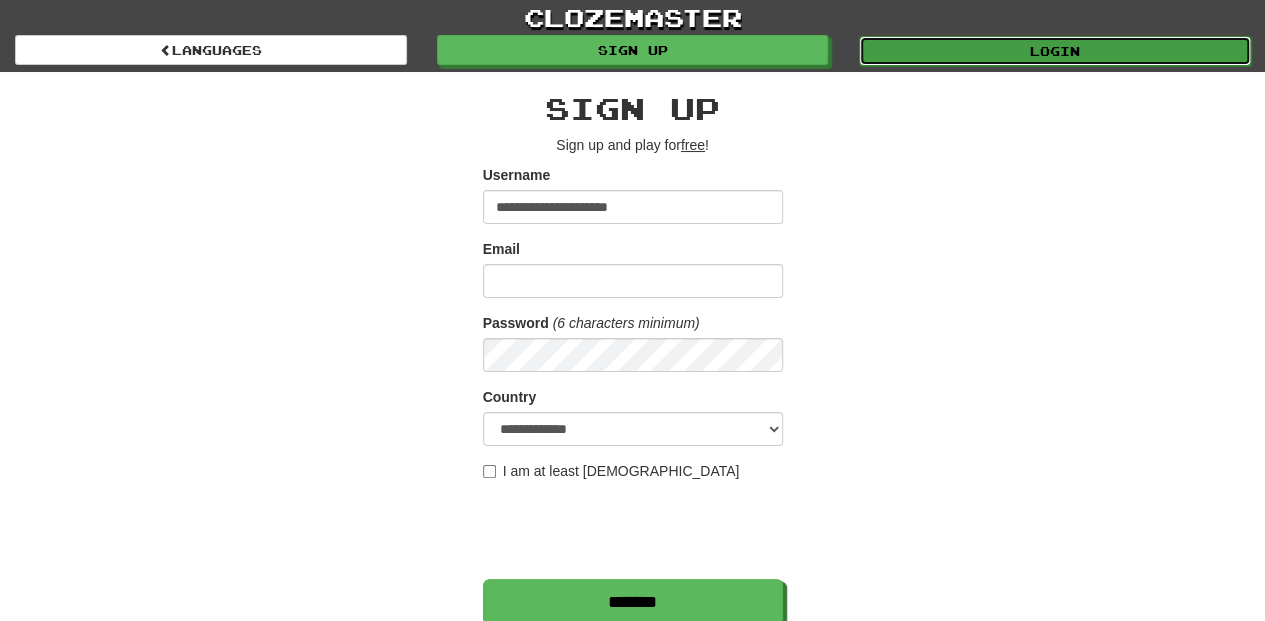 click on "Login" at bounding box center (1055, 51) 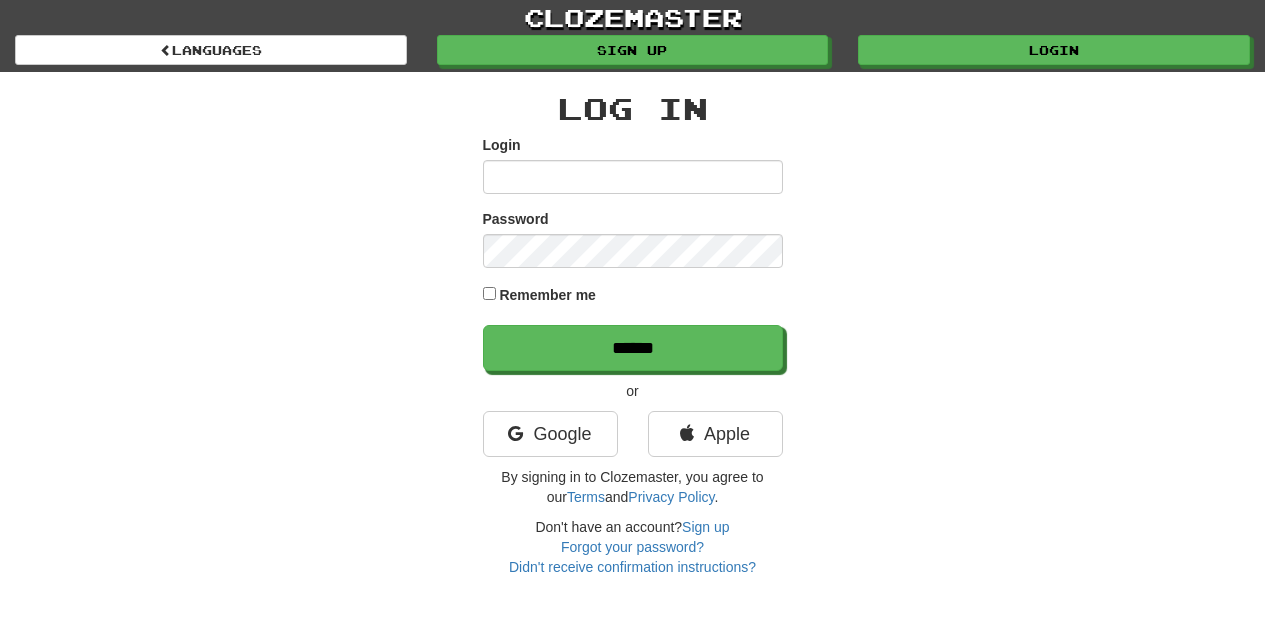 scroll, scrollTop: 0, scrollLeft: 0, axis: both 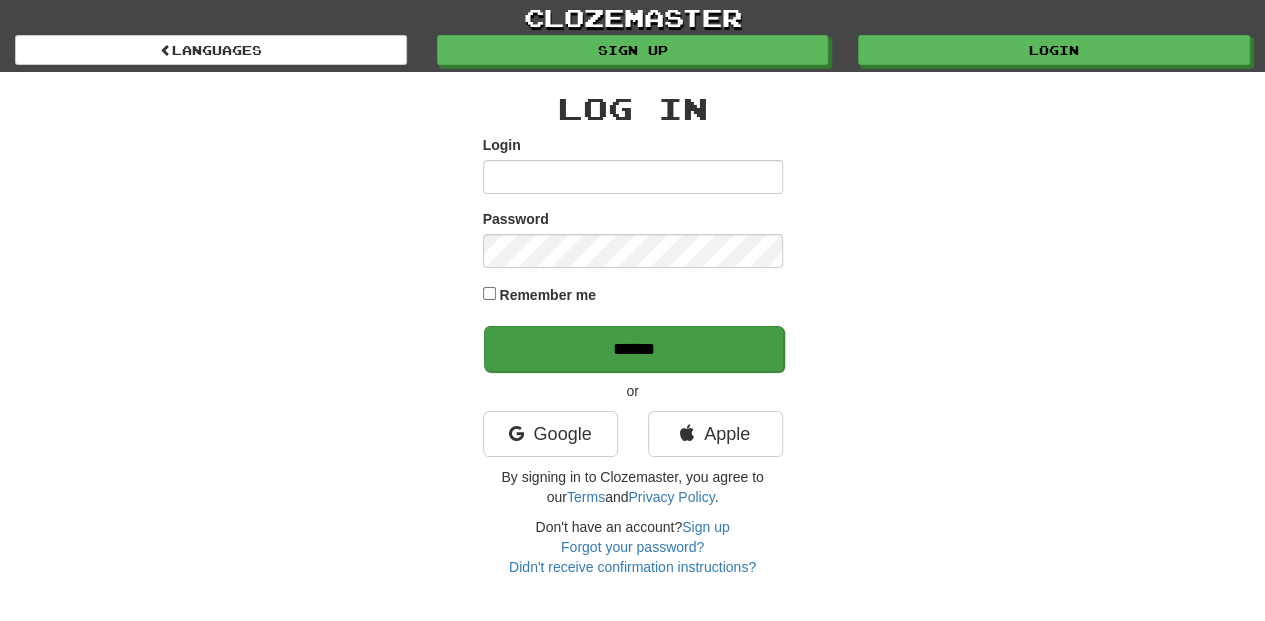 type on "**********" 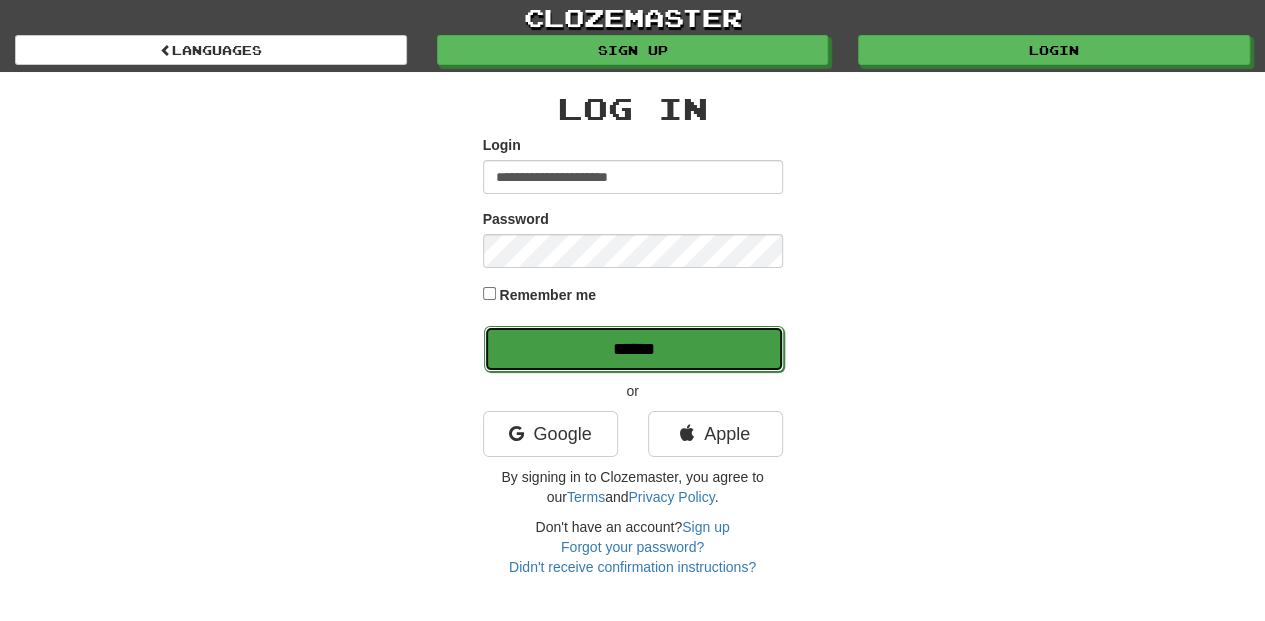 click on "******" at bounding box center [634, 349] 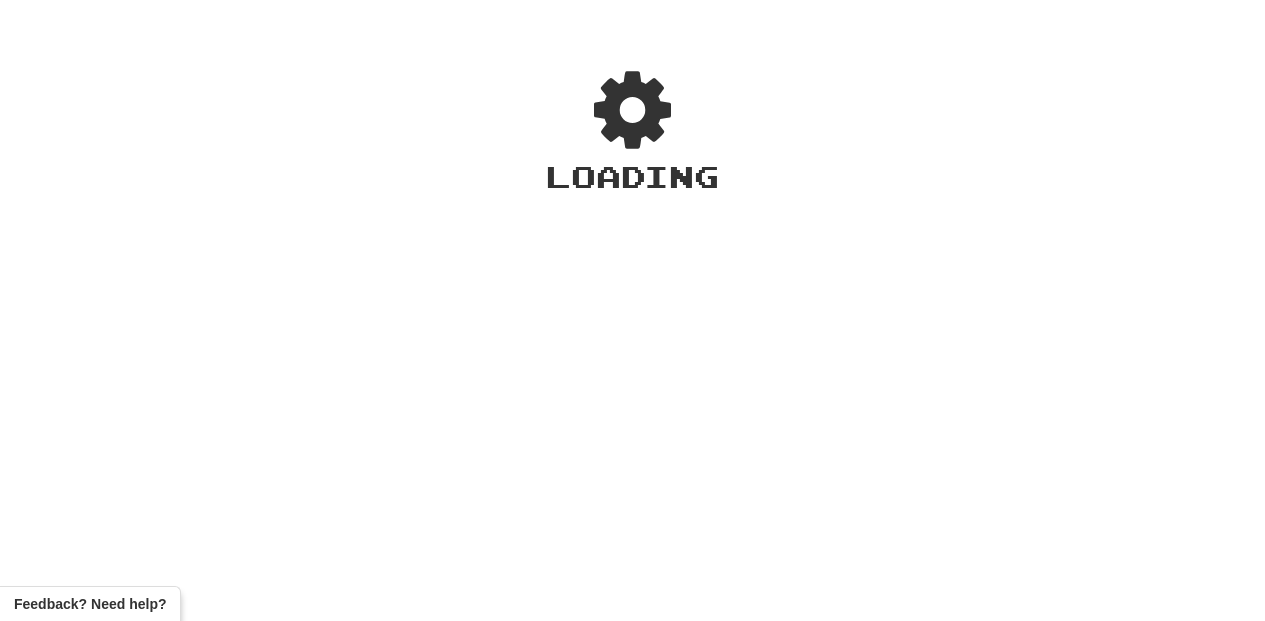 scroll, scrollTop: 0, scrollLeft: 0, axis: both 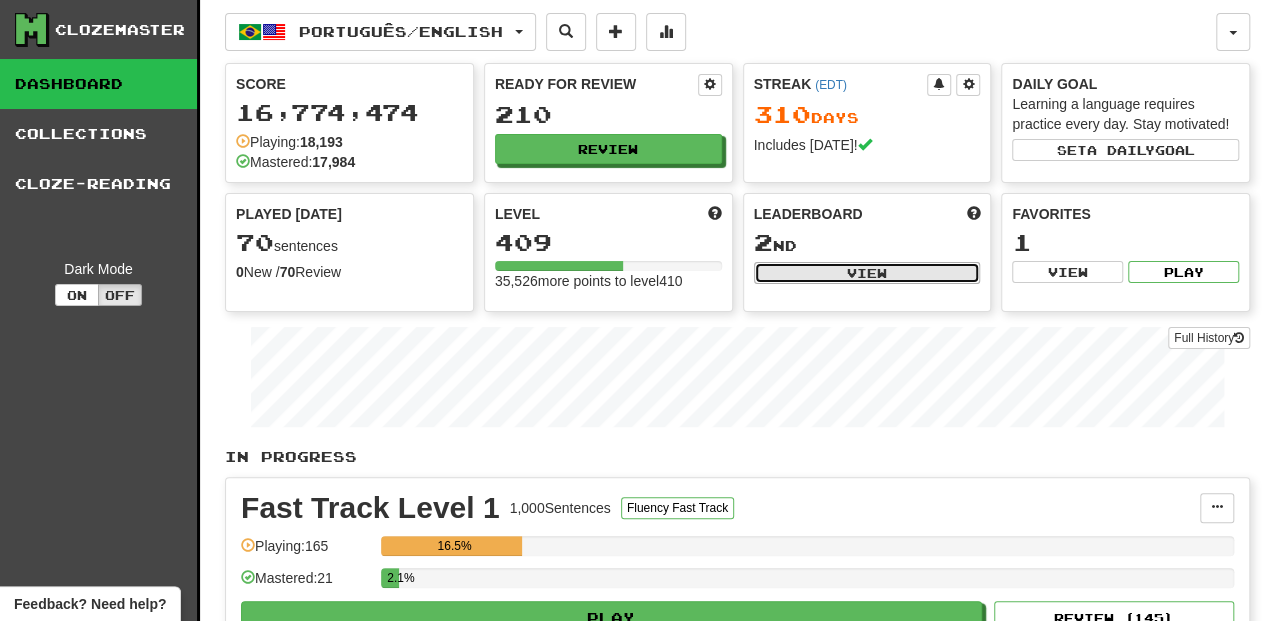 click on "View" at bounding box center [867, 273] 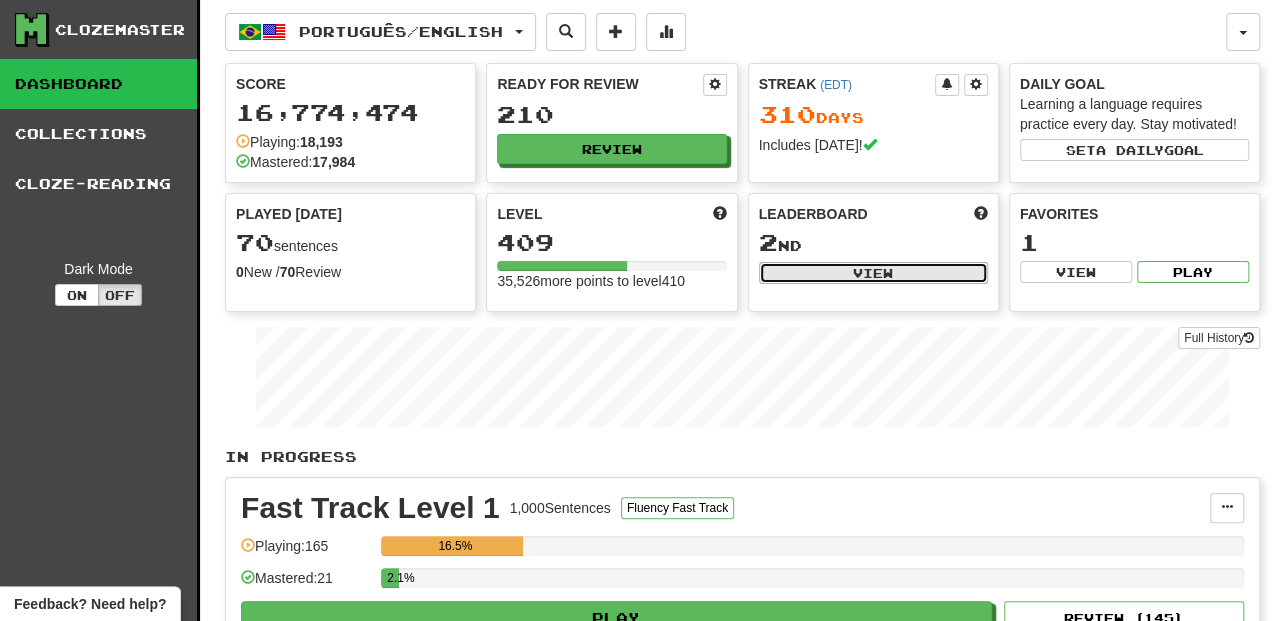 select on "**********" 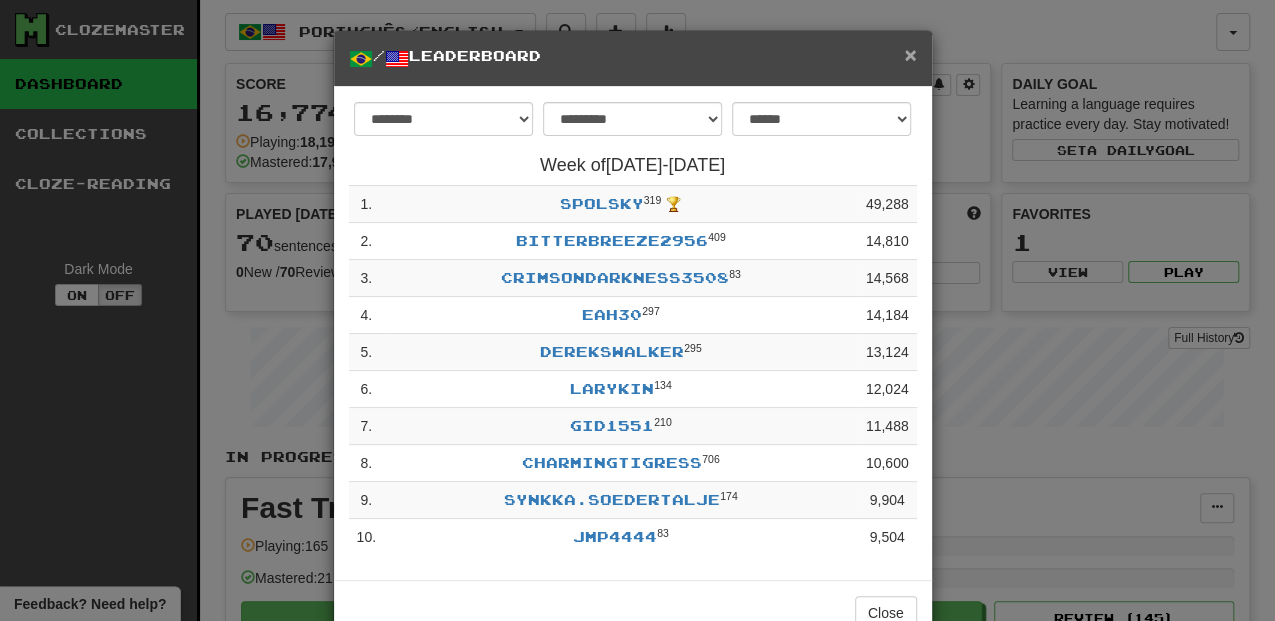 click on "×" at bounding box center [910, 54] 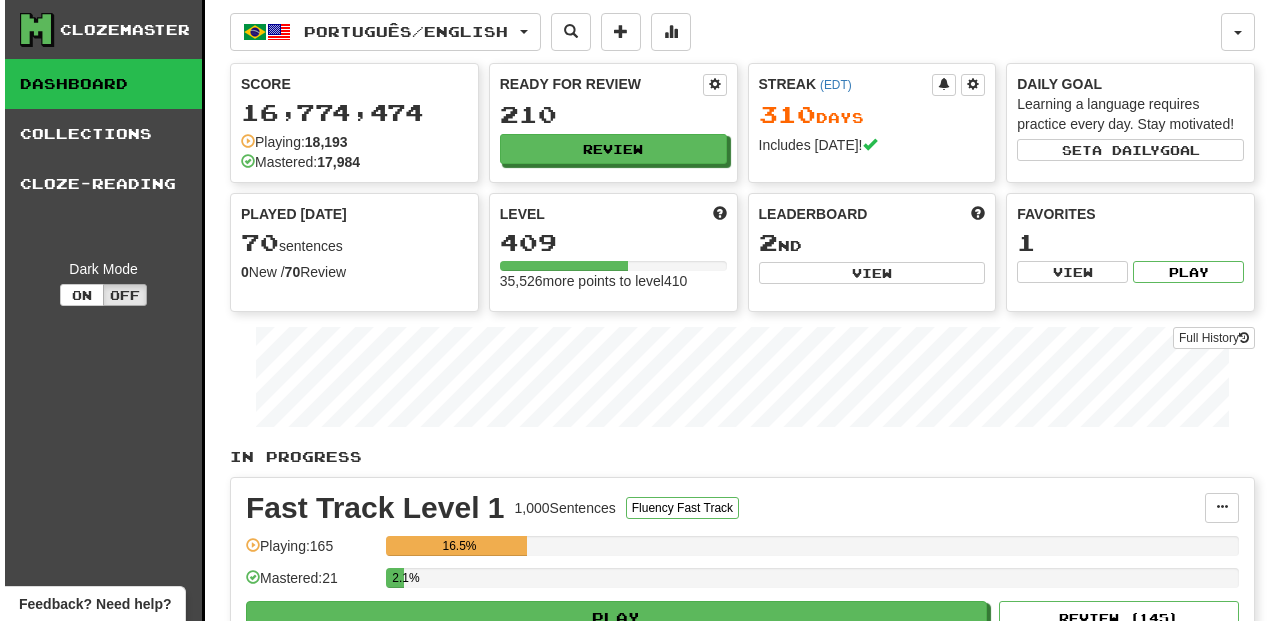 scroll, scrollTop: 0, scrollLeft: 0, axis: both 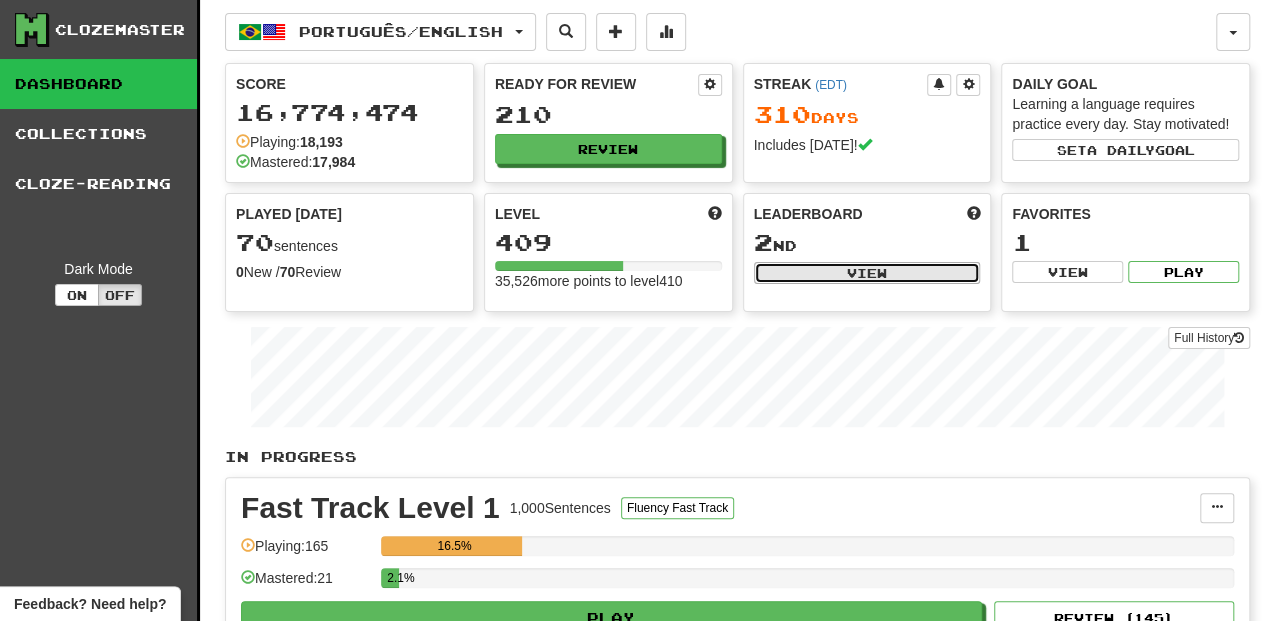 click on "View" at bounding box center (867, 273) 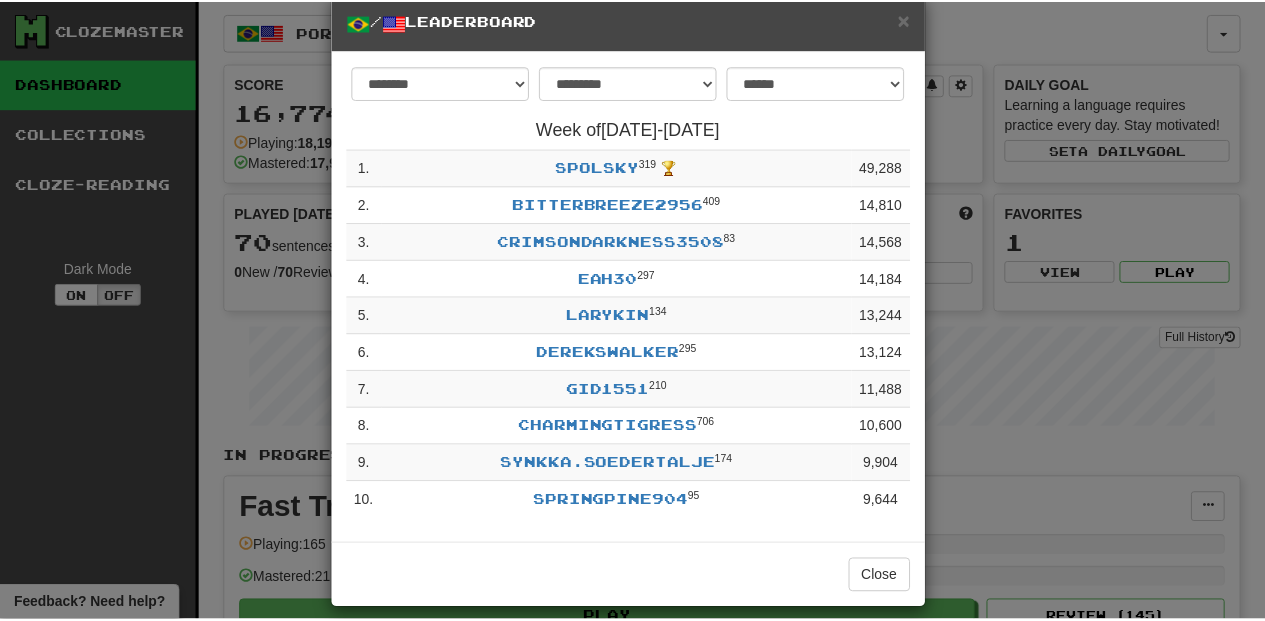 scroll, scrollTop: 56, scrollLeft: 0, axis: vertical 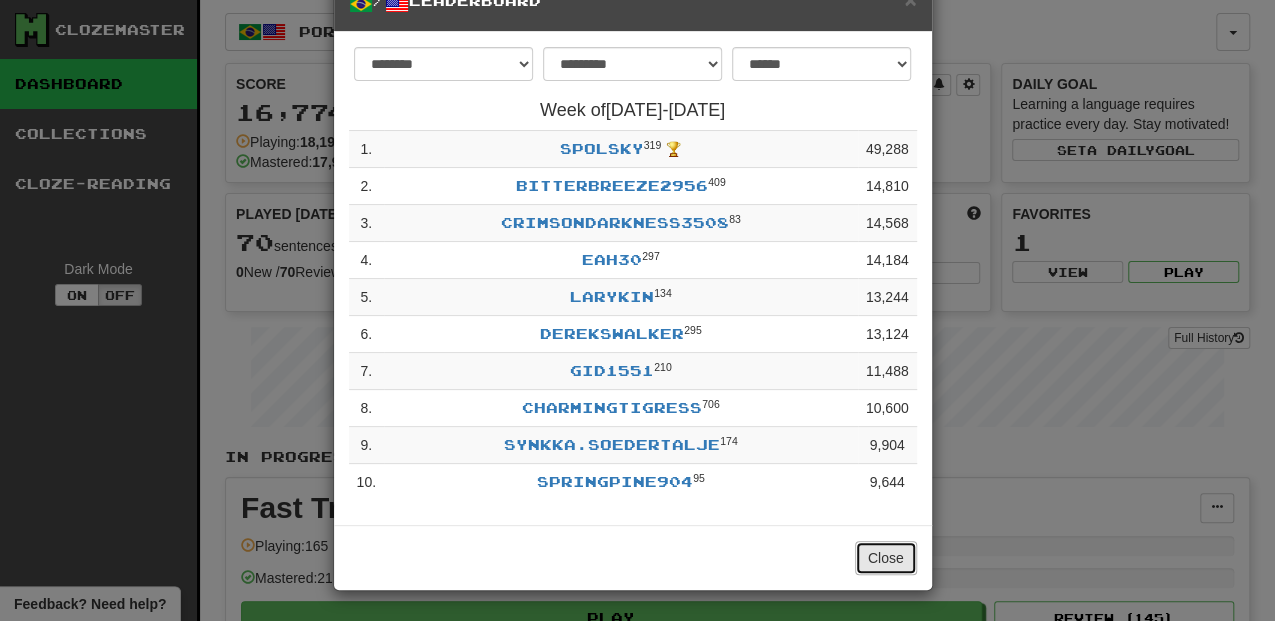 click on "Close" at bounding box center [886, 558] 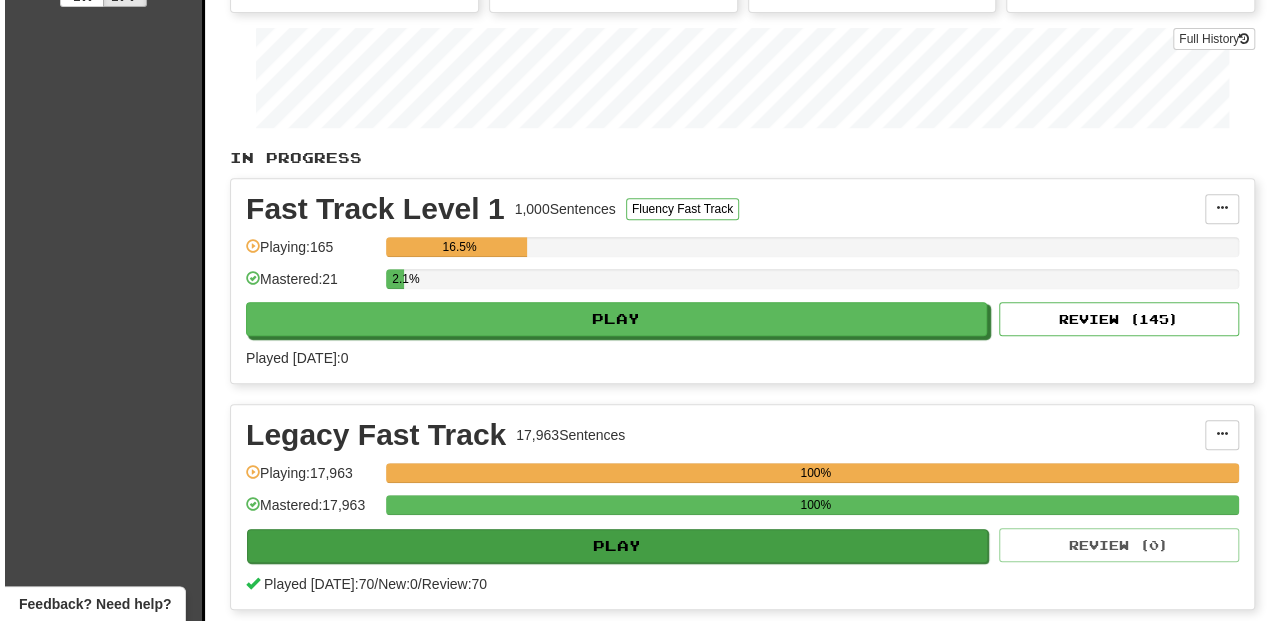 scroll, scrollTop: 333, scrollLeft: 0, axis: vertical 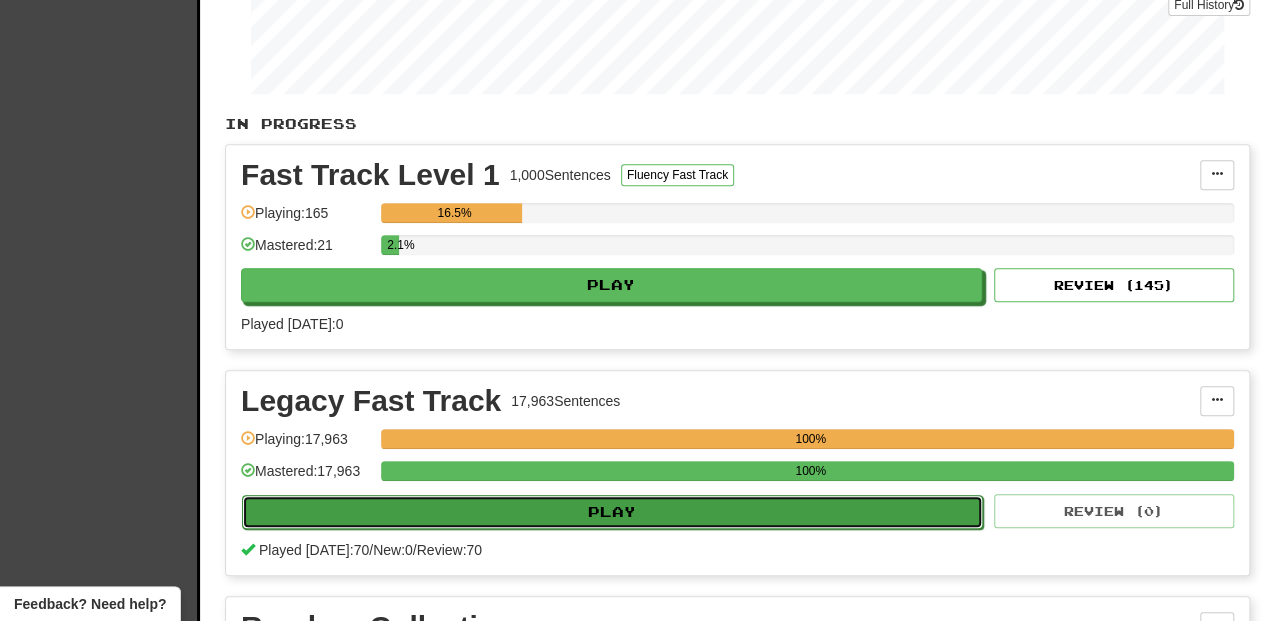 click on "Play" at bounding box center [612, 512] 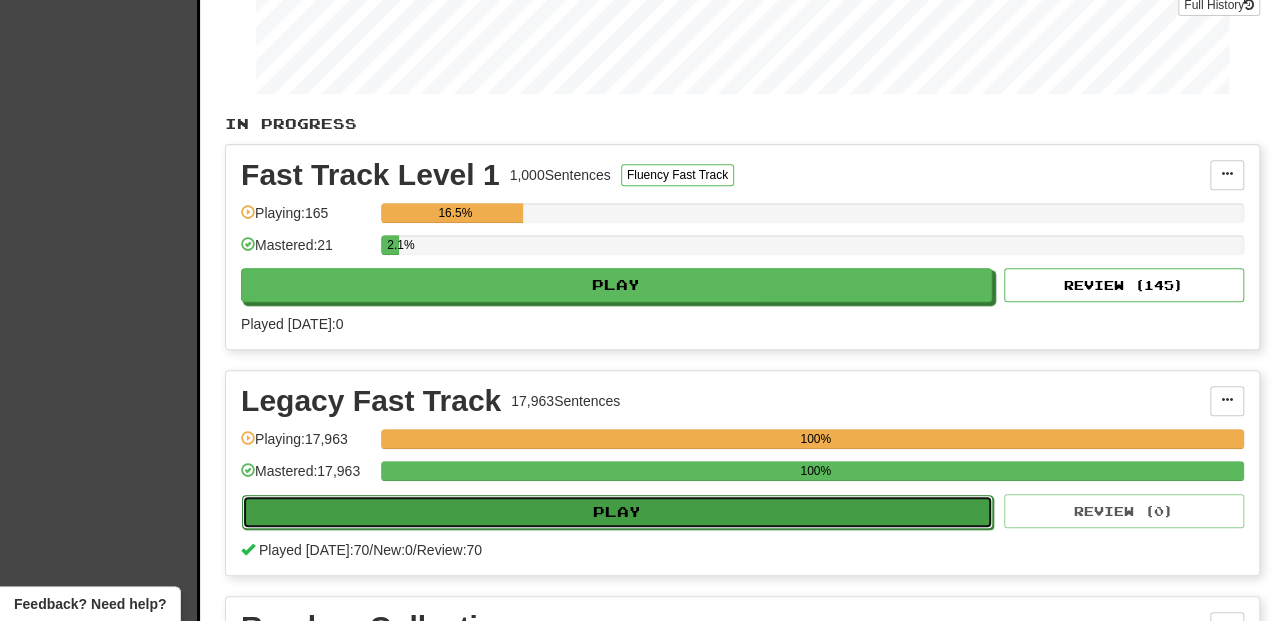 select on "**" 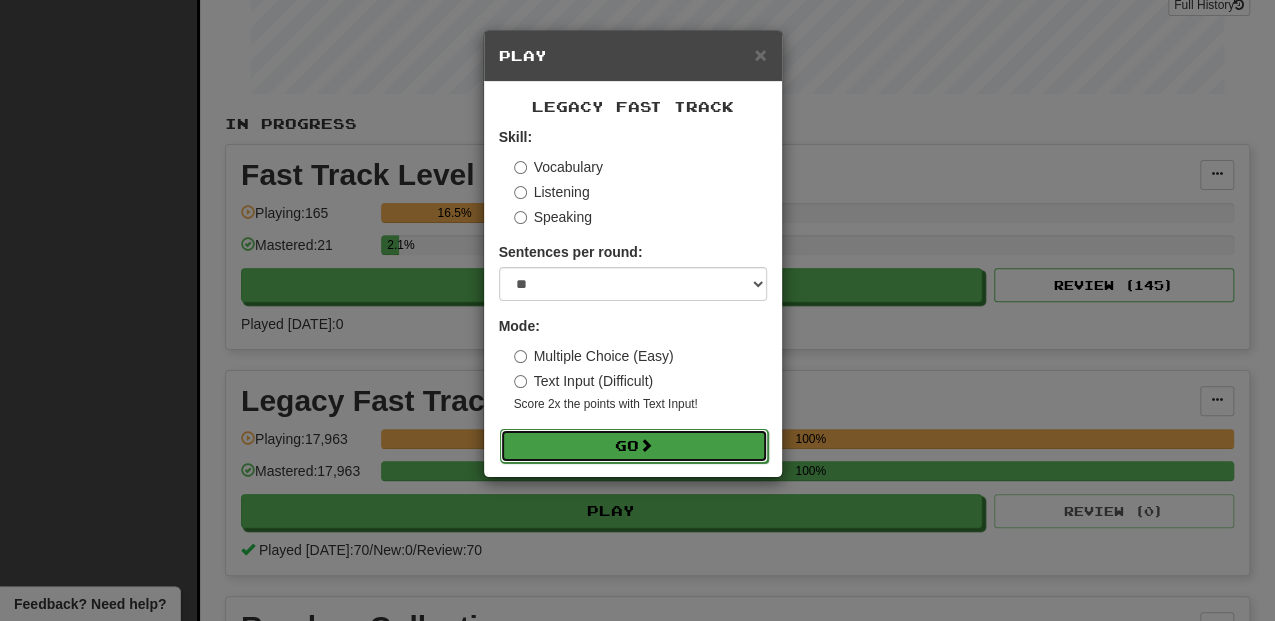 click on "Go" at bounding box center (634, 446) 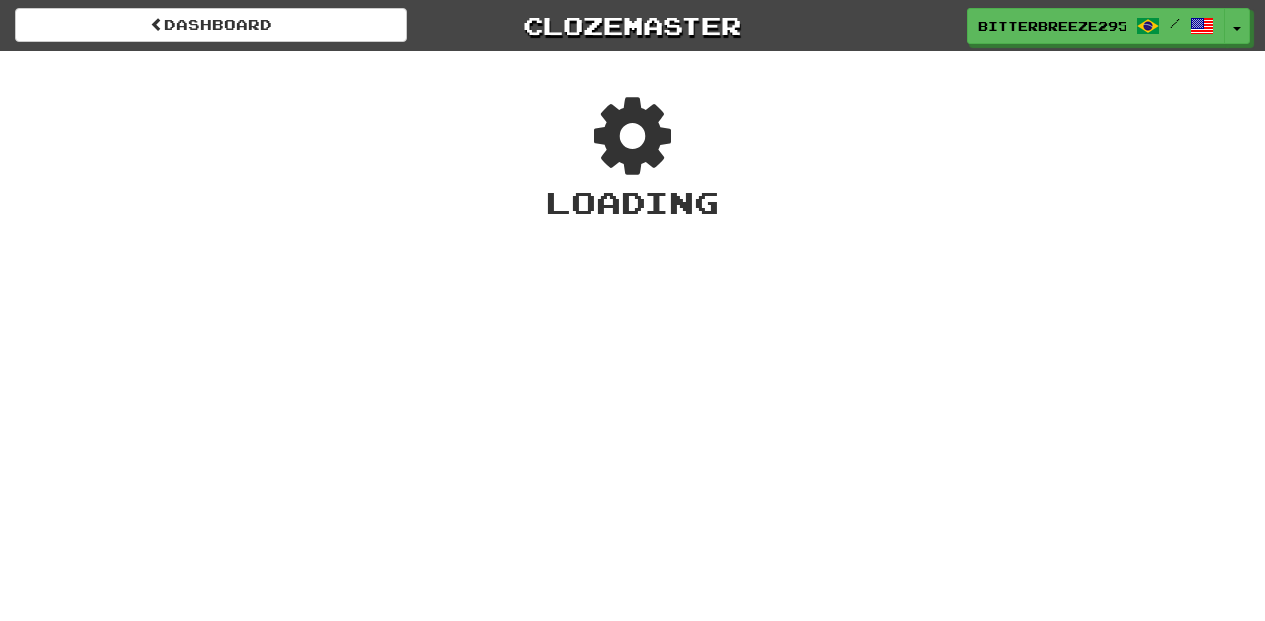 scroll, scrollTop: 0, scrollLeft: 0, axis: both 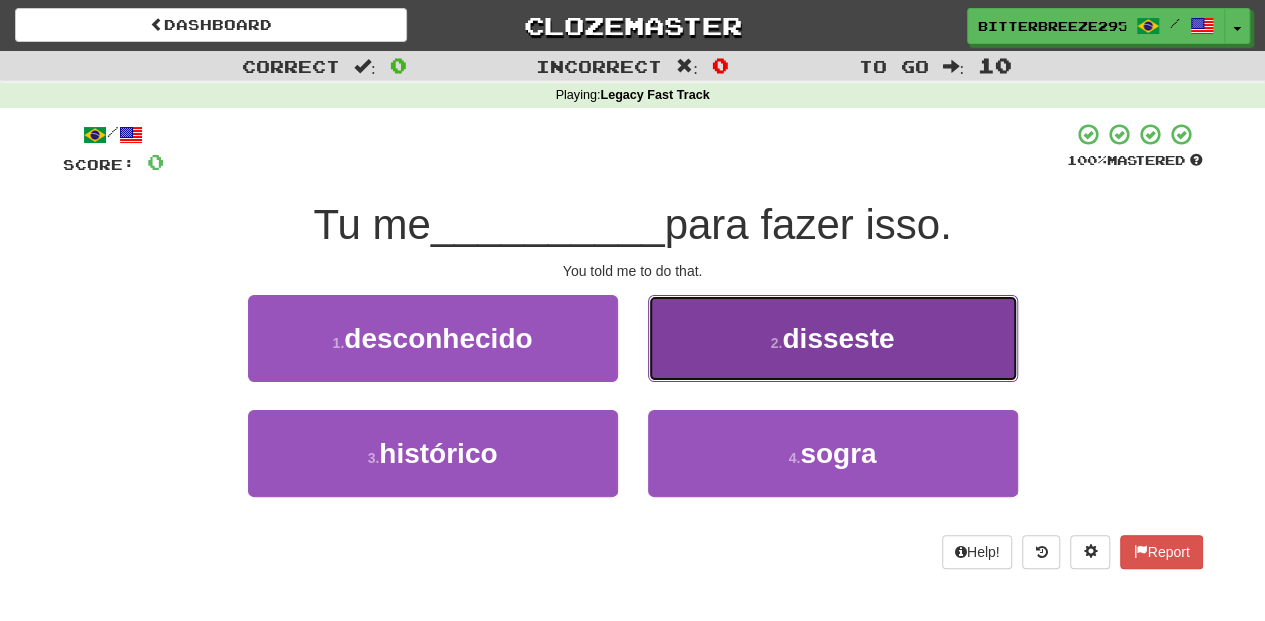 click on "2 .  disseste" at bounding box center [833, 338] 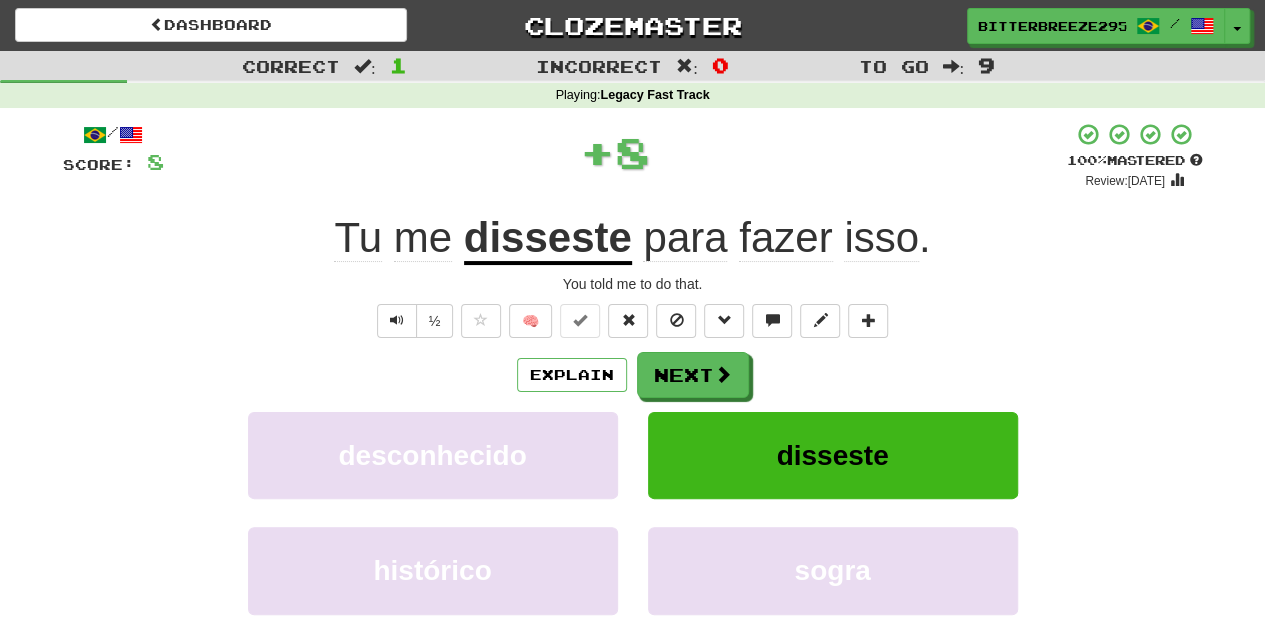 click on "Next" at bounding box center [693, 375] 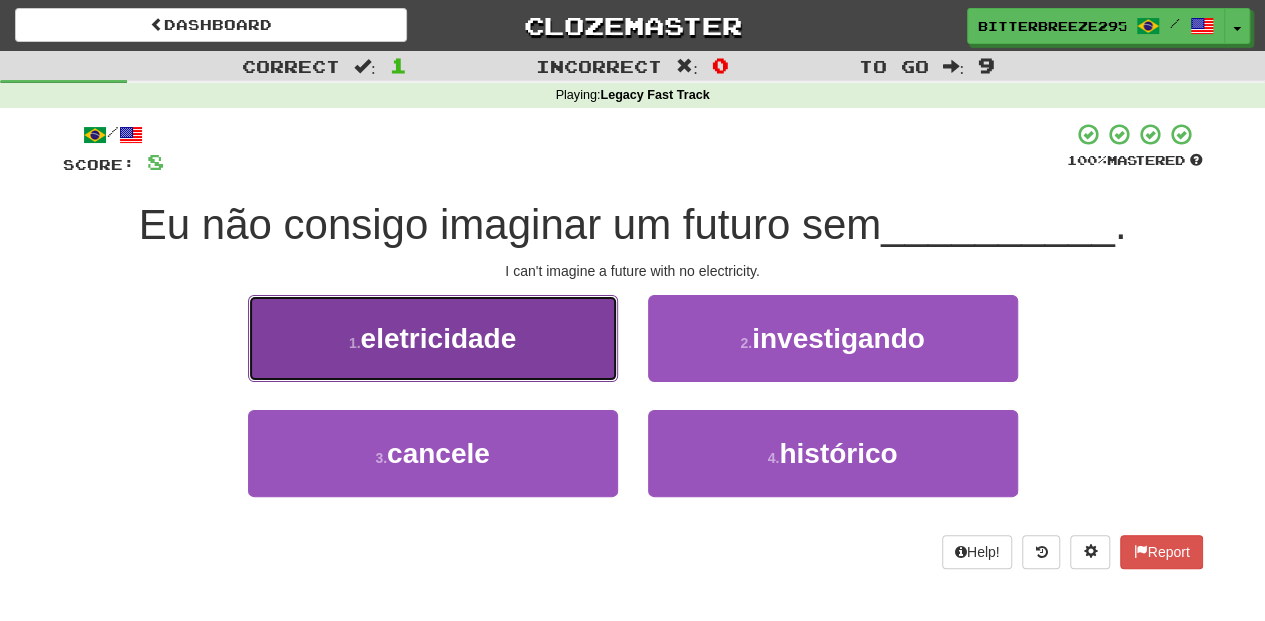 click on "1 .  eletricidade" at bounding box center [433, 338] 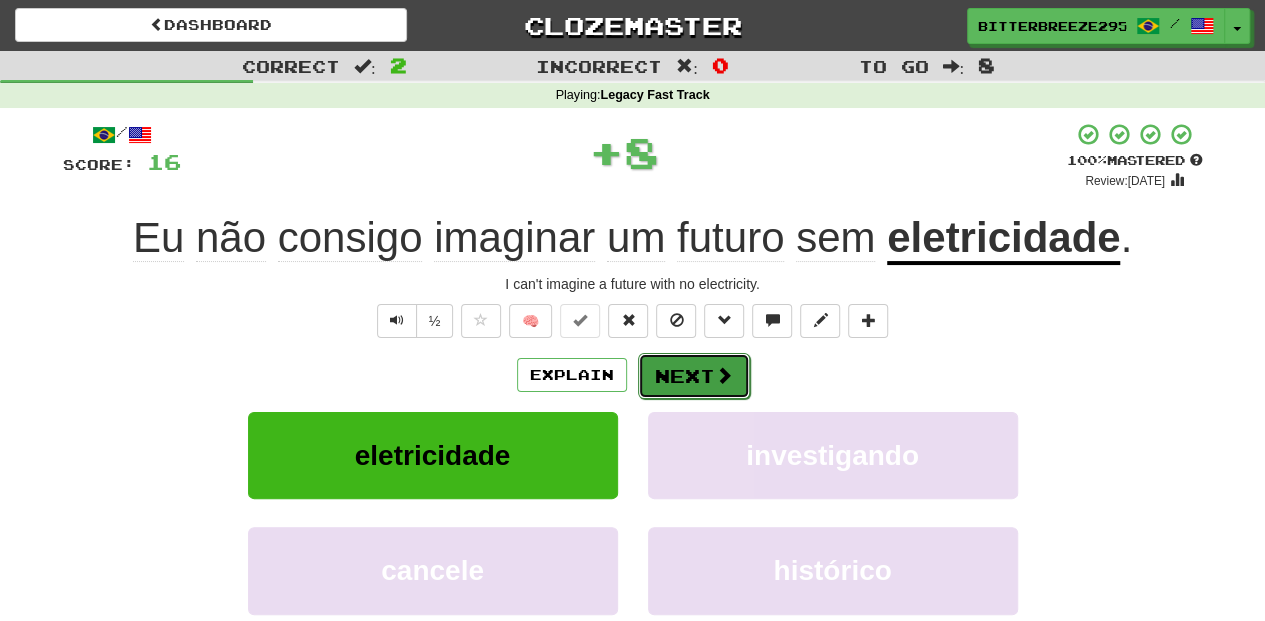 click on "Next" at bounding box center [694, 376] 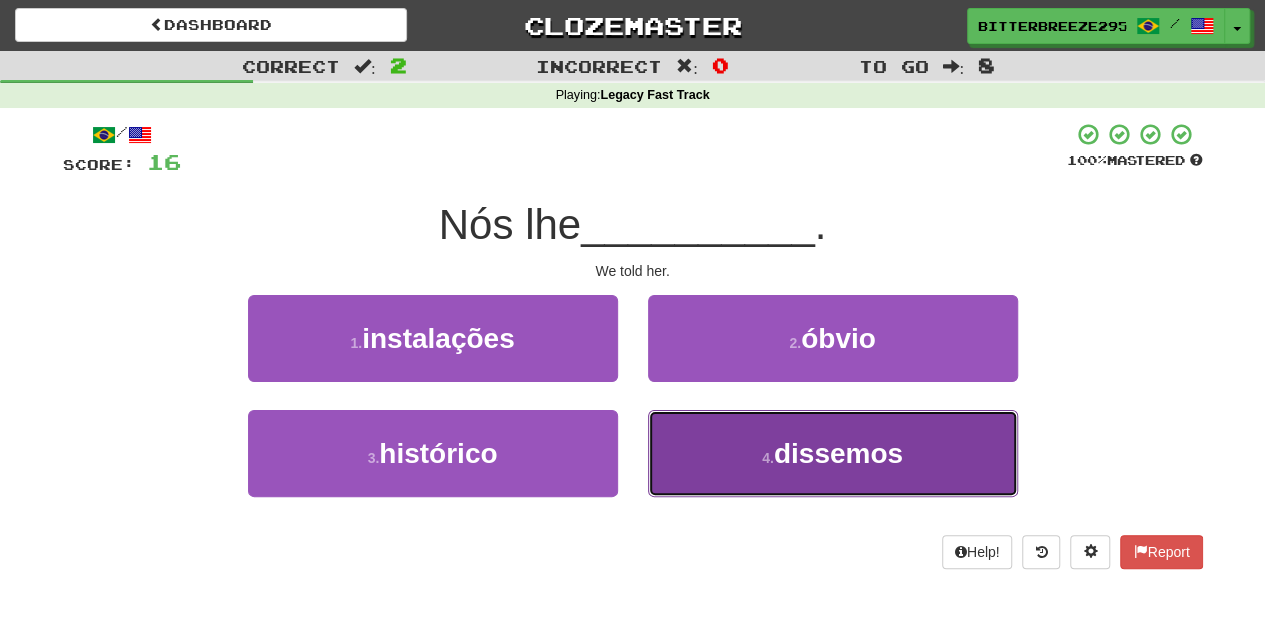 click on "4 .  dissemos" at bounding box center [833, 453] 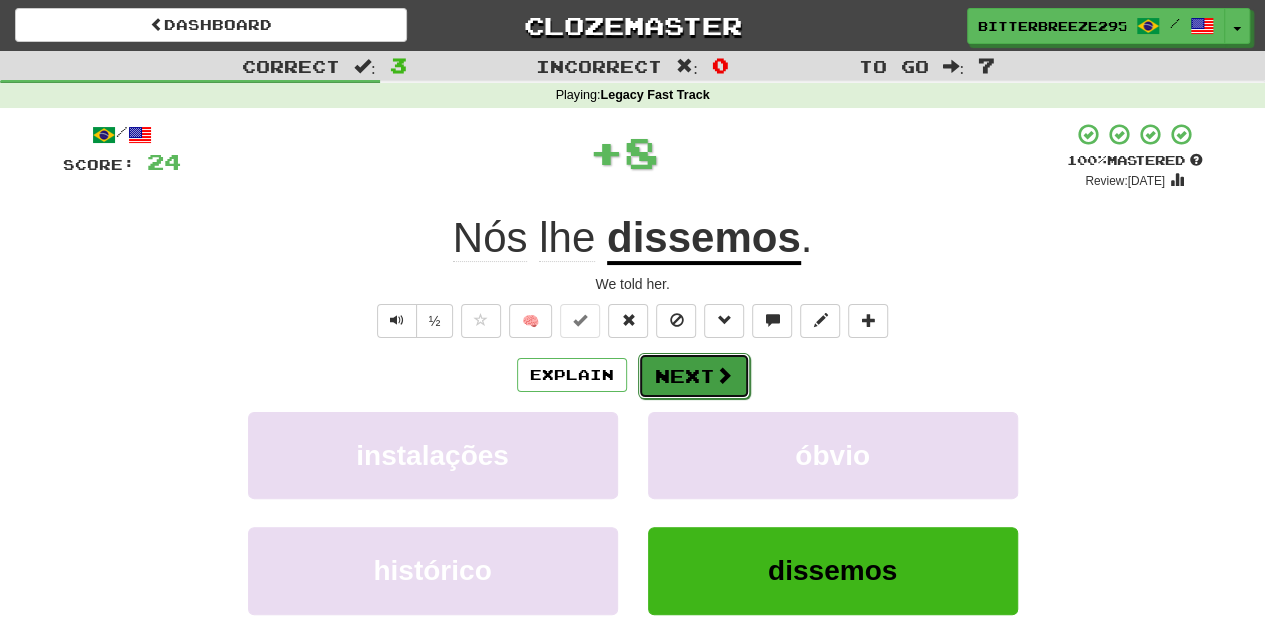 click on "Next" at bounding box center (694, 376) 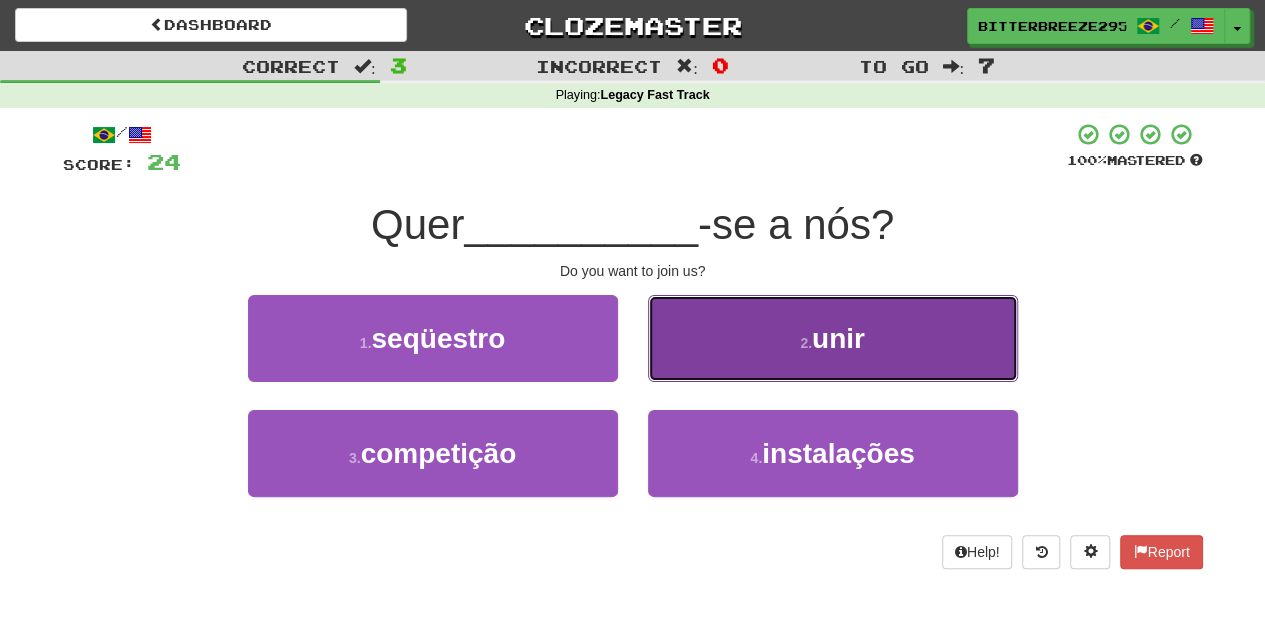 click on "2 .  unir" at bounding box center [833, 338] 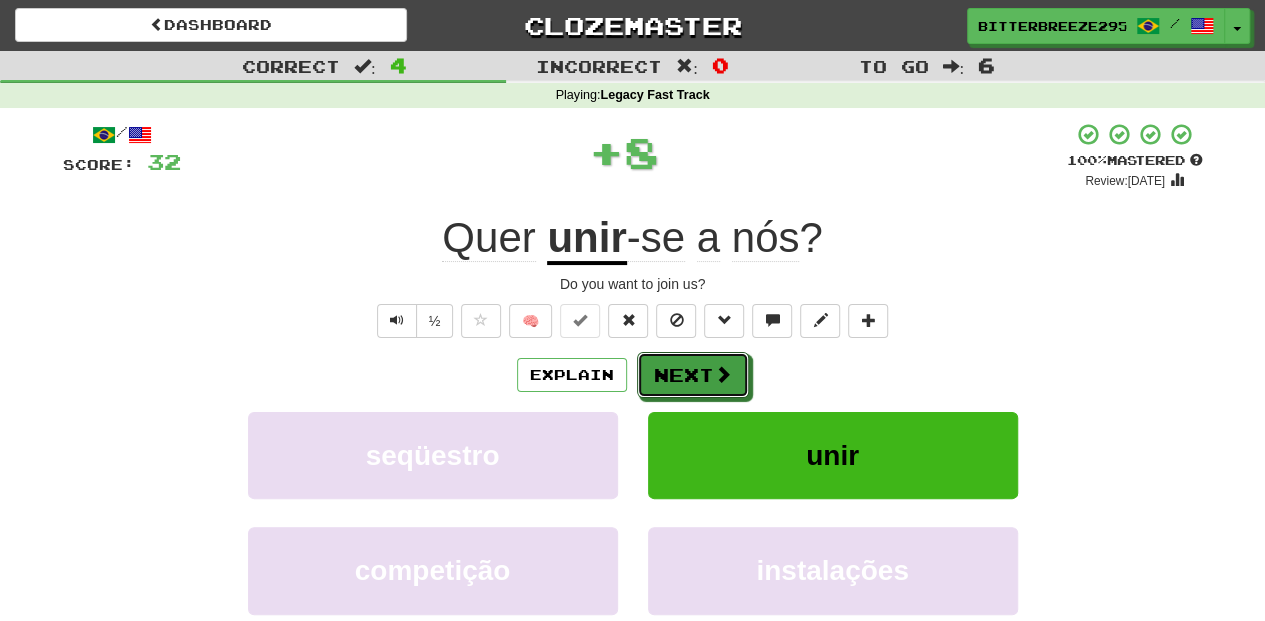 click on "Next" at bounding box center [693, 375] 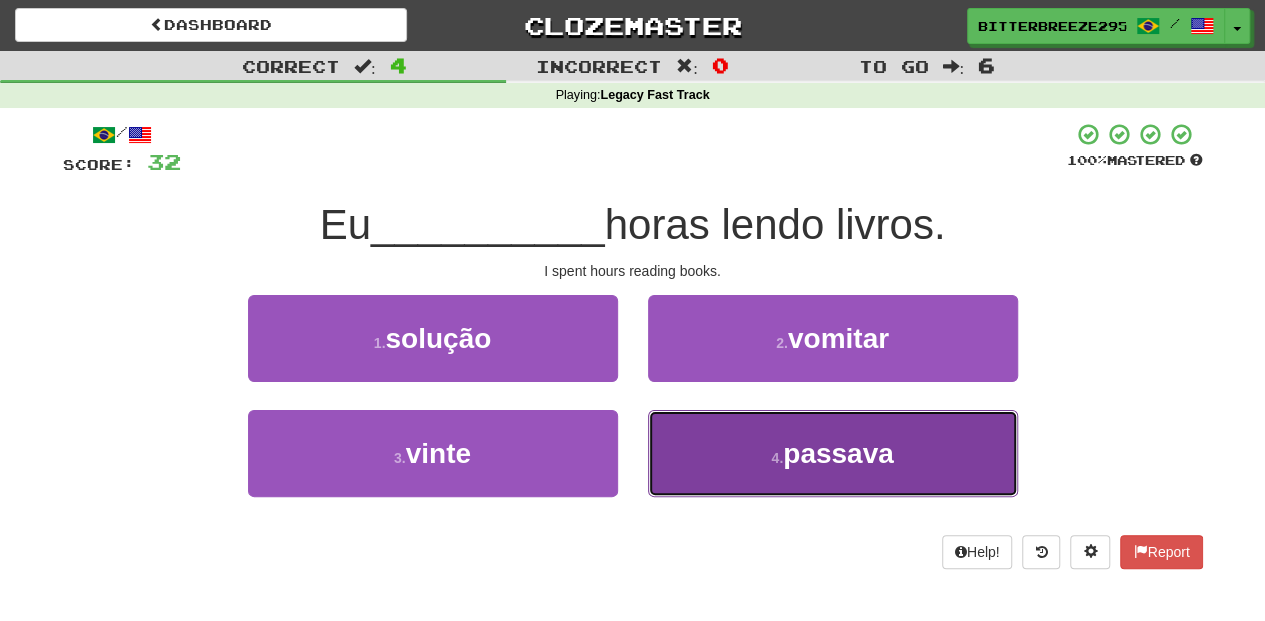click on "4 .  passava" at bounding box center (833, 453) 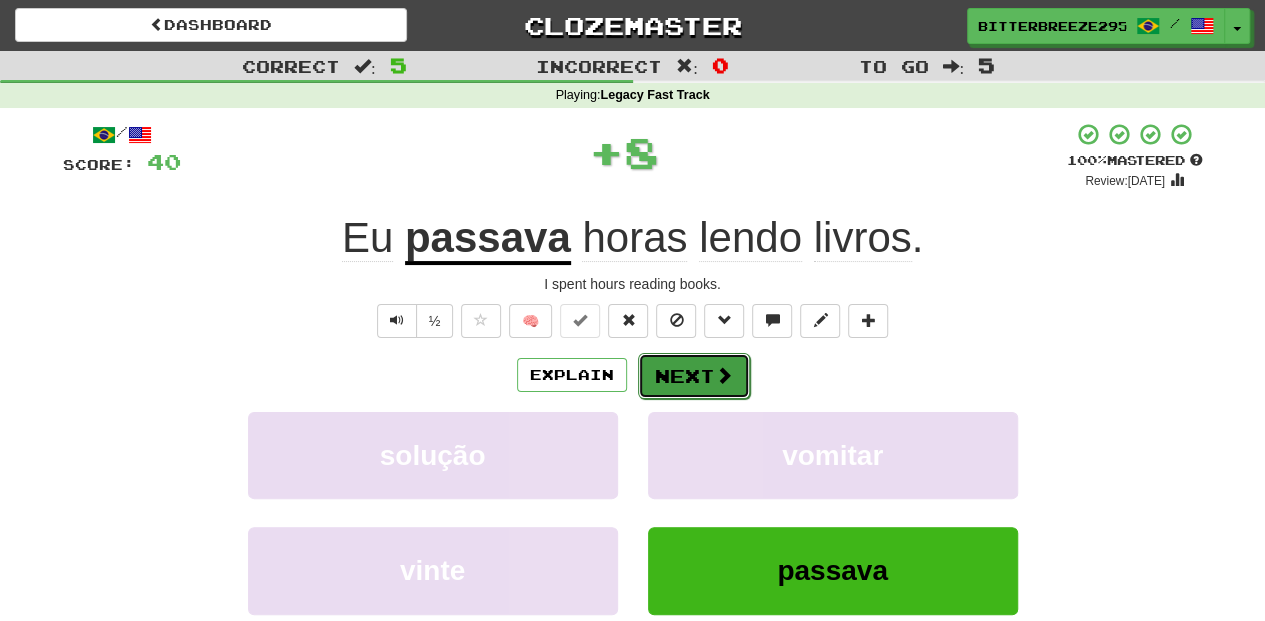 click on "Next" at bounding box center (694, 376) 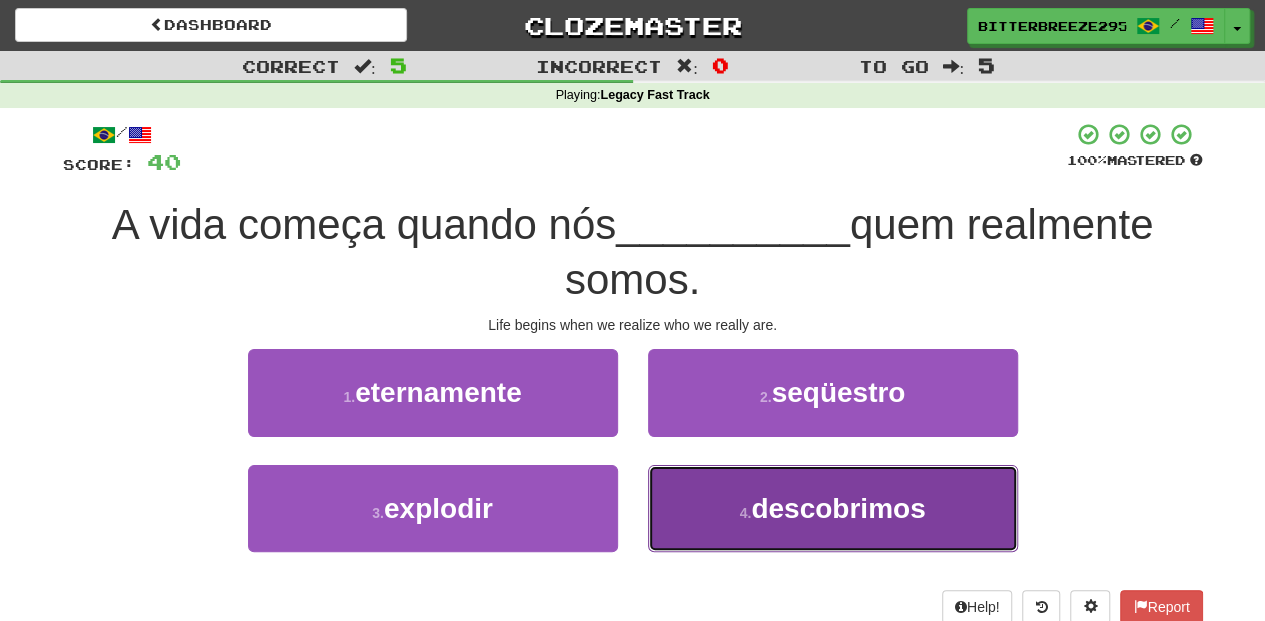 click on "4 .  descobrimos" at bounding box center [833, 508] 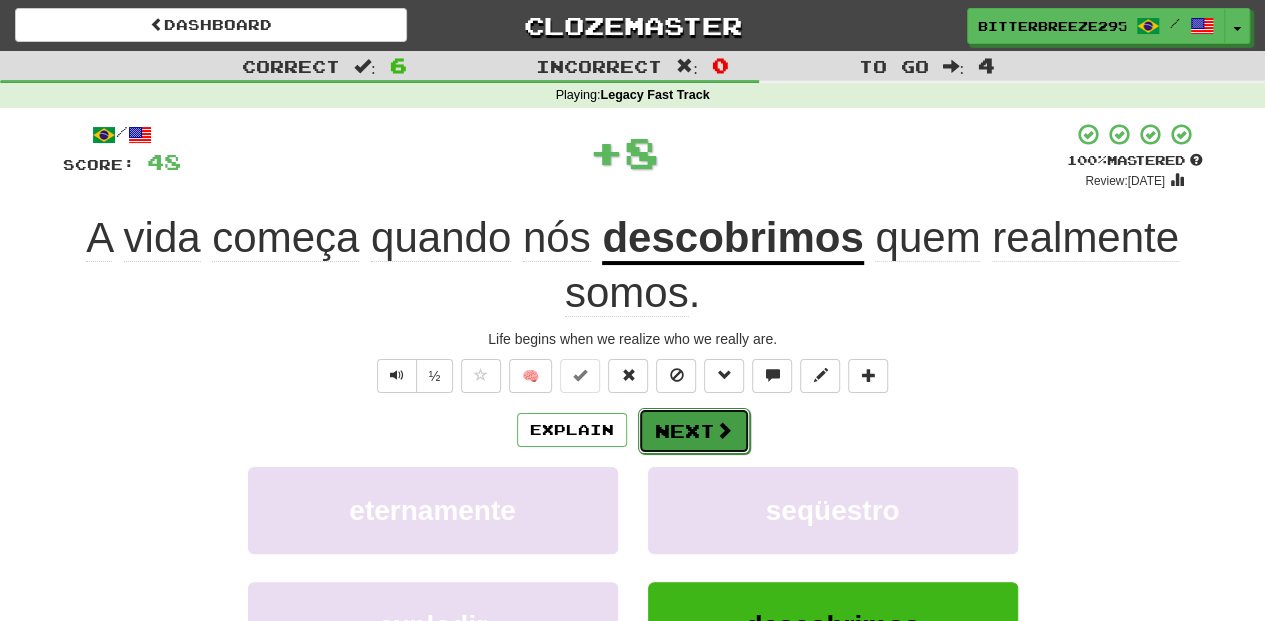 click on "Next" at bounding box center (694, 431) 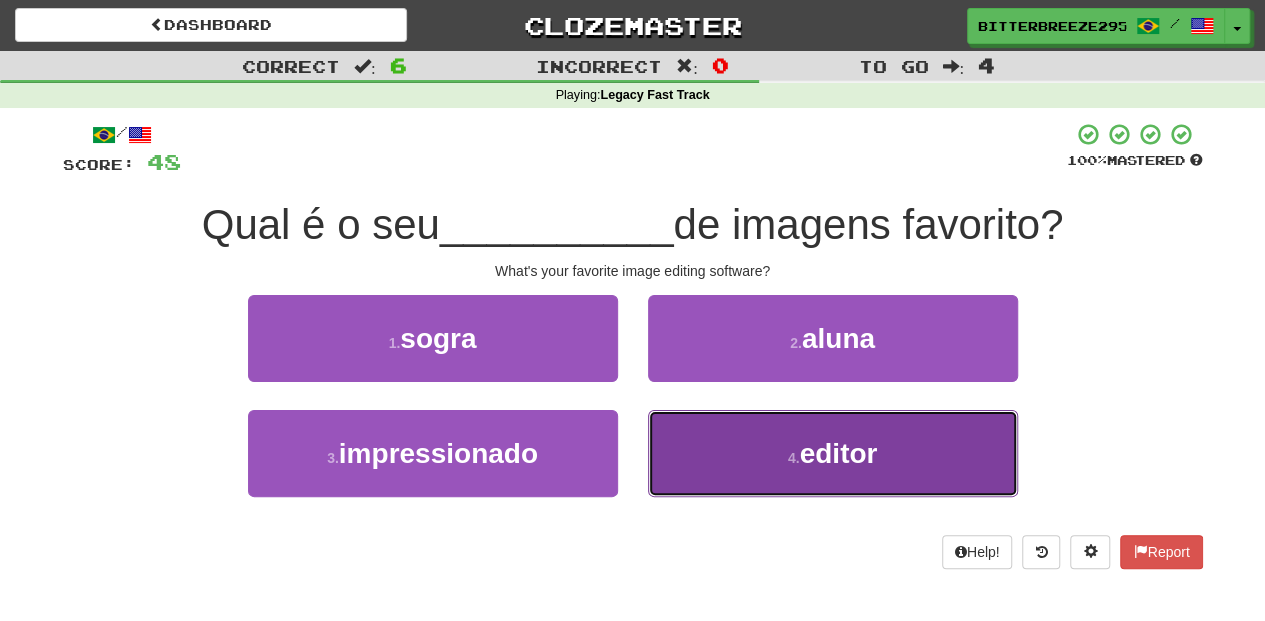 click on "4 .  editor" at bounding box center (833, 453) 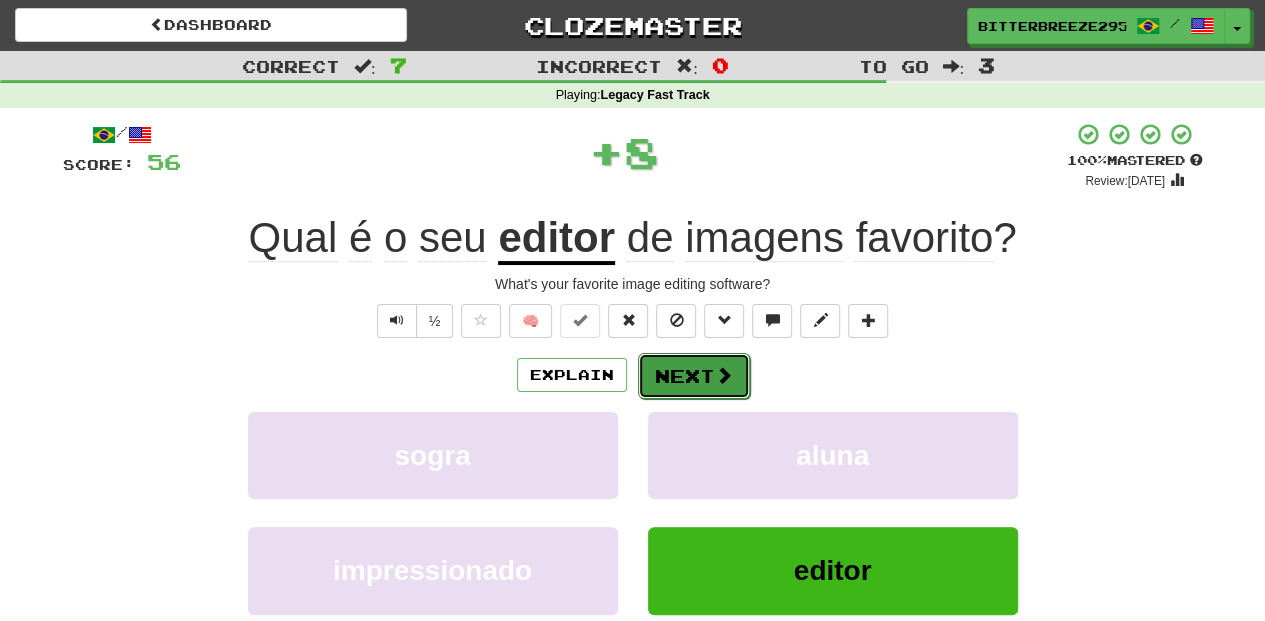 click on "Next" at bounding box center [694, 376] 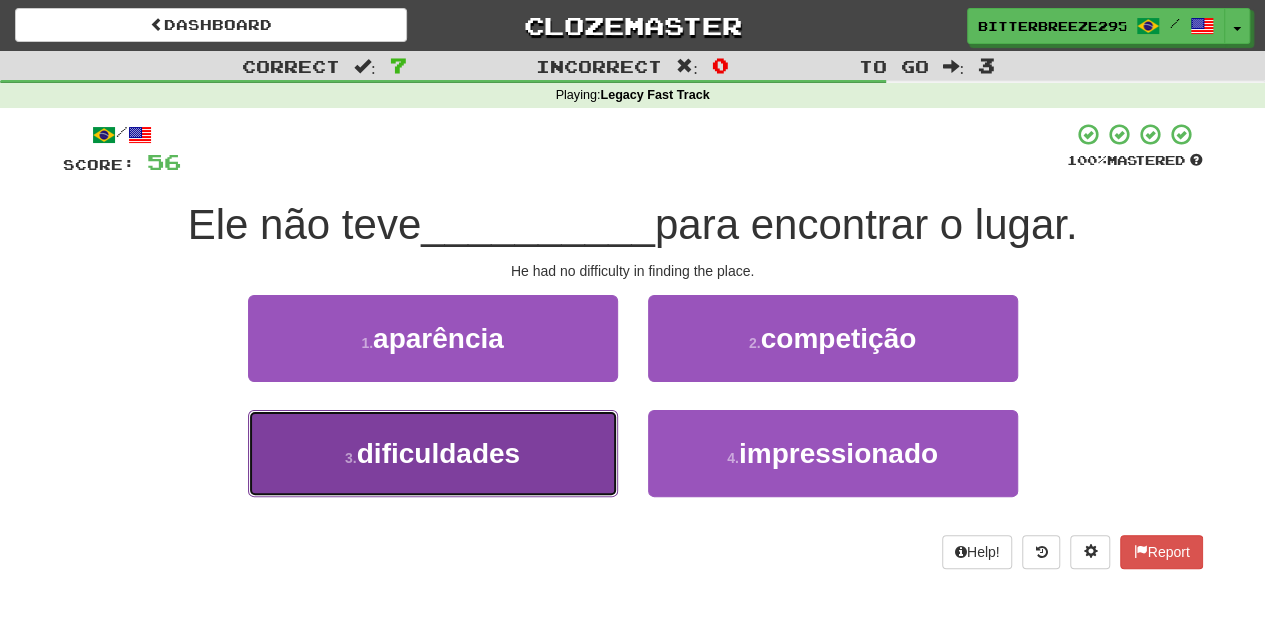 click on "3 .  dificuldades" at bounding box center (433, 453) 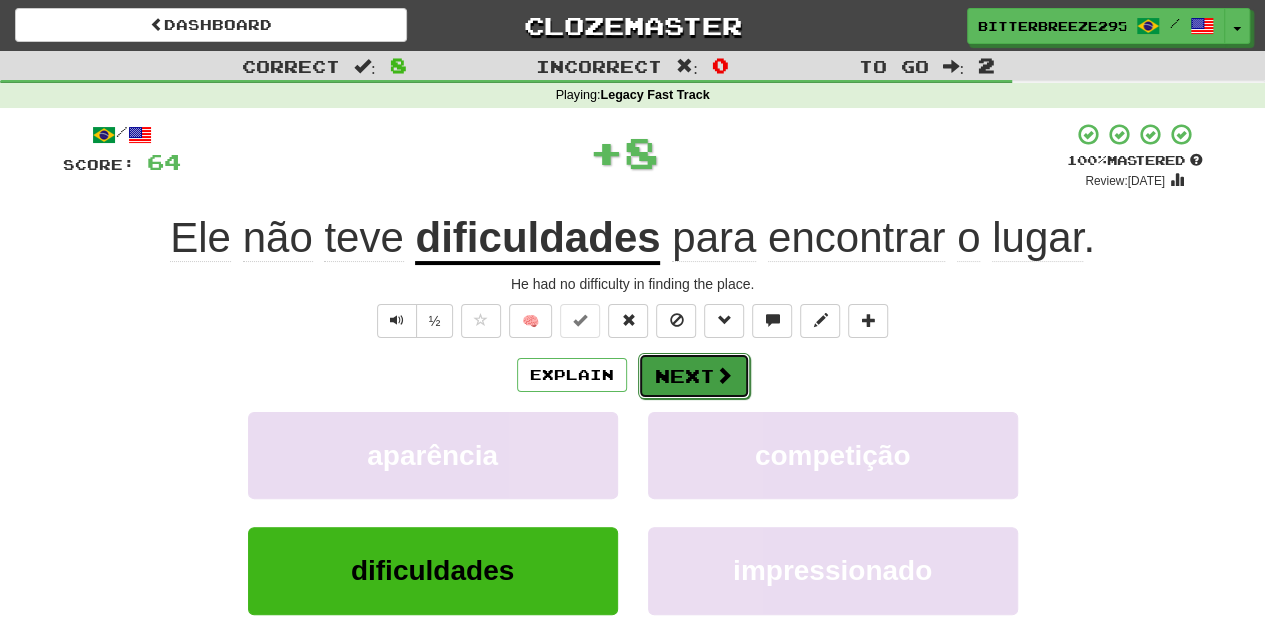 click on "Next" at bounding box center [694, 376] 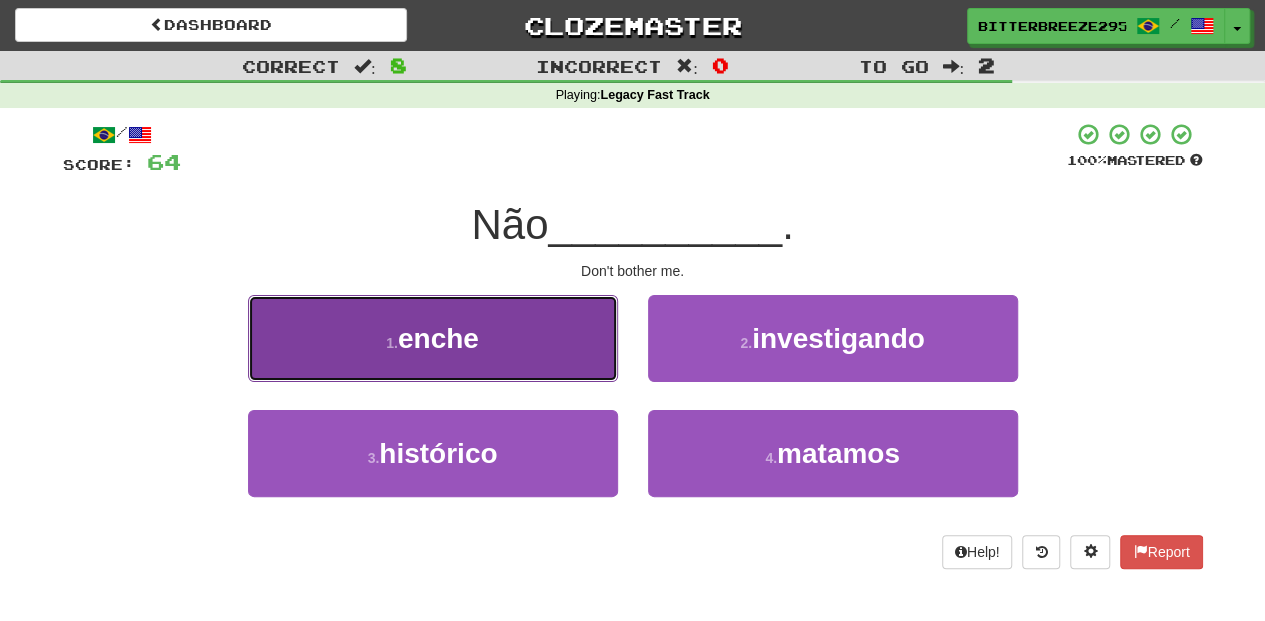 click on "1 .  enche" at bounding box center [433, 338] 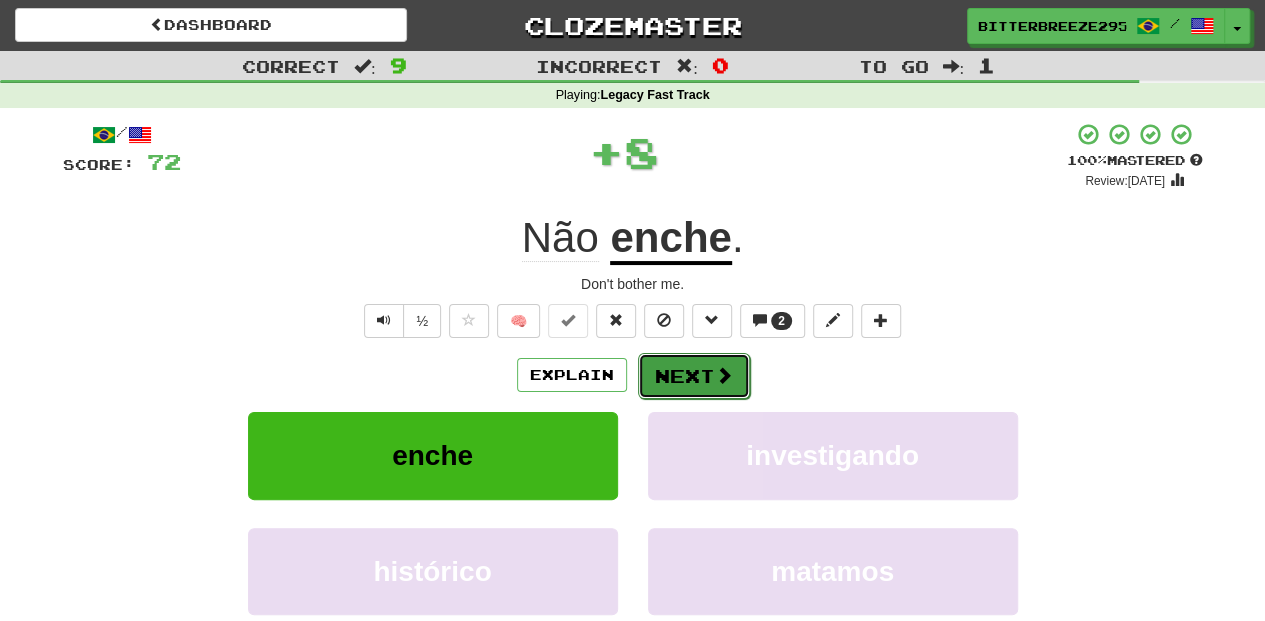 click on "Next" at bounding box center [694, 376] 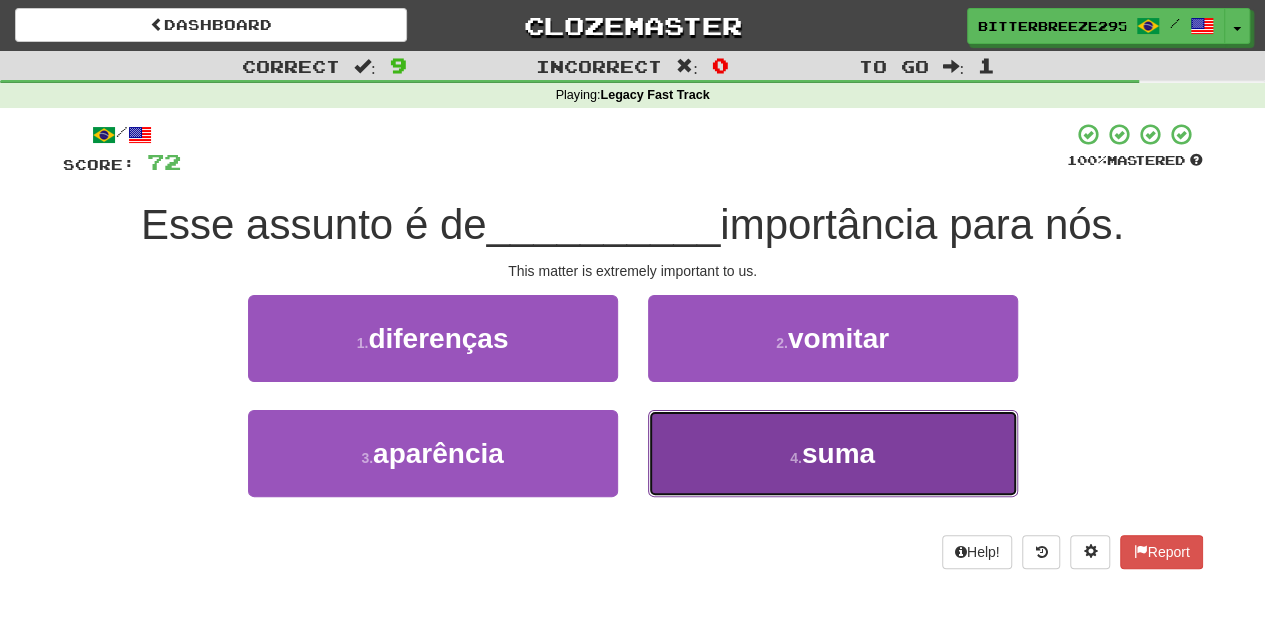 click on "4 .  suma" at bounding box center (833, 453) 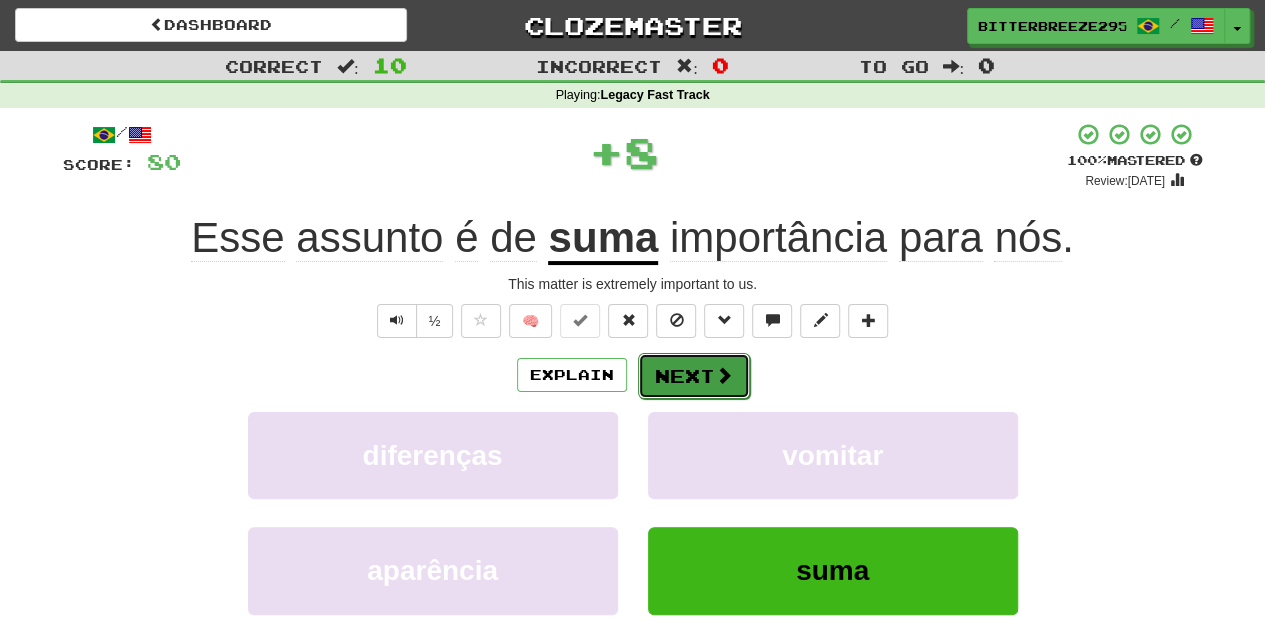 click on "Next" at bounding box center [694, 376] 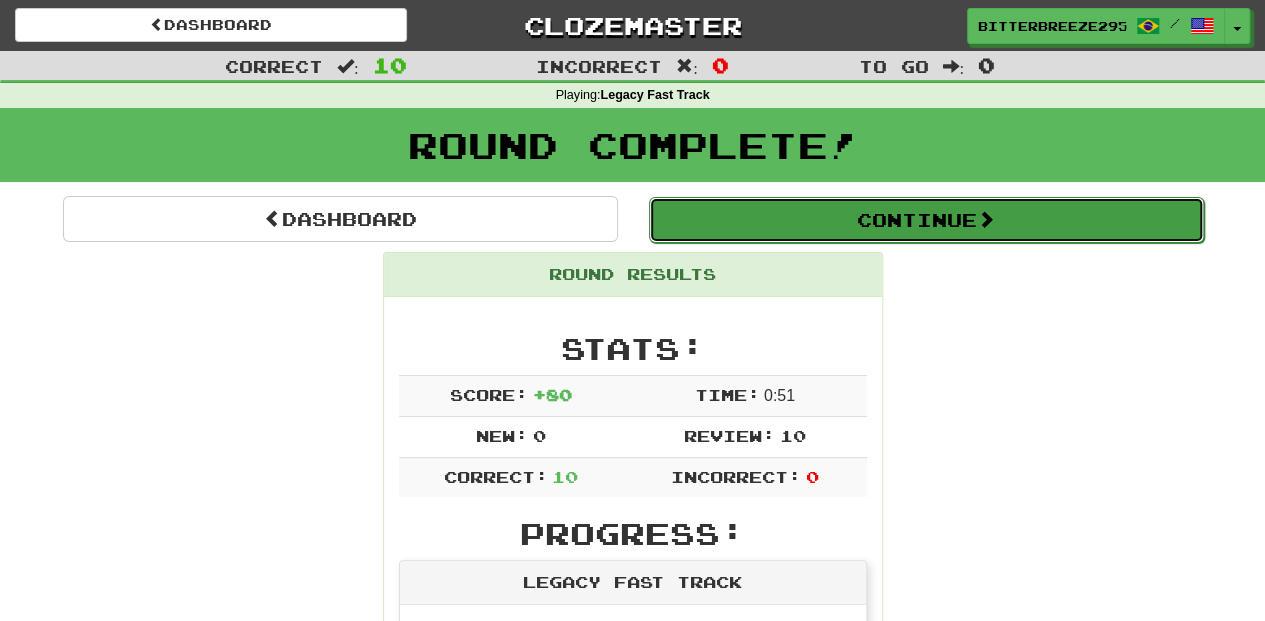 click on "Continue" at bounding box center [926, 220] 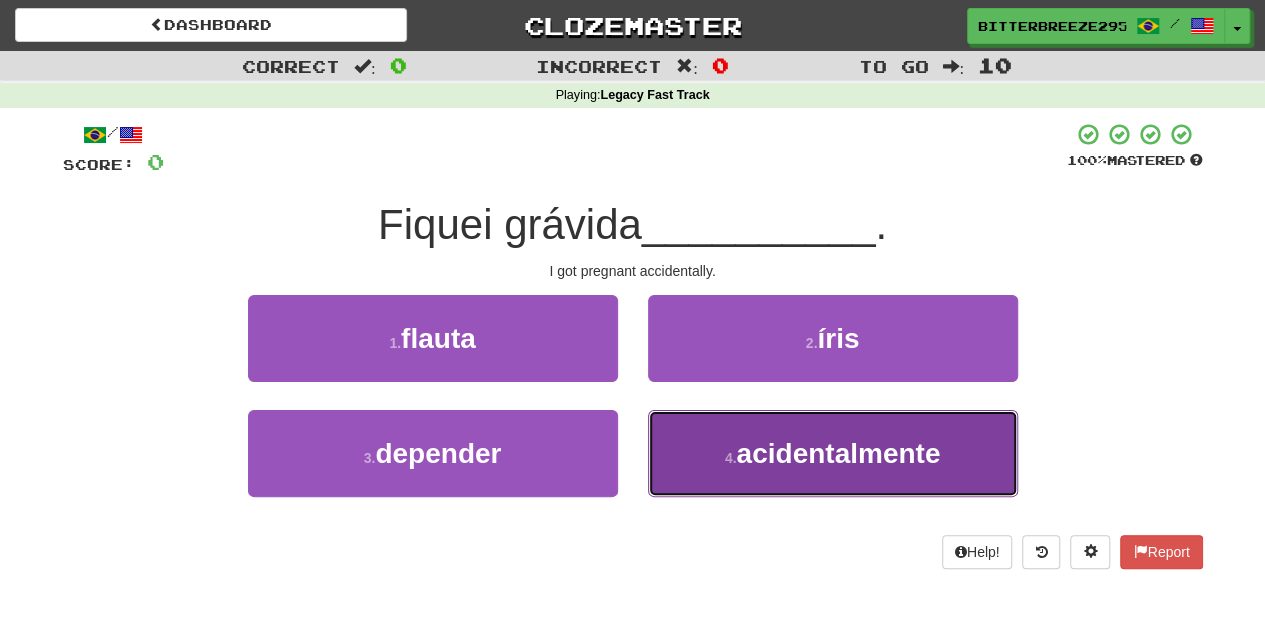 click on "4 .  acidentalmente" at bounding box center [833, 453] 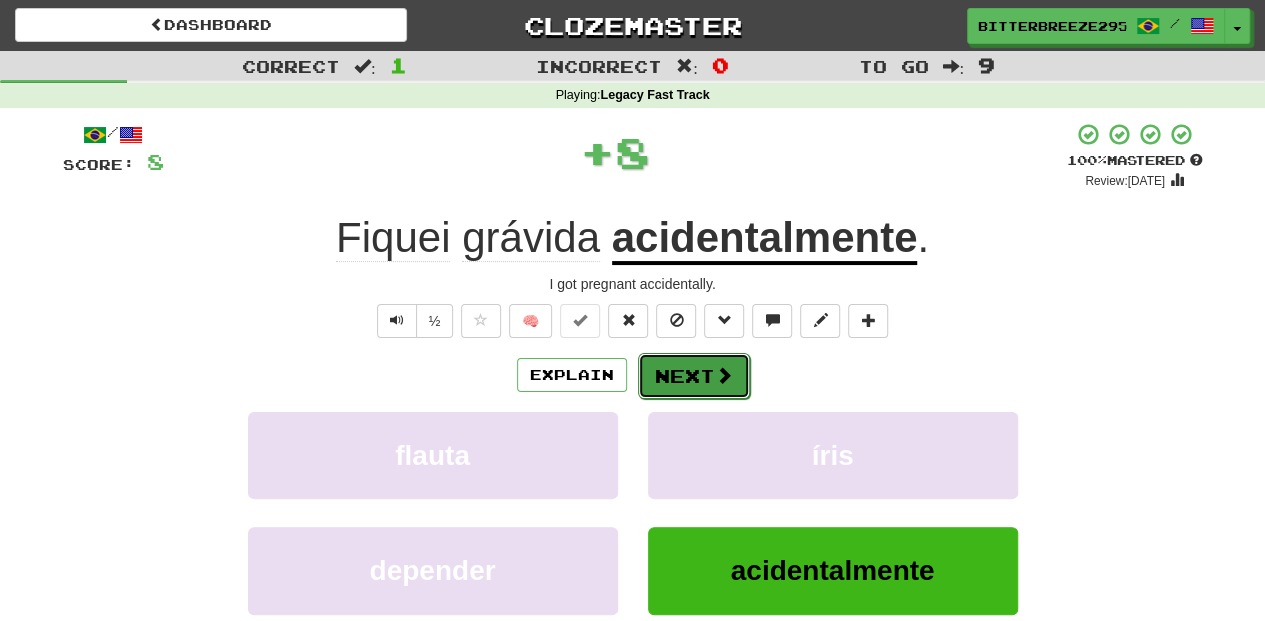 click on "Next" at bounding box center [694, 376] 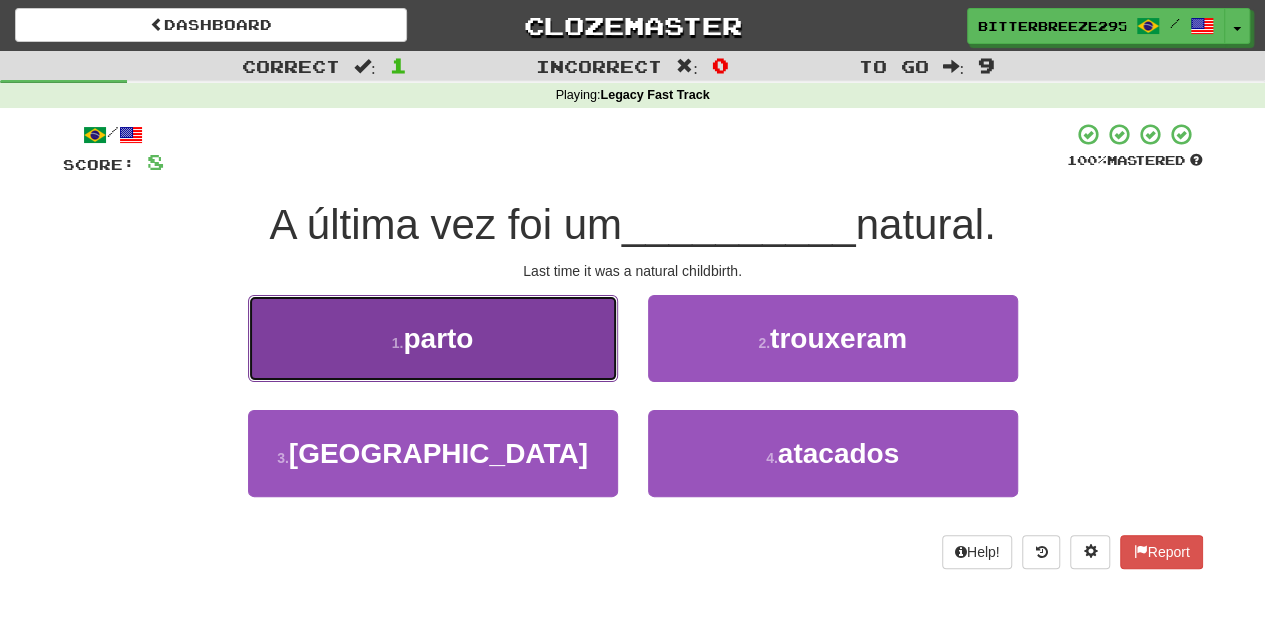click on "1 .  parto" at bounding box center [433, 338] 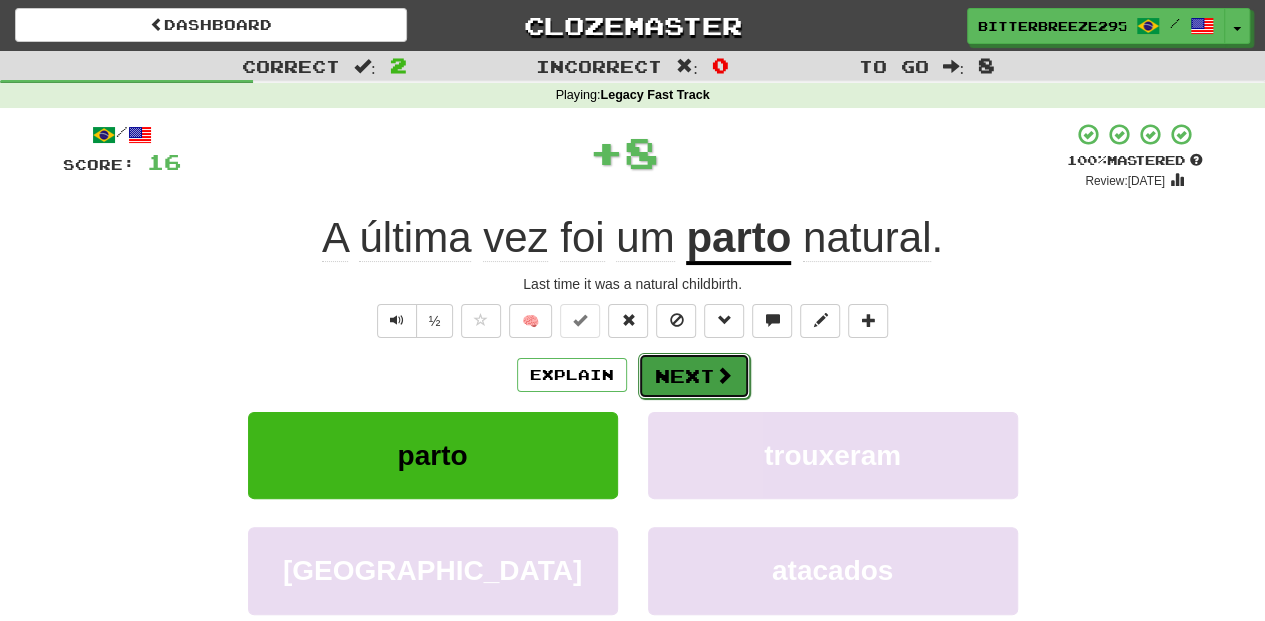 click on "Next" at bounding box center [694, 376] 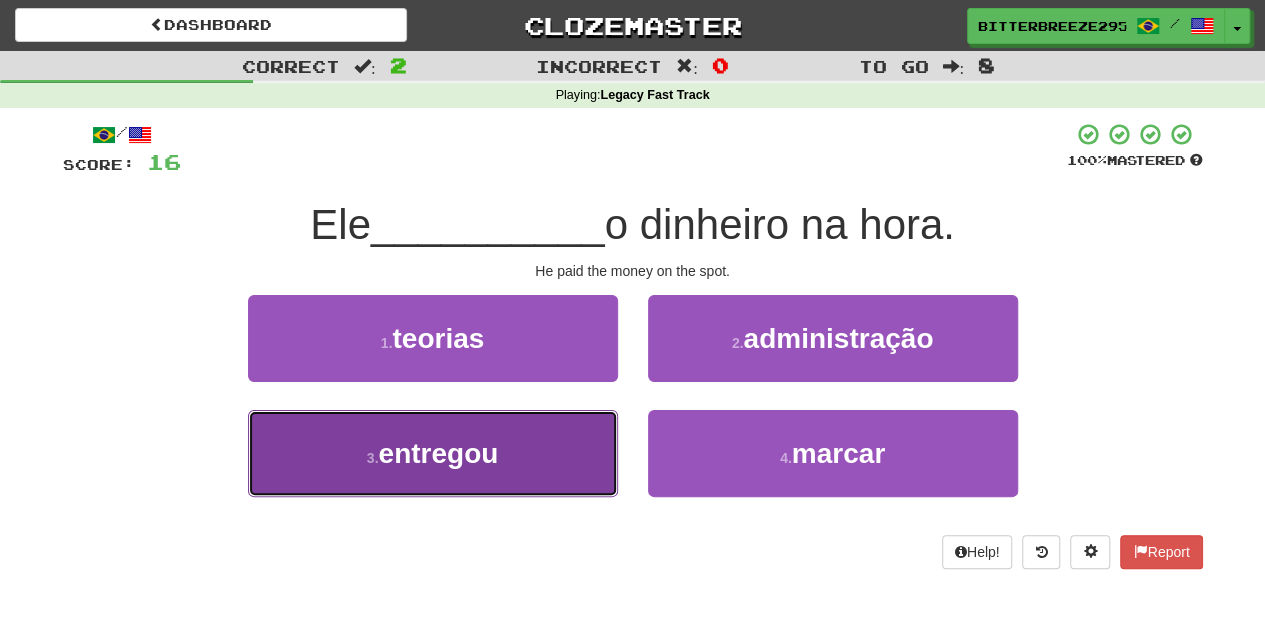 click on "3 .  entregou" at bounding box center [433, 453] 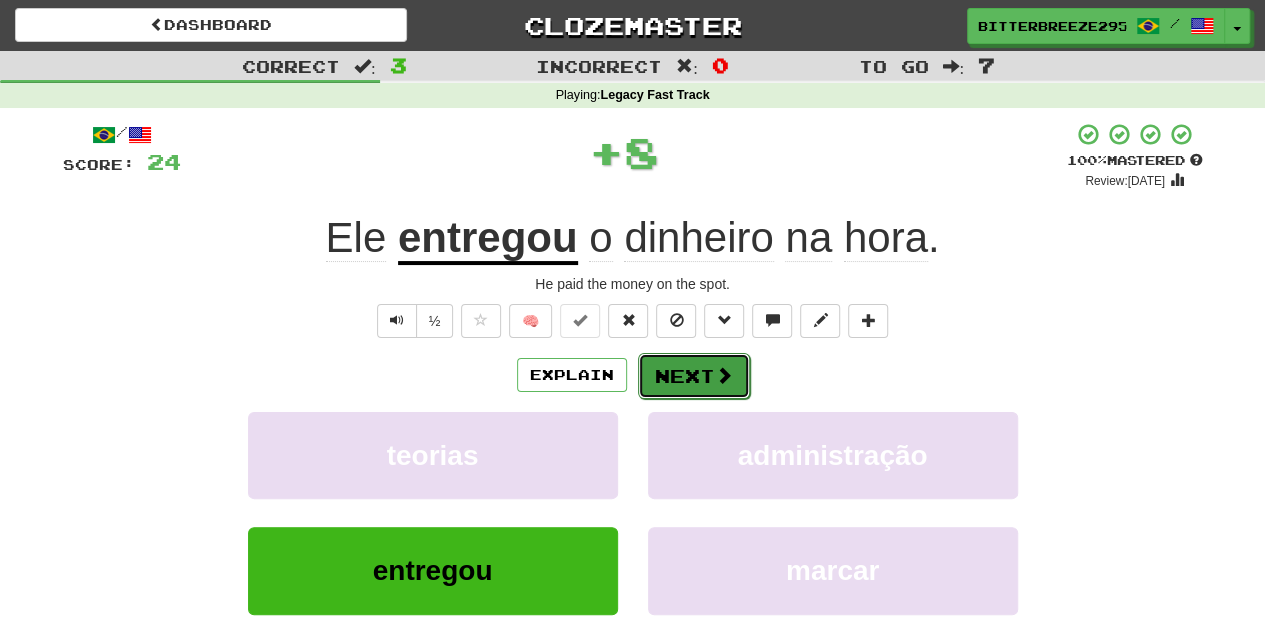 click on "Next" at bounding box center (694, 376) 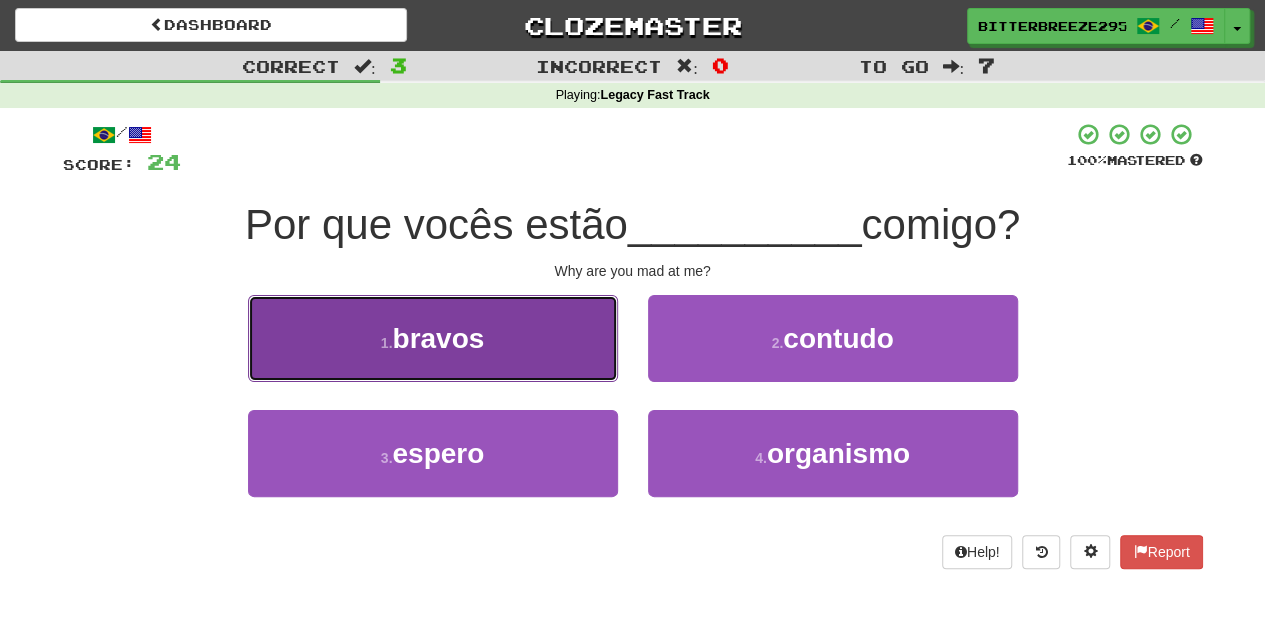 click on "1 .  bravos" at bounding box center (433, 338) 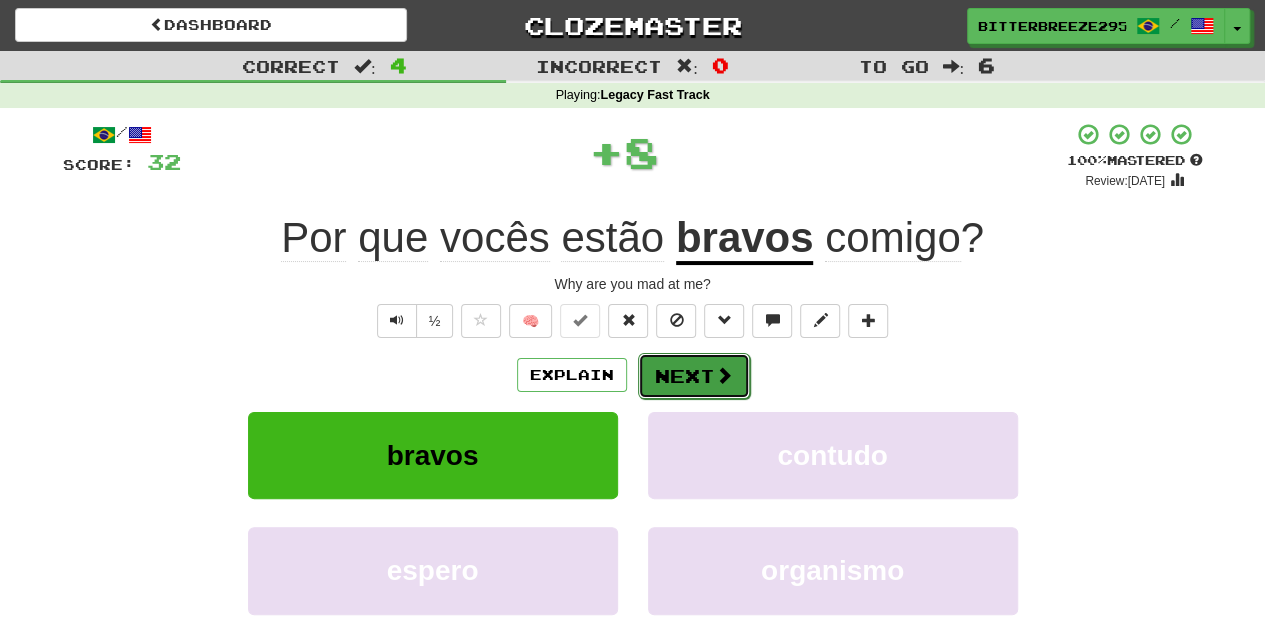 click on "Next" at bounding box center (694, 376) 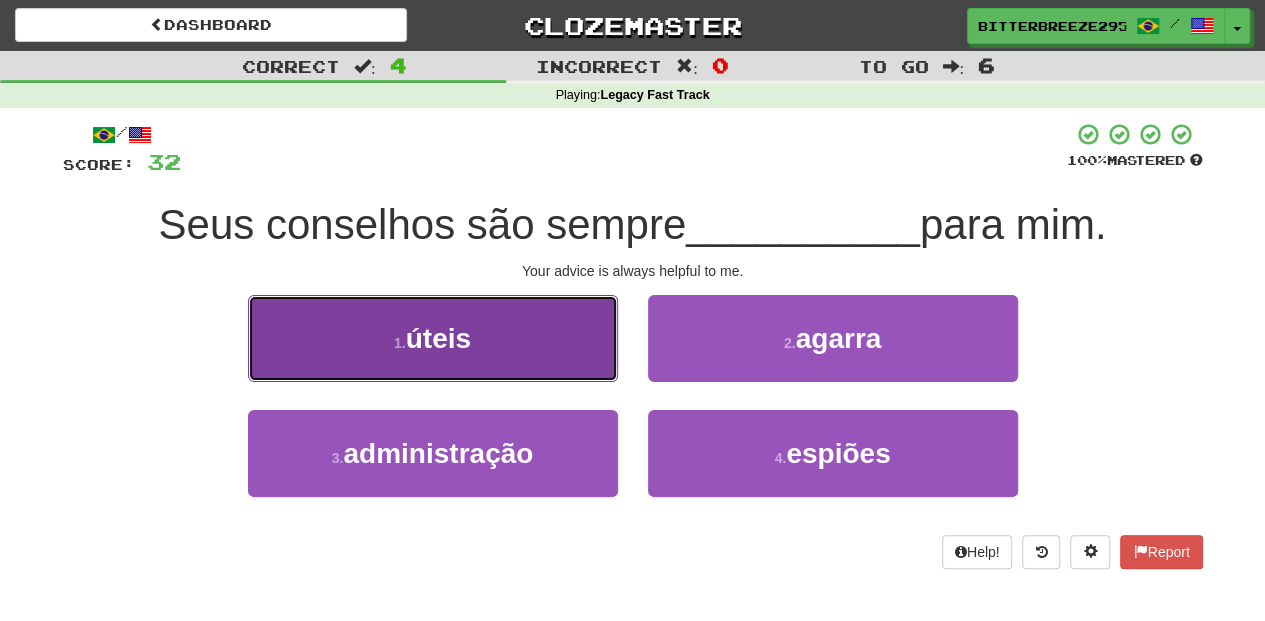 click on "1 .  úteis" at bounding box center (433, 338) 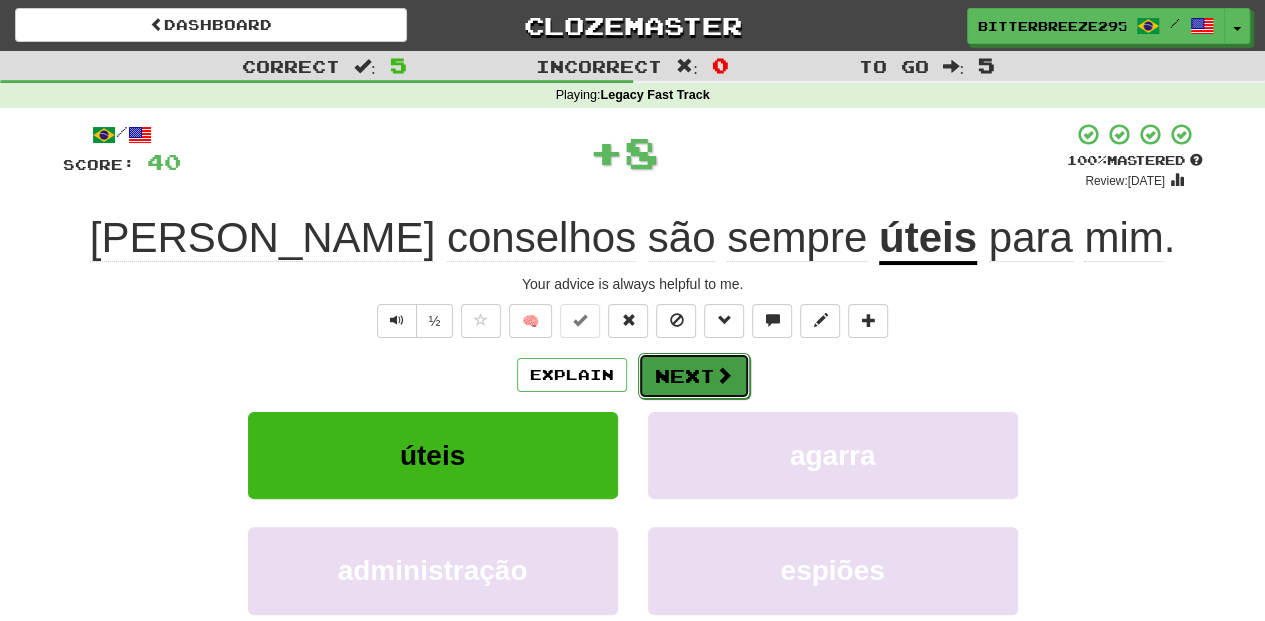 click on "Next" at bounding box center [694, 376] 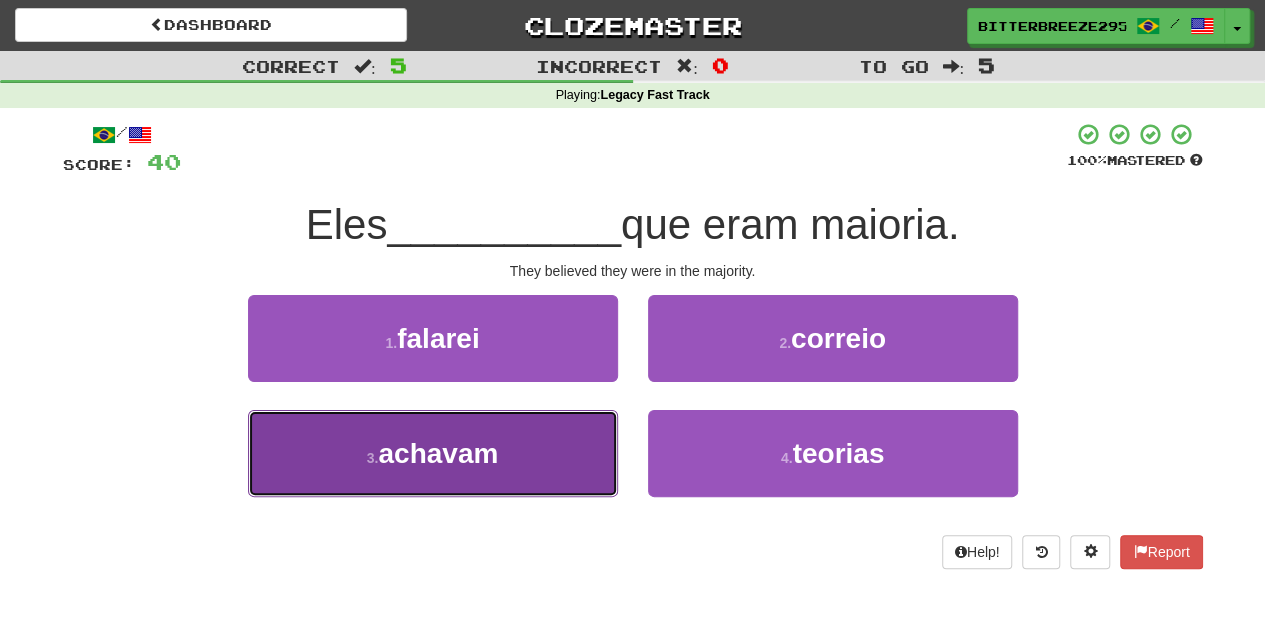 click on "3 .  achavam" at bounding box center [433, 453] 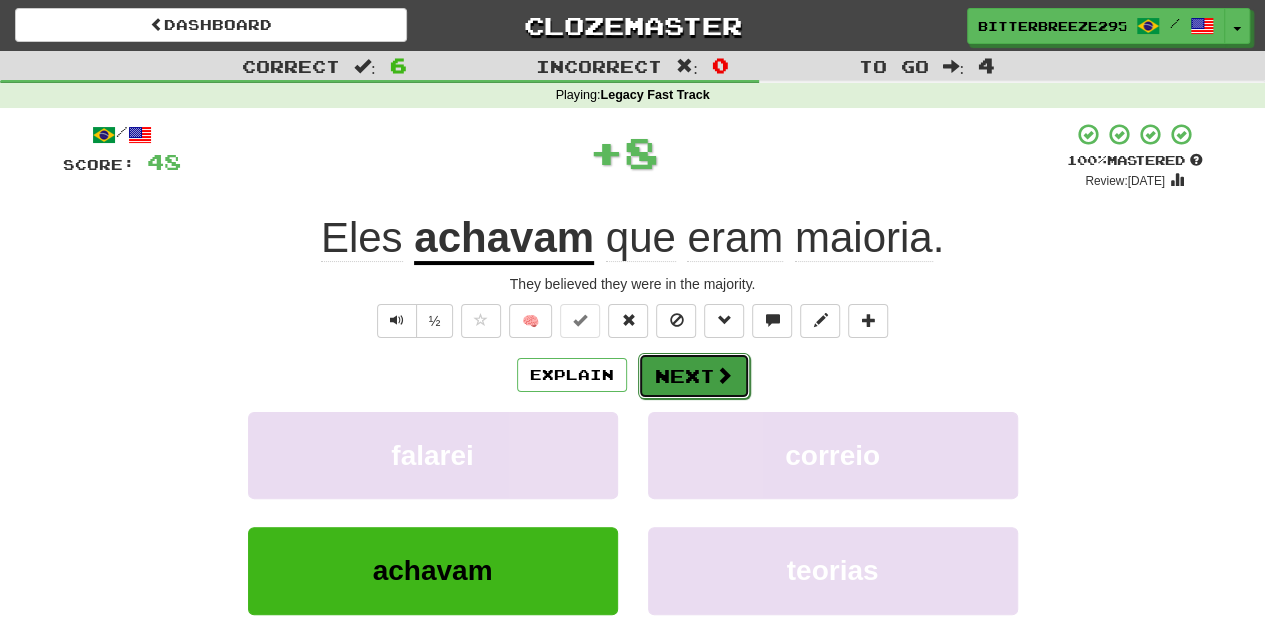 click on "Next" at bounding box center [694, 376] 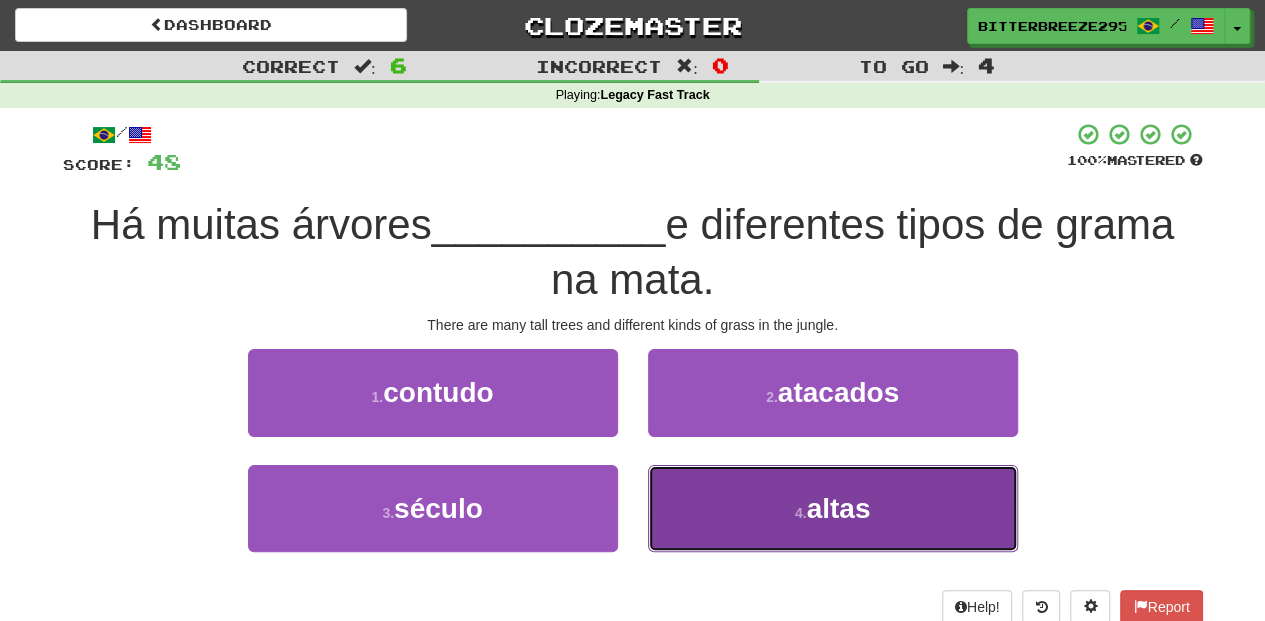 click on "4 .  altas" at bounding box center (833, 508) 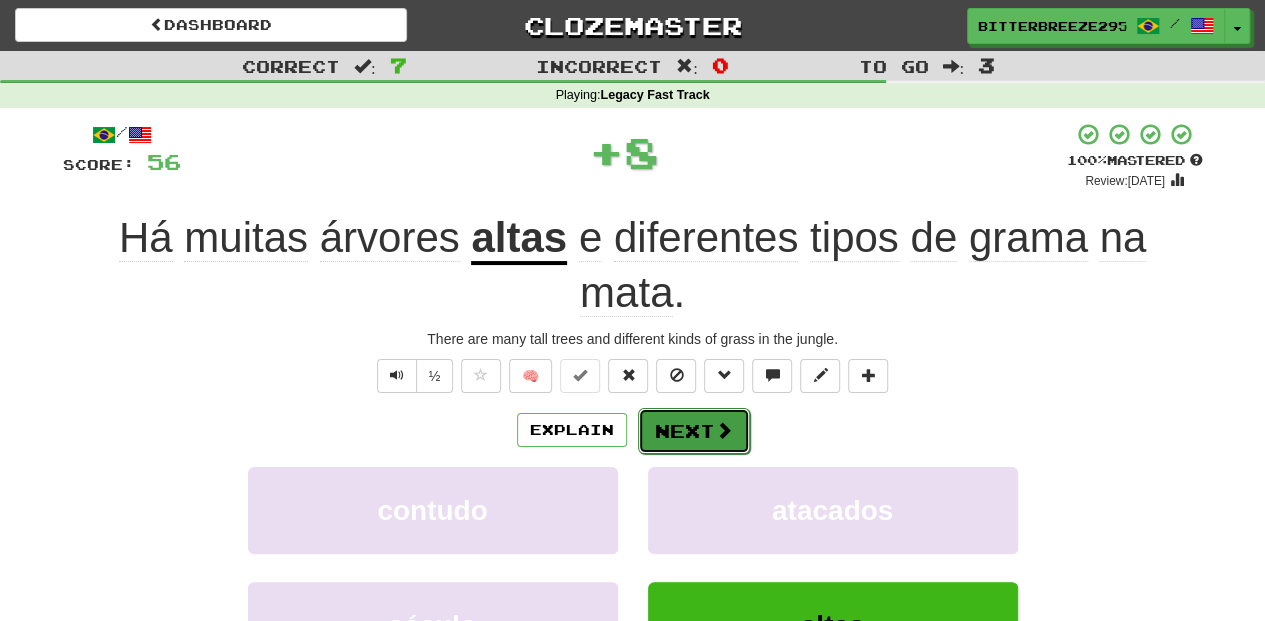 click on "Next" at bounding box center [694, 431] 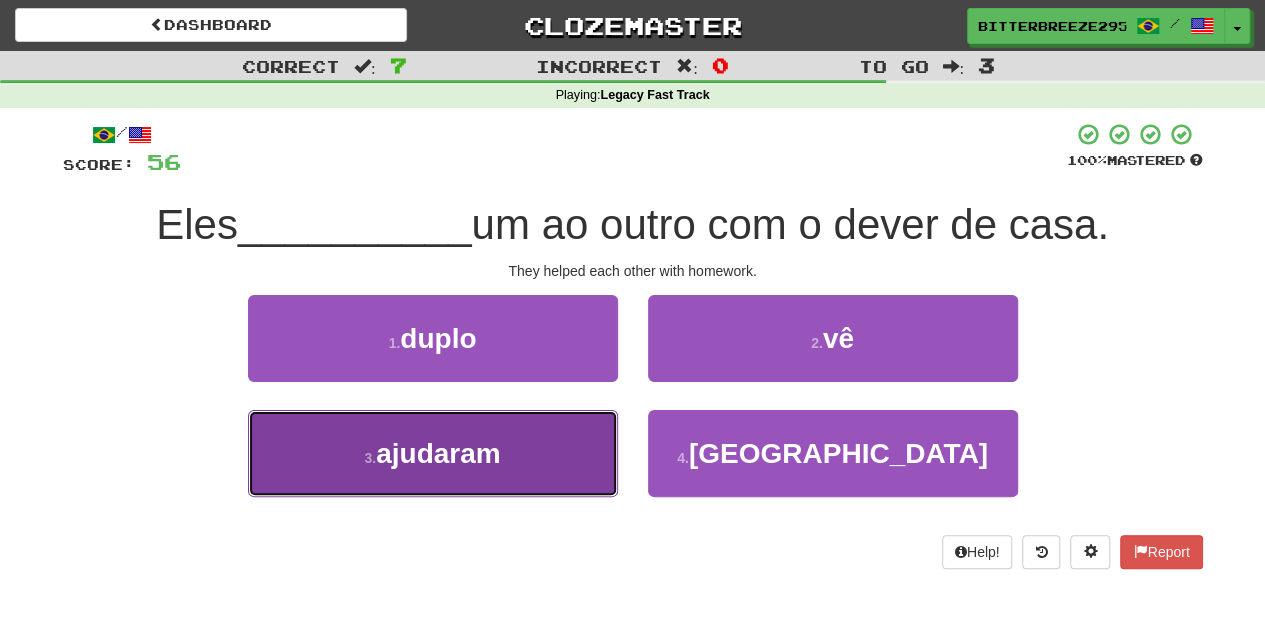 click on "3 .  ajudaram" at bounding box center (433, 453) 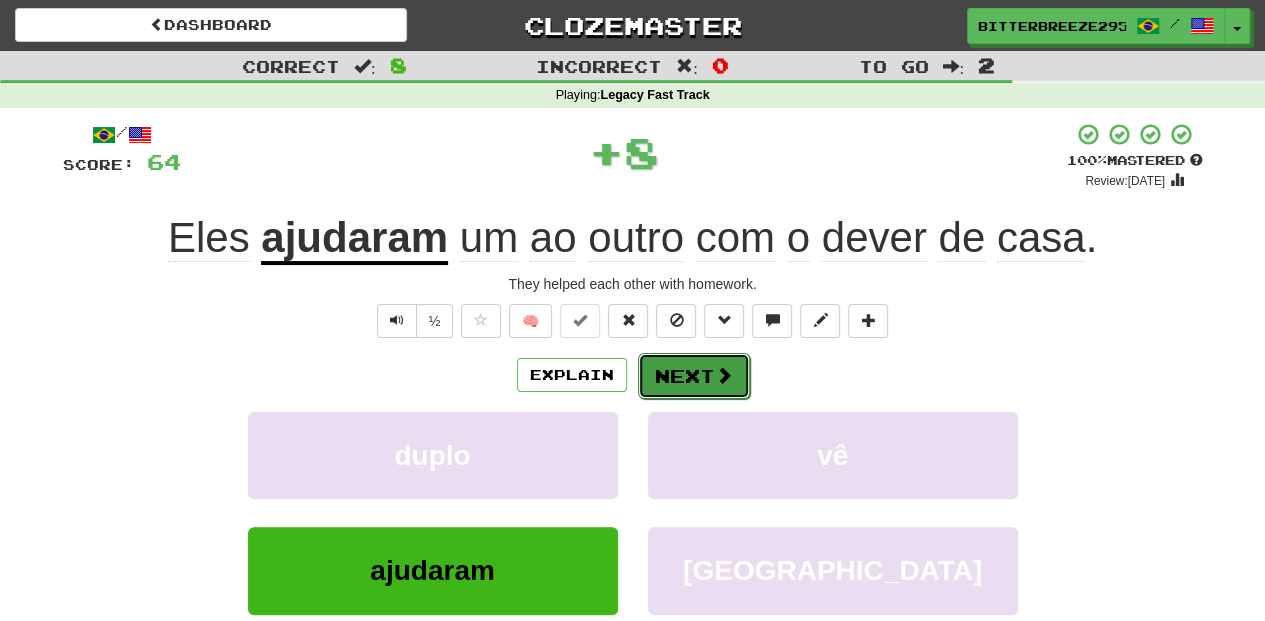 click on "Next" at bounding box center [694, 376] 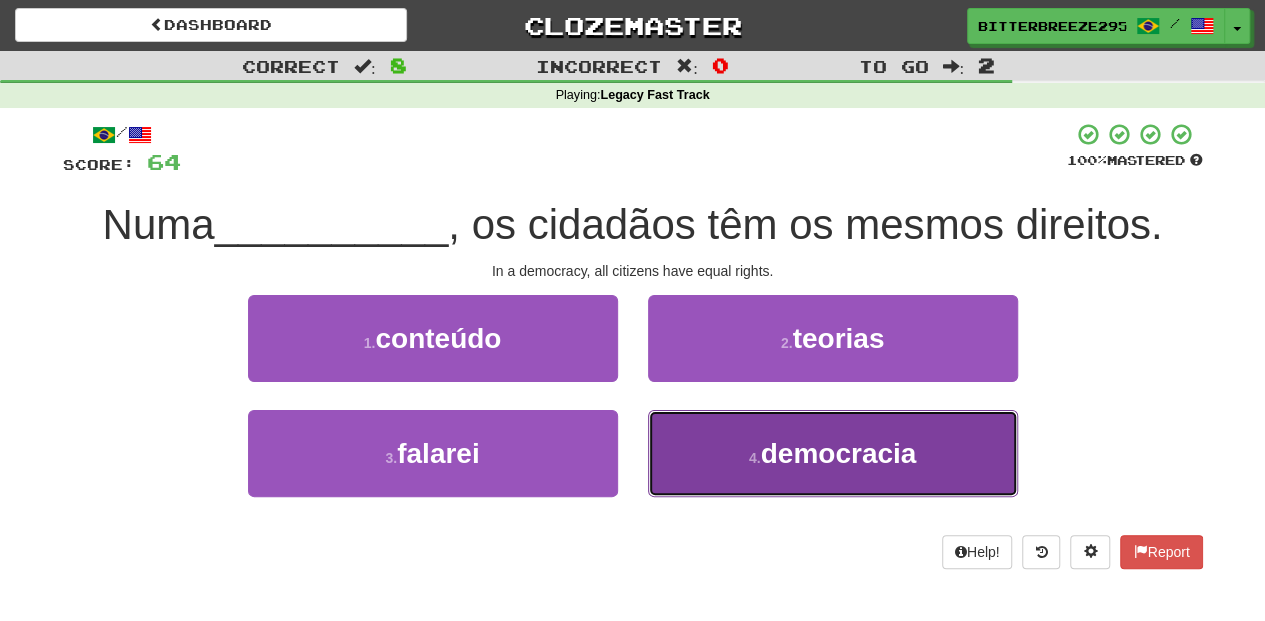 click on "4 .  democracia" at bounding box center (833, 453) 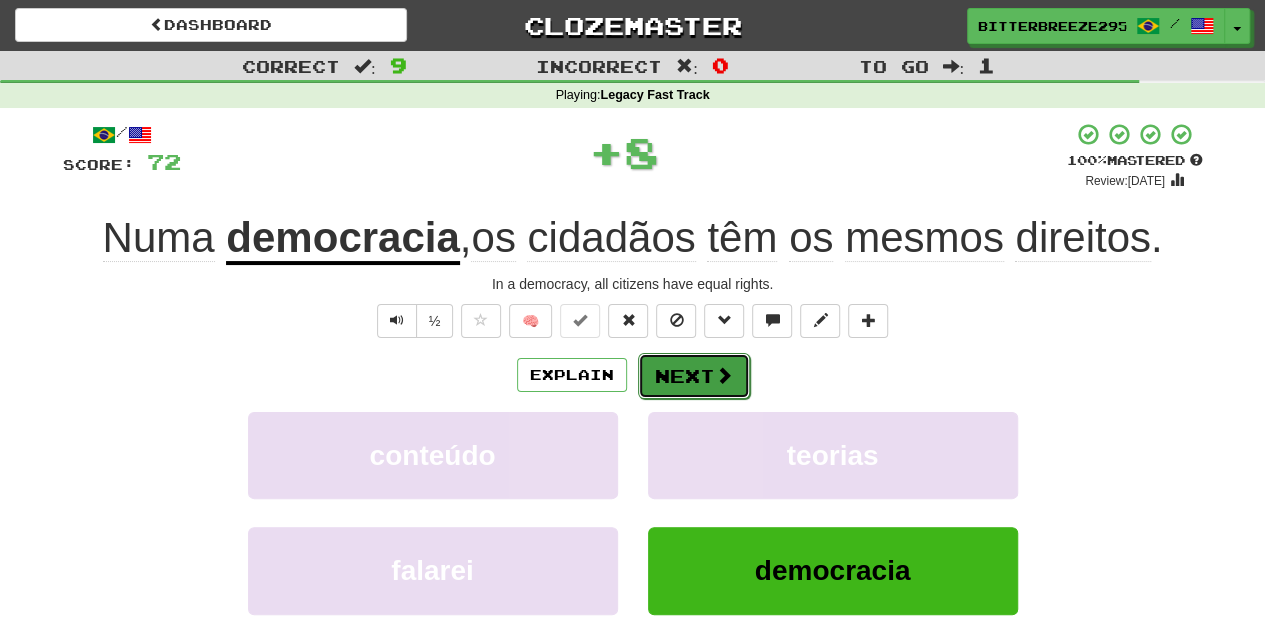 click on "Next" at bounding box center [694, 376] 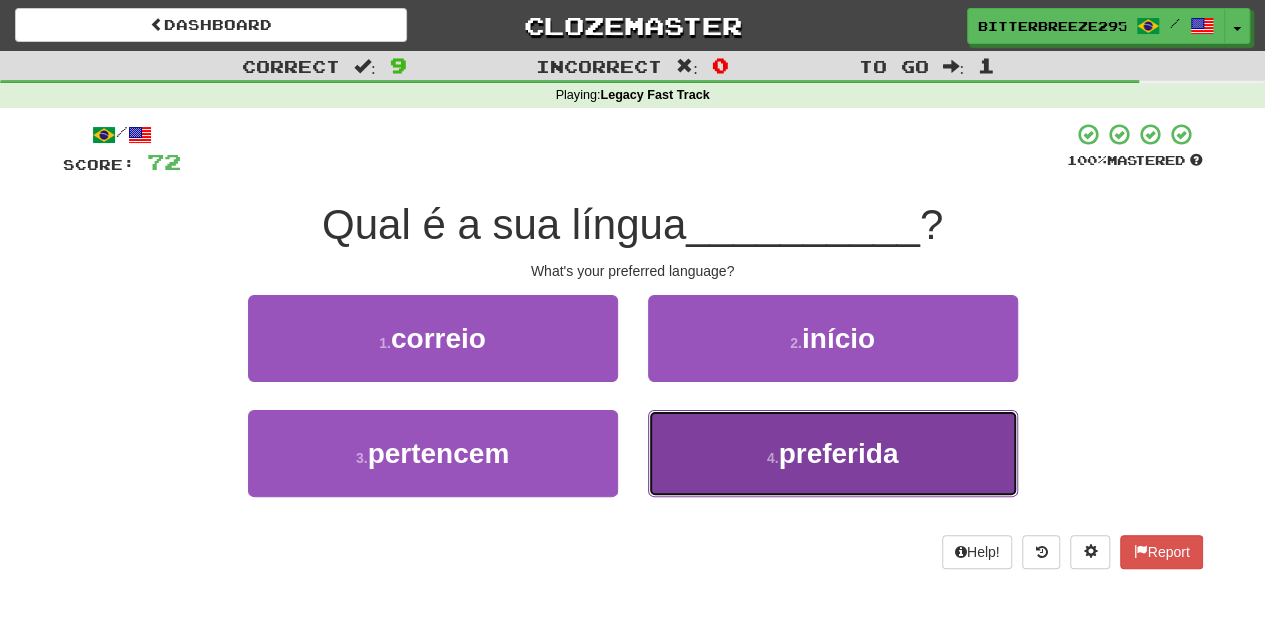 click on "4 .  preferida" at bounding box center [833, 453] 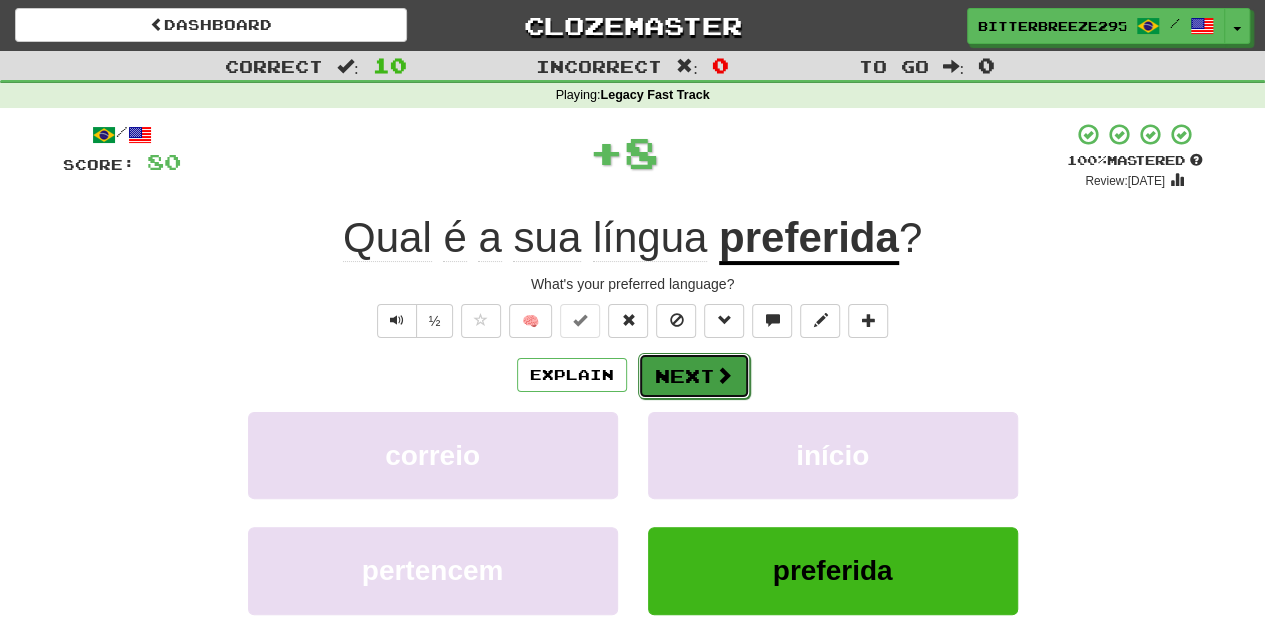 click on "Next" at bounding box center [694, 376] 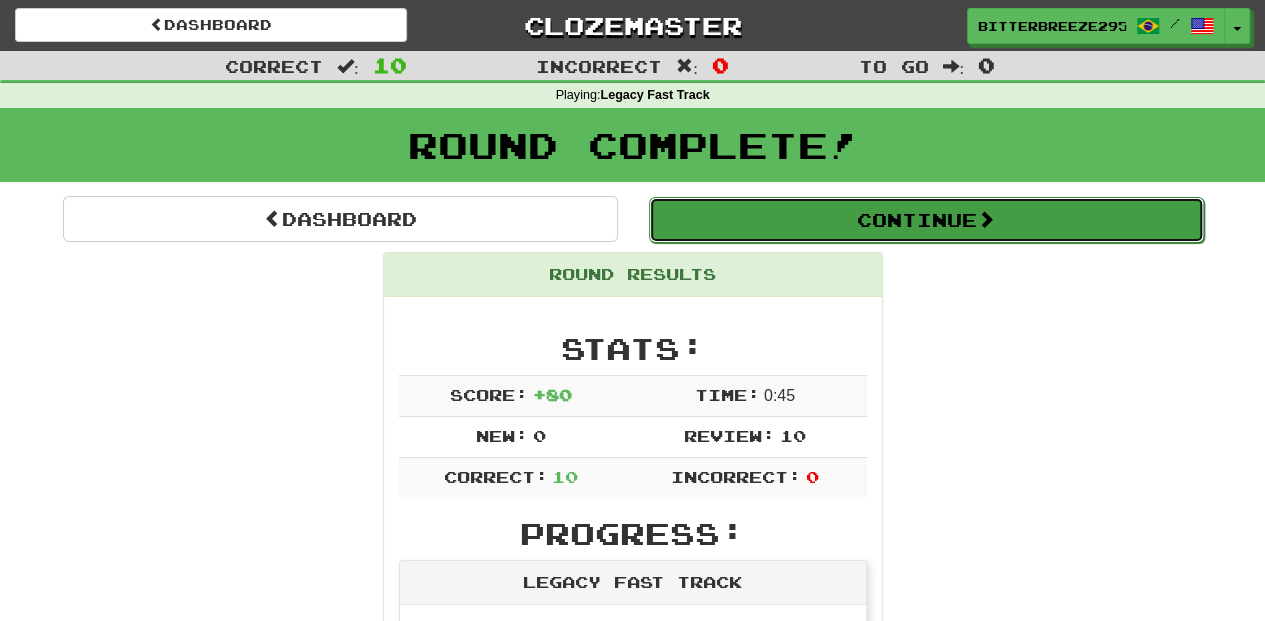 click on "Continue" at bounding box center [926, 220] 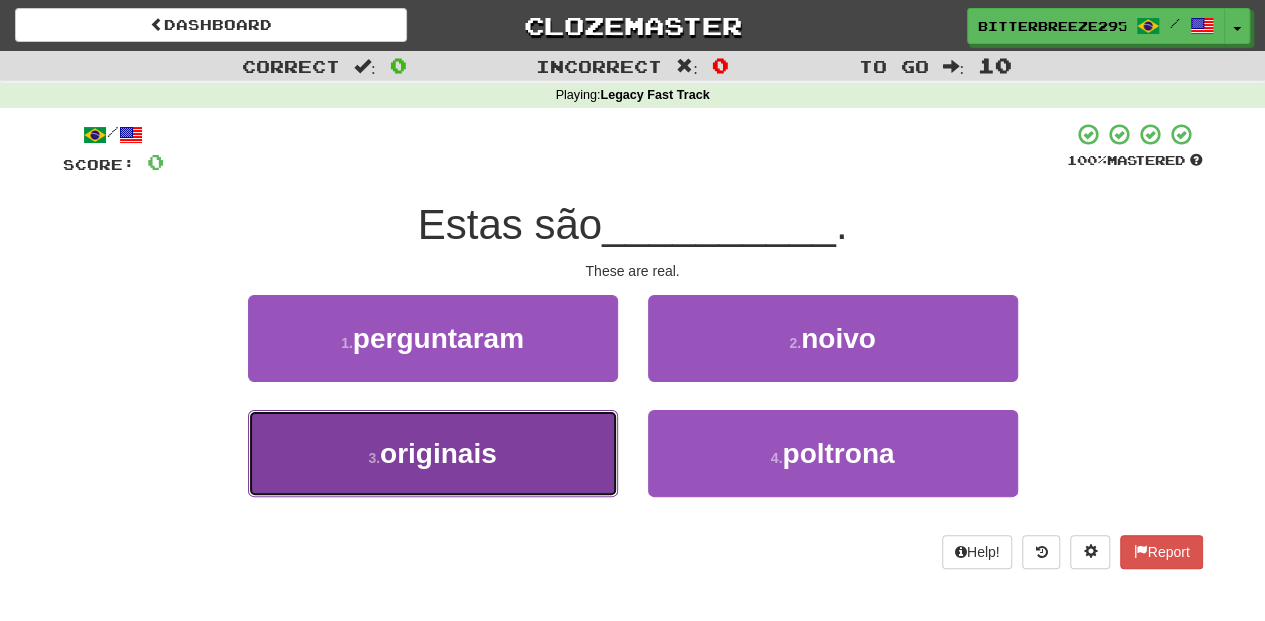 click on "3 .  originais" at bounding box center [433, 453] 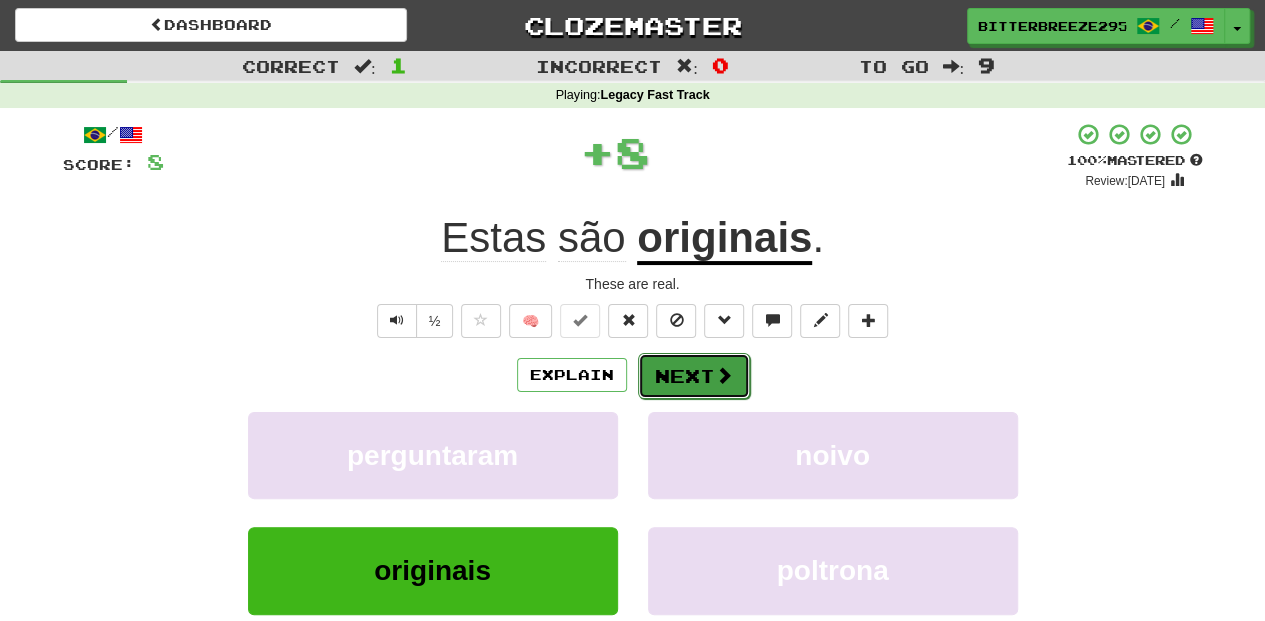 click on "Next" at bounding box center (694, 376) 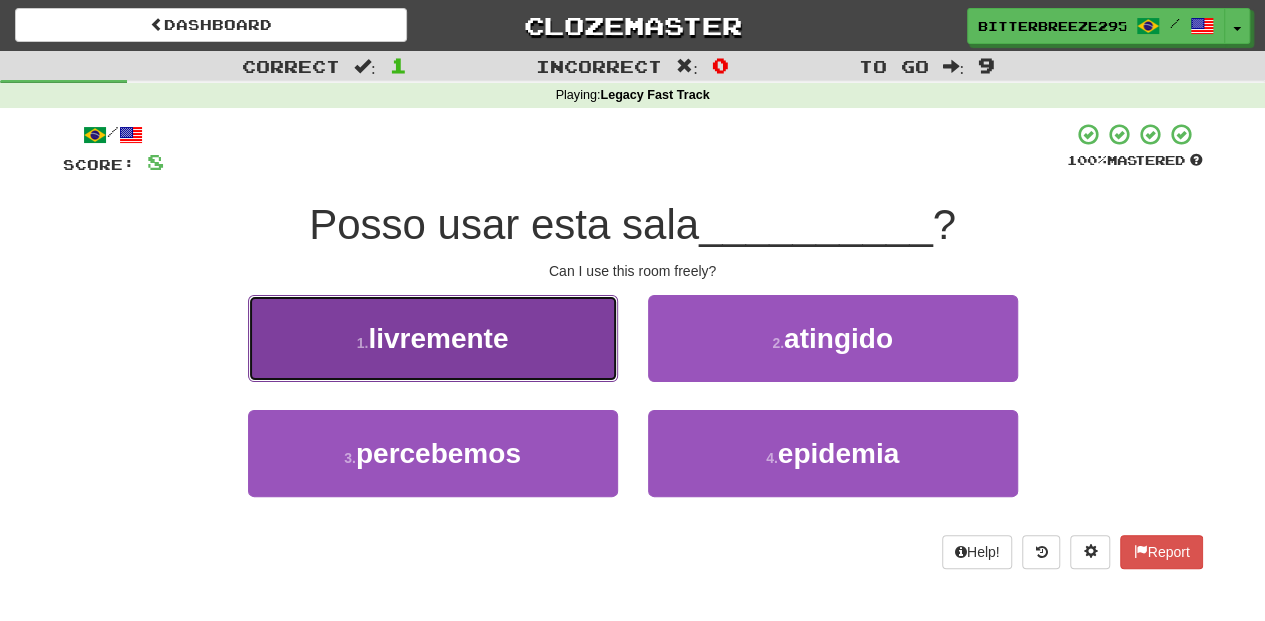 click on "1 .  livremente" at bounding box center [433, 338] 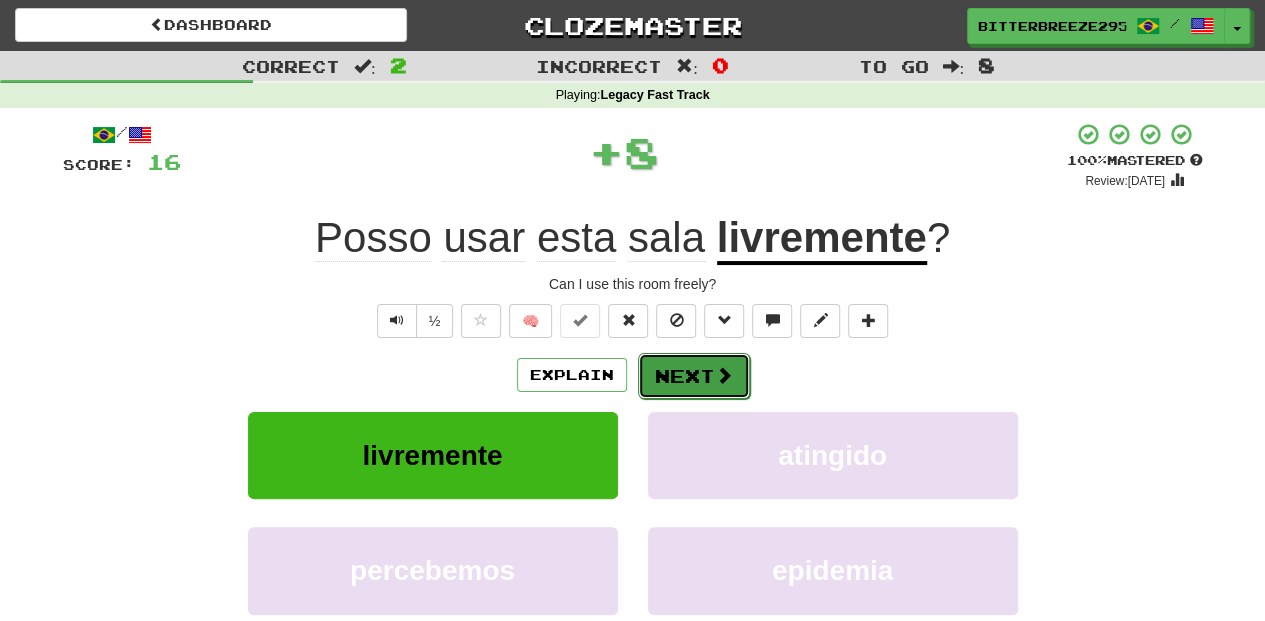 click on "Next" at bounding box center (694, 376) 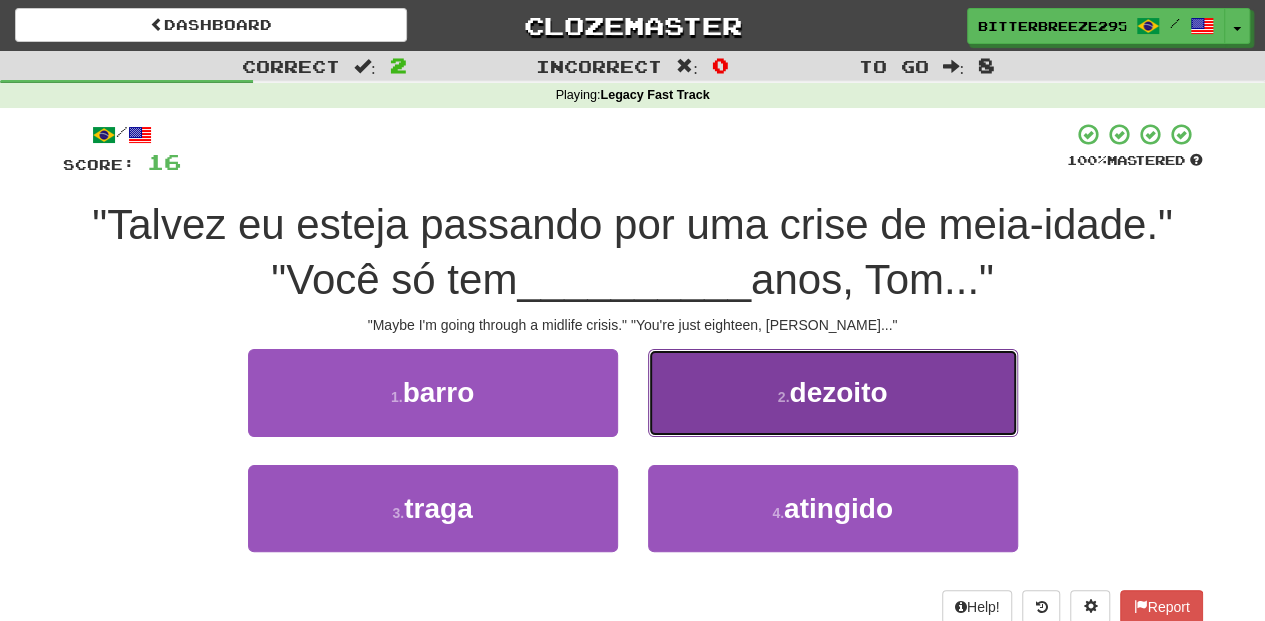 click on "2 .  dezoito" at bounding box center [833, 392] 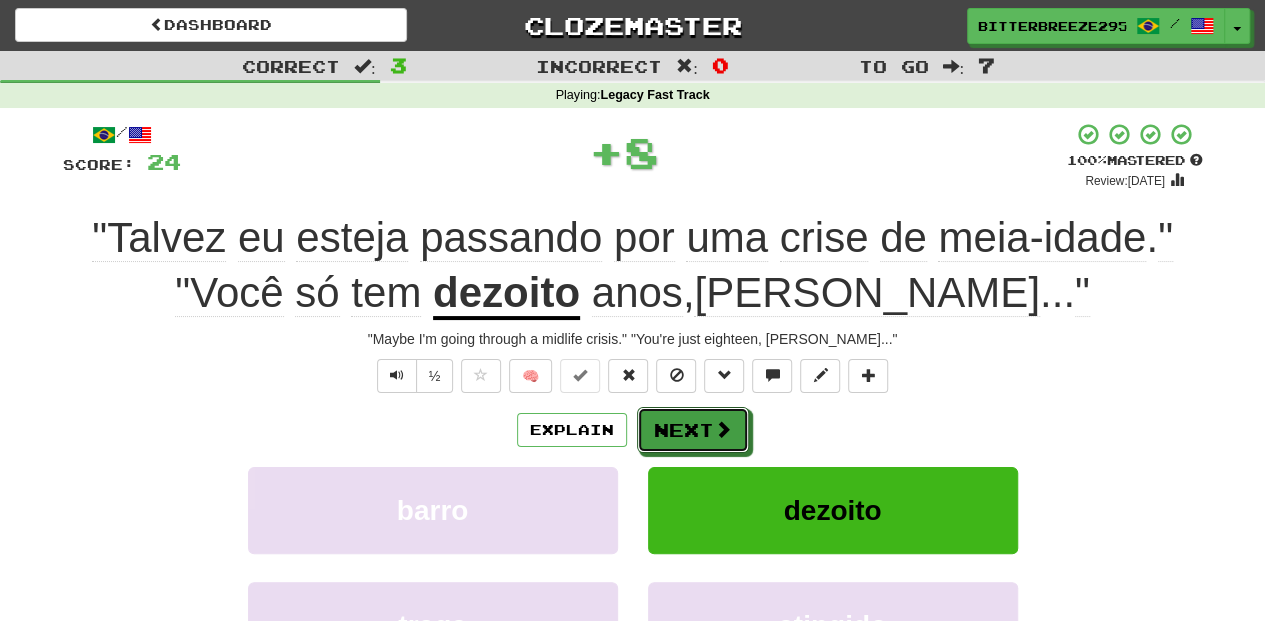 click on "Next" at bounding box center [693, 430] 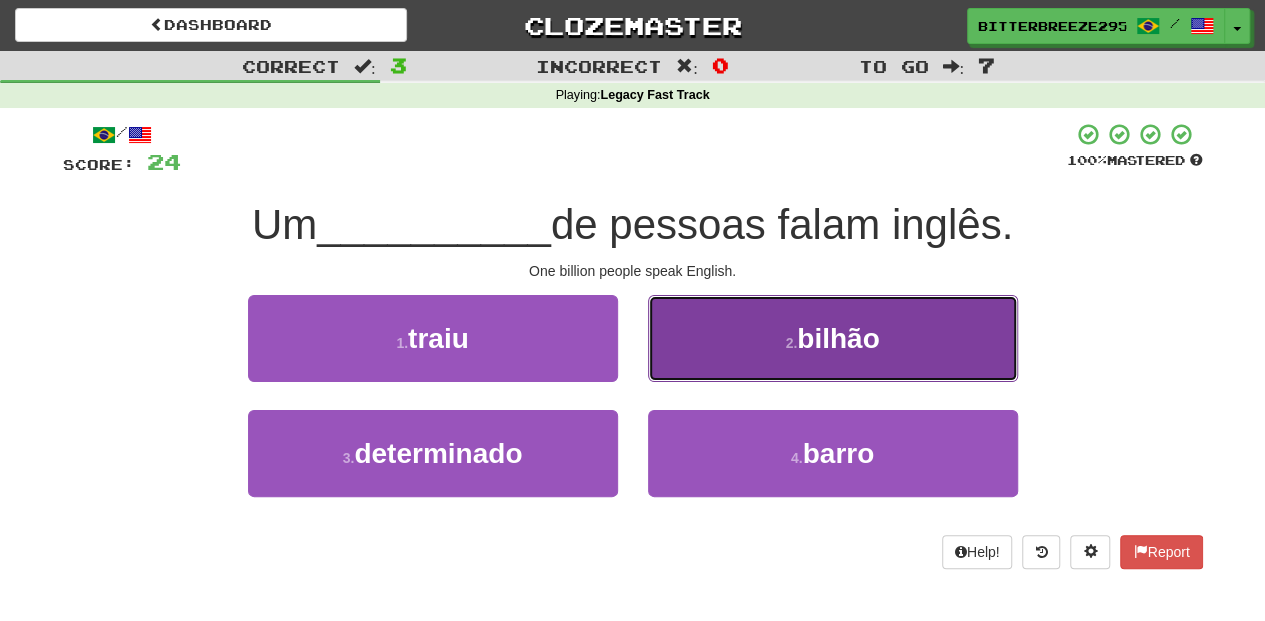 click on "2 .  bilhão" at bounding box center [833, 338] 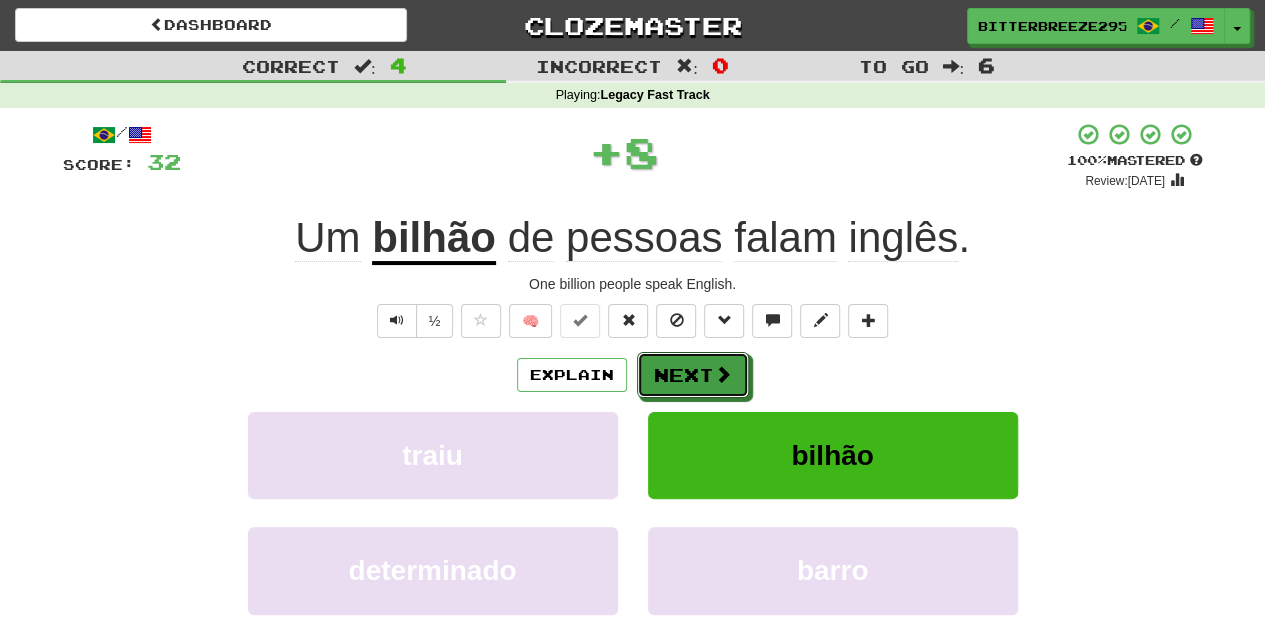 click on "Next" at bounding box center [693, 375] 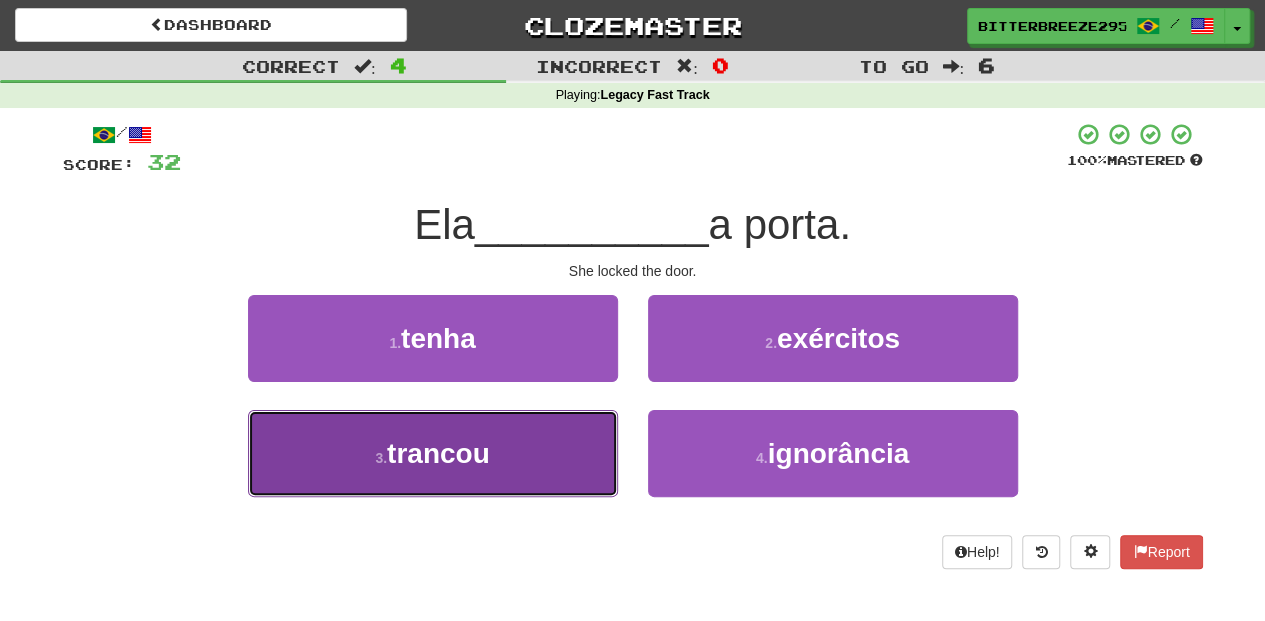 click on "3 .  trancou" at bounding box center (433, 453) 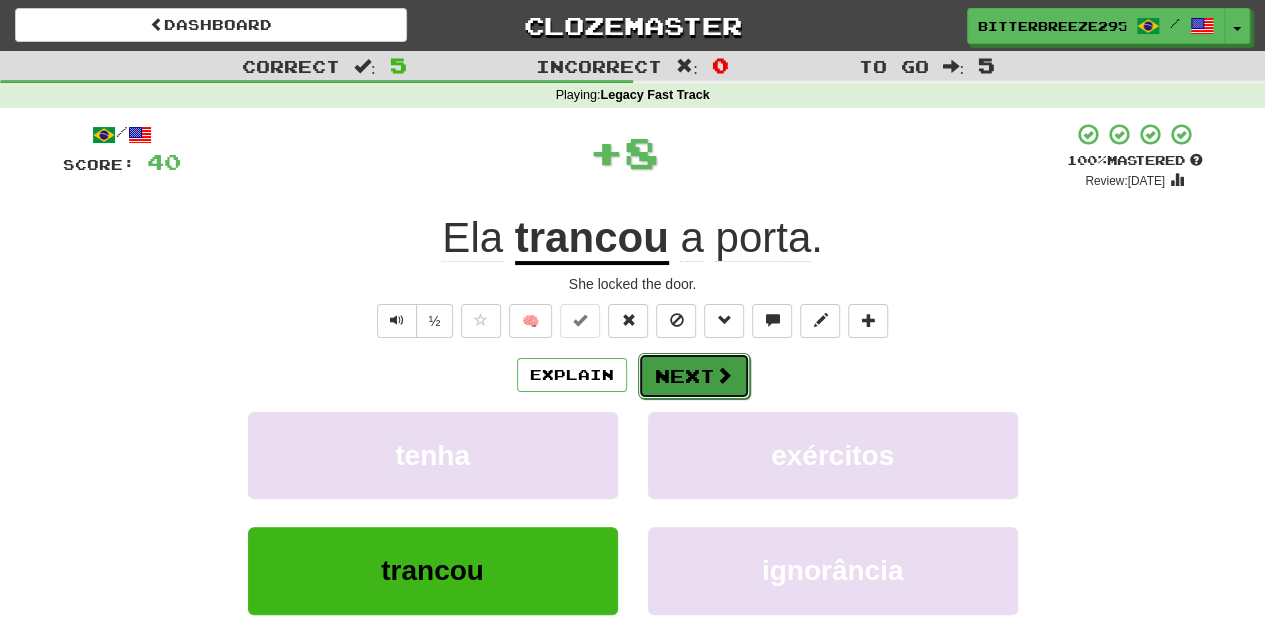click on "Next" at bounding box center [694, 376] 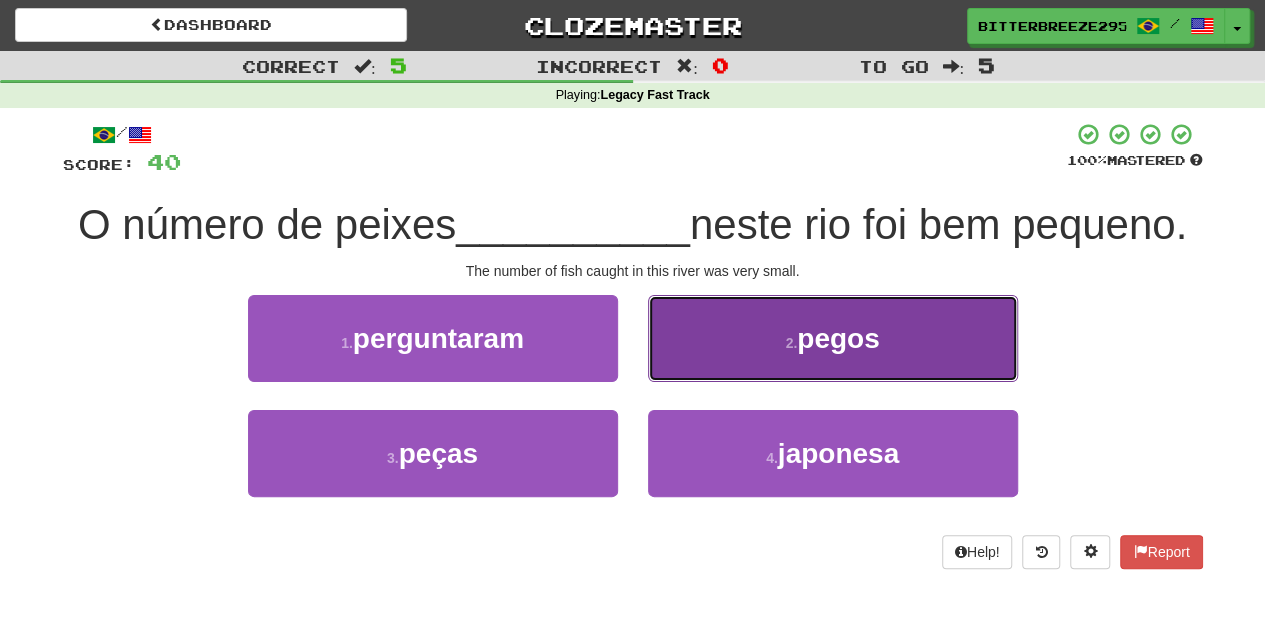 click on "2 .  pegos" at bounding box center (833, 338) 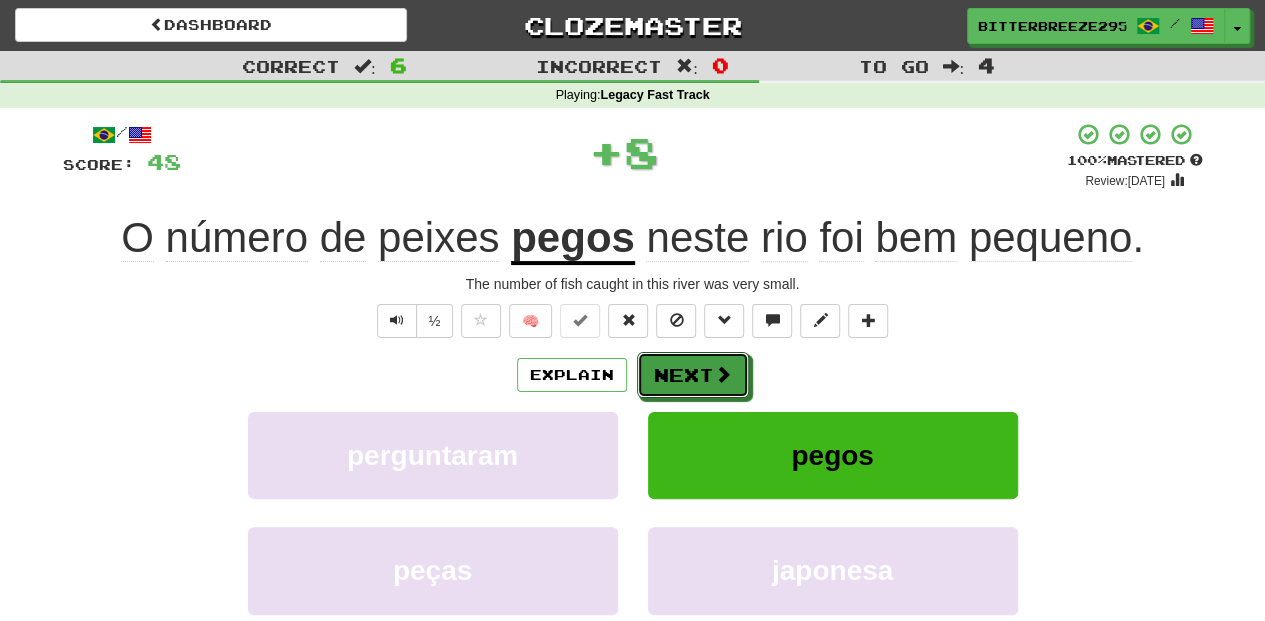 click on "Next" at bounding box center (693, 375) 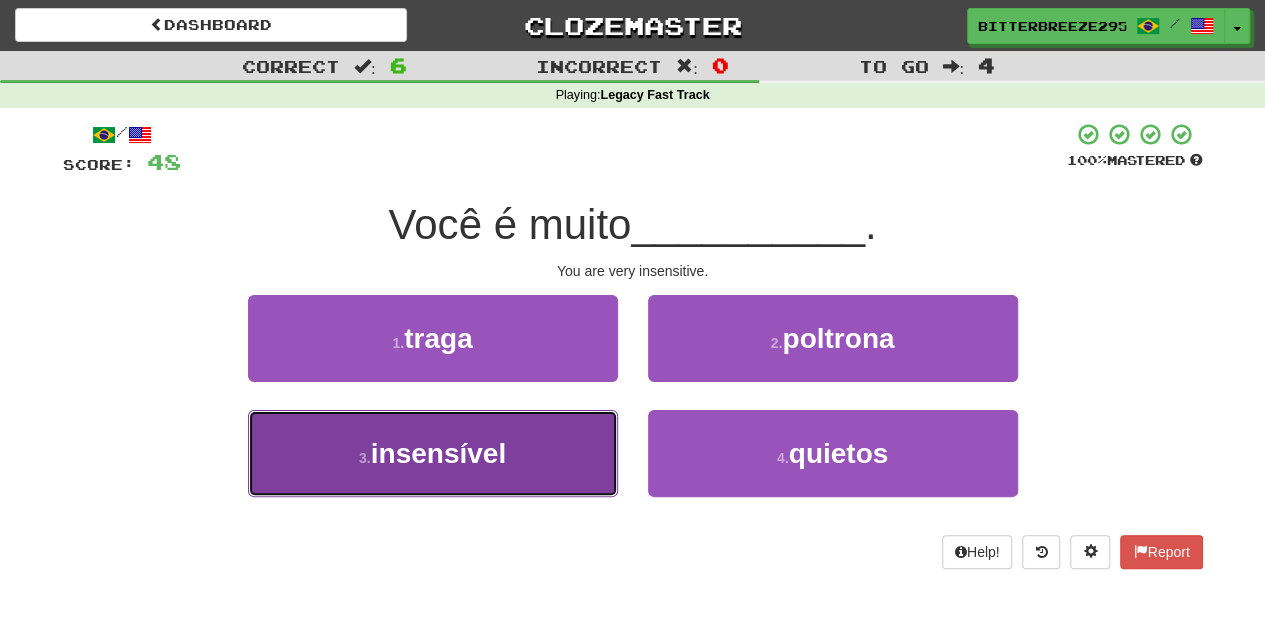click on "3 .  insensível" at bounding box center [433, 453] 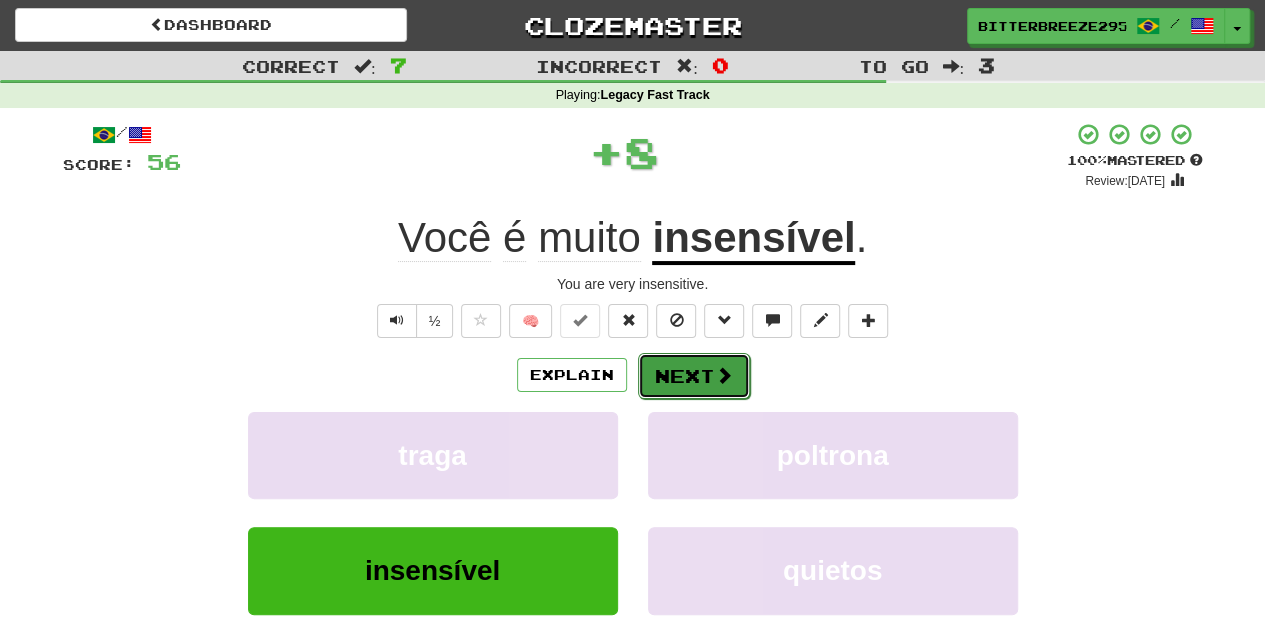 click on "Next" at bounding box center (694, 376) 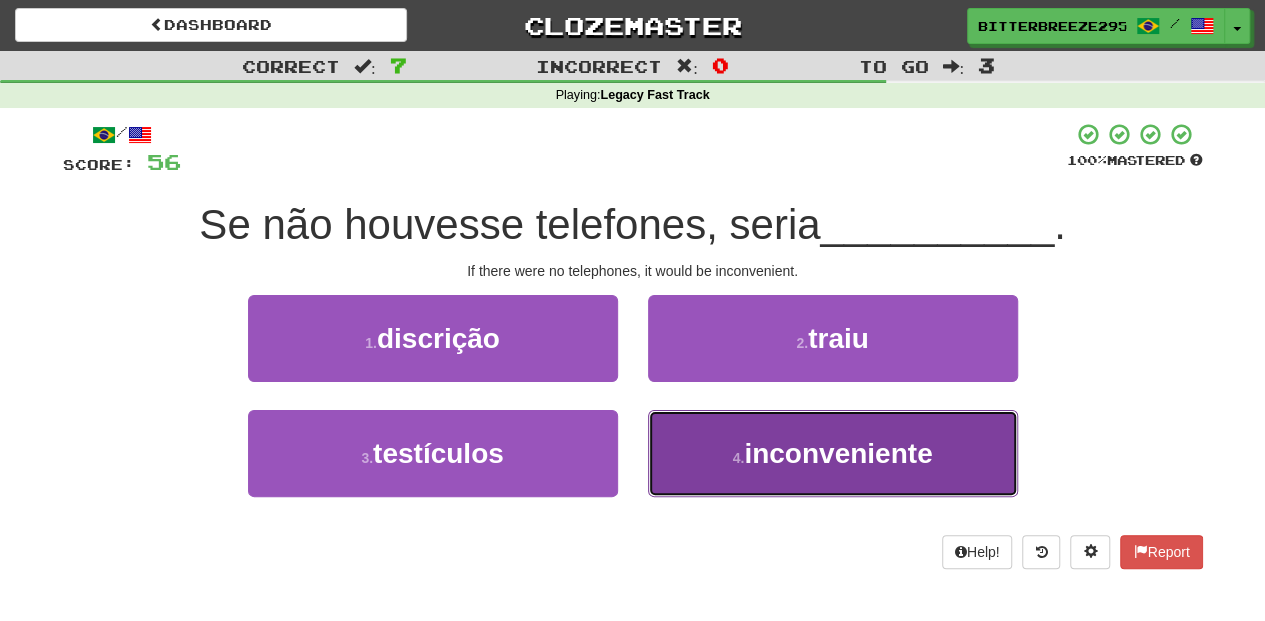 click on "4 .  inconveniente" at bounding box center [833, 453] 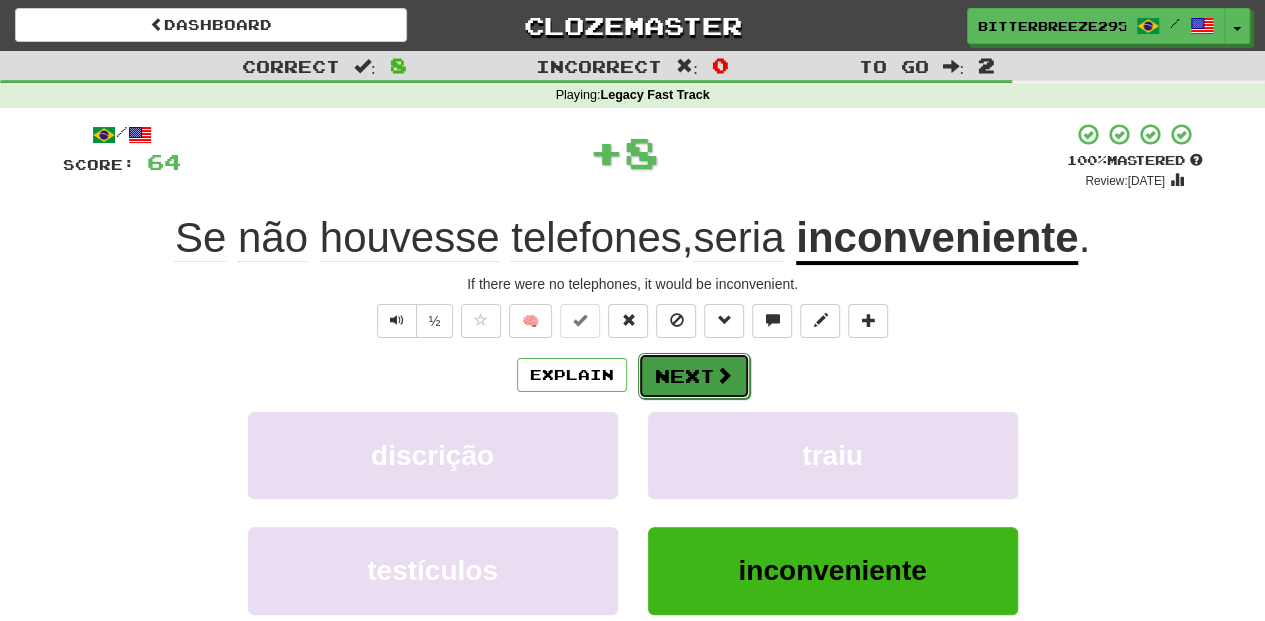 click on "Next" at bounding box center [694, 376] 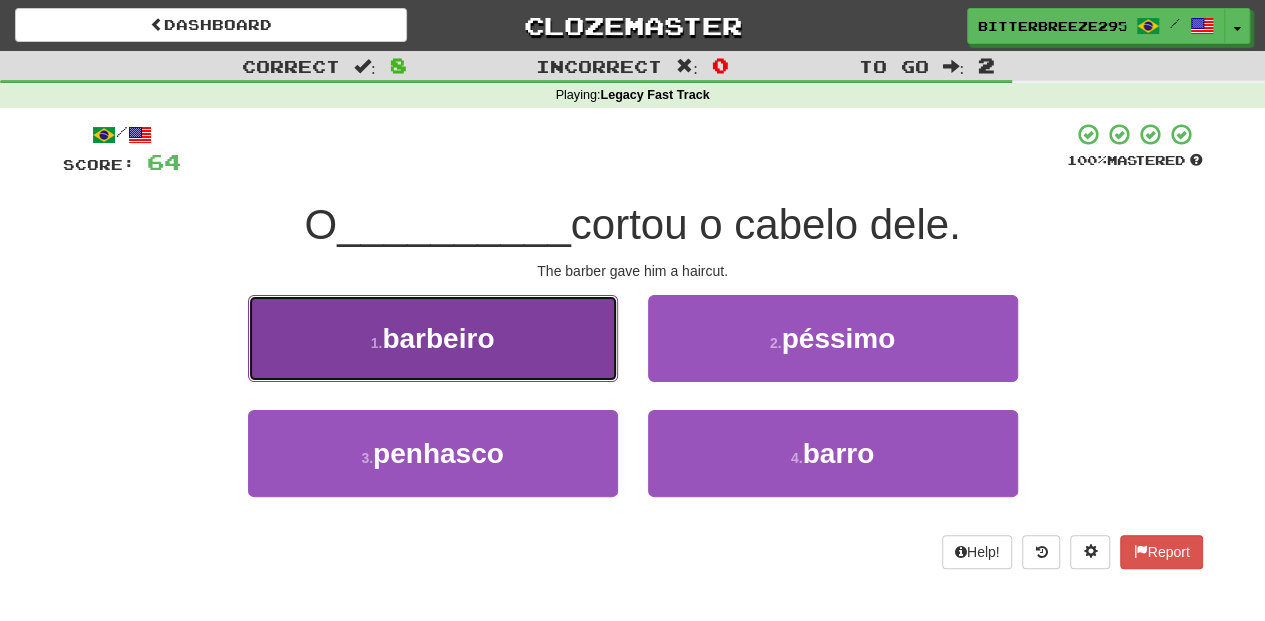 click on "1 .  barbeiro" at bounding box center (433, 338) 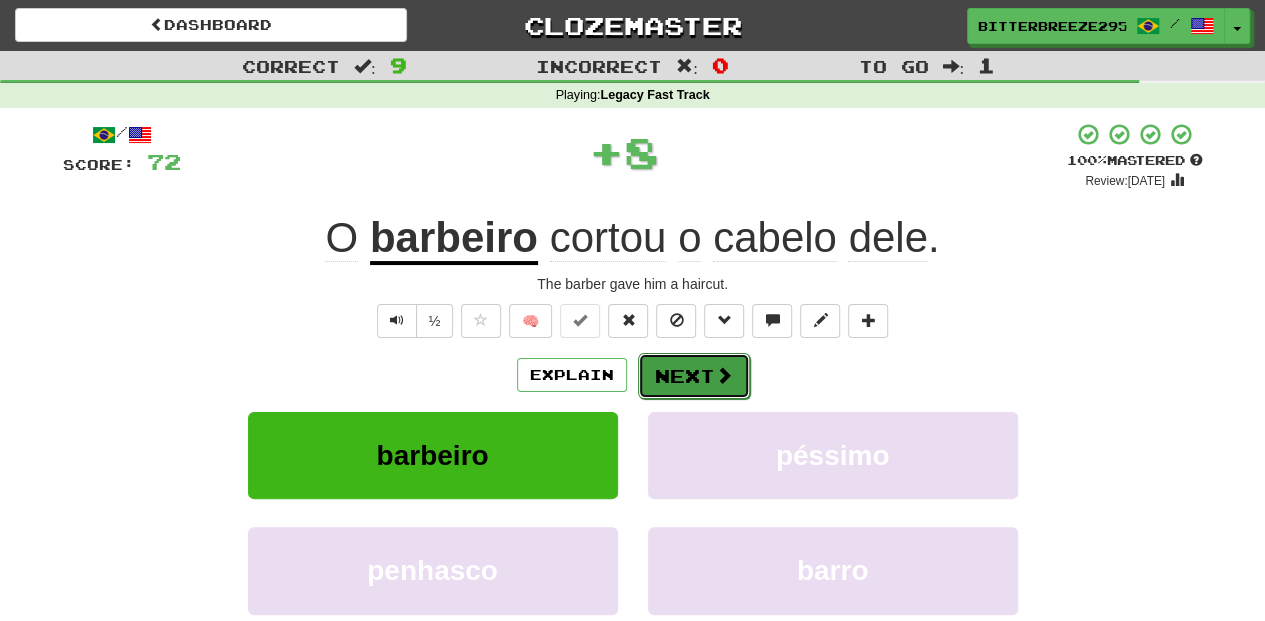click on "Next" at bounding box center (694, 376) 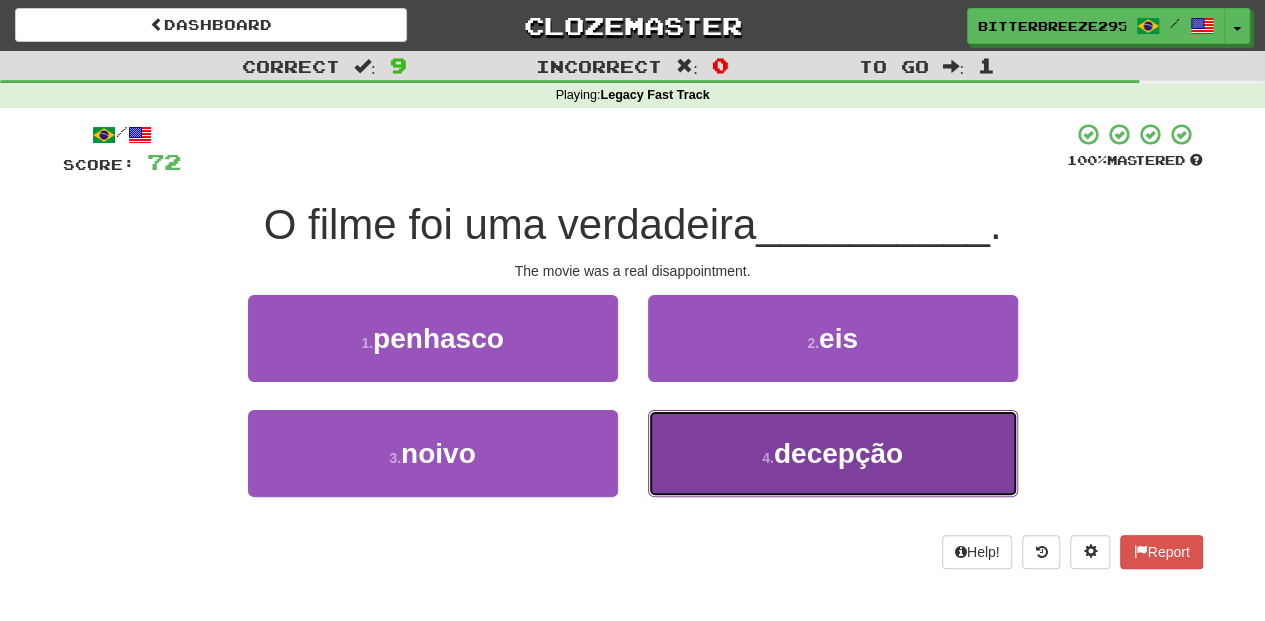 click on "4 .  decepção" at bounding box center (833, 453) 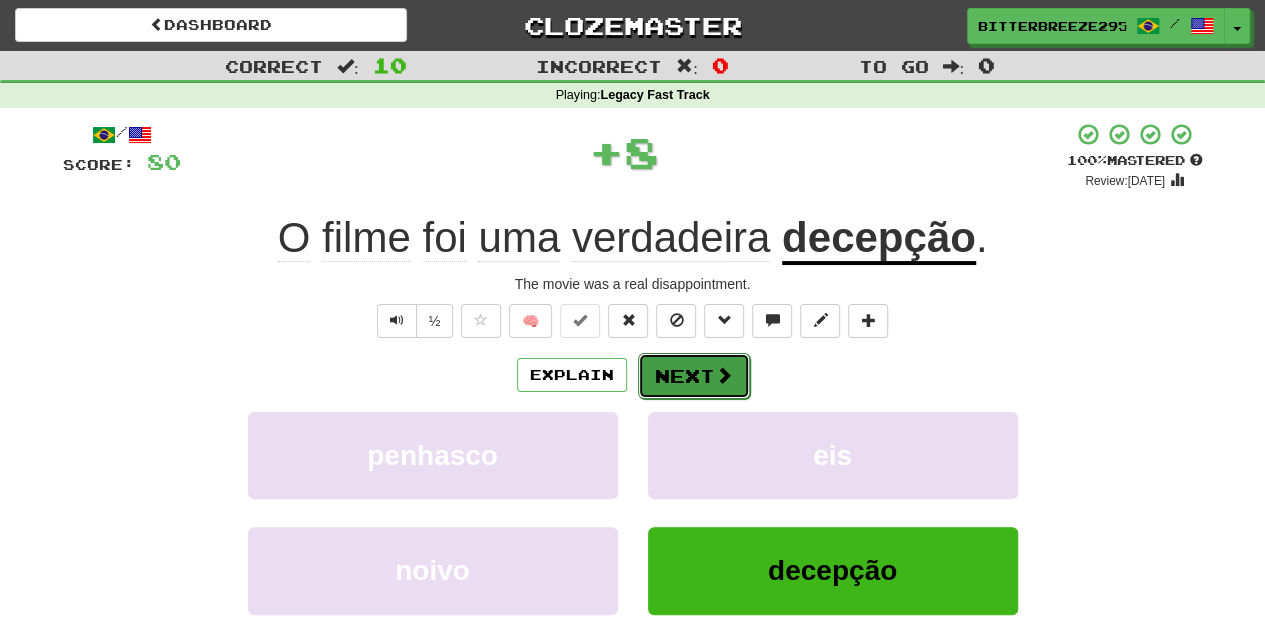 click on "Next" at bounding box center [694, 376] 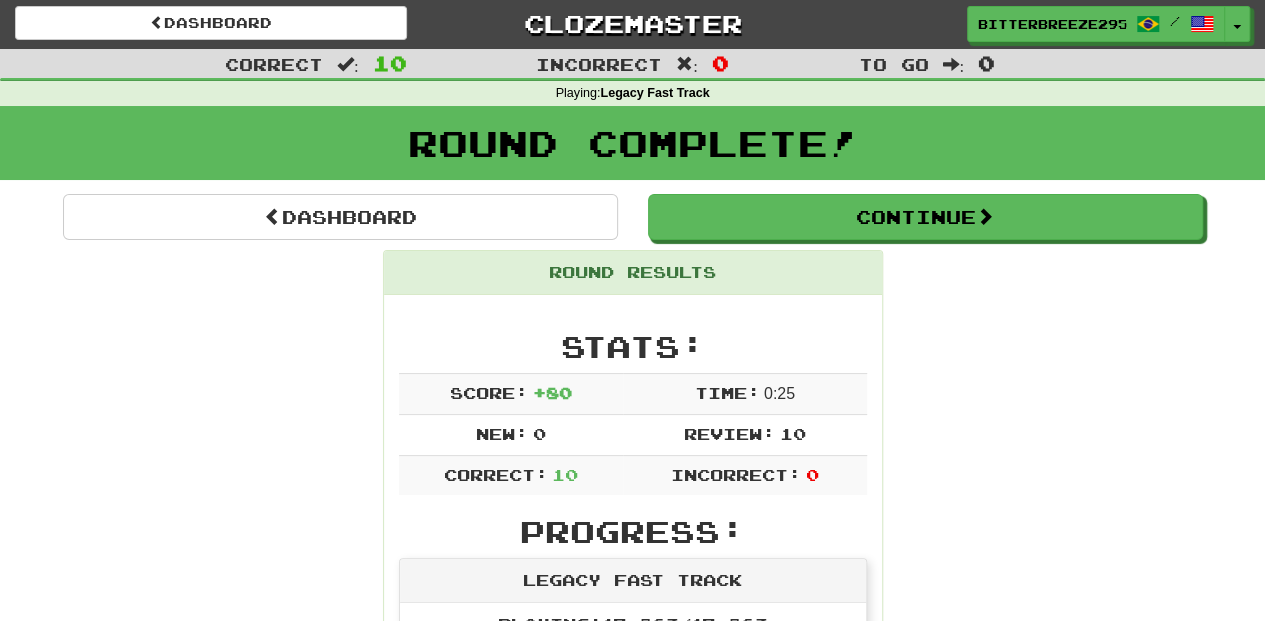 scroll, scrollTop: 0, scrollLeft: 0, axis: both 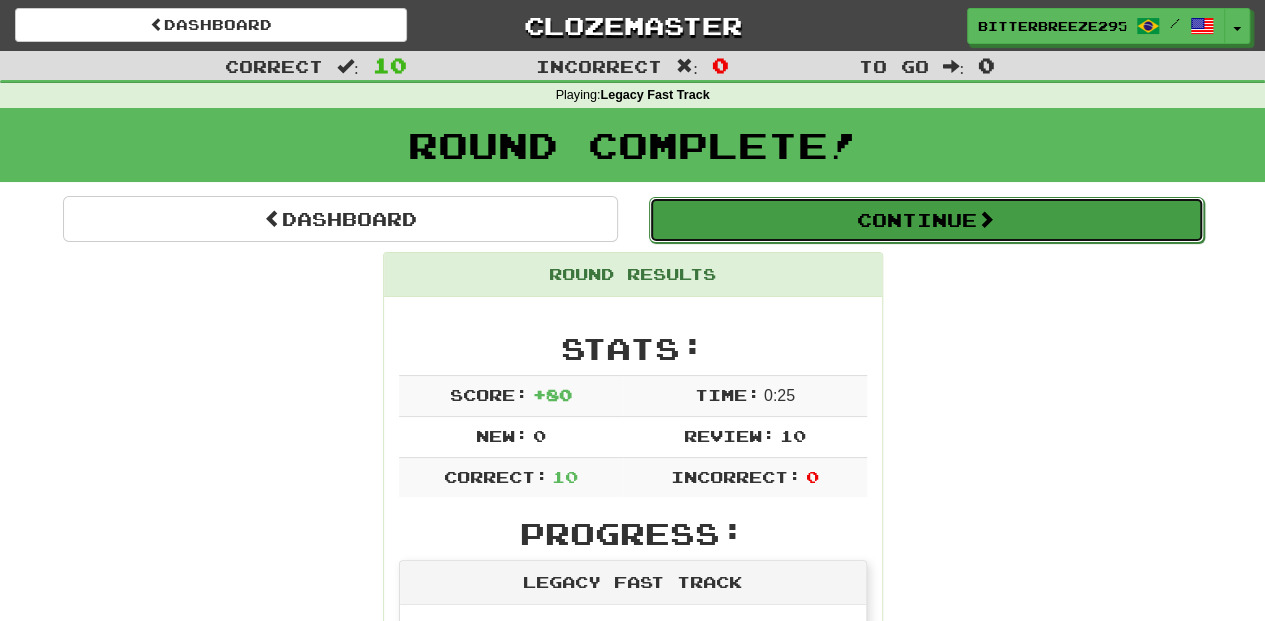 click on "Continue" at bounding box center [926, 220] 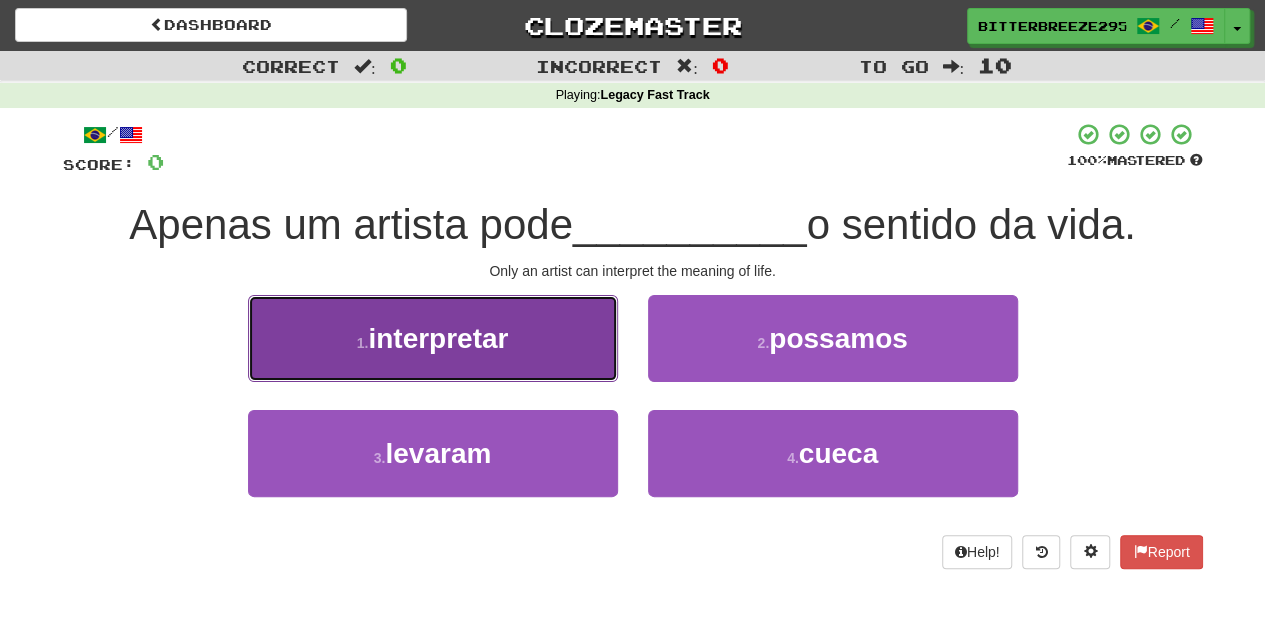 click on "1 .  interpretar" at bounding box center [433, 338] 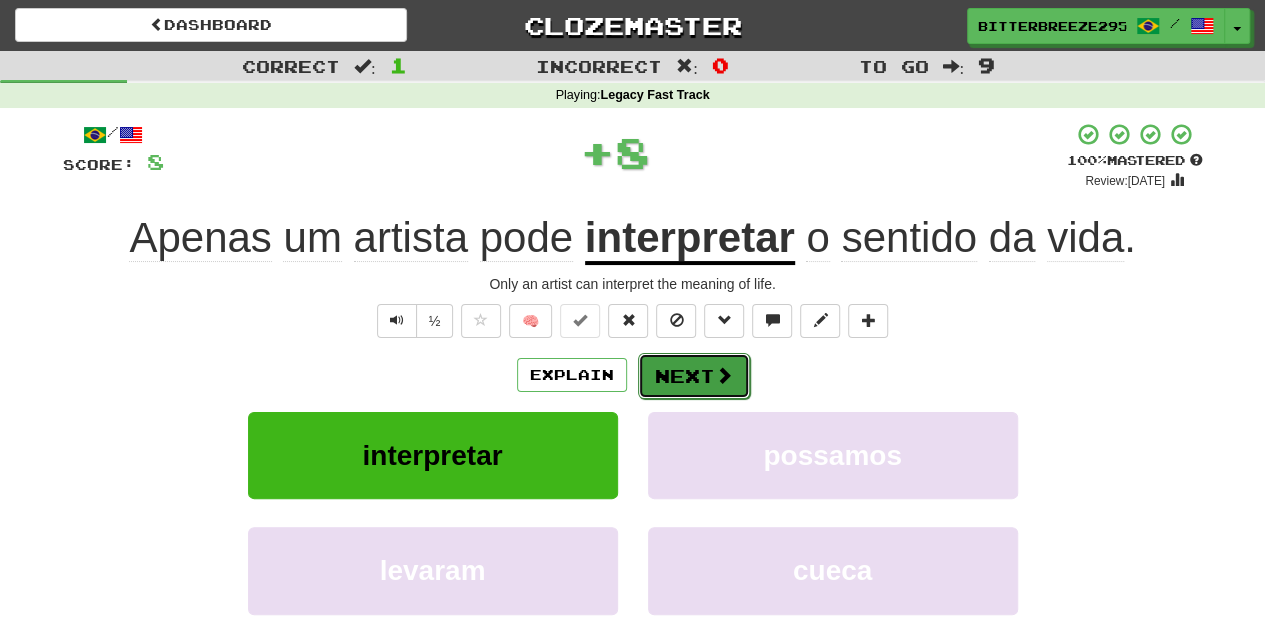 click on "Next" at bounding box center [694, 376] 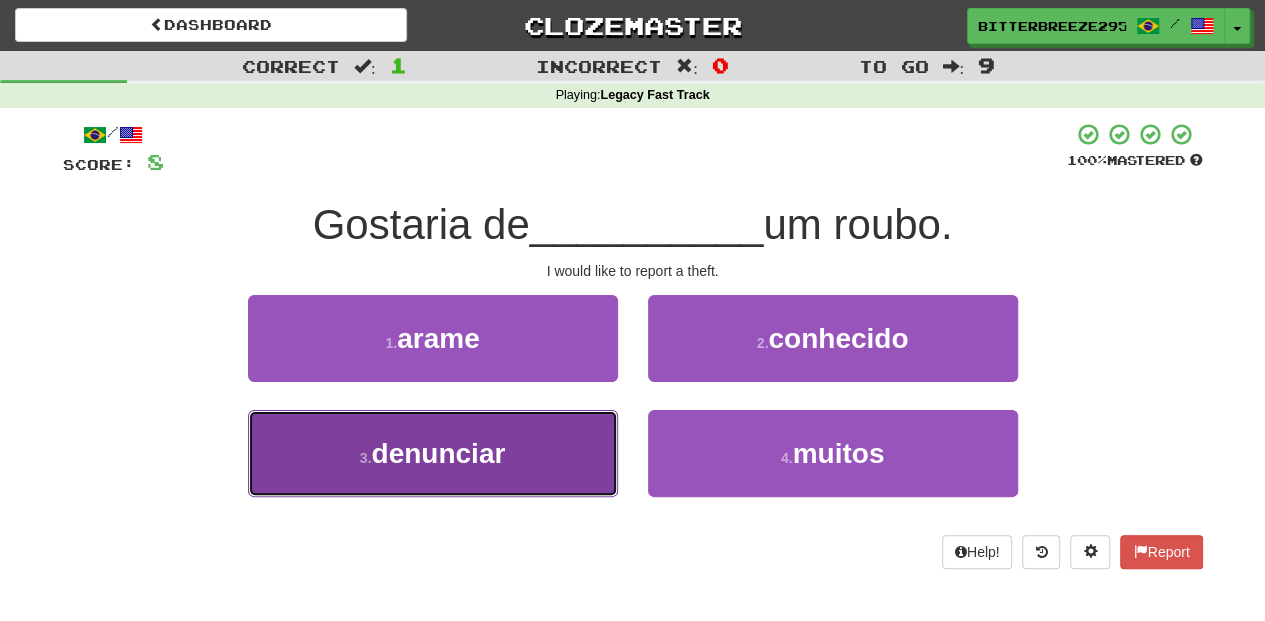 click on "3 .  denunciar" at bounding box center [433, 453] 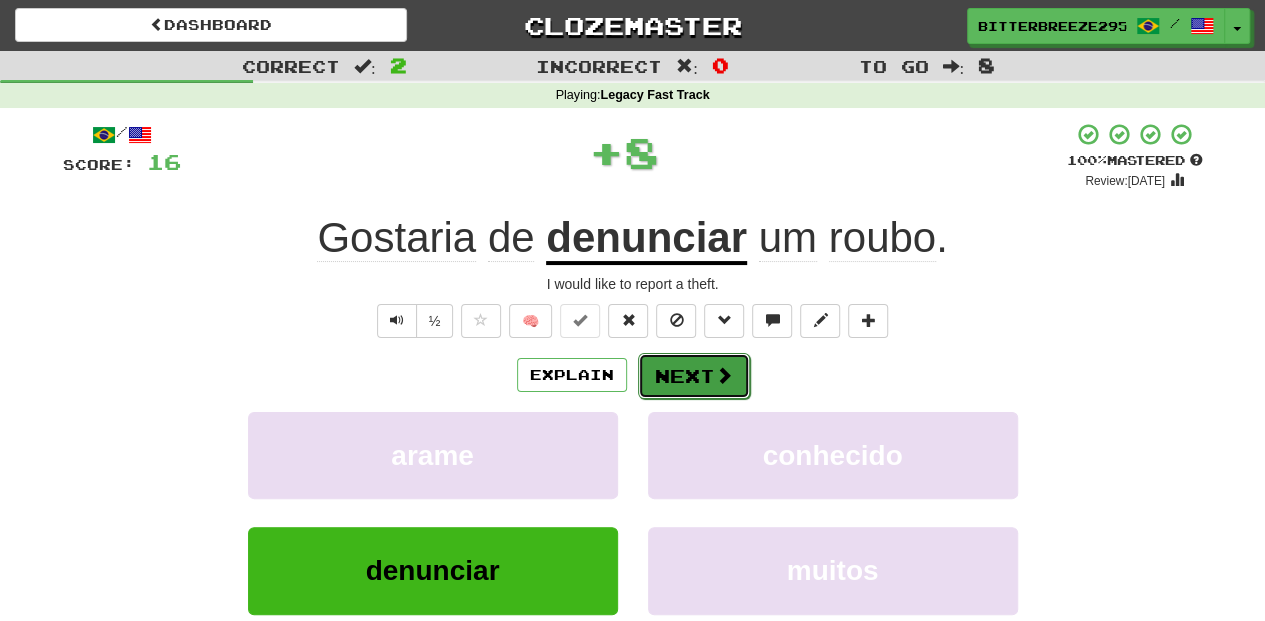 click on "Next" at bounding box center (694, 376) 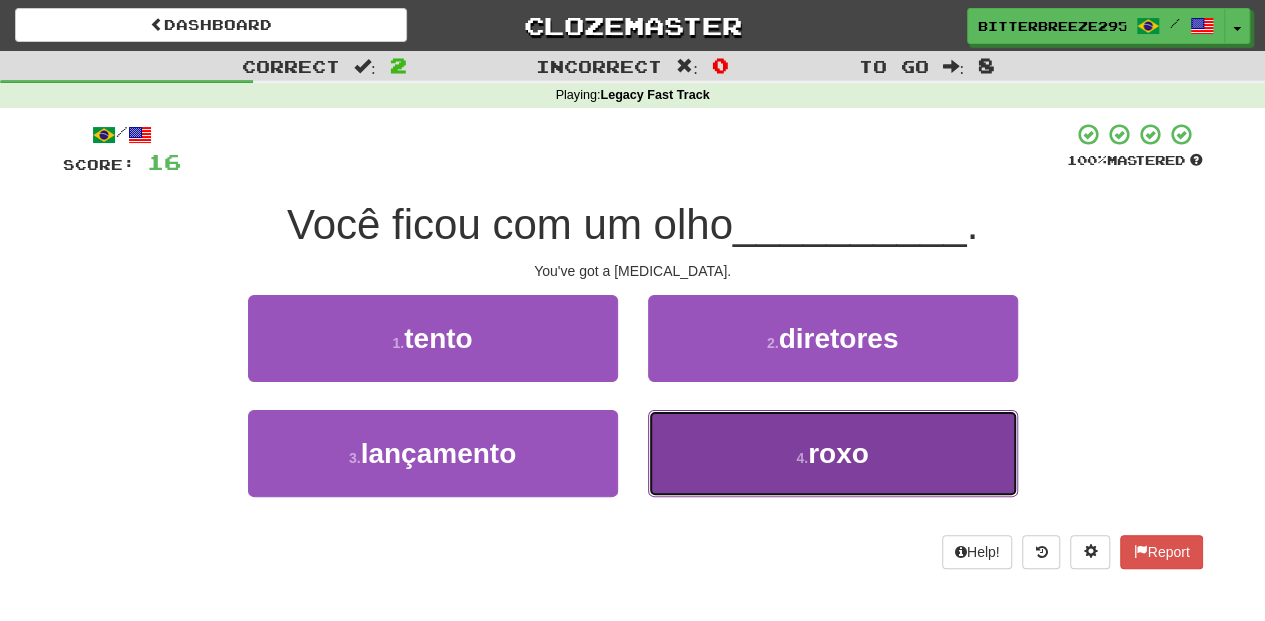 click on "4 .  roxo" at bounding box center (833, 453) 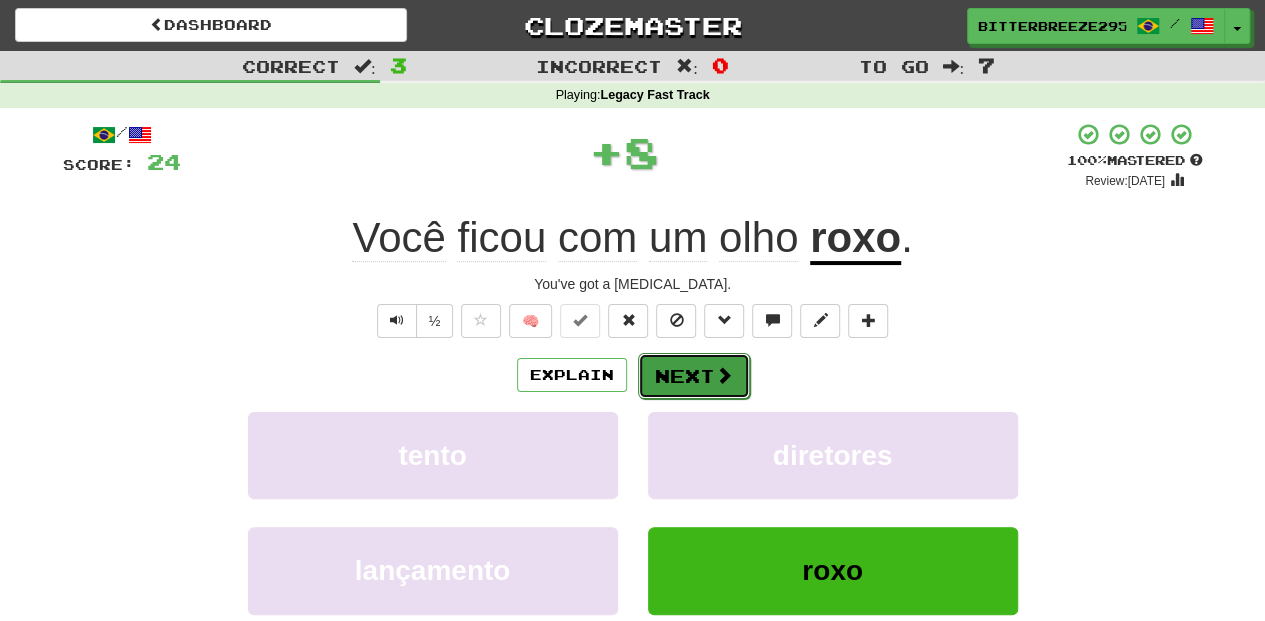 click on "Next" at bounding box center (694, 376) 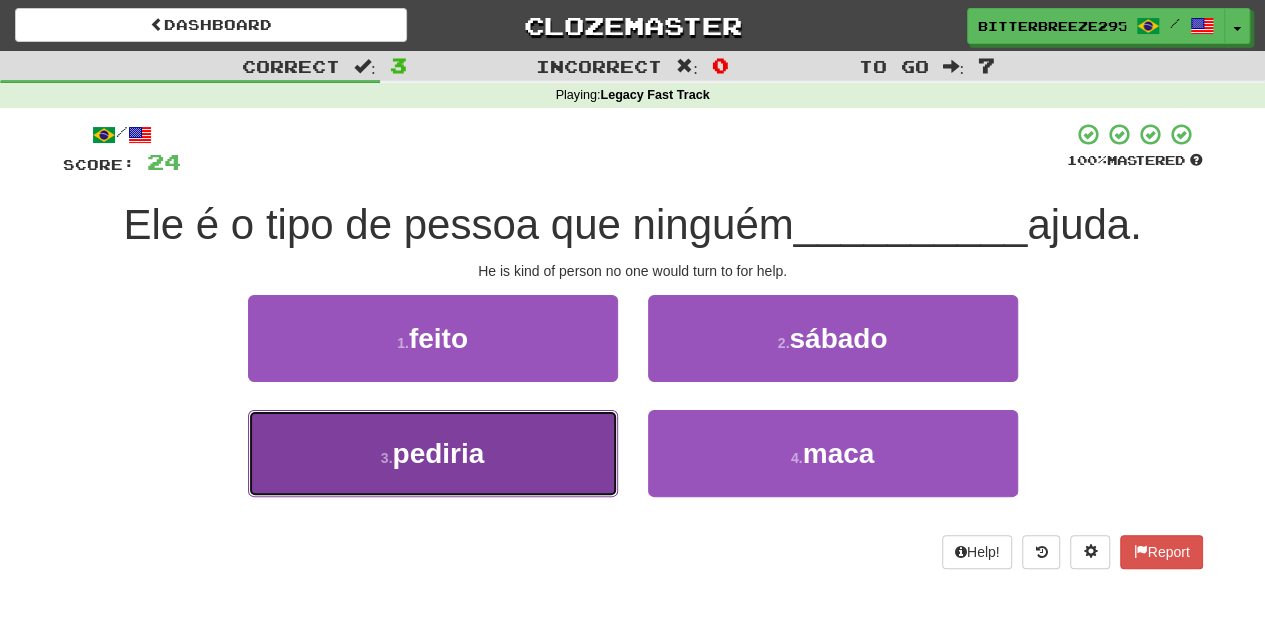 click on "3 .  pediria" at bounding box center [433, 453] 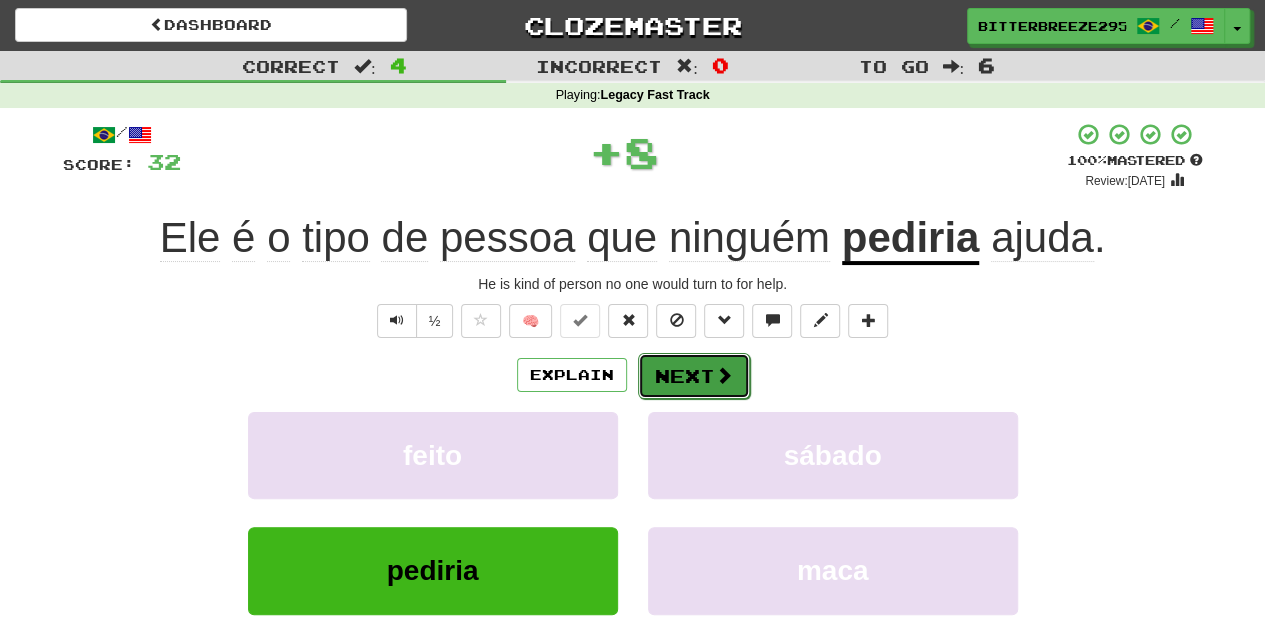click on "Next" at bounding box center (694, 376) 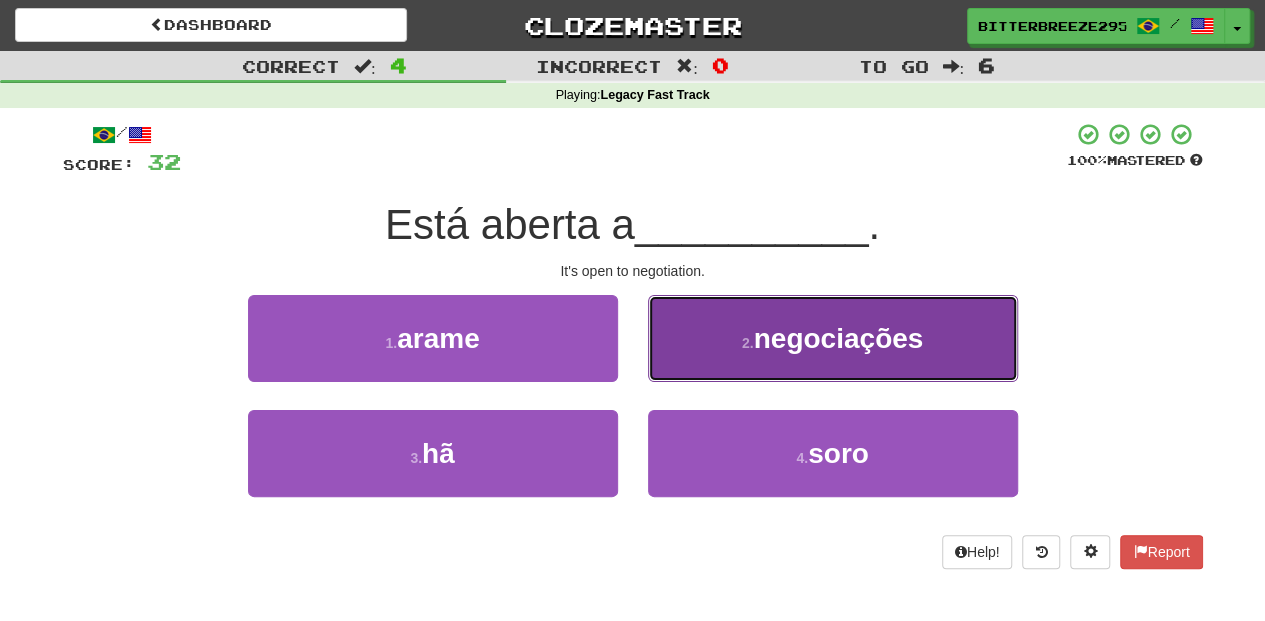 click on "2 .  negociações" at bounding box center [833, 338] 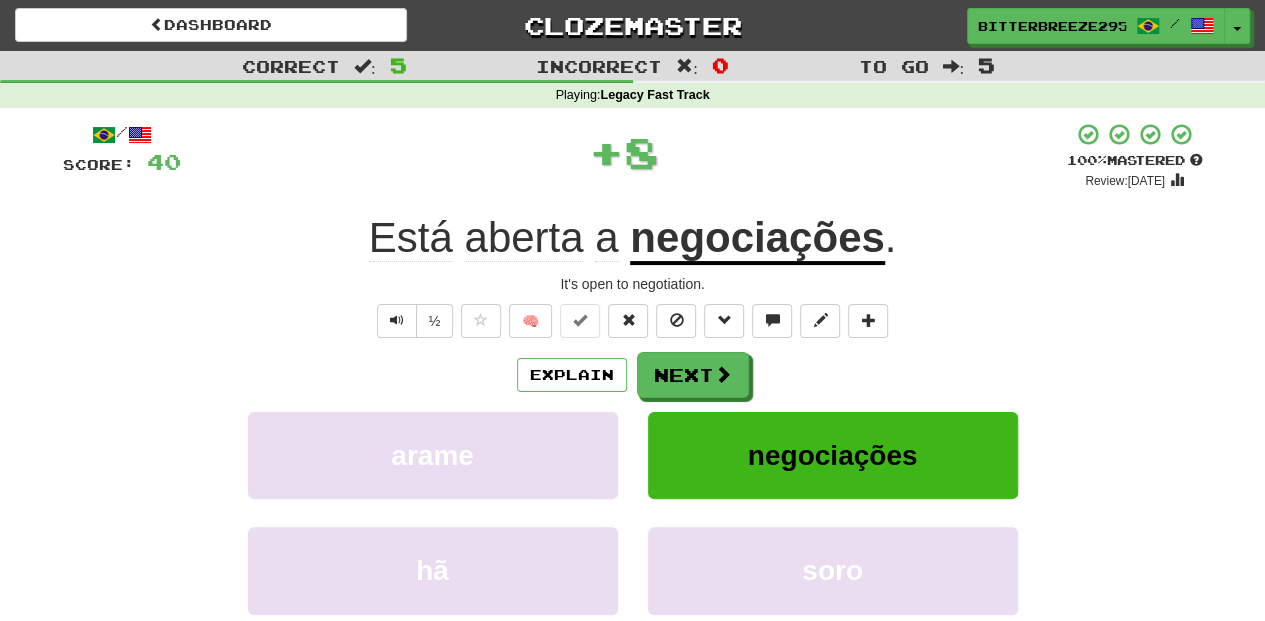 click on "Next" at bounding box center [693, 375] 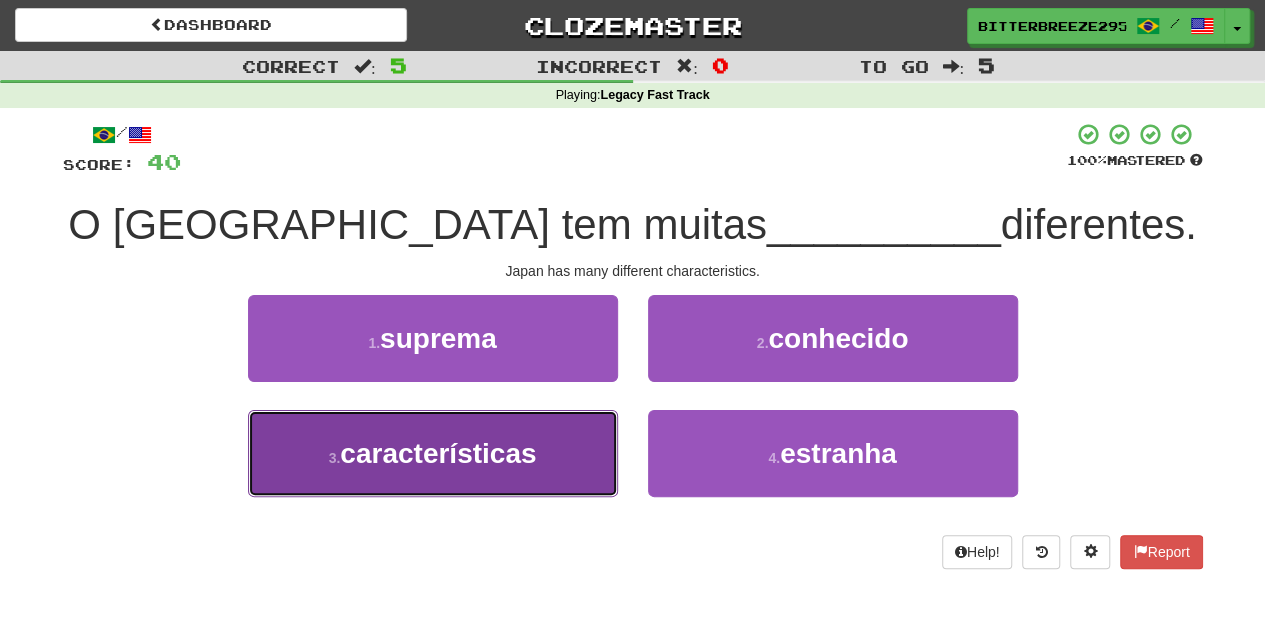click on "3 .  características" at bounding box center [433, 453] 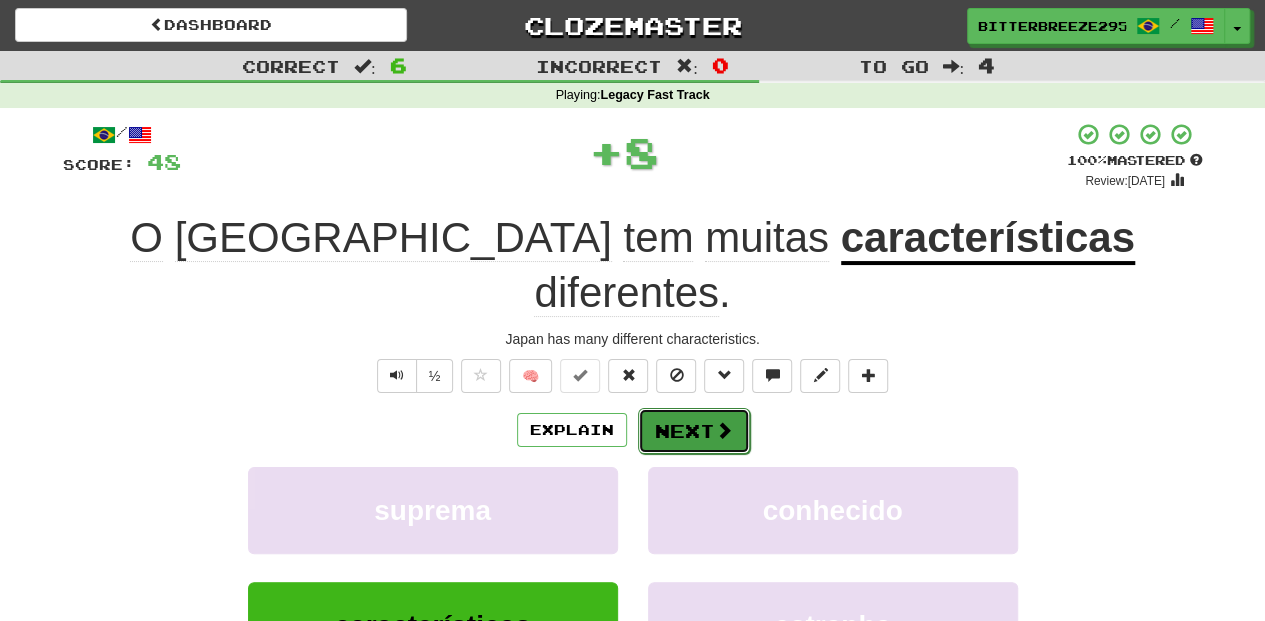 click on "Next" at bounding box center (694, 431) 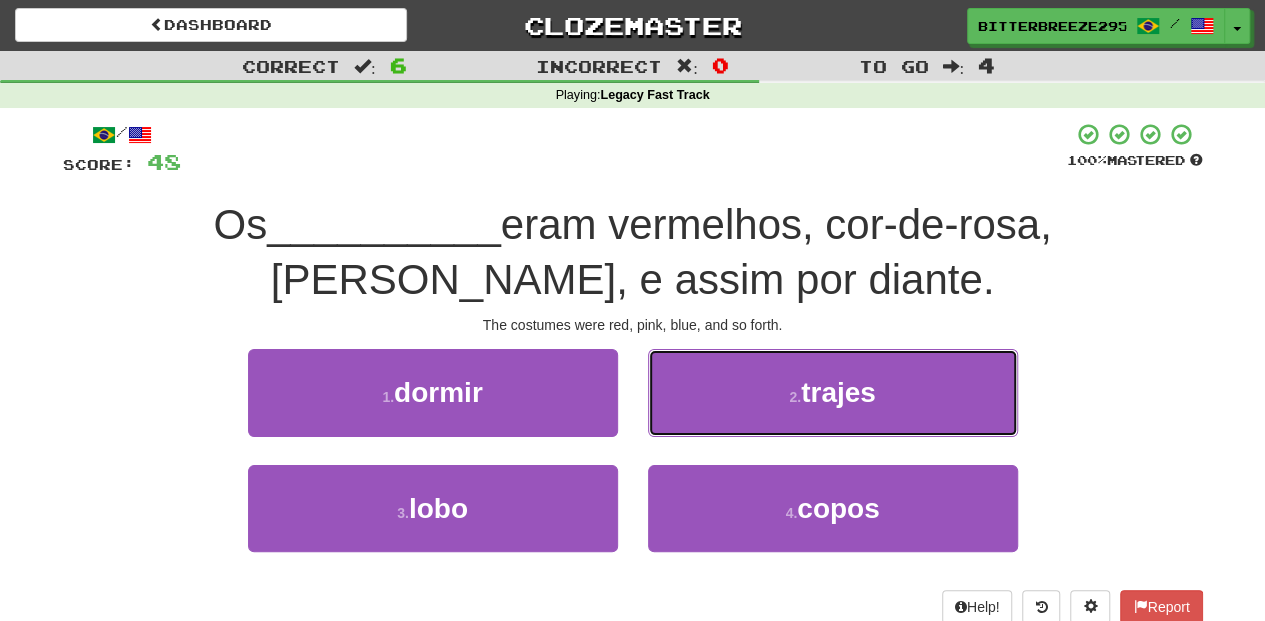 click on "2 .  trajes" at bounding box center (833, 392) 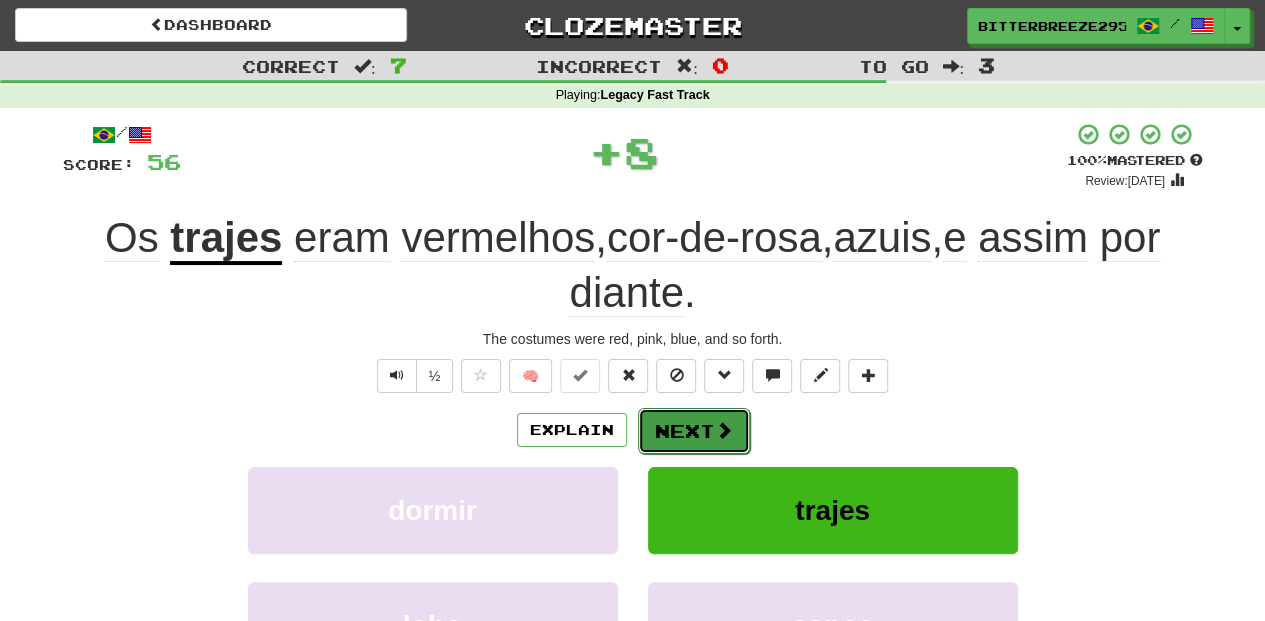 click on "Next" at bounding box center (694, 431) 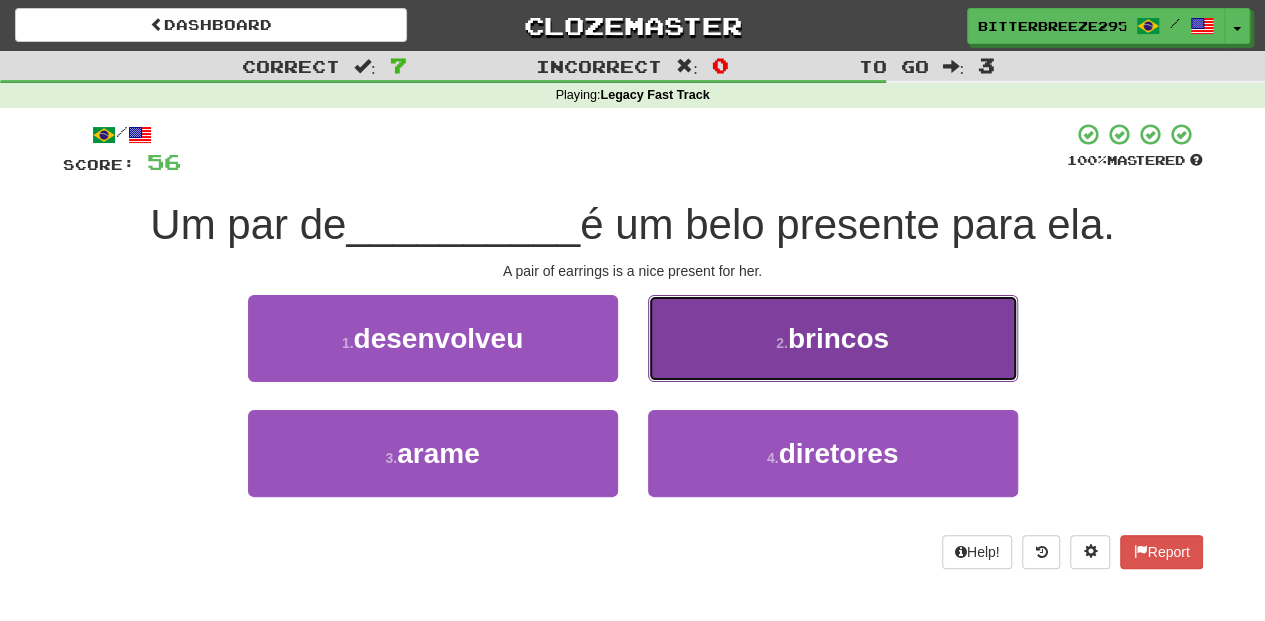 click on "2 .  brincos" at bounding box center [833, 338] 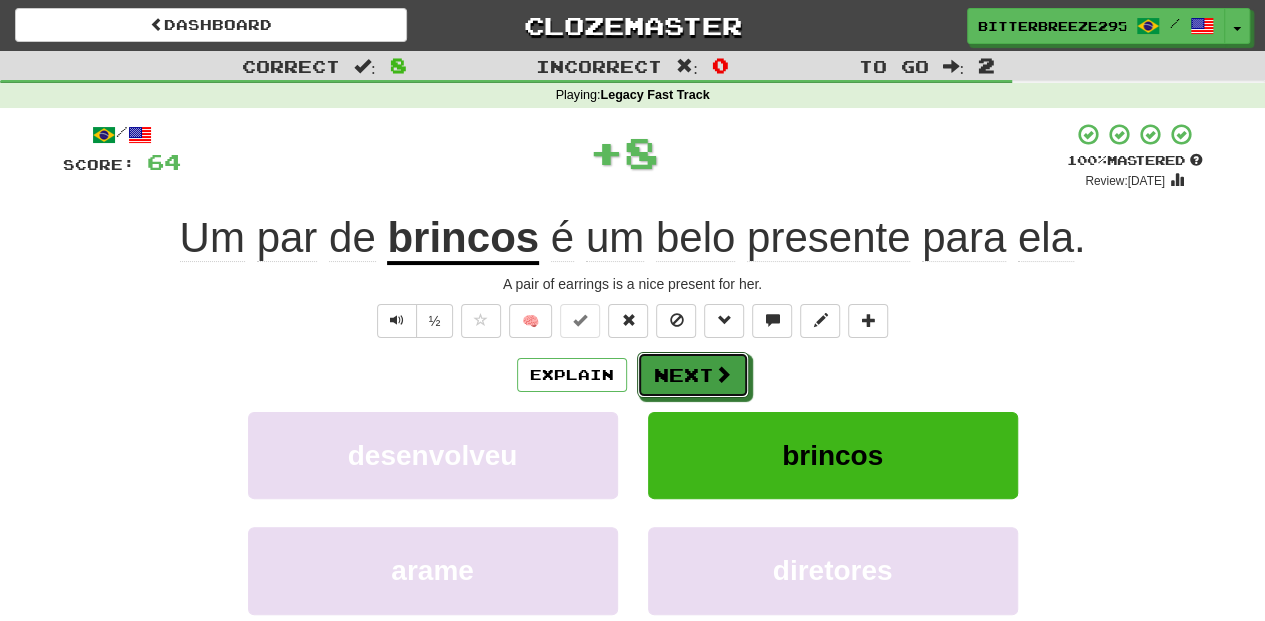 click on "Next" at bounding box center (693, 375) 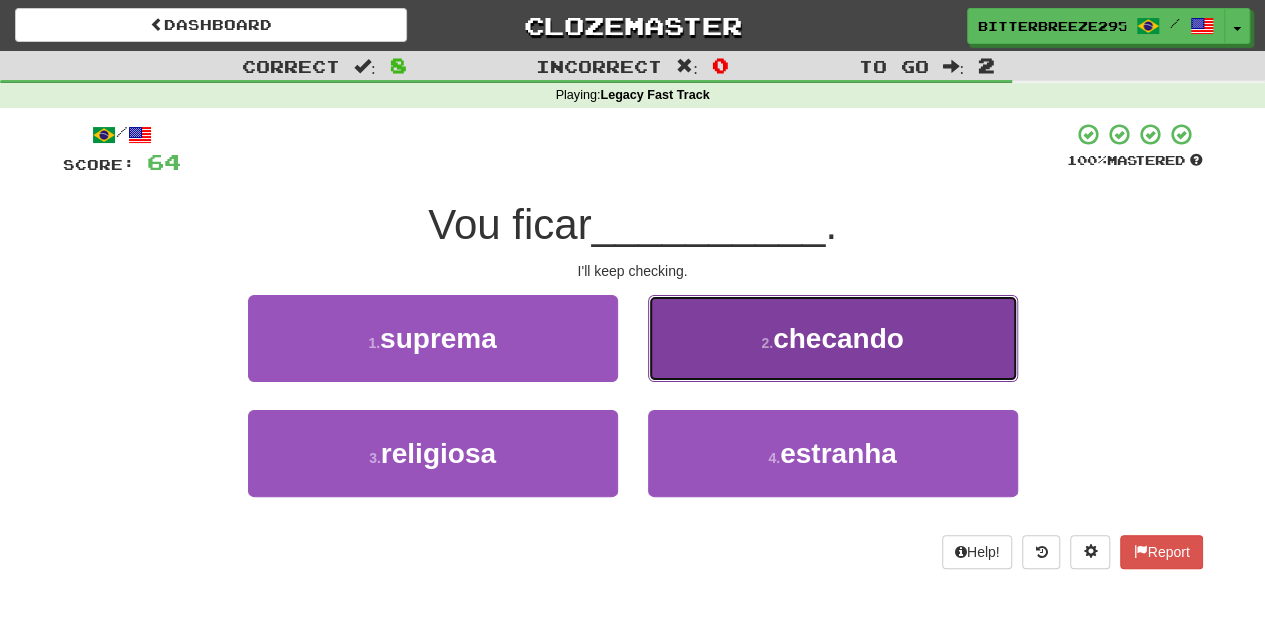 click on "2 .  checando" at bounding box center [833, 338] 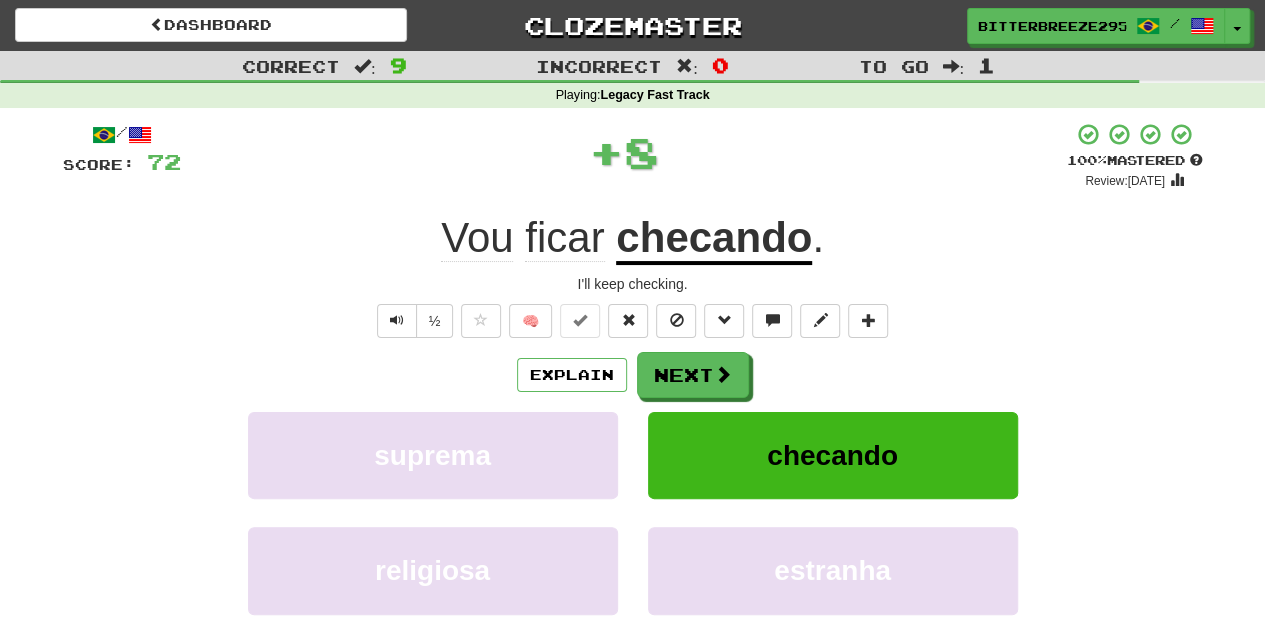 click on "Next" at bounding box center (693, 375) 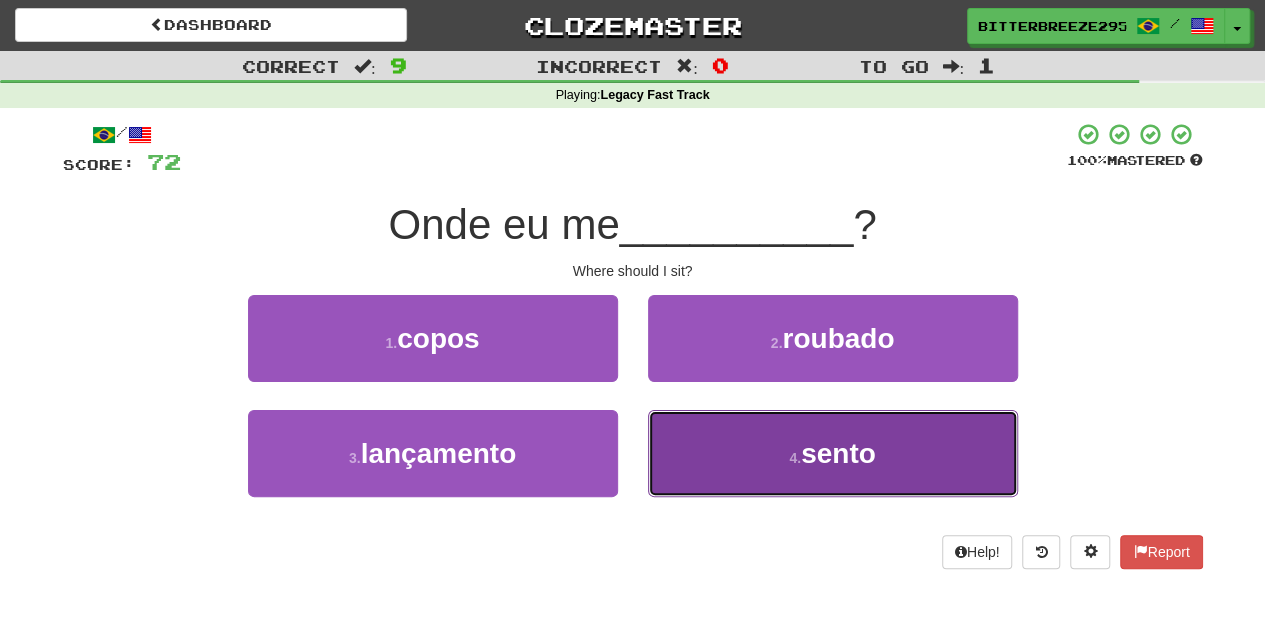 click on "4 .  sento" at bounding box center (833, 453) 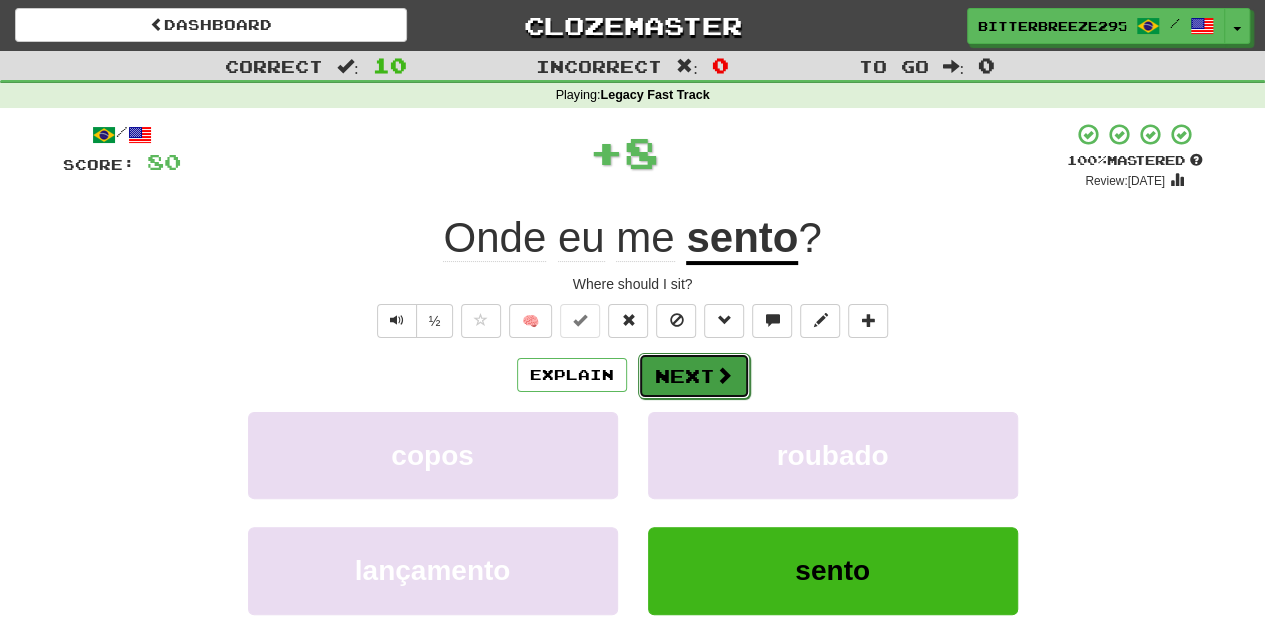 click on "Next" at bounding box center (694, 376) 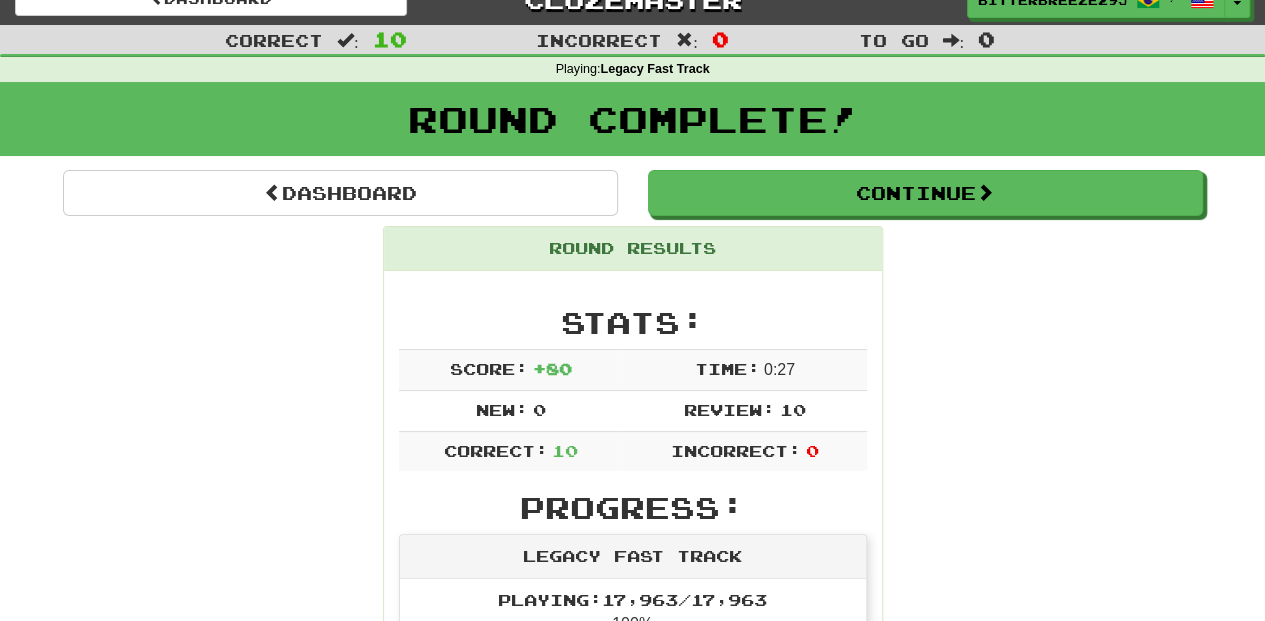 scroll, scrollTop: 0, scrollLeft: 0, axis: both 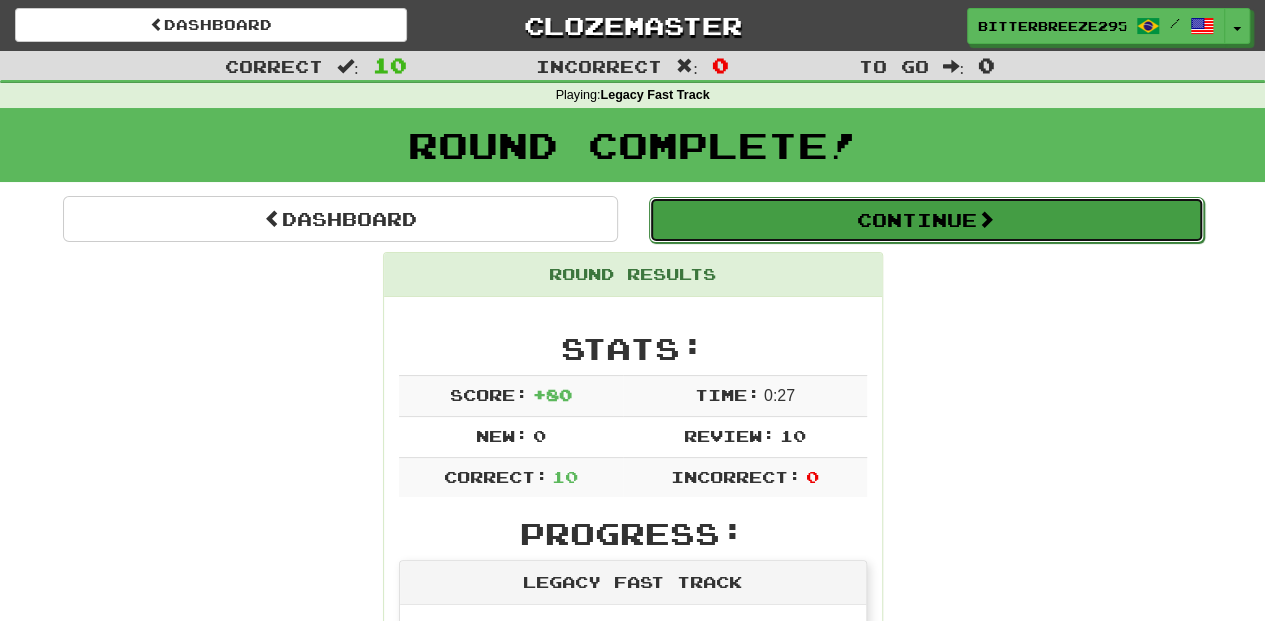 click on "Continue" at bounding box center [926, 220] 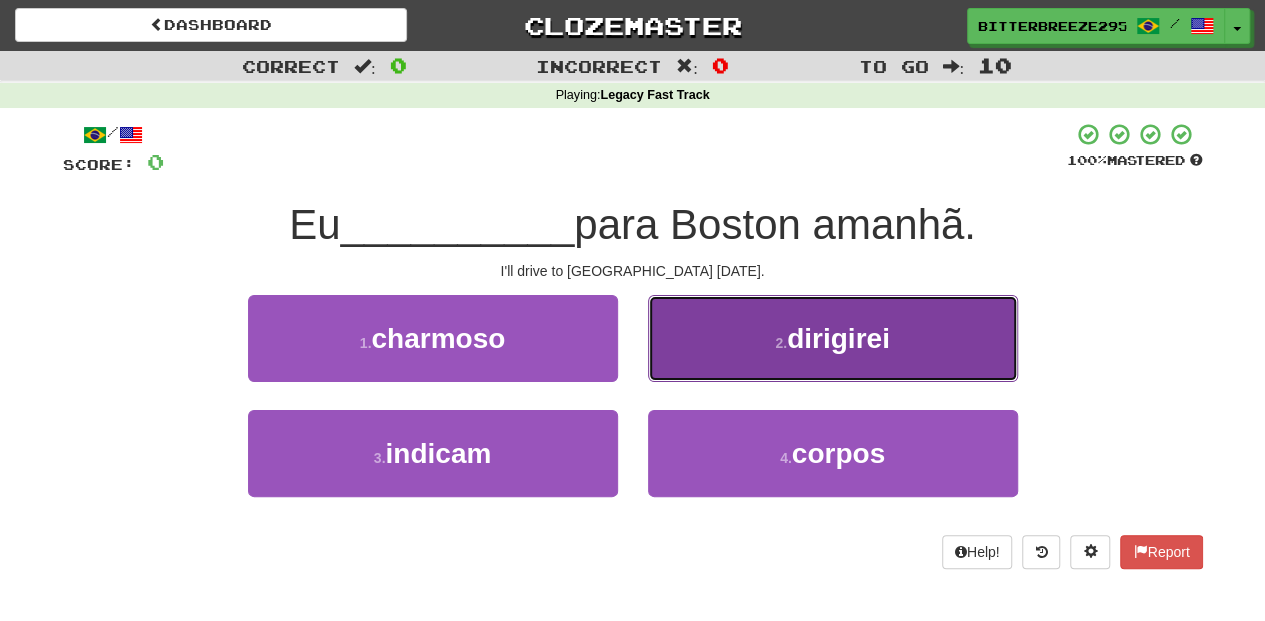 click on "2 .  dirigirei" at bounding box center [833, 338] 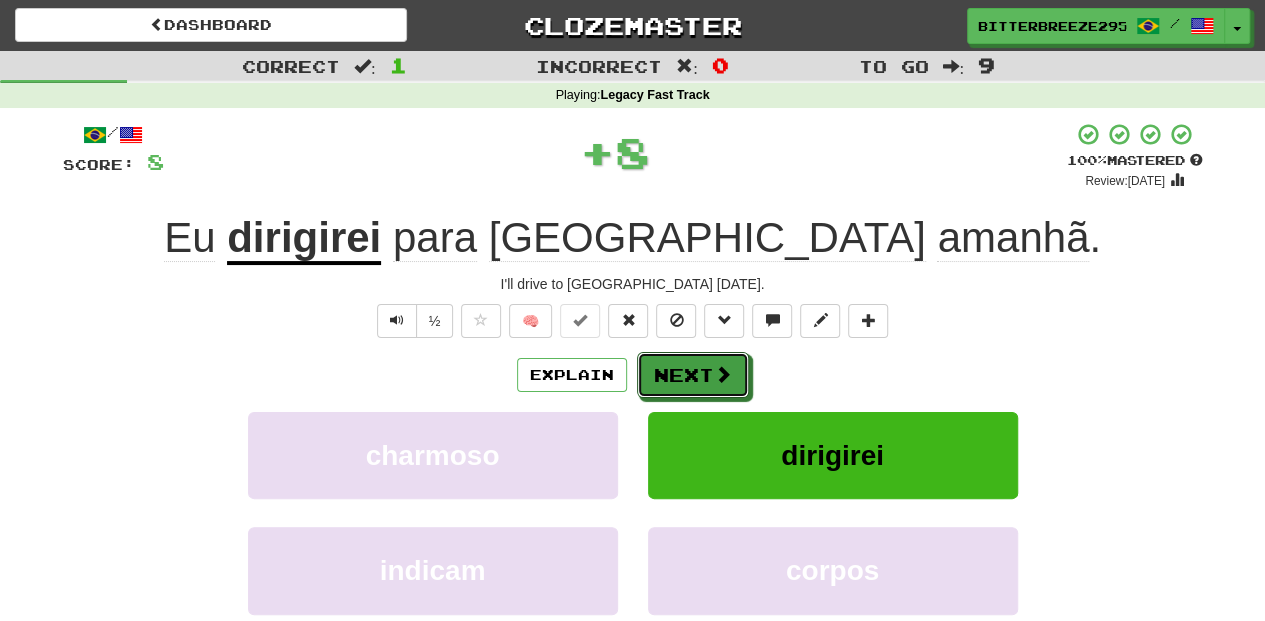 click on "Next" at bounding box center (693, 375) 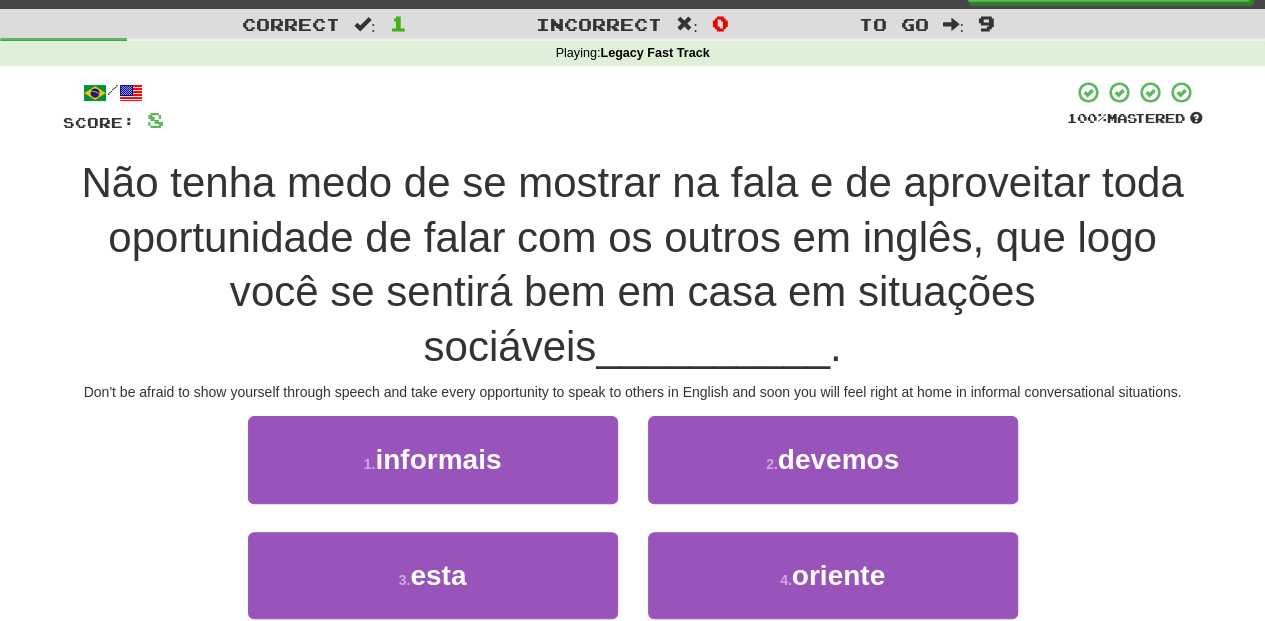 scroll, scrollTop: 66, scrollLeft: 0, axis: vertical 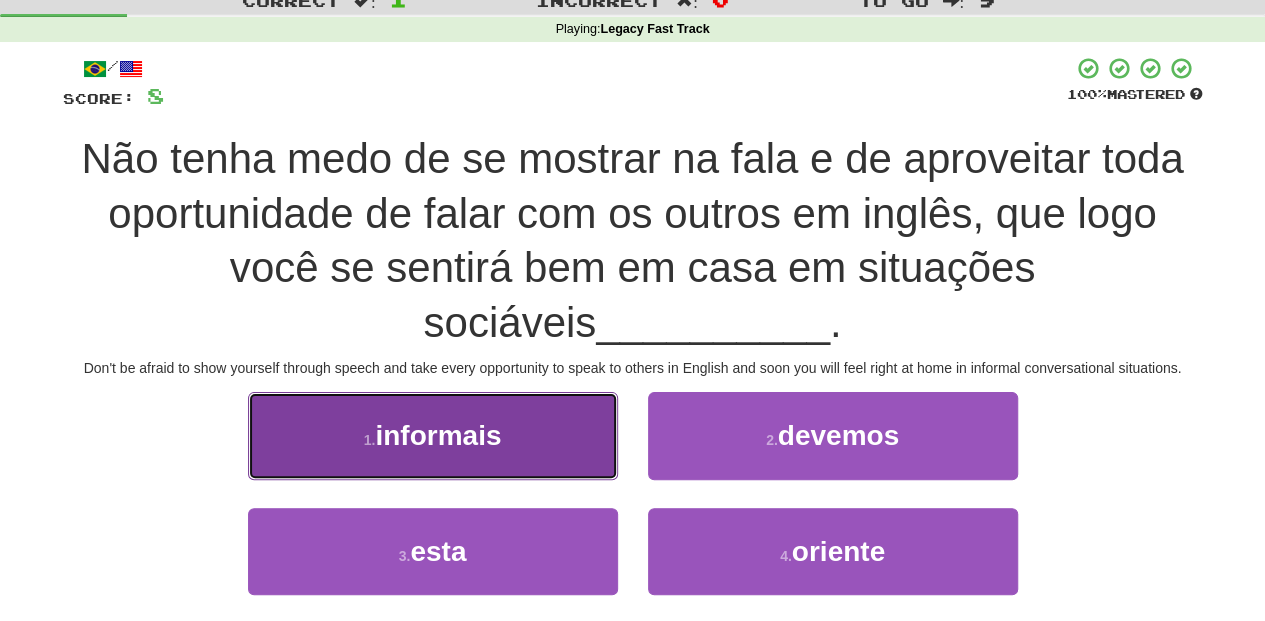 click on "1 .  informais" at bounding box center (433, 435) 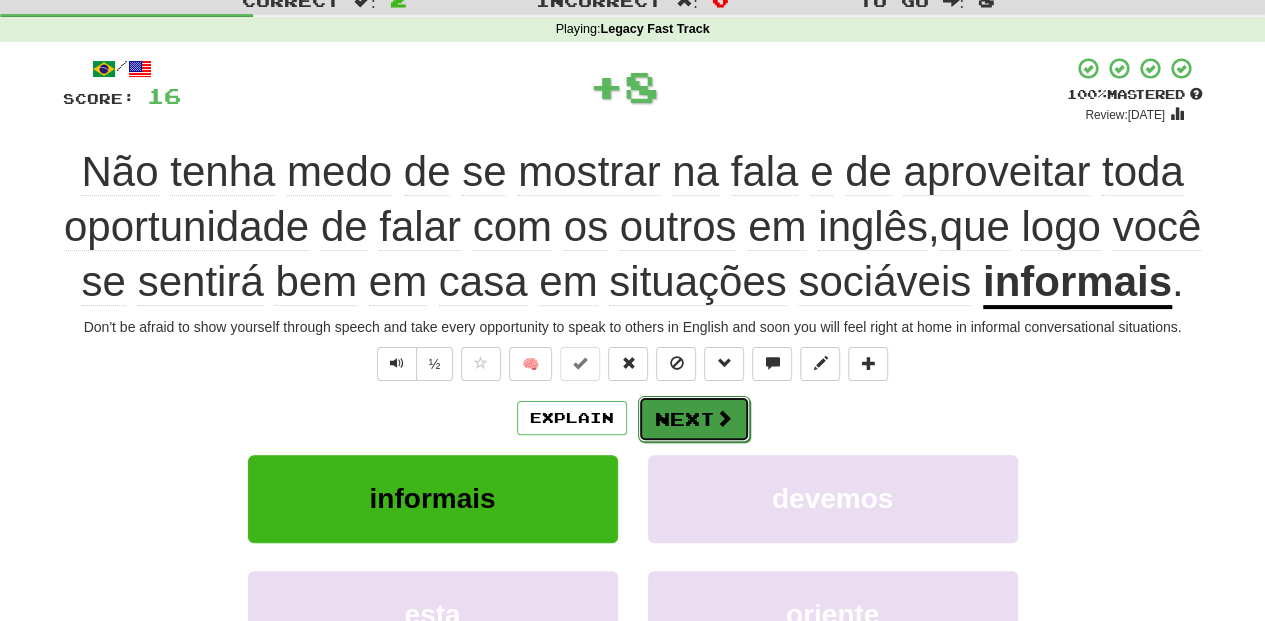 click on "Next" at bounding box center [694, 419] 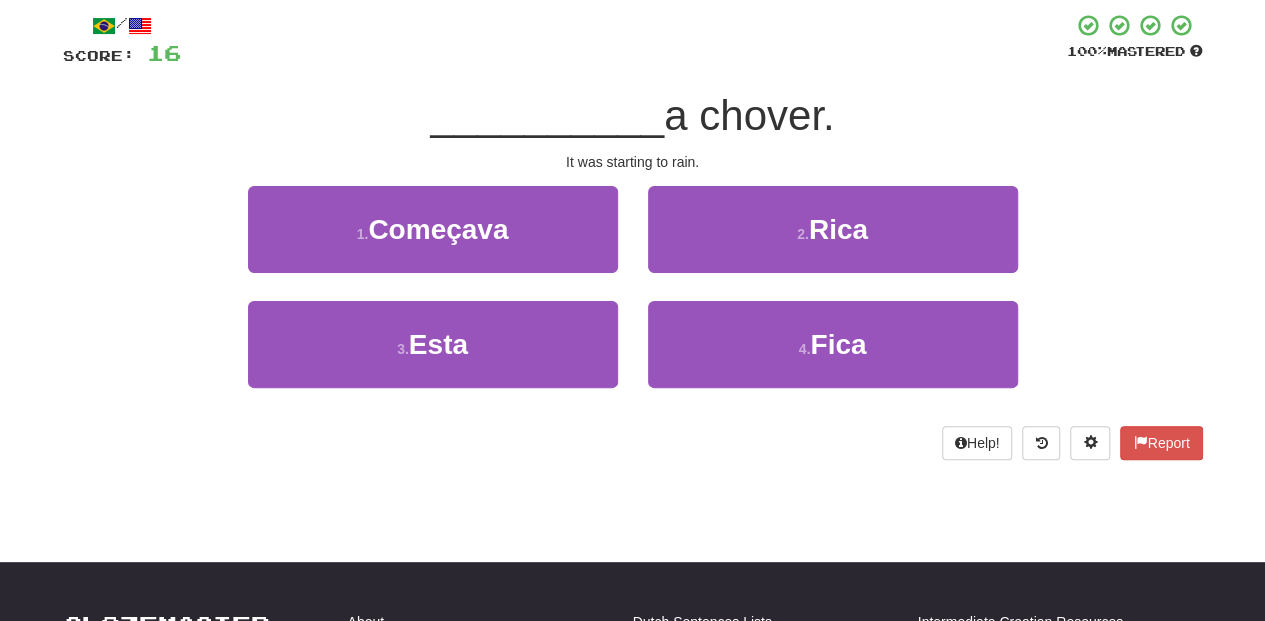 scroll, scrollTop: 133, scrollLeft: 0, axis: vertical 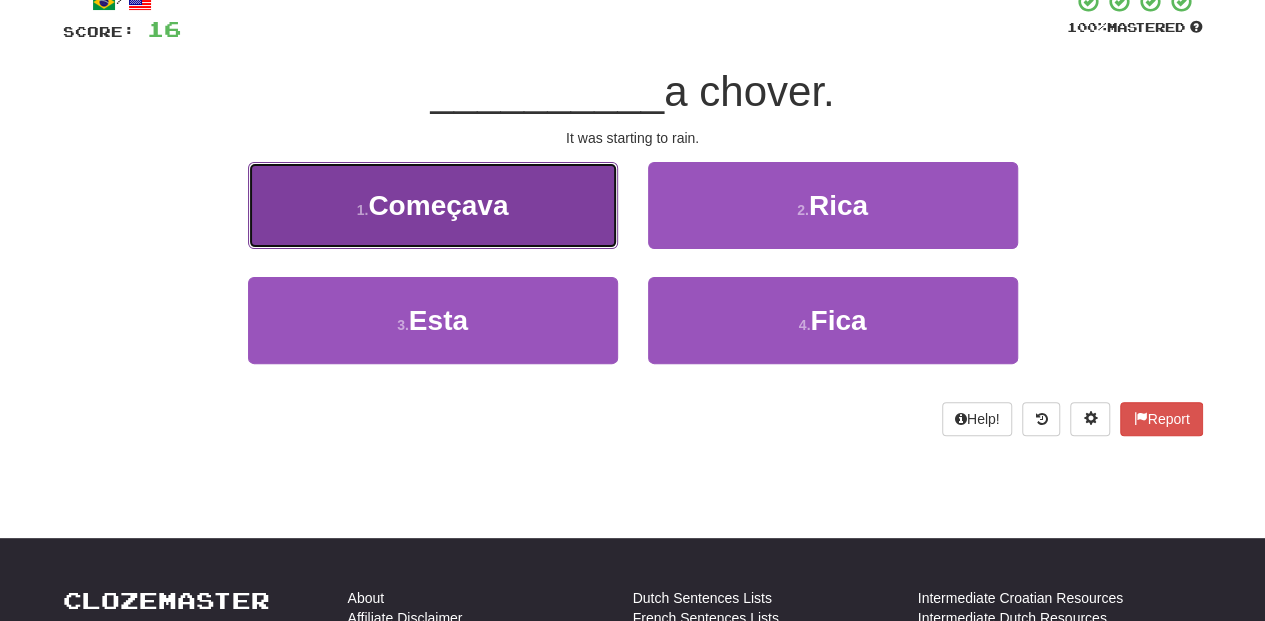 click on "1 .  Começava" at bounding box center [433, 205] 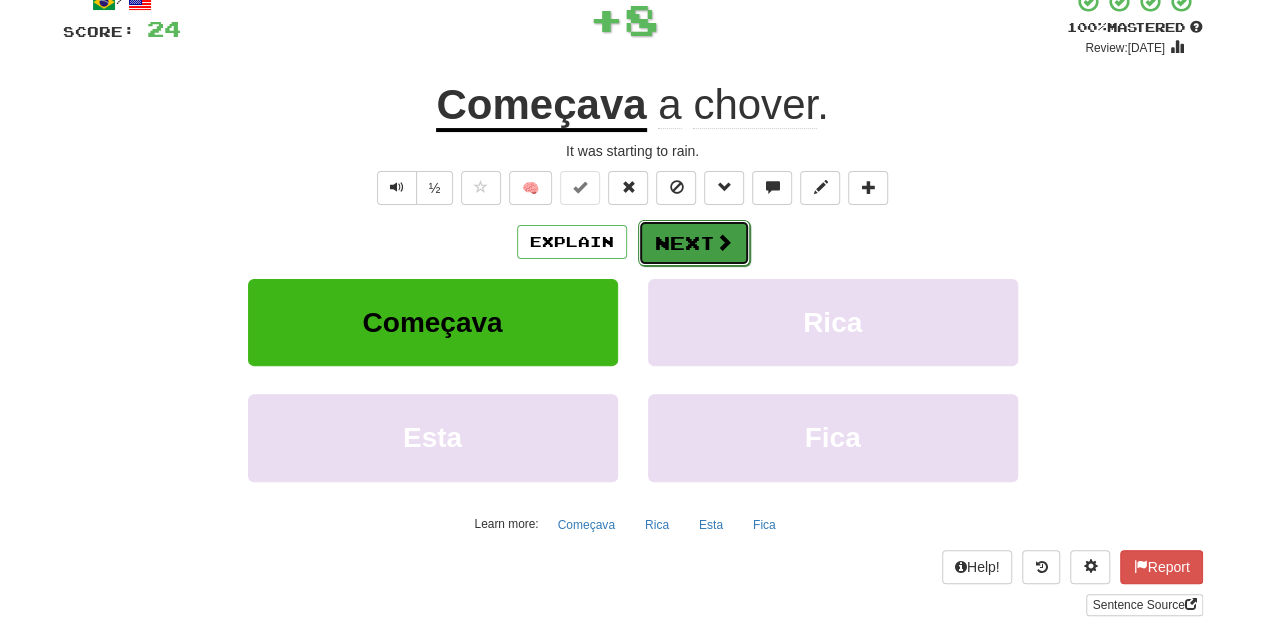 click on "Next" at bounding box center [694, 243] 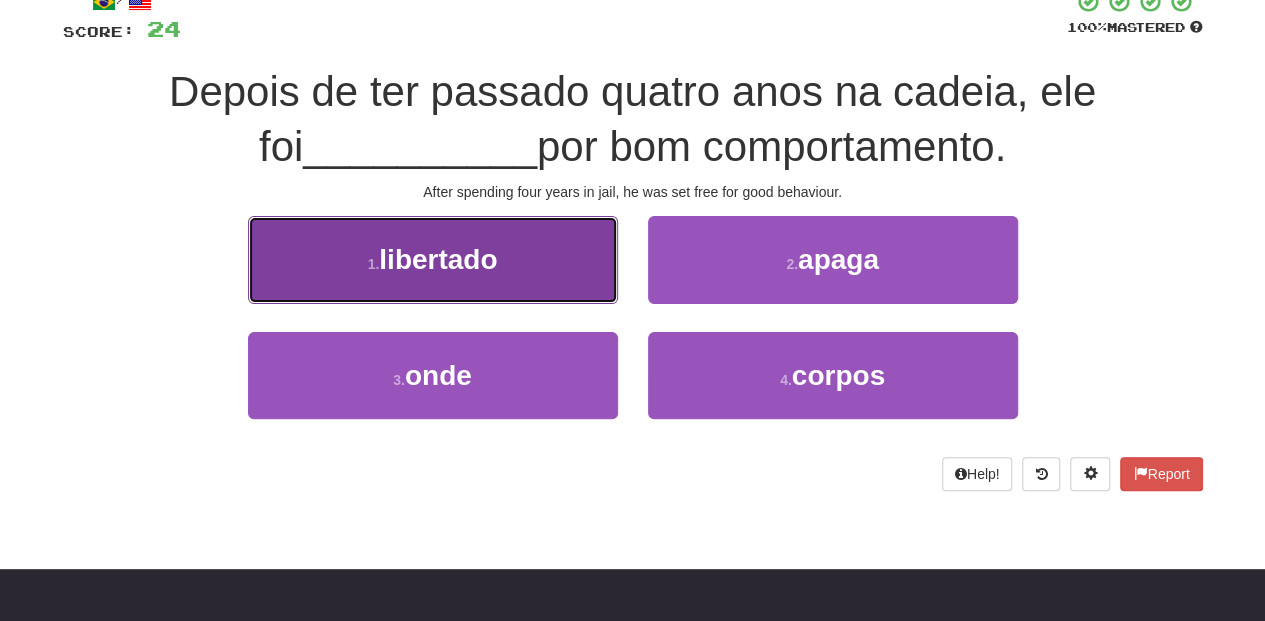 click on "1 .  libertado" at bounding box center (433, 259) 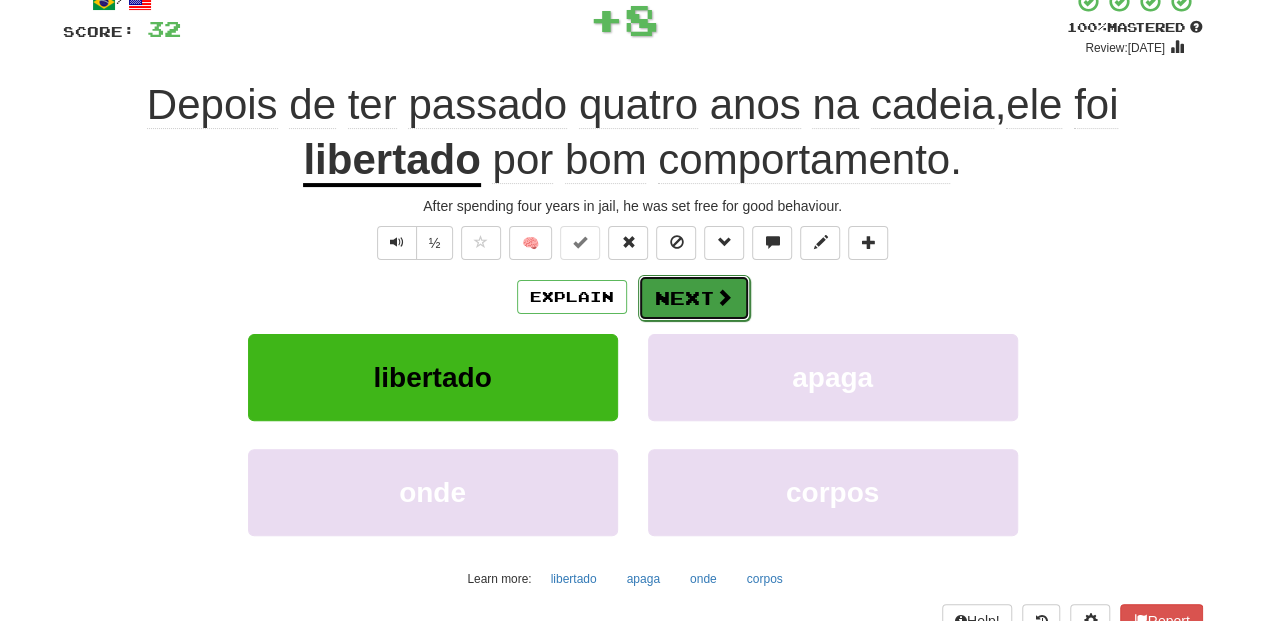 click on "Next" at bounding box center [694, 298] 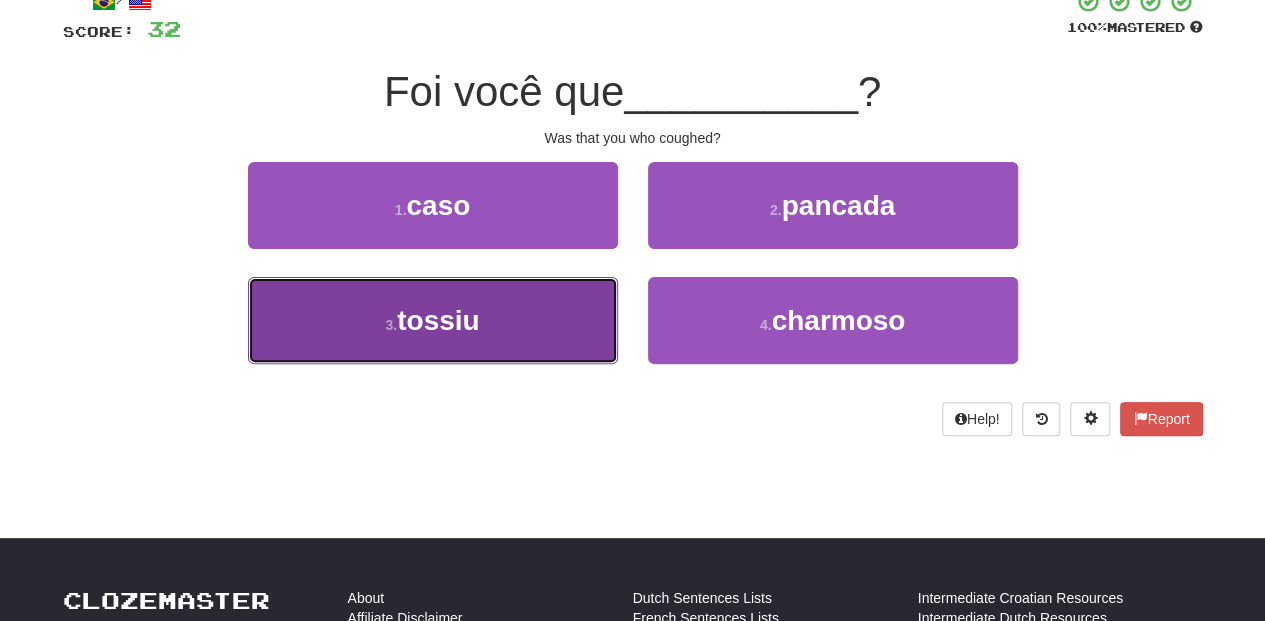 click on "3 .  tossiu" at bounding box center (433, 320) 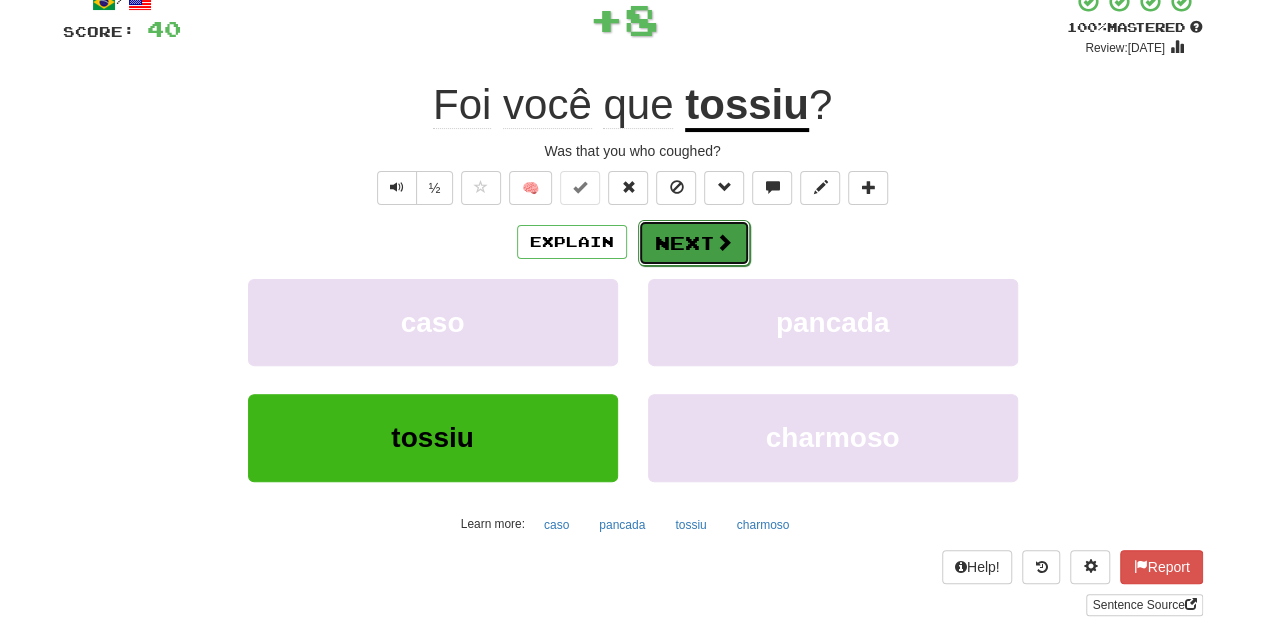 click on "Next" at bounding box center [694, 243] 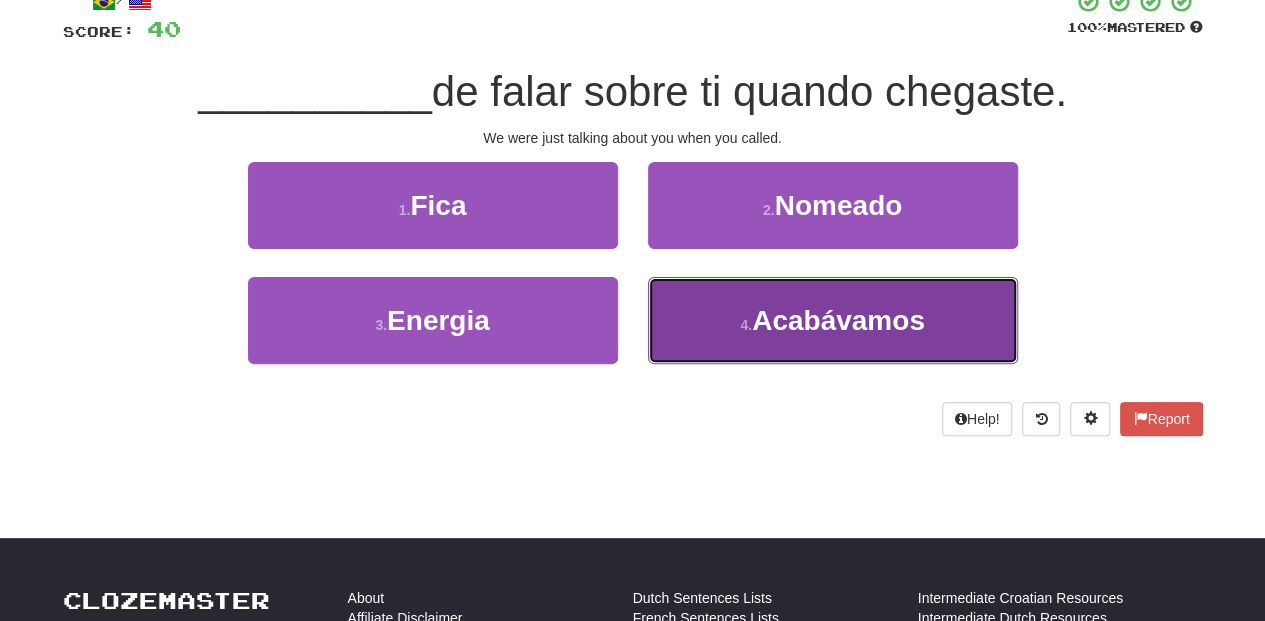 click on "4 .  Acabávamos" at bounding box center [833, 320] 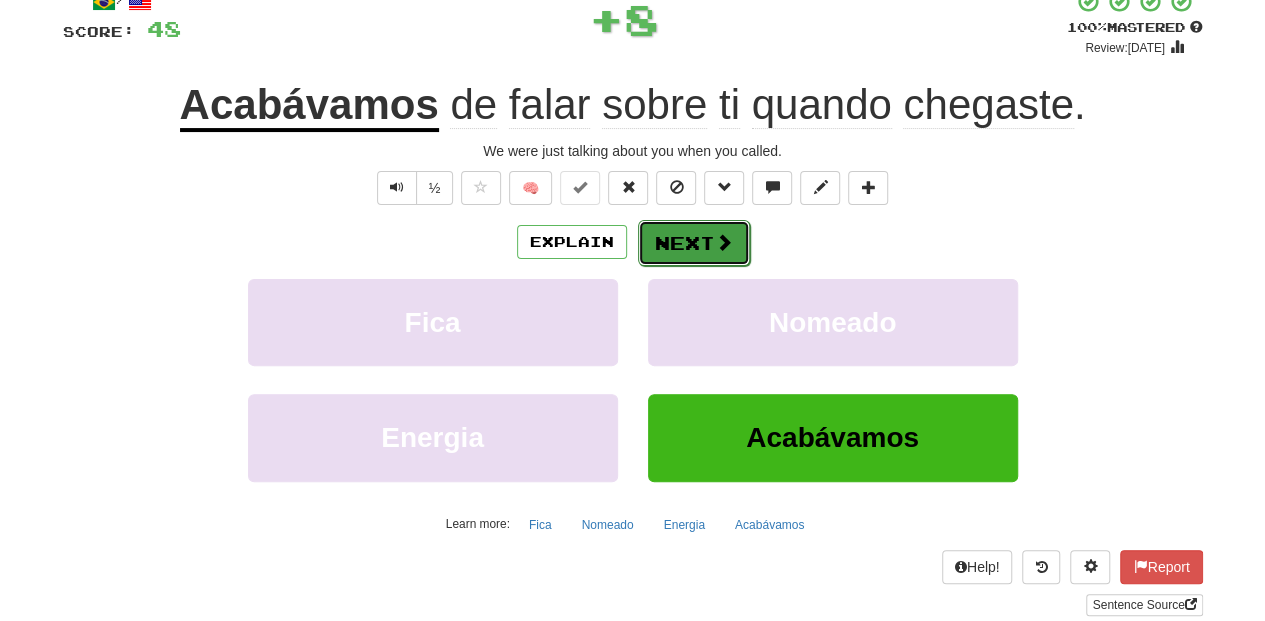 click on "Next" at bounding box center [694, 243] 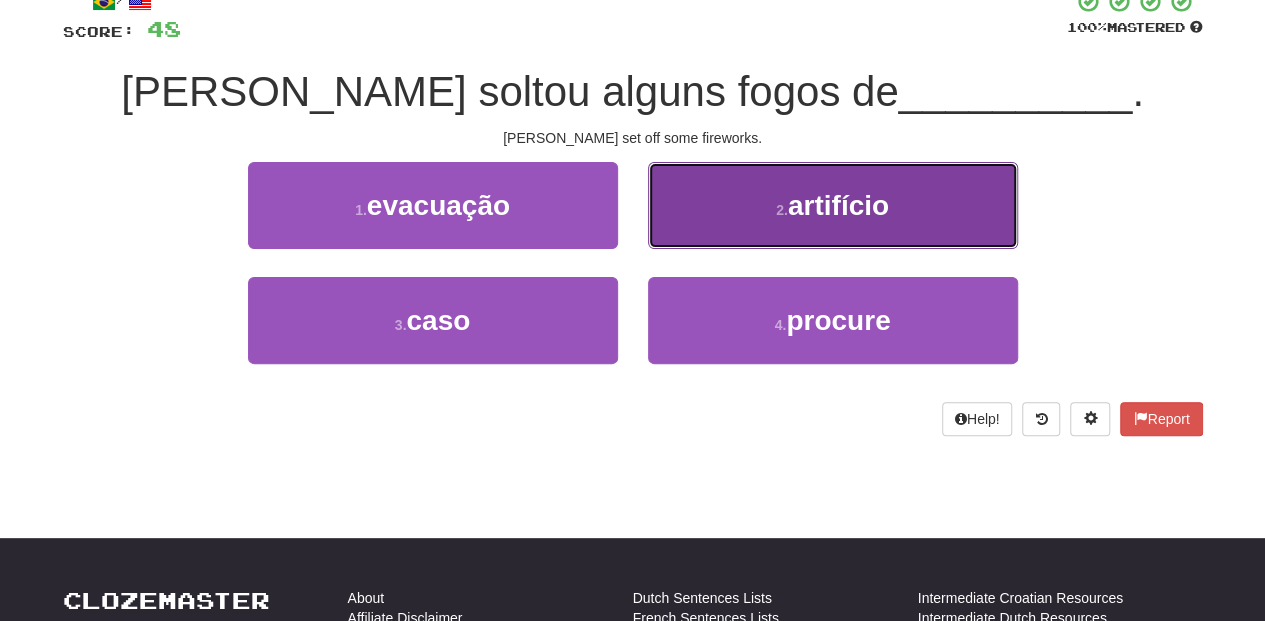 click on "2 .  artifício" at bounding box center (833, 205) 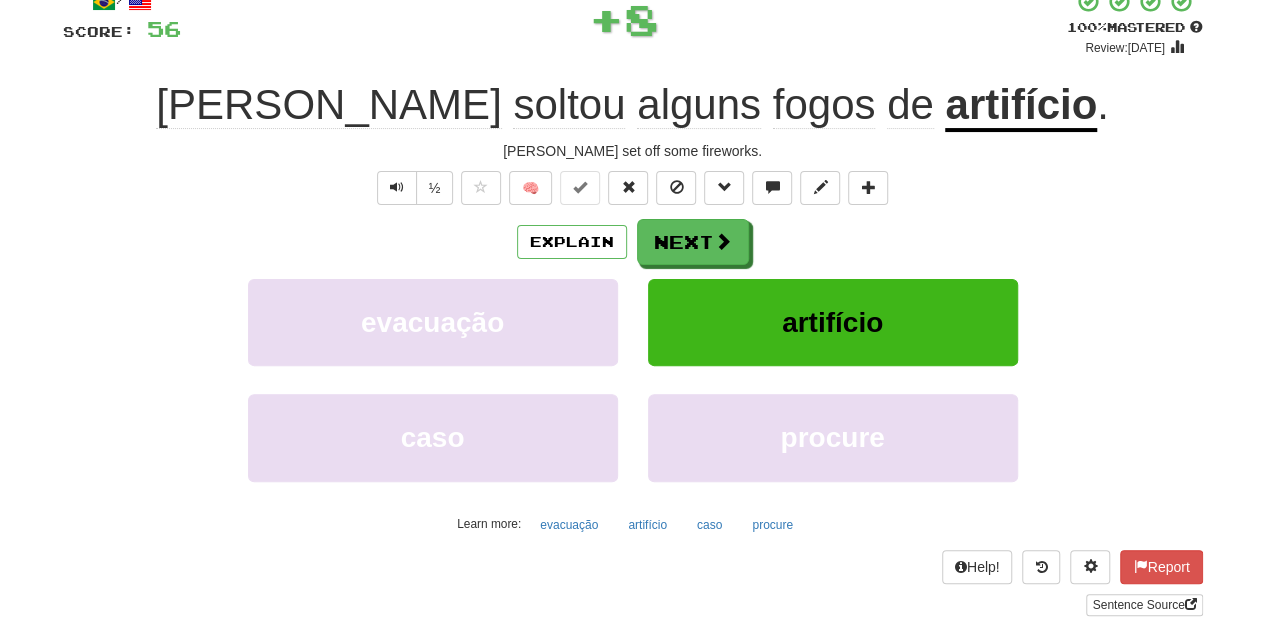click on "Next" at bounding box center [693, 242] 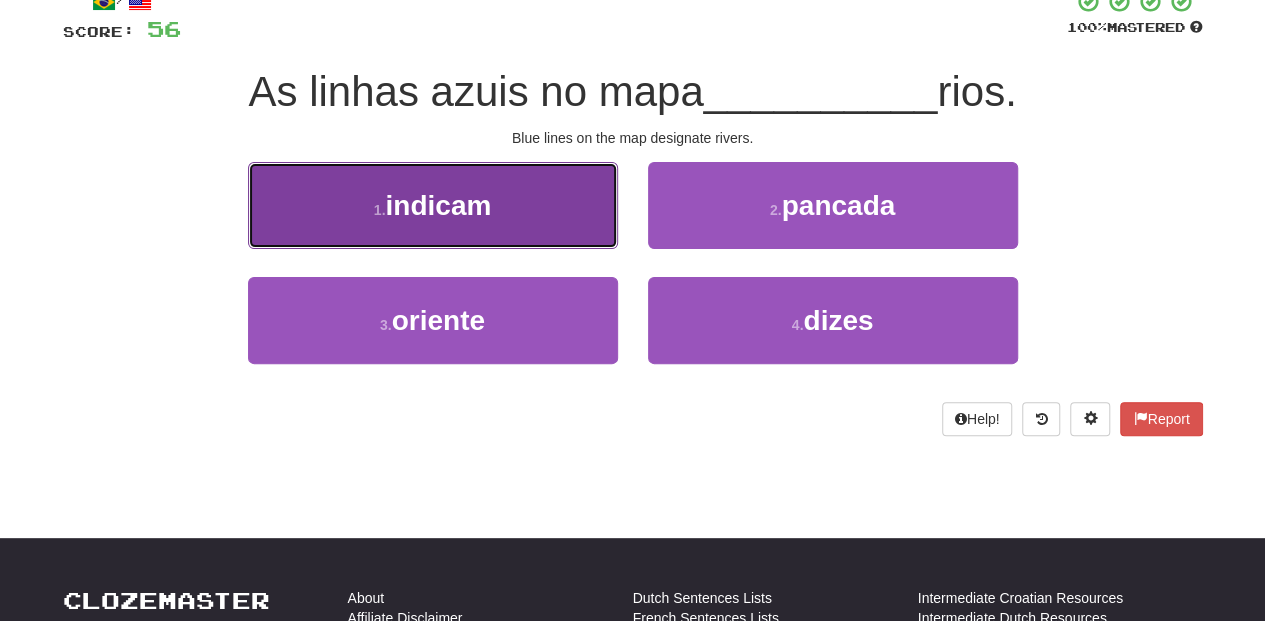 click on "1 .  indicam" at bounding box center (433, 205) 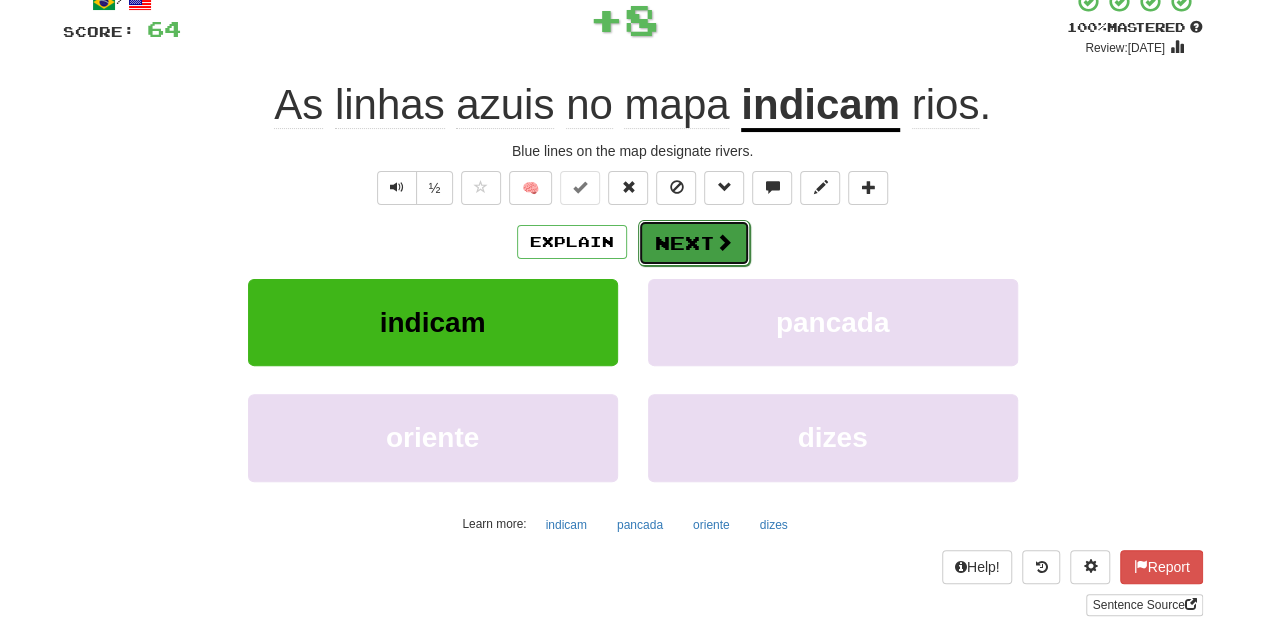 click on "Next" at bounding box center [694, 243] 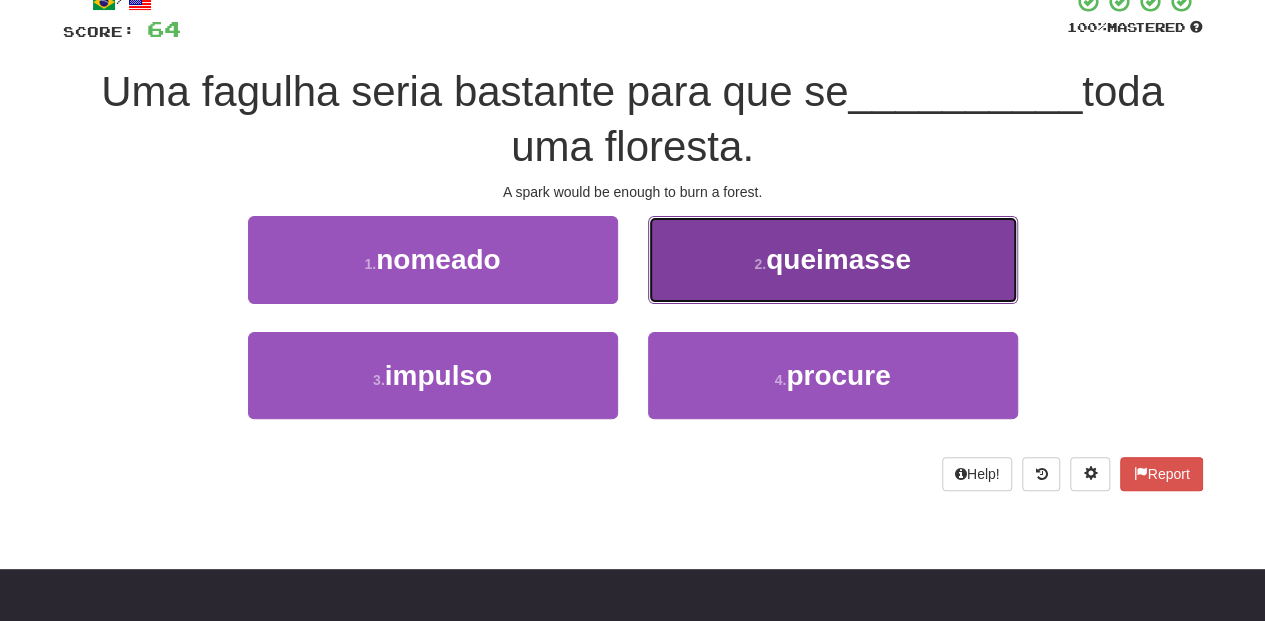 click on "2 .  queimasse" at bounding box center (833, 259) 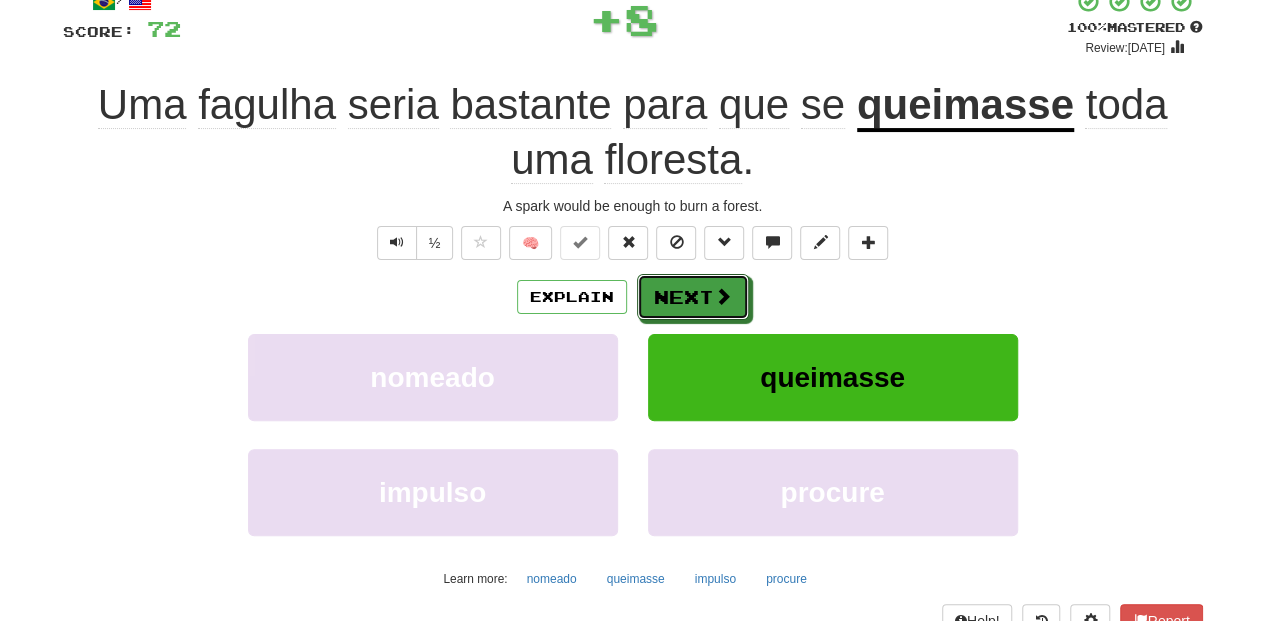 click on "Next" at bounding box center [693, 297] 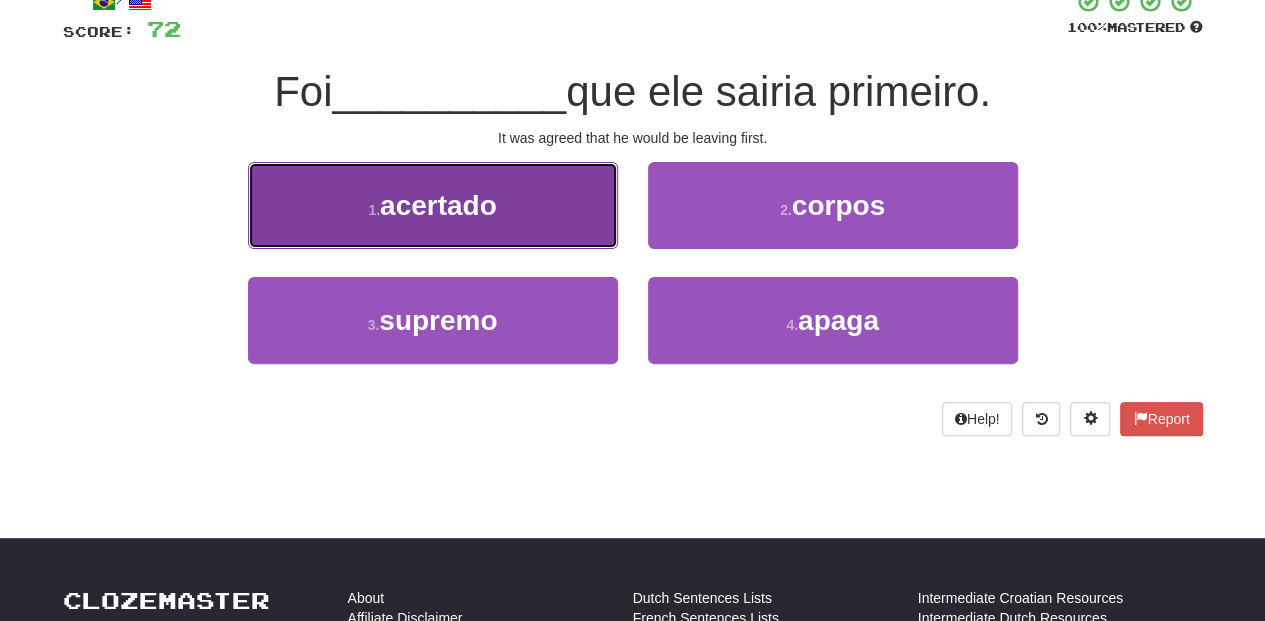 click on "1 .  acertado" at bounding box center [433, 205] 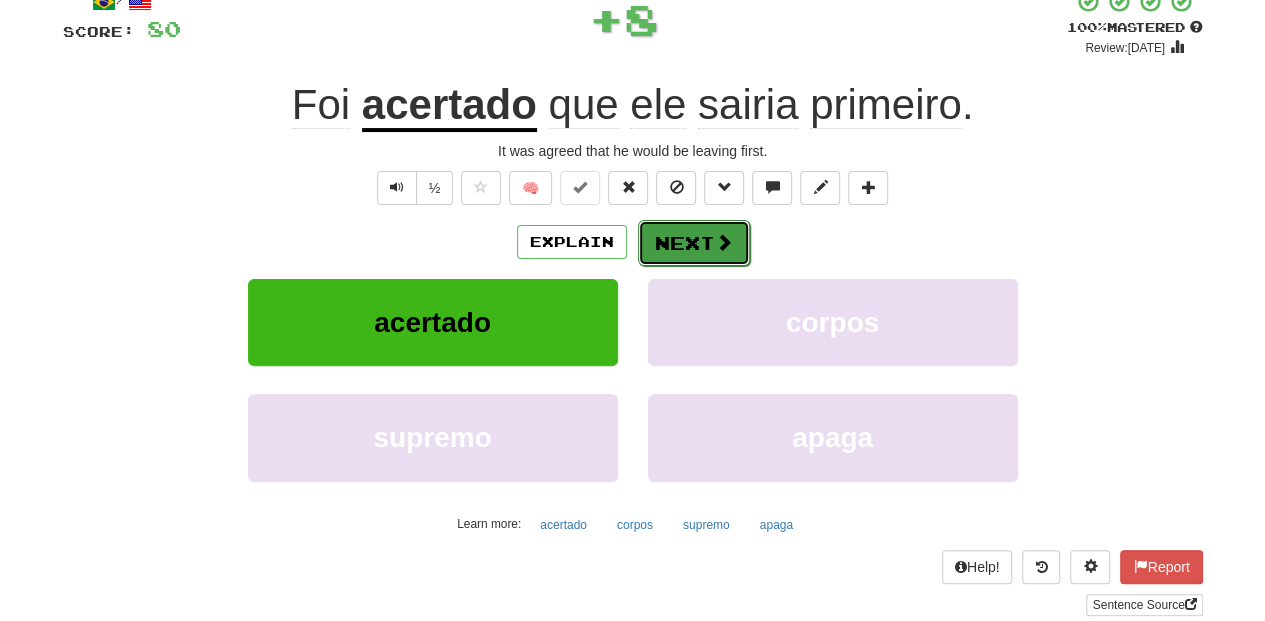 click on "Next" at bounding box center (694, 243) 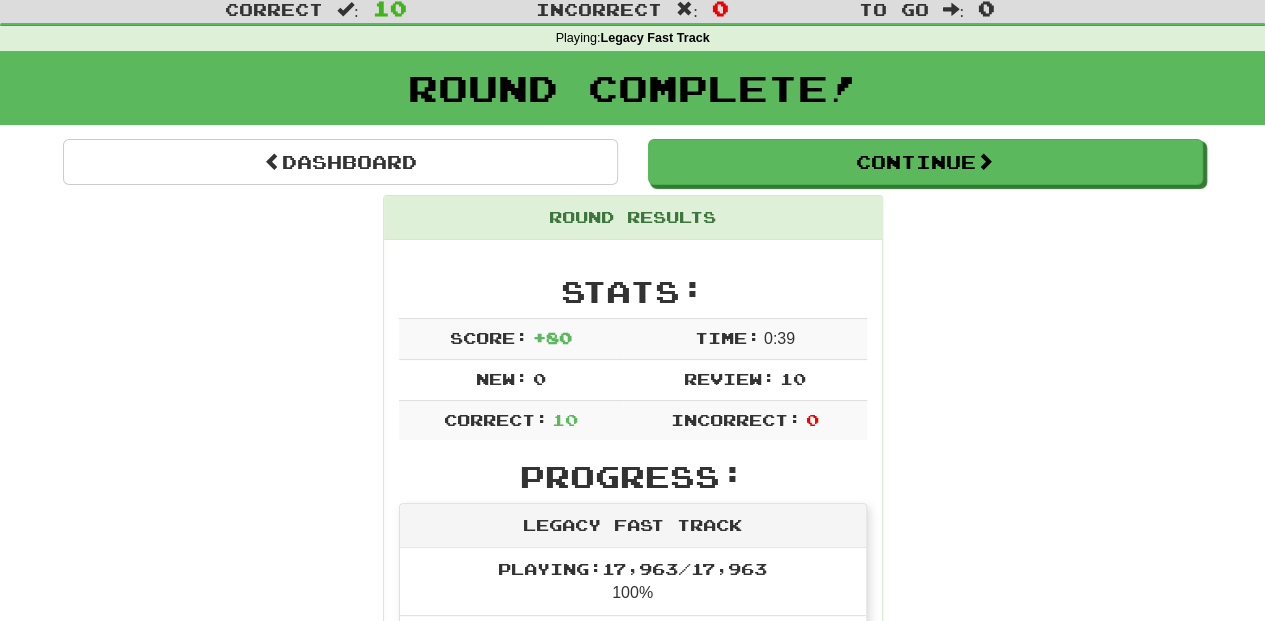 scroll, scrollTop: 20, scrollLeft: 0, axis: vertical 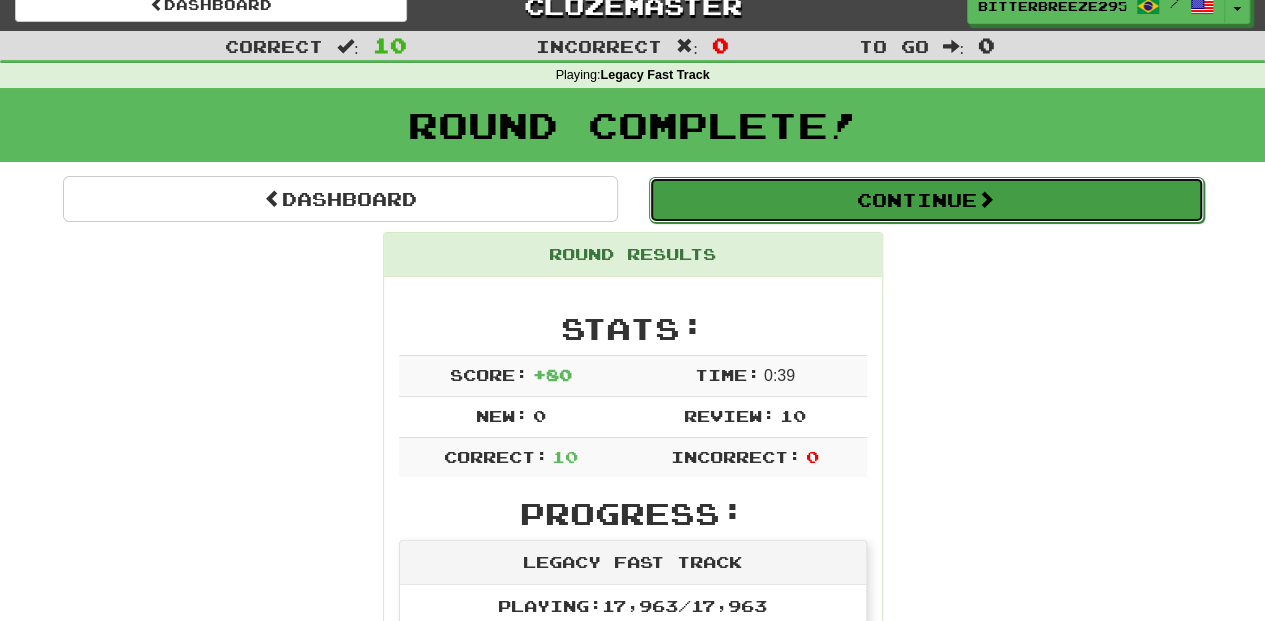 click on "Continue" at bounding box center [926, 200] 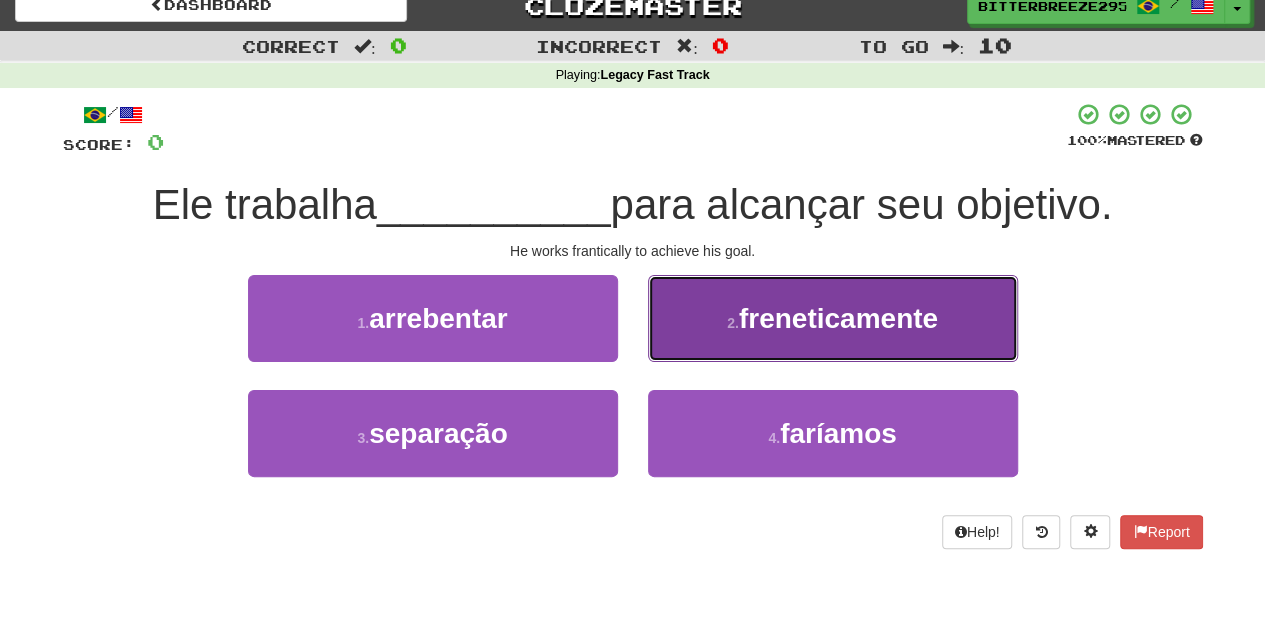 click on "2 .  freneticamente" at bounding box center (833, 318) 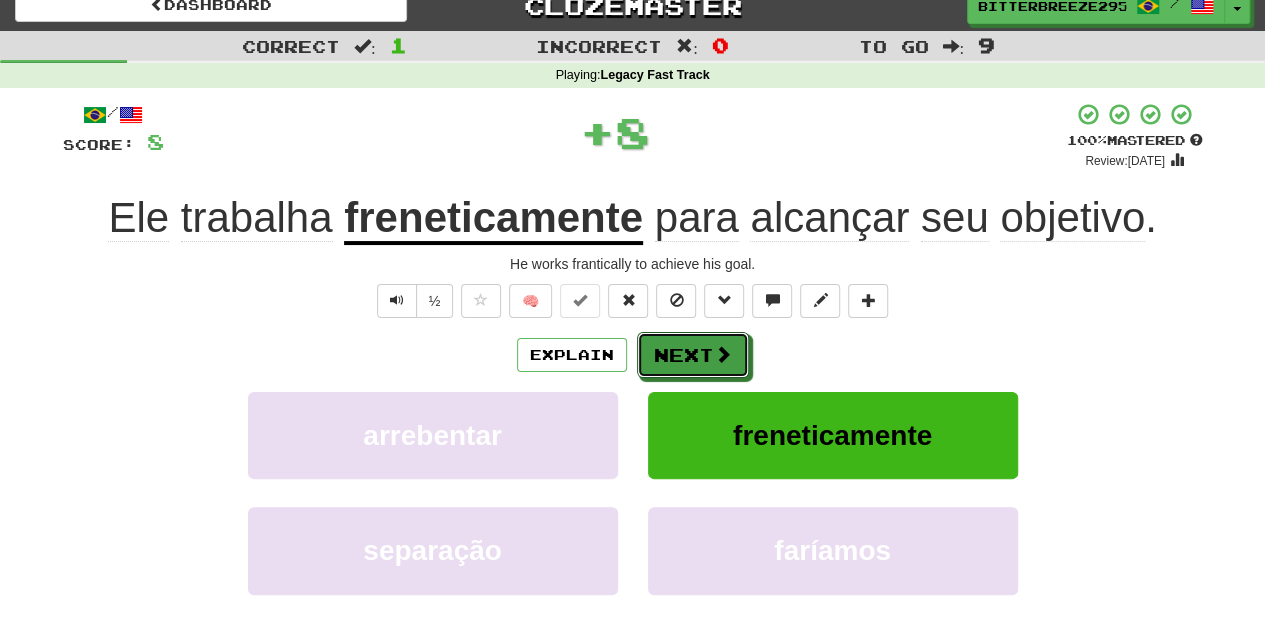 click on "Next" at bounding box center (693, 355) 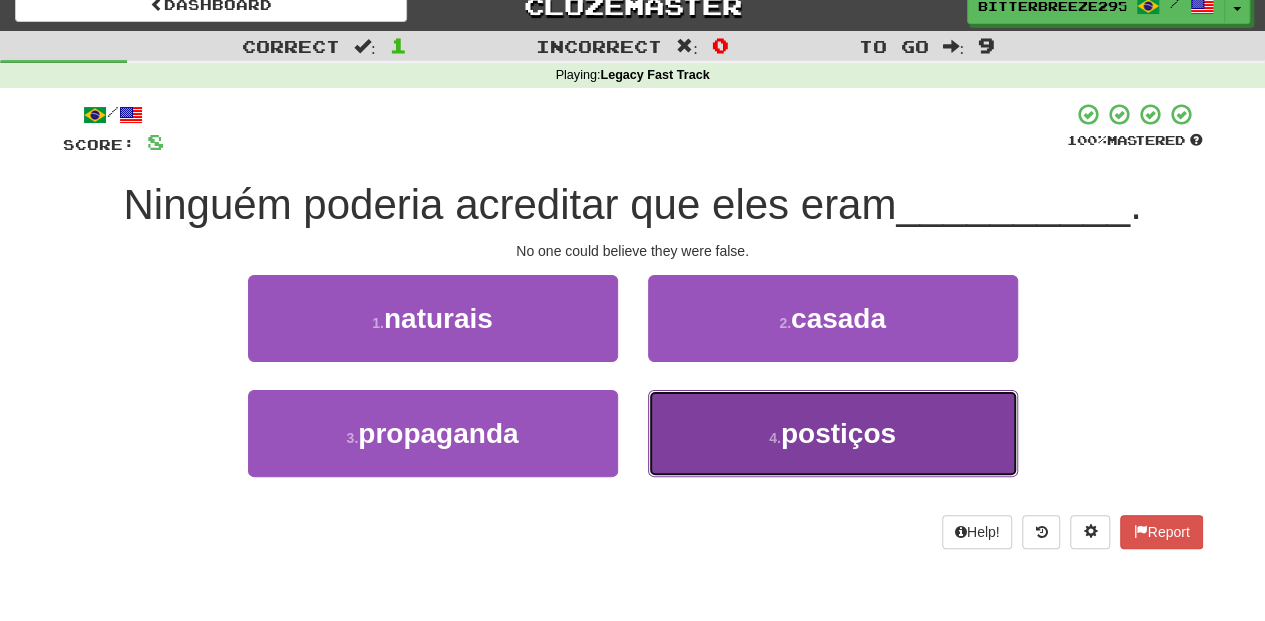click on "4 .  postiços" at bounding box center (833, 433) 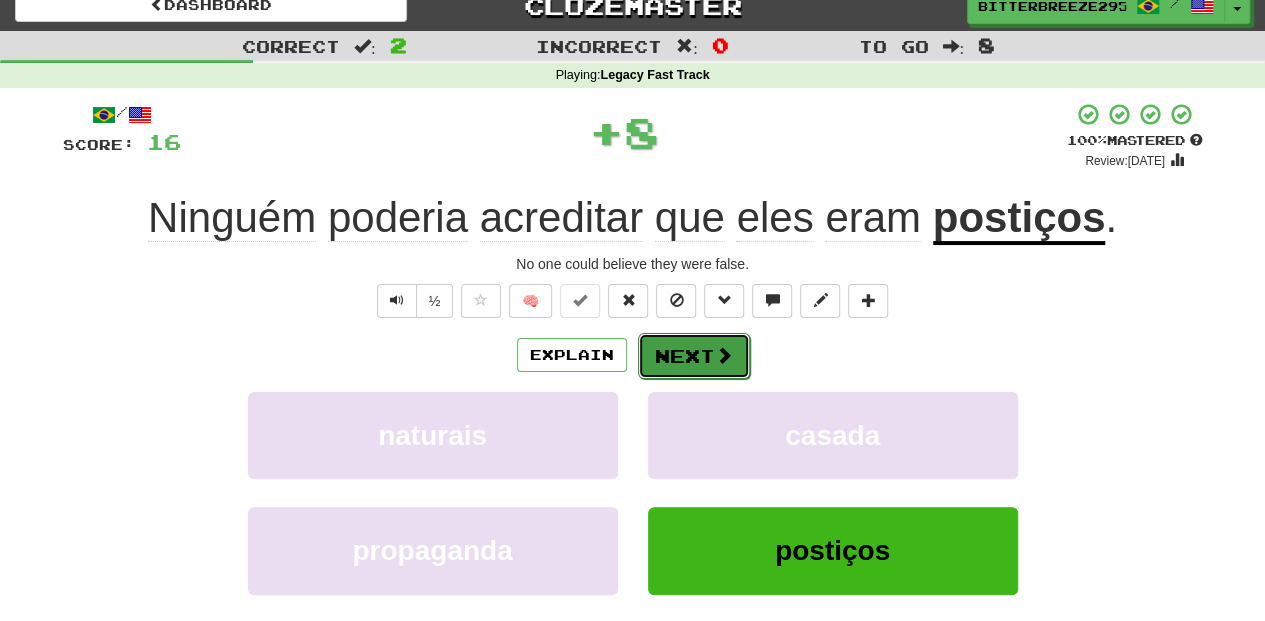 click on "Next" at bounding box center (694, 356) 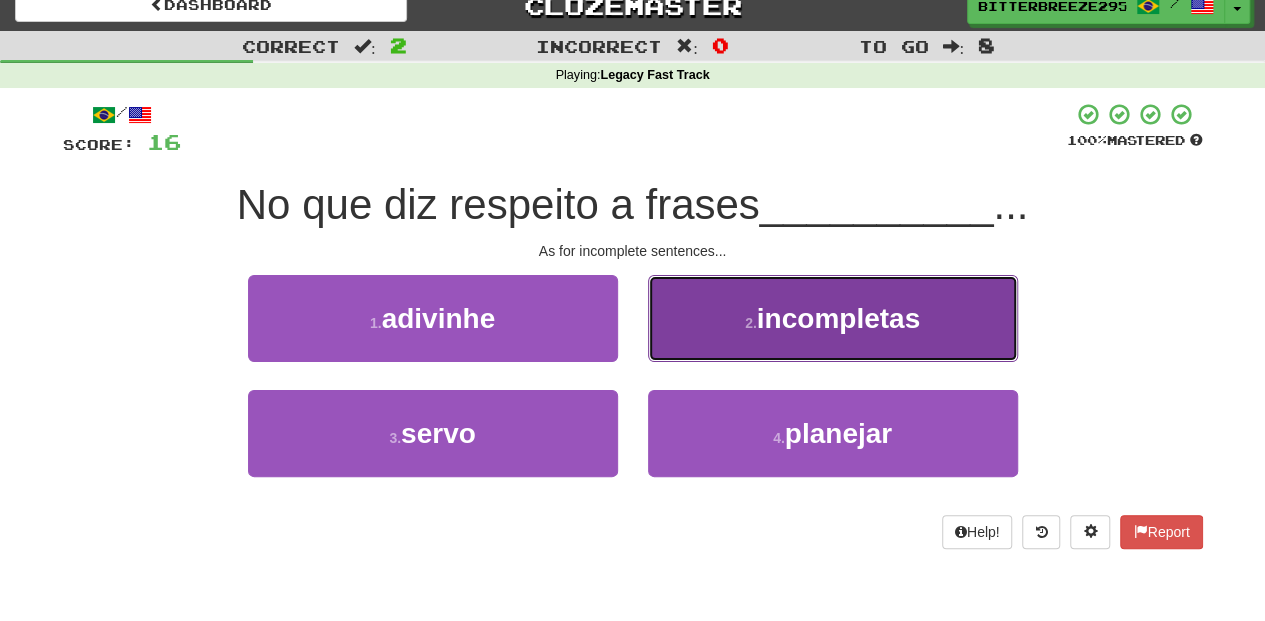 click on "2 .  incompletas" at bounding box center [833, 318] 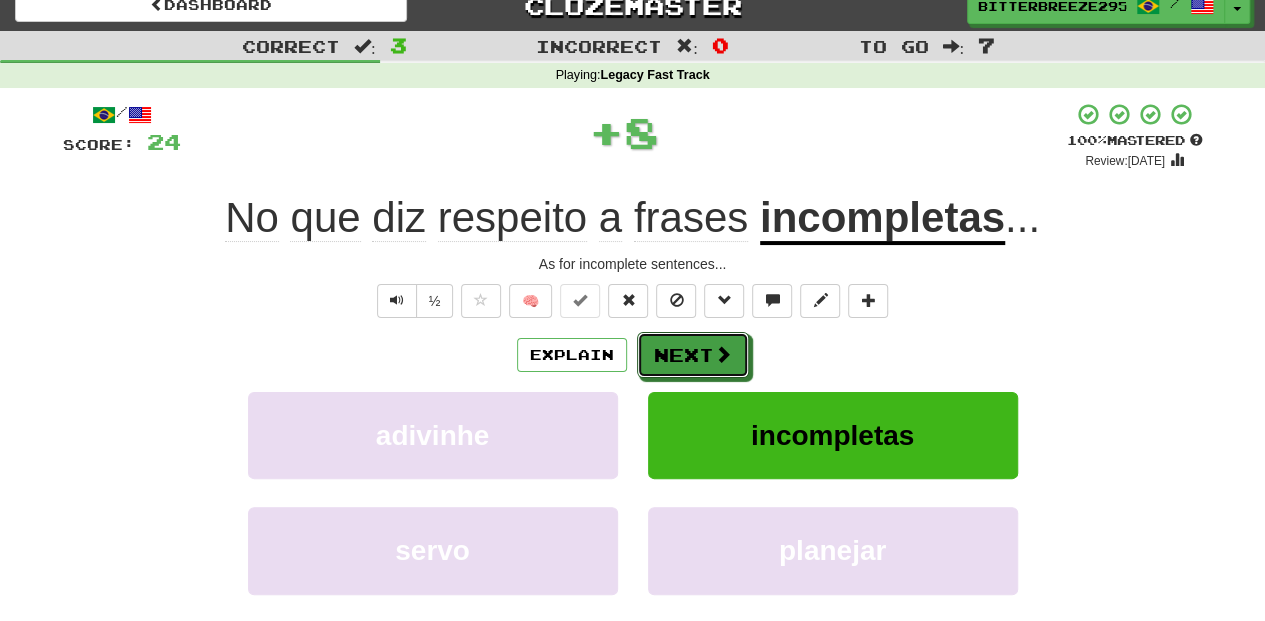 click on "Next" at bounding box center [693, 355] 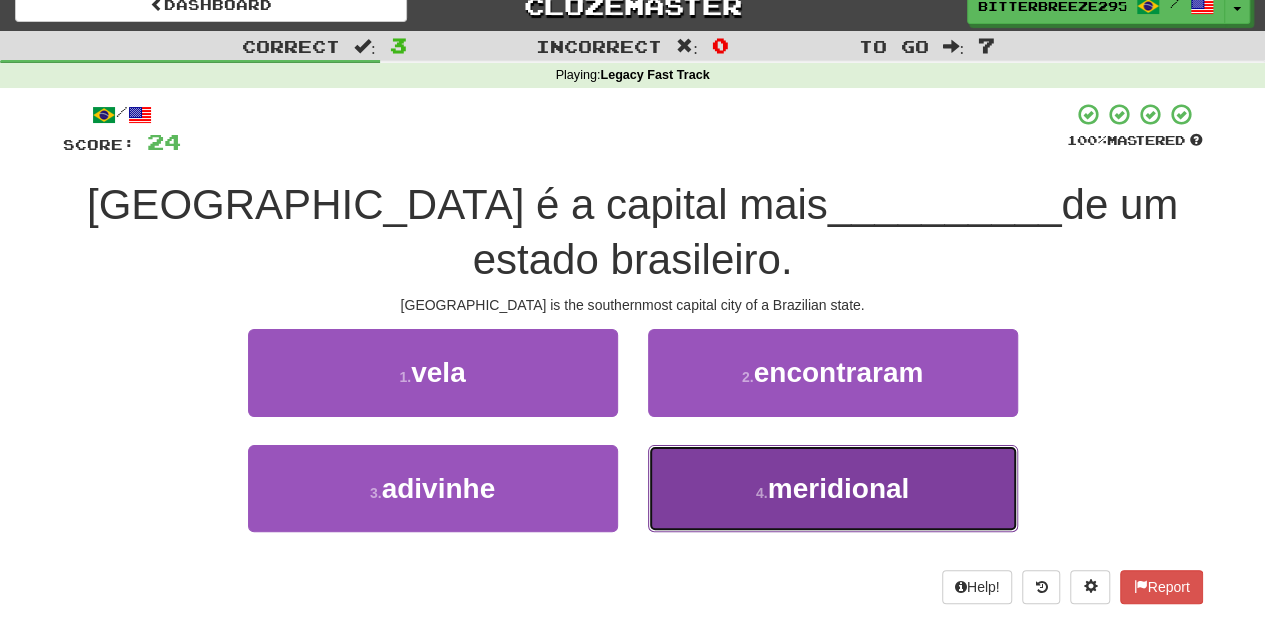 click on "4 .  meridional" at bounding box center [833, 488] 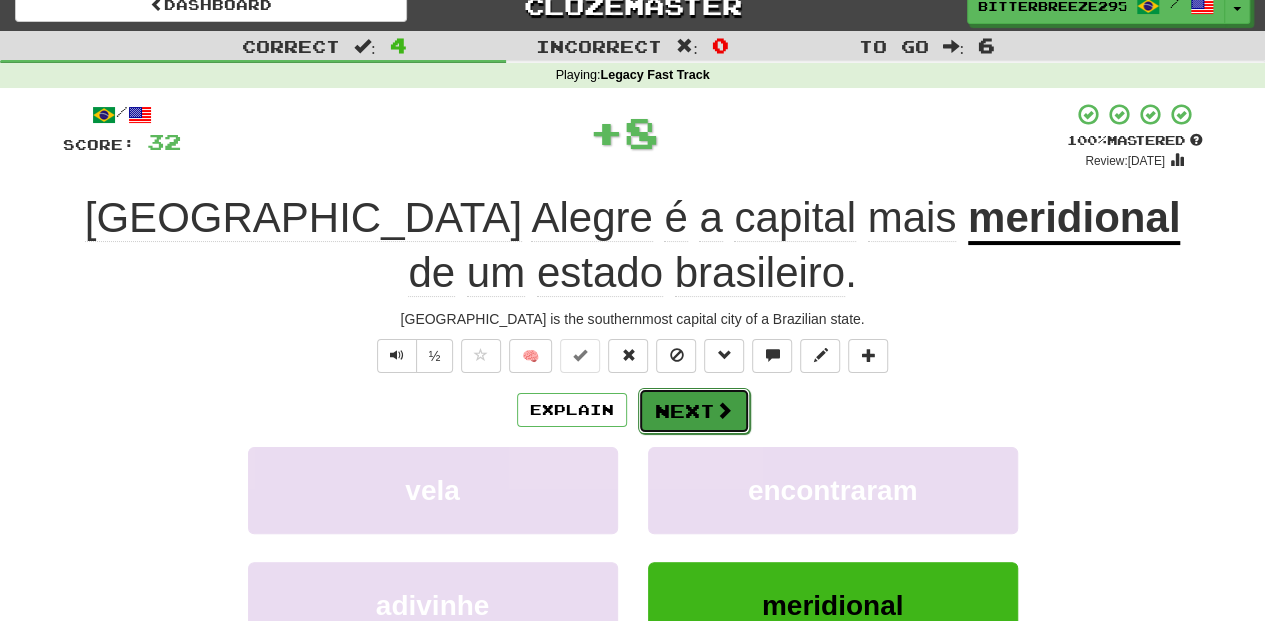 click on "Next" at bounding box center [694, 411] 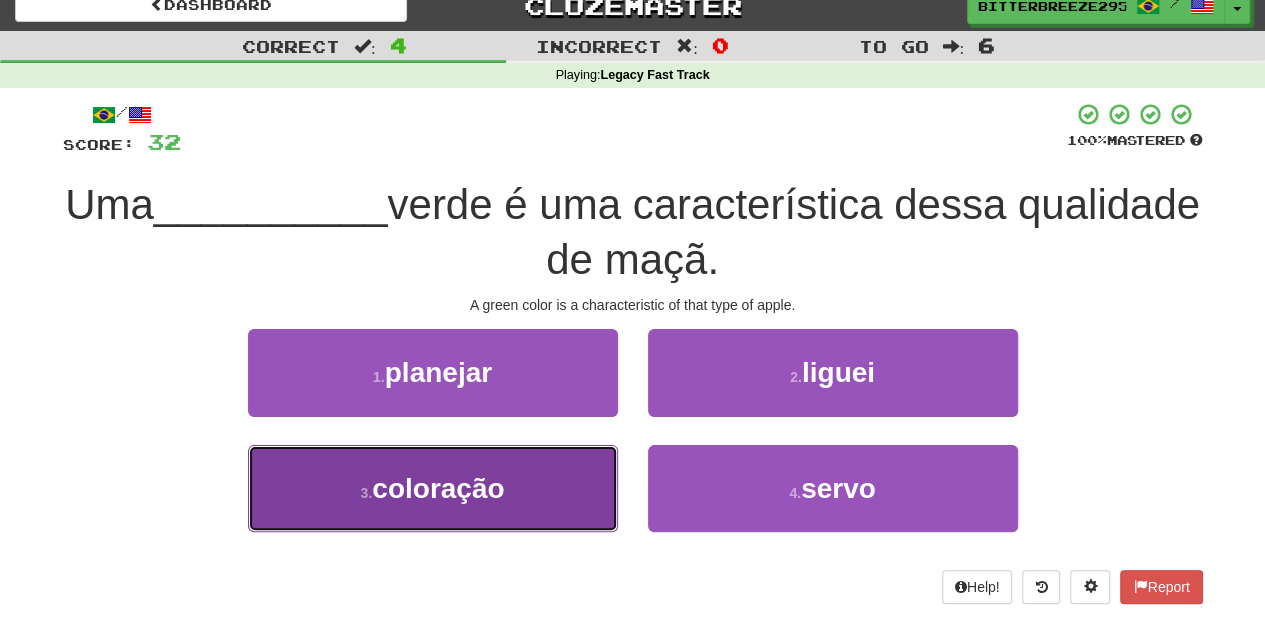 click on "3 .  coloração" at bounding box center (433, 488) 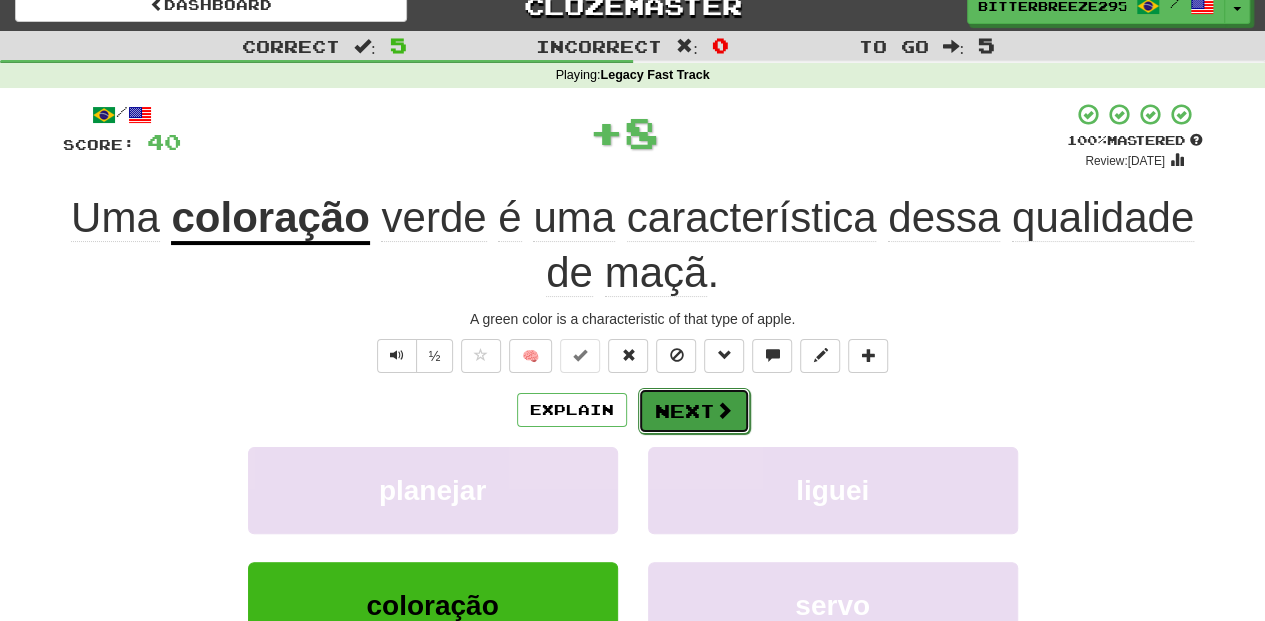 click on "Next" at bounding box center [694, 411] 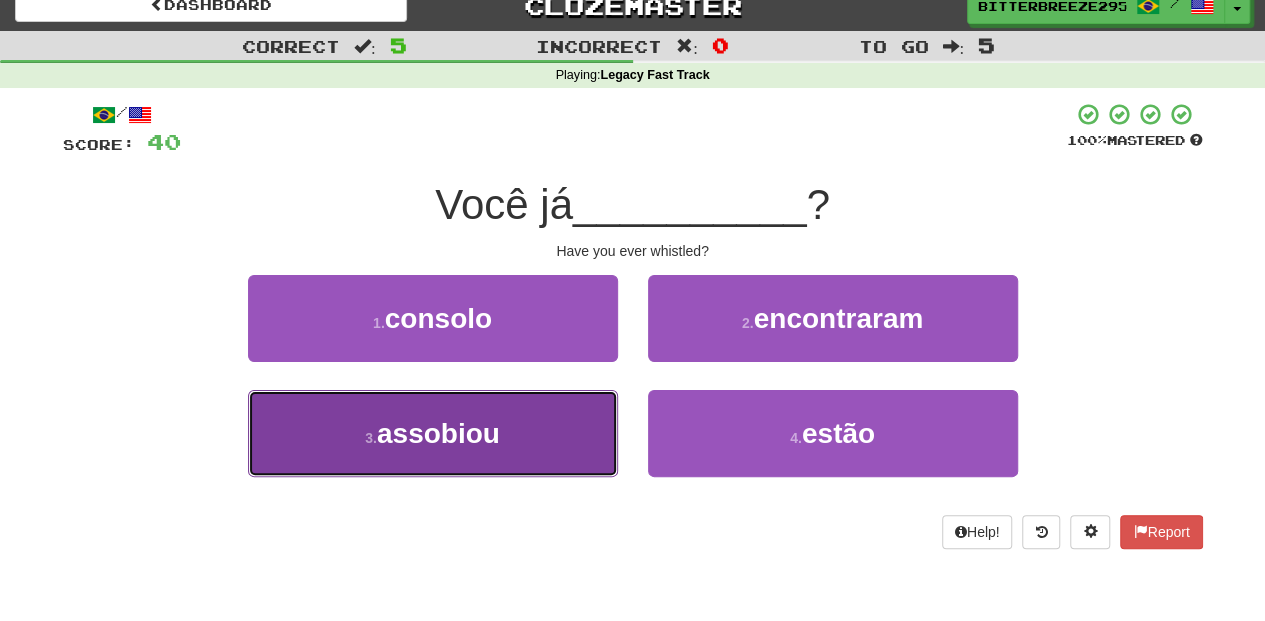 click on "3 .  assobiou" at bounding box center (433, 433) 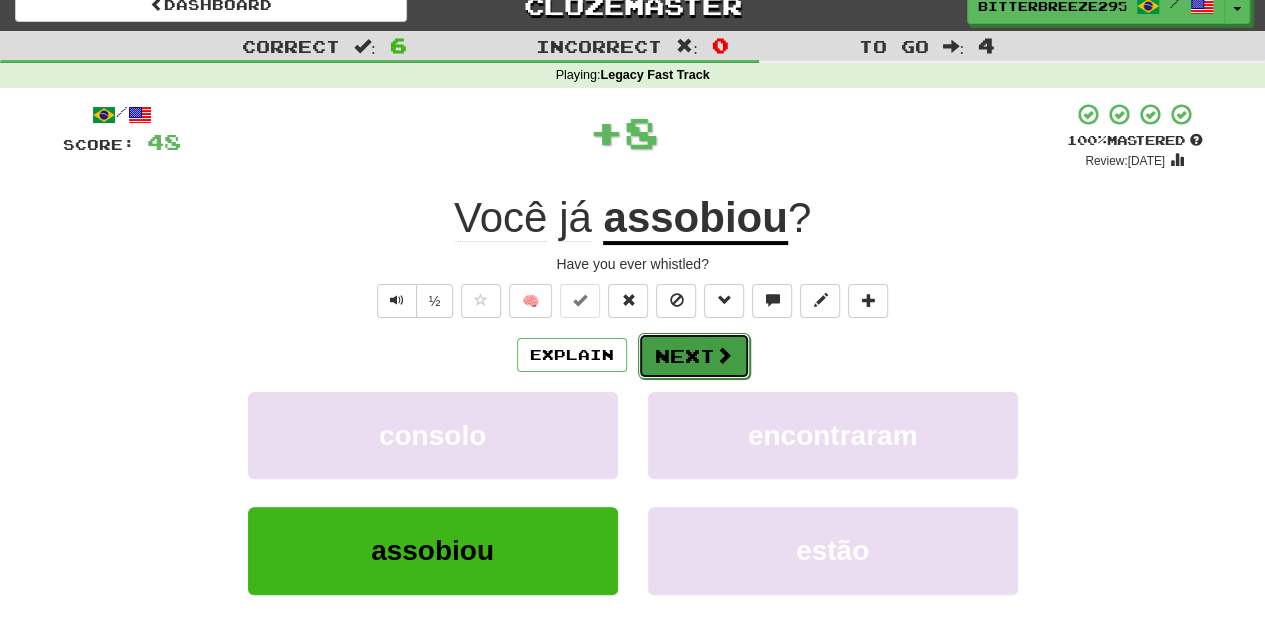 click on "Next" at bounding box center [694, 356] 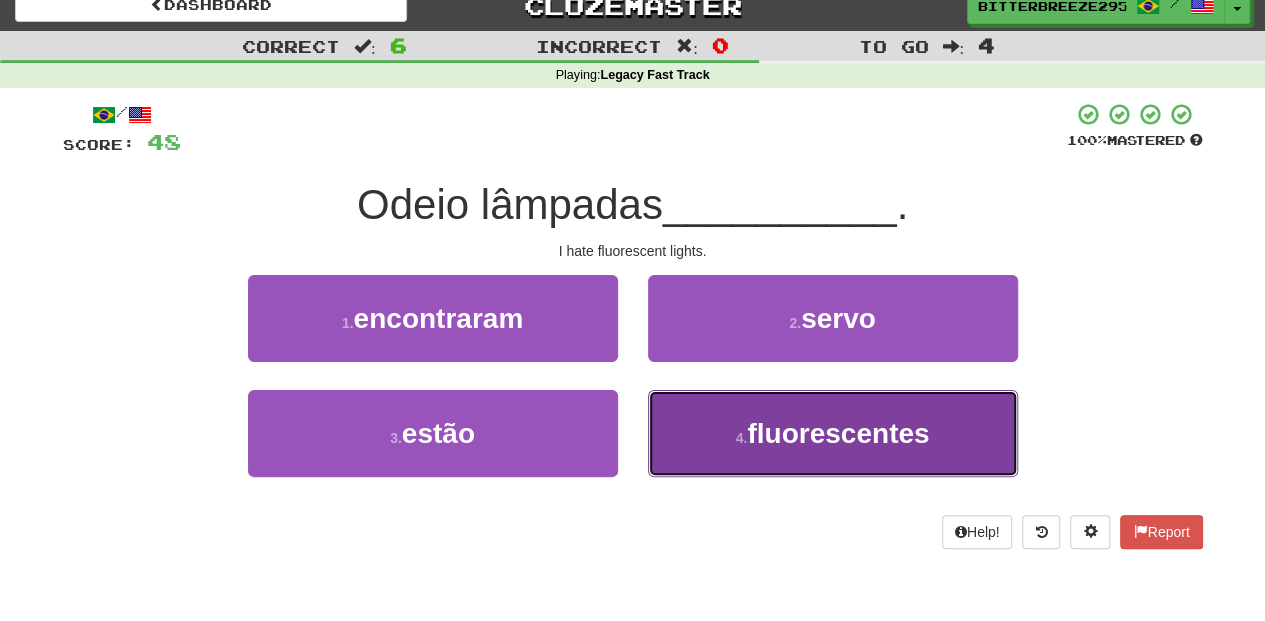 click on "4 .  fluorescentes" at bounding box center (833, 433) 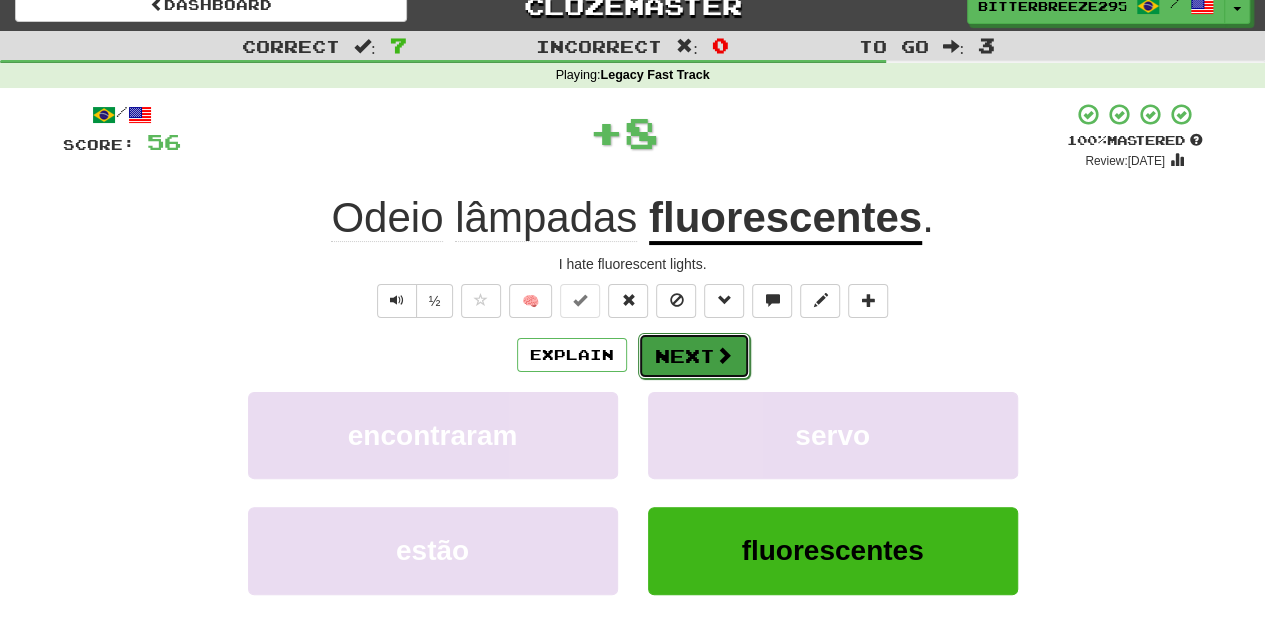 click on "Next" at bounding box center [694, 356] 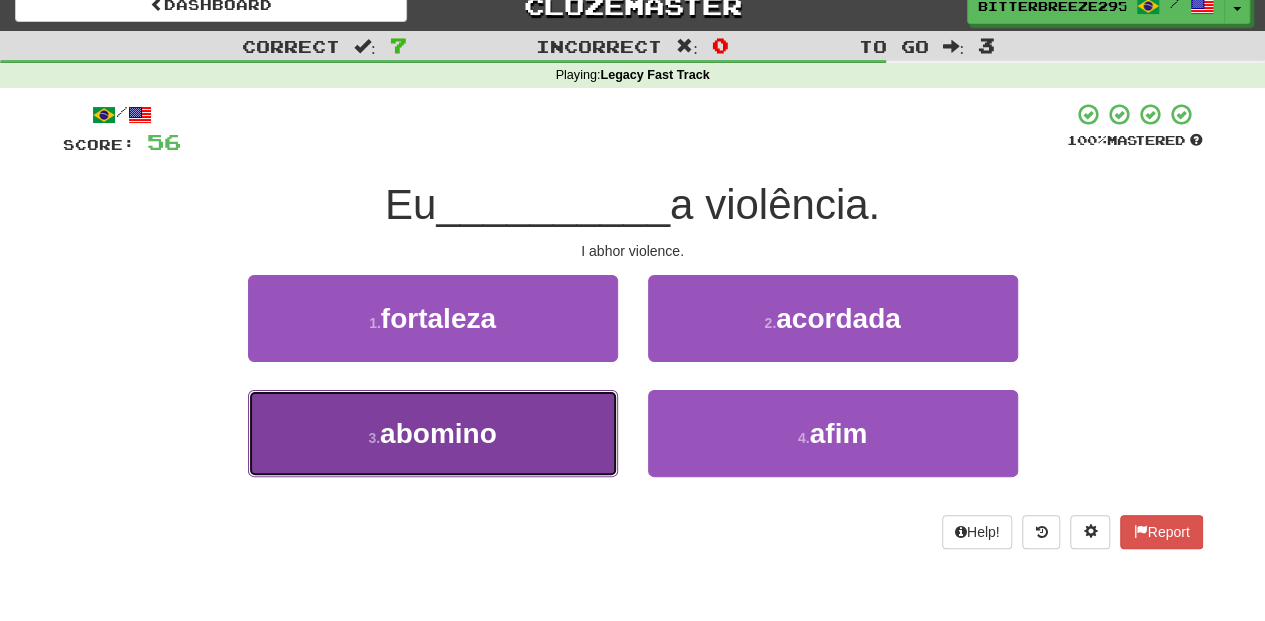 click on "3 .  abomino" at bounding box center (433, 433) 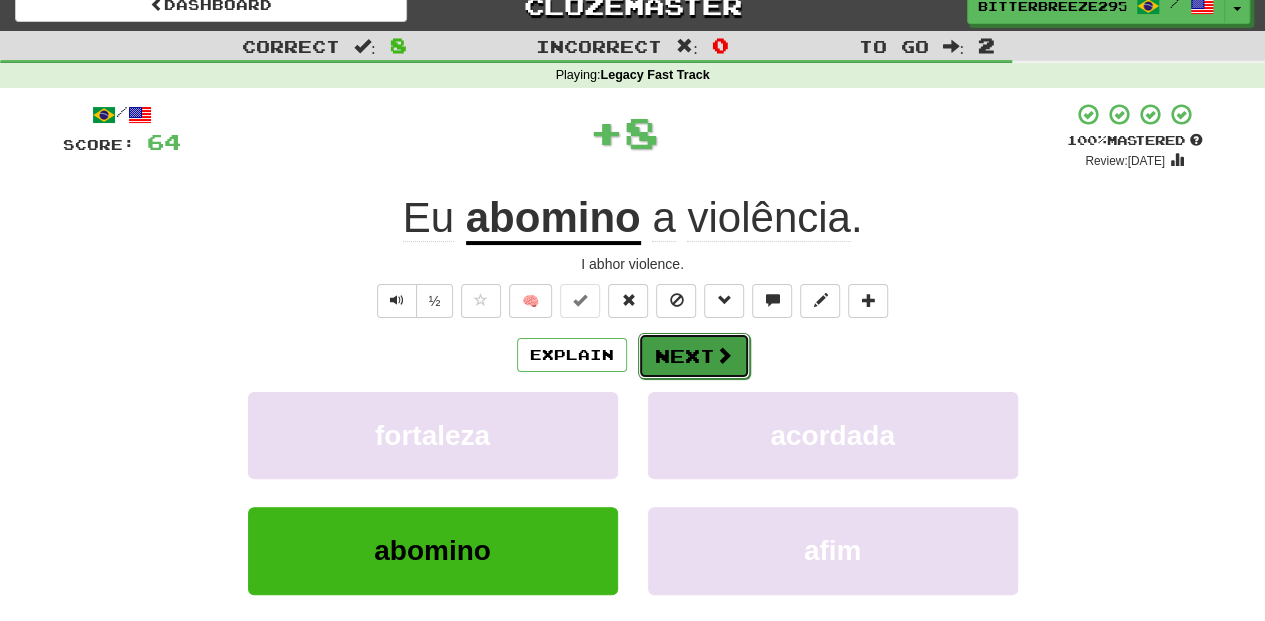 click on "Next" at bounding box center (694, 356) 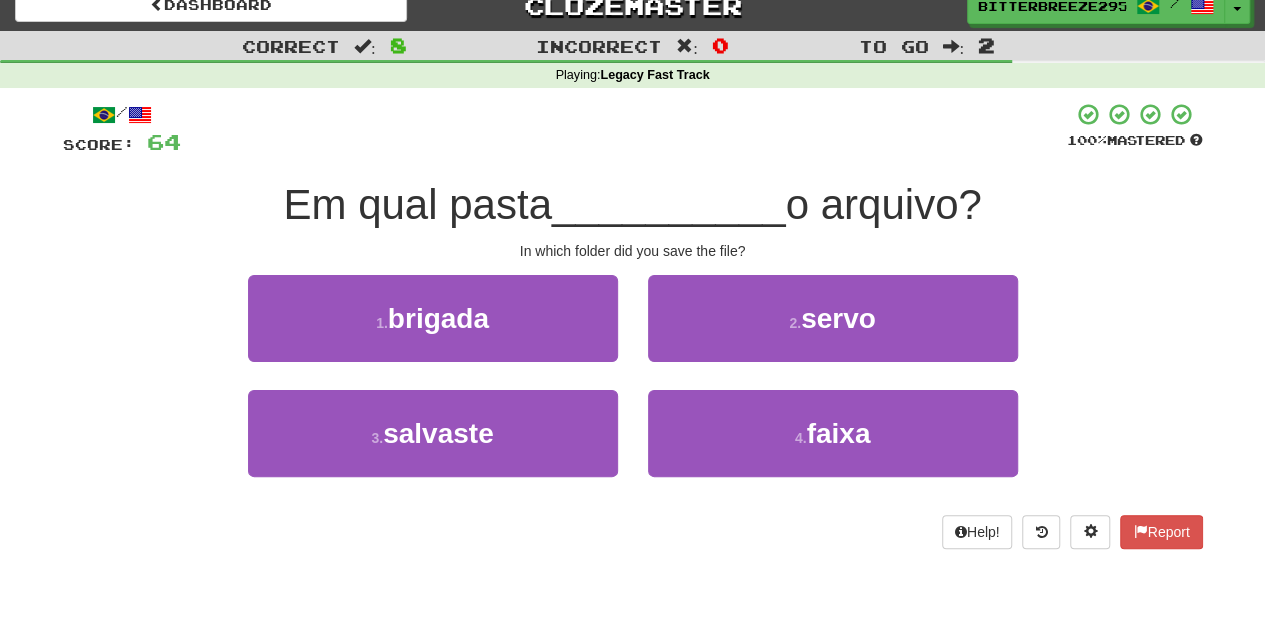 click on "3 .  salvaste" at bounding box center [433, 447] 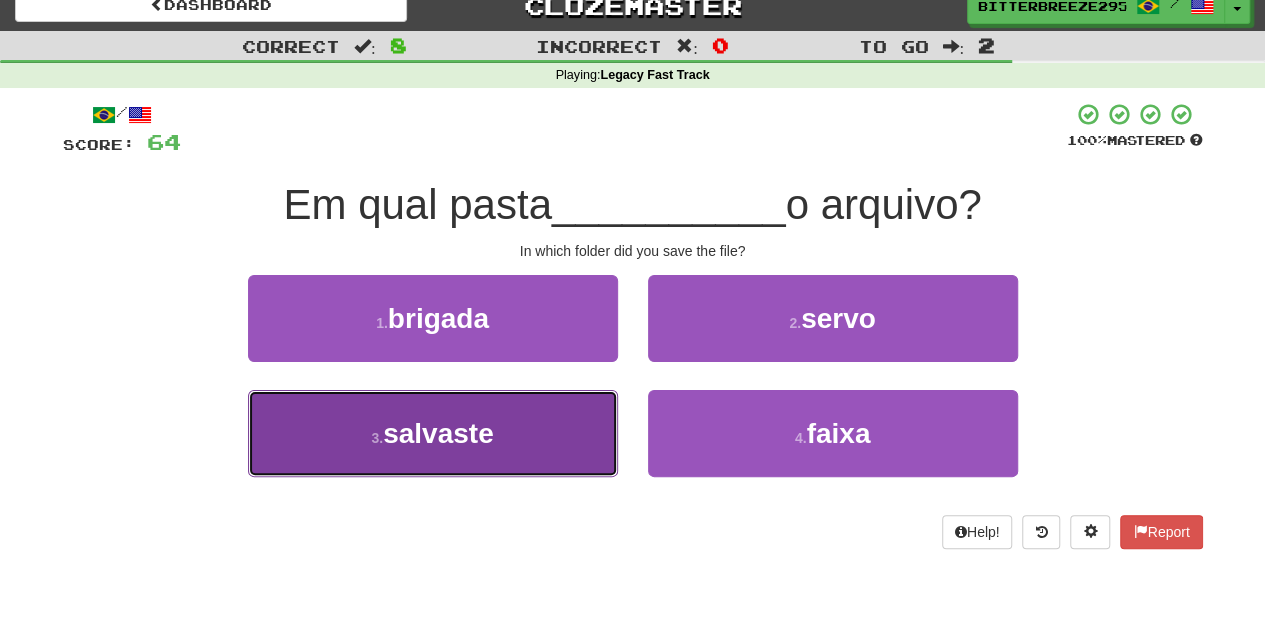 click on "3 .  salvaste" at bounding box center [433, 433] 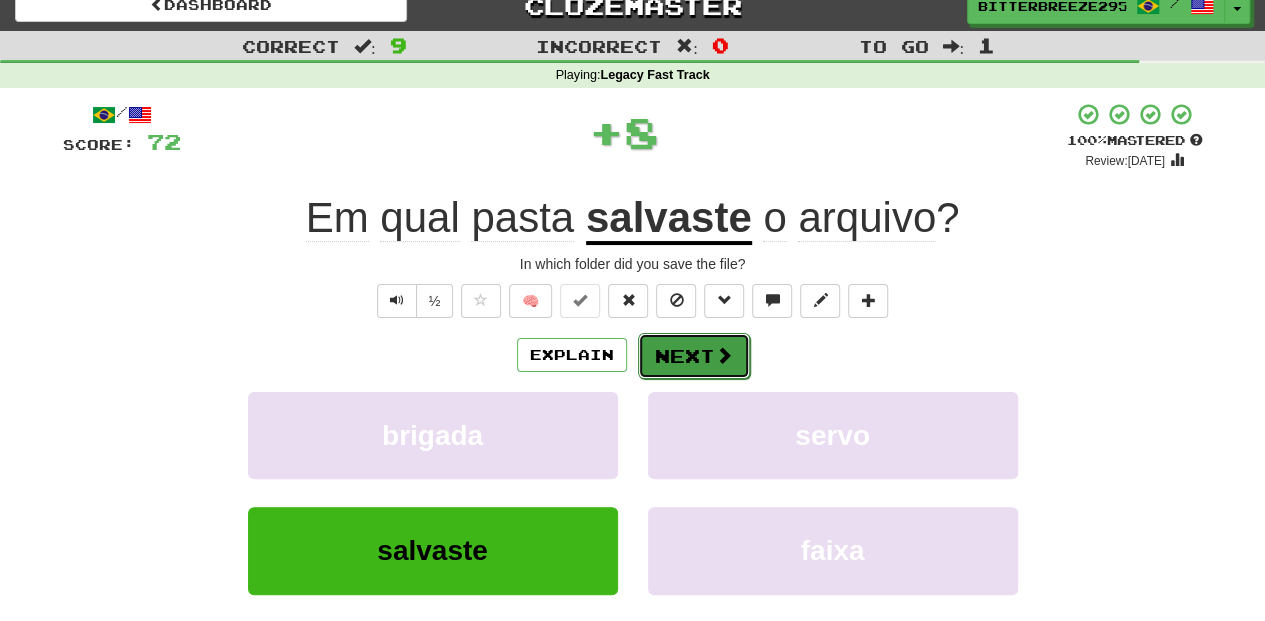click on "Next" at bounding box center [694, 356] 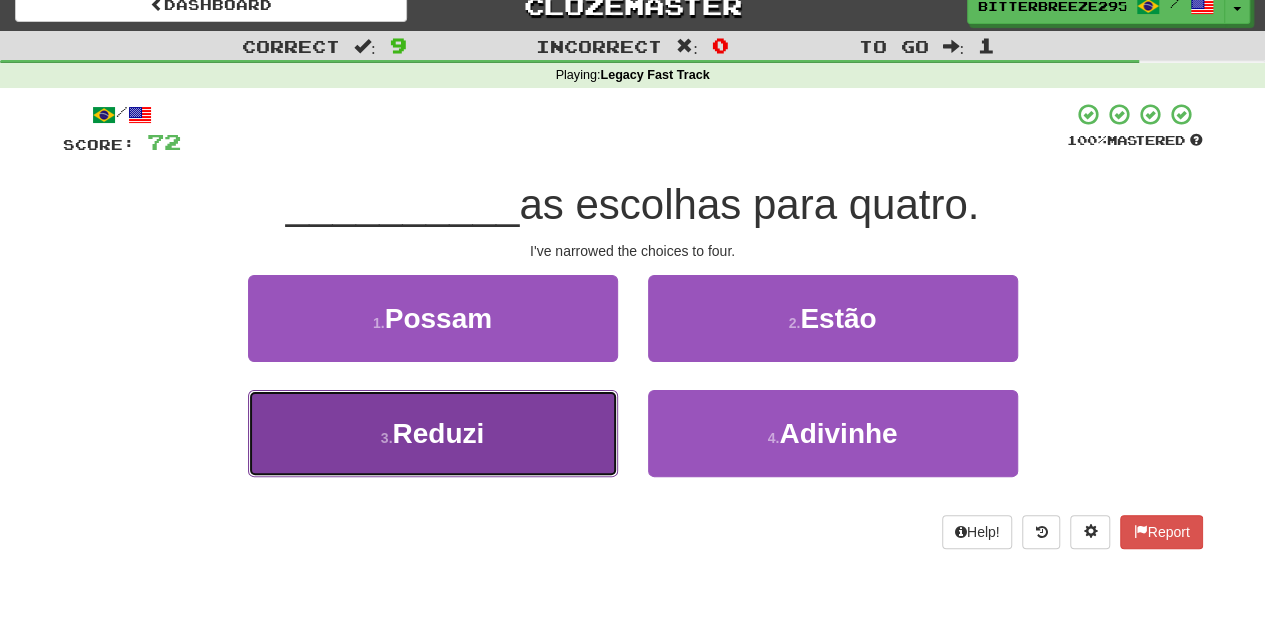 click on "3 .  Reduzi" at bounding box center [433, 433] 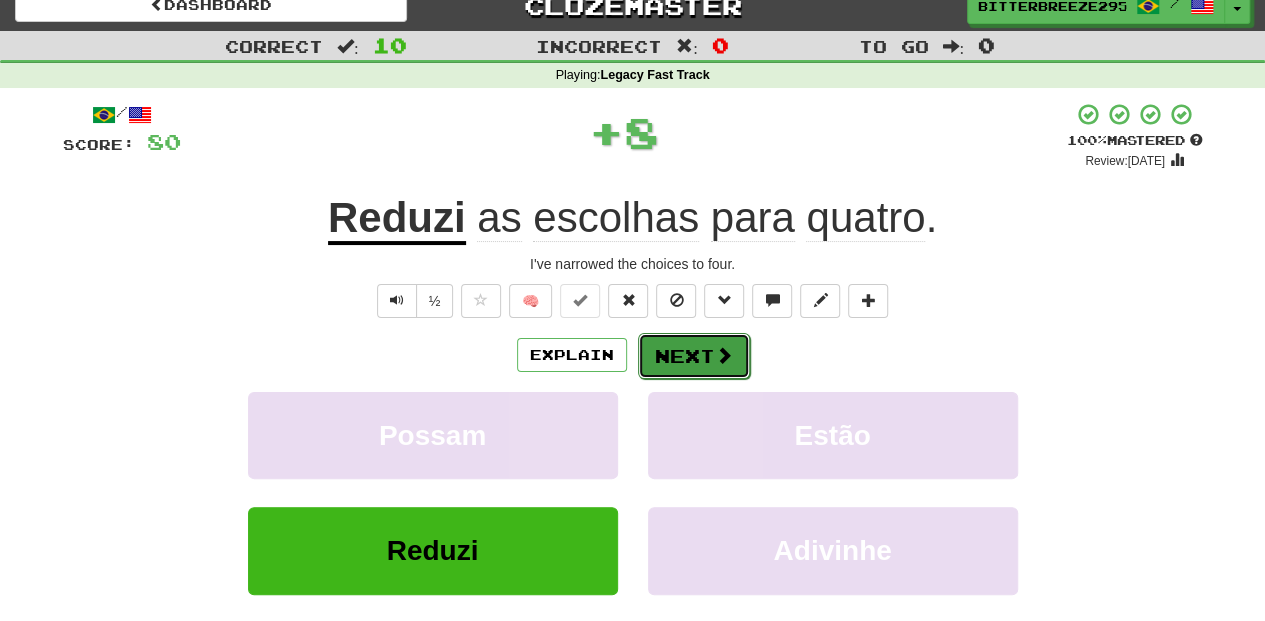 click on "Next" at bounding box center [694, 356] 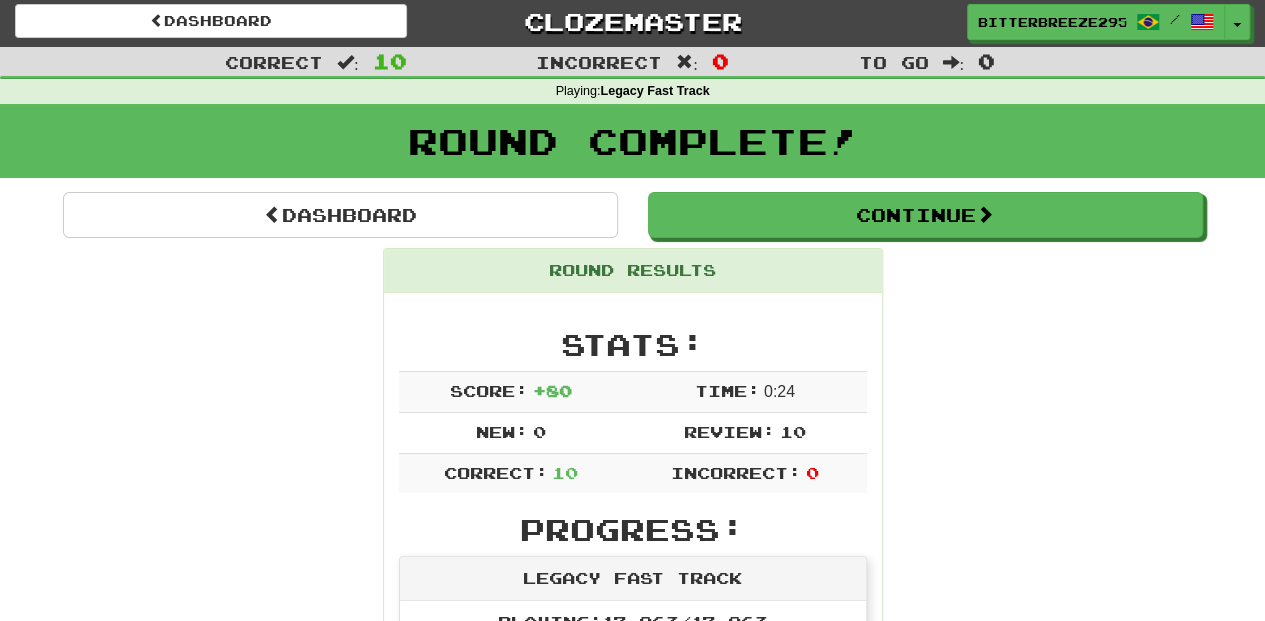 scroll, scrollTop: 0, scrollLeft: 0, axis: both 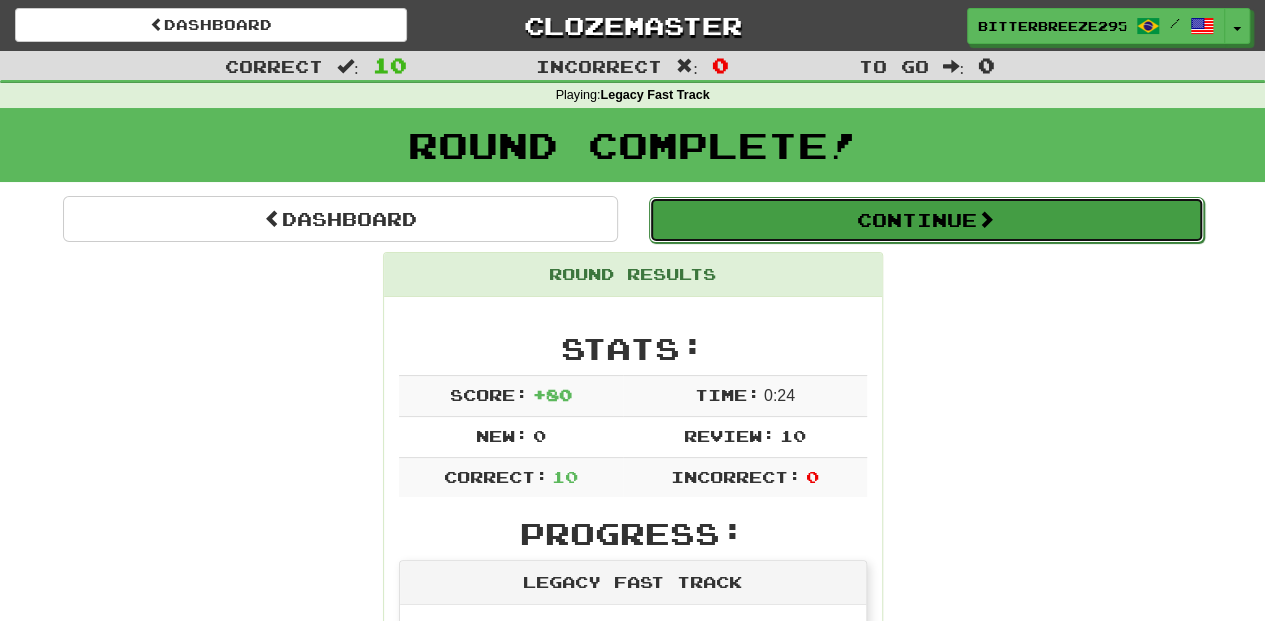 click on "Continue" at bounding box center (926, 220) 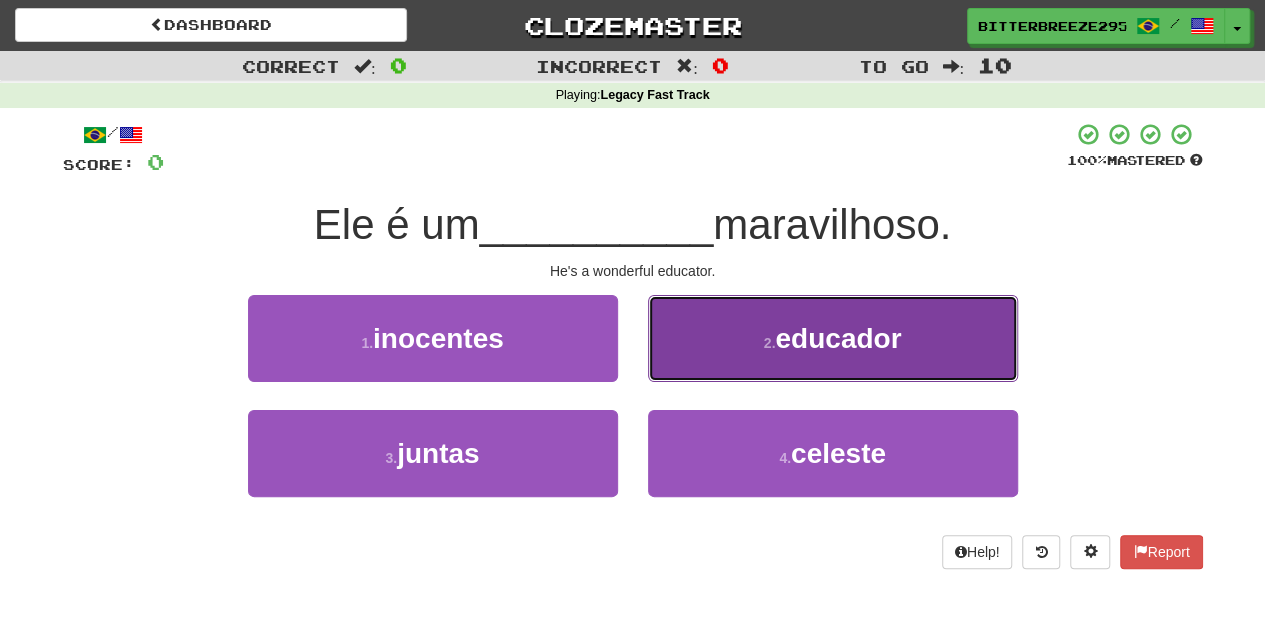 click on "2 .  educador" at bounding box center [833, 338] 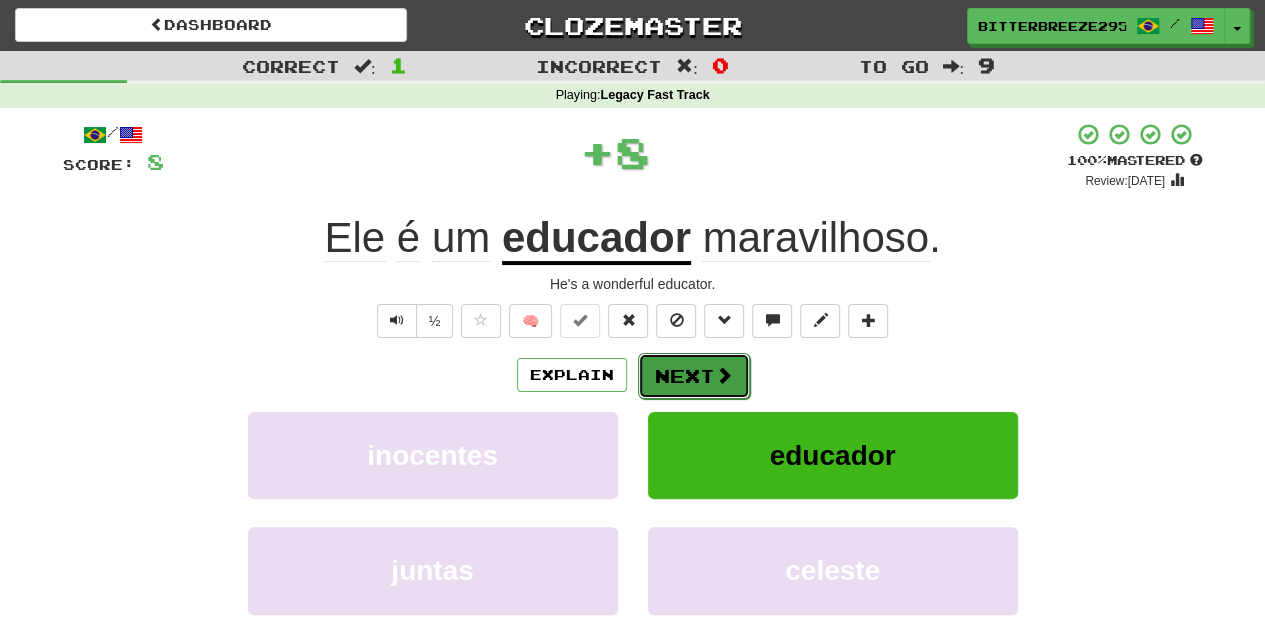 click on "Next" at bounding box center [694, 376] 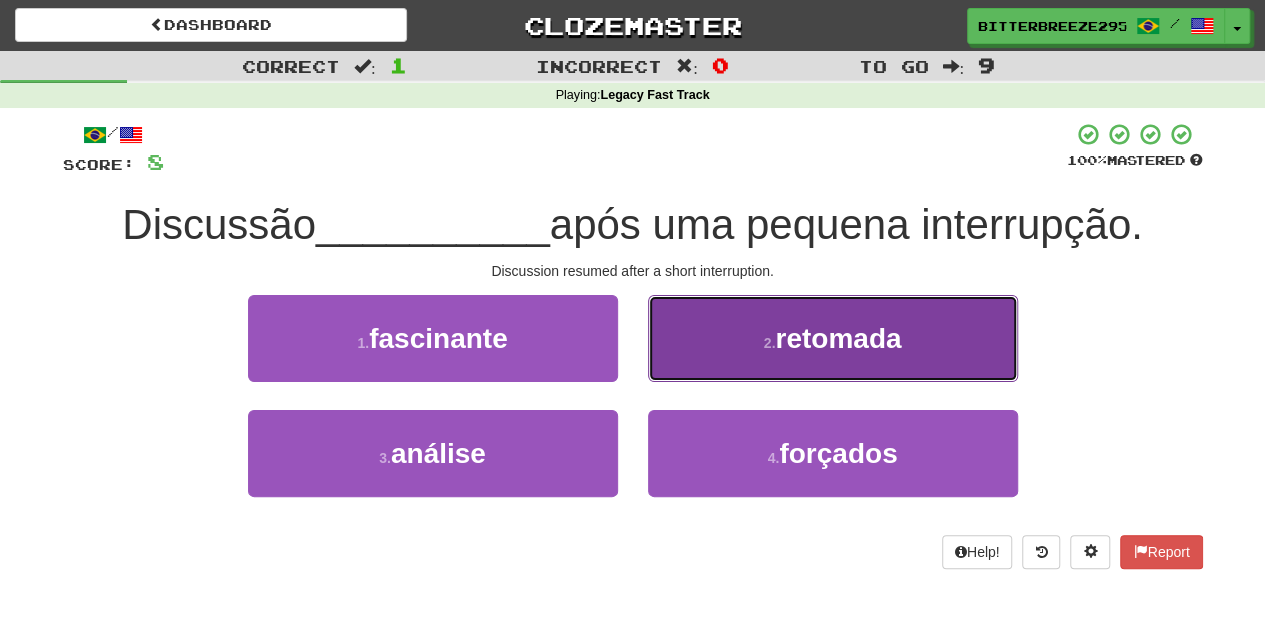 click on "2 .  retomada" at bounding box center (833, 338) 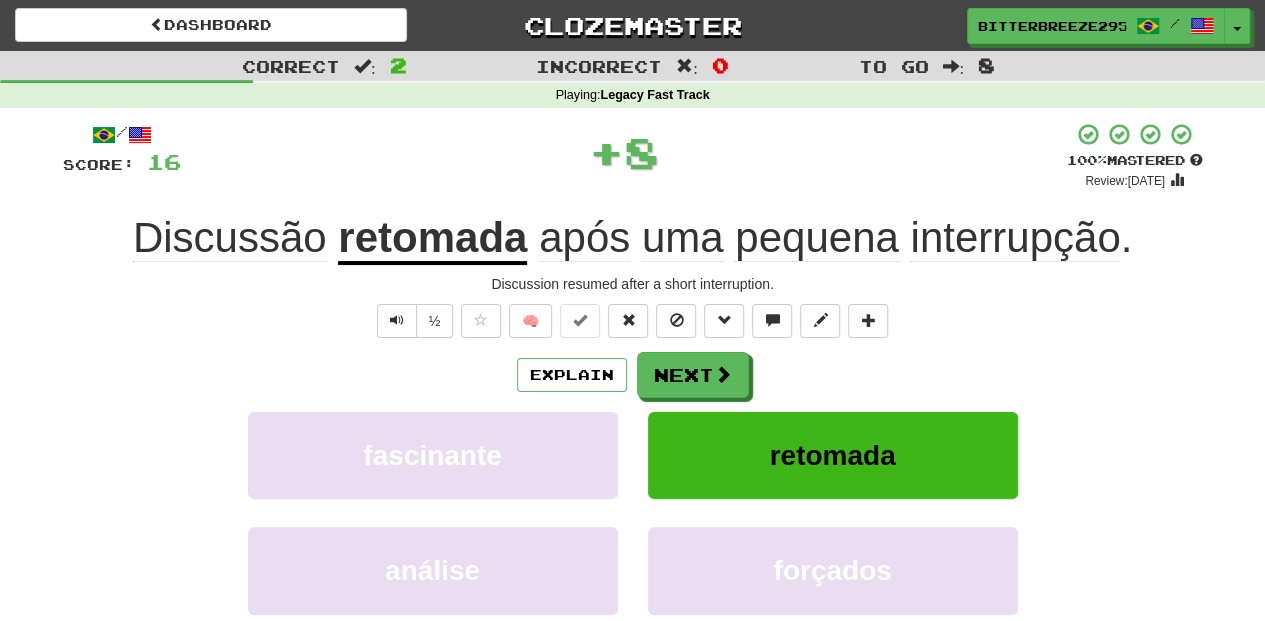 click on "Next" at bounding box center (693, 375) 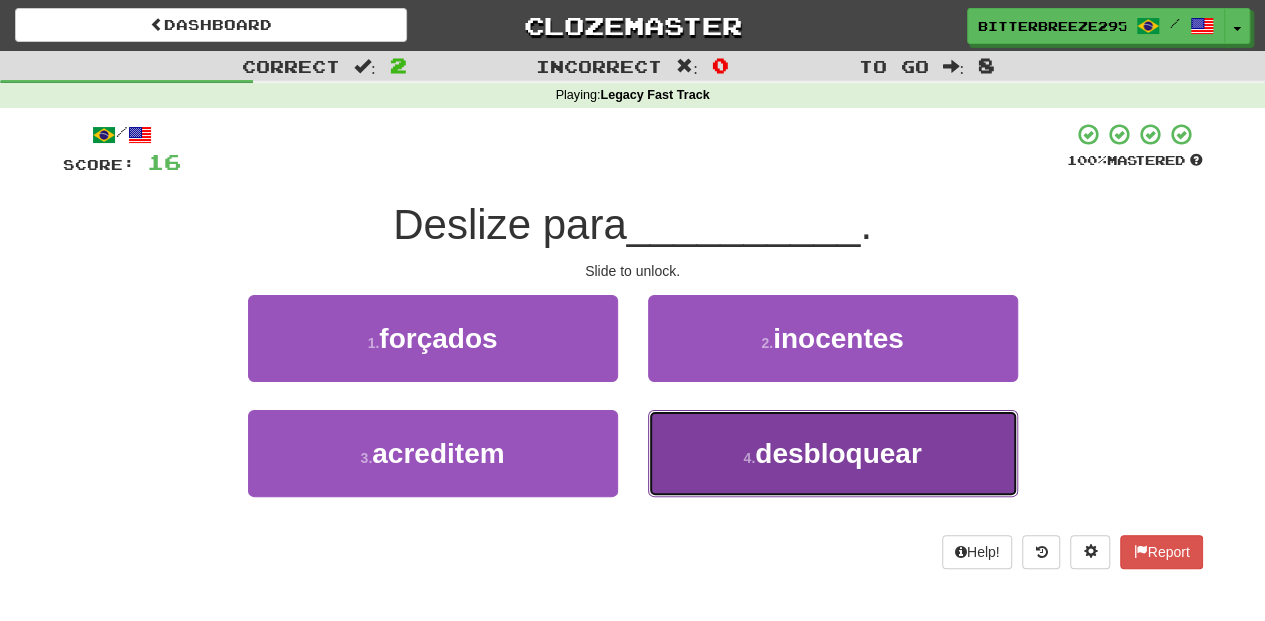 click on "4 .  desbloquear" at bounding box center (833, 453) 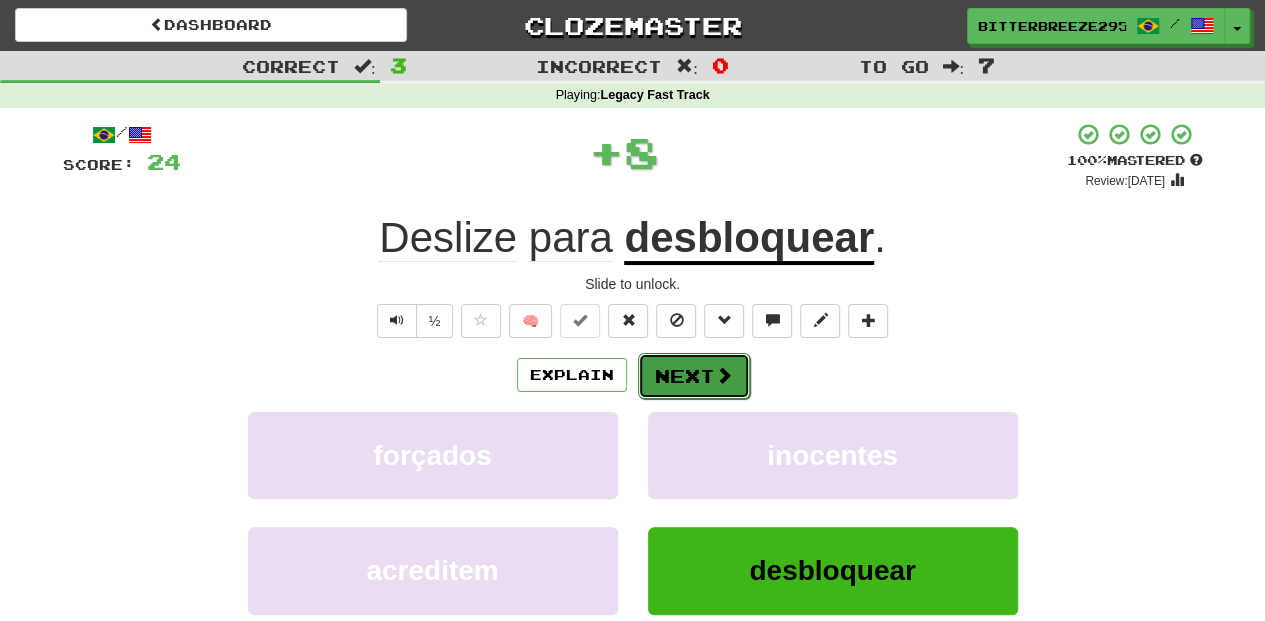 click on "Next" at bounding box center [694, 376] 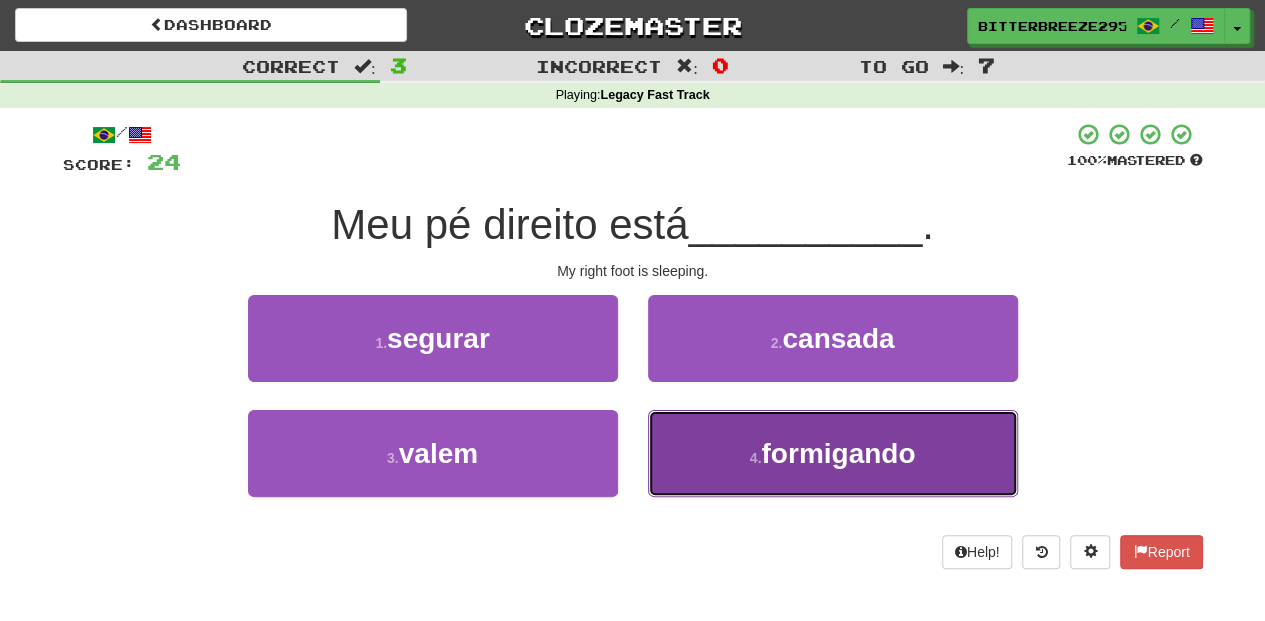 click on "4 .  formigando" at bounding box center [833, 453] 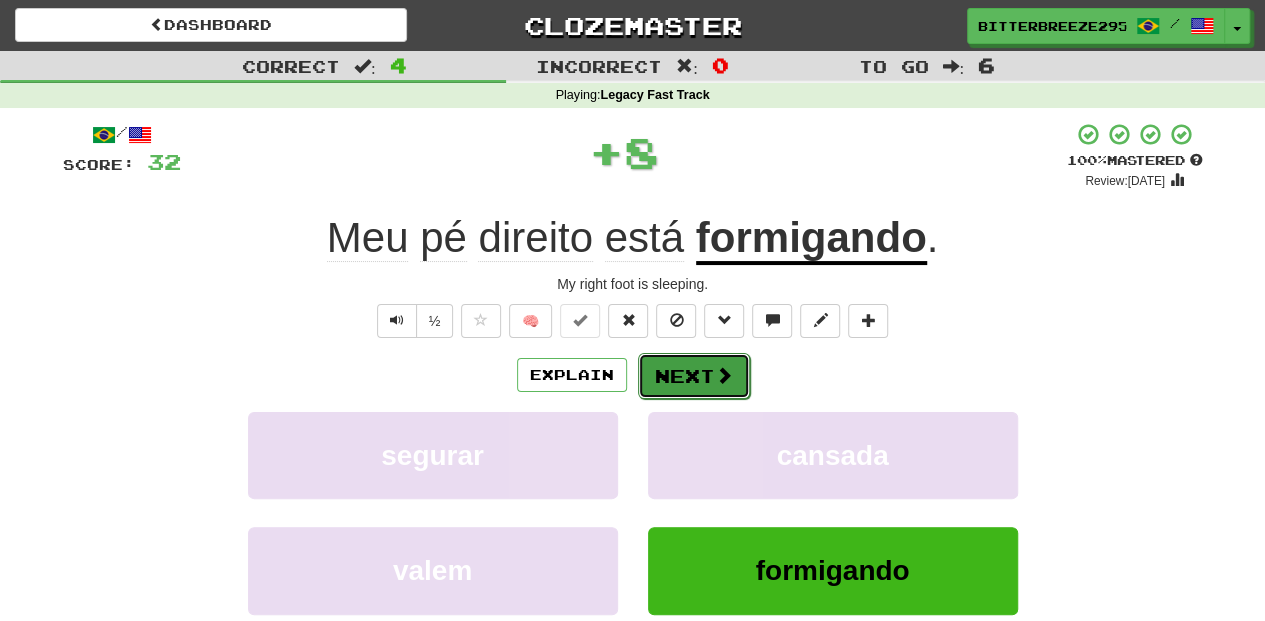 click on "Next" at bounding box center (694, 376) 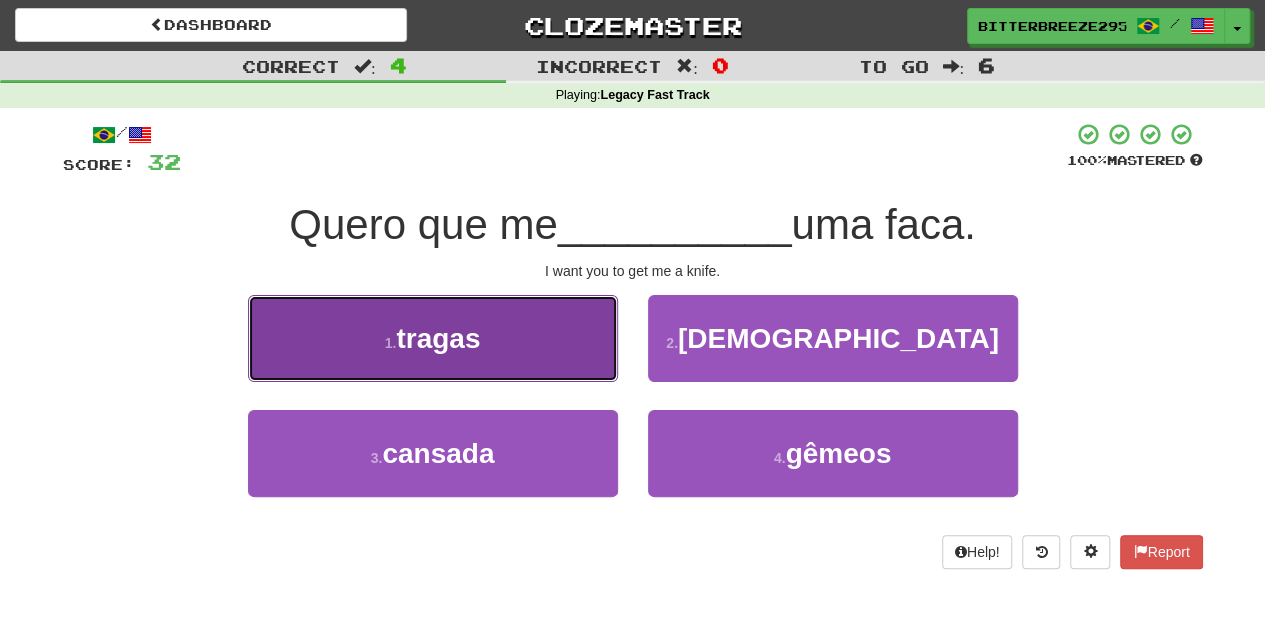 click on "1 .  tragas" at bounding box center [433, 338] 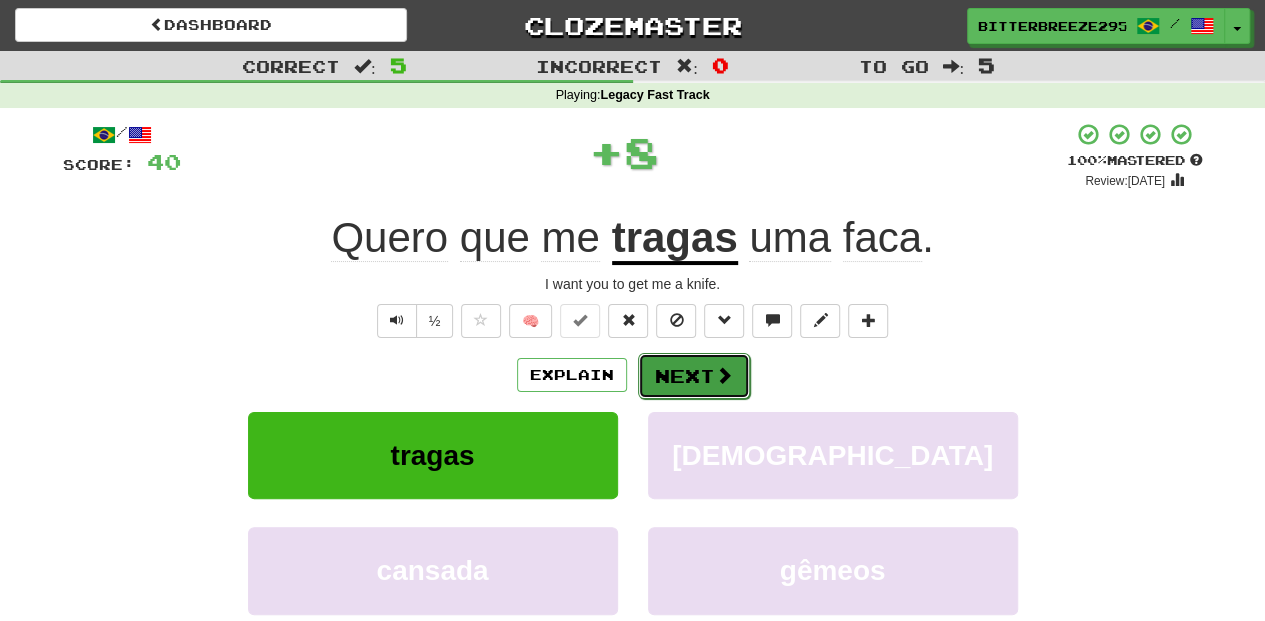 click on "Next" at bounding box center (694, 376) 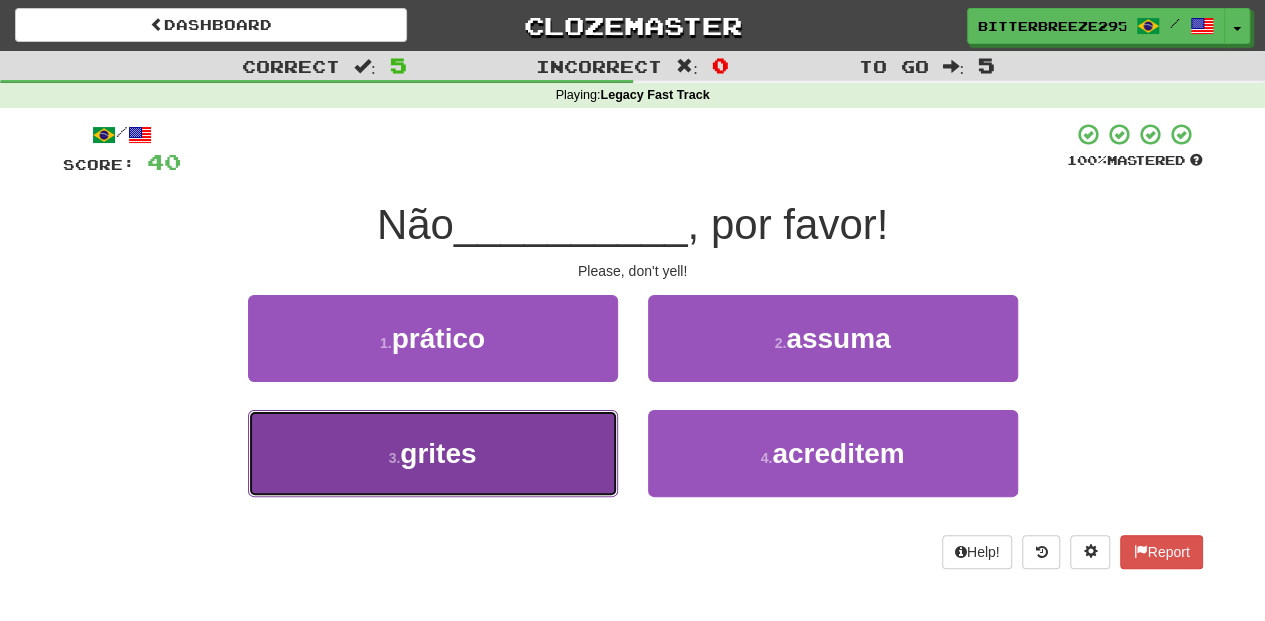 click on "3 .  grites" at bounding box center [433, 453] 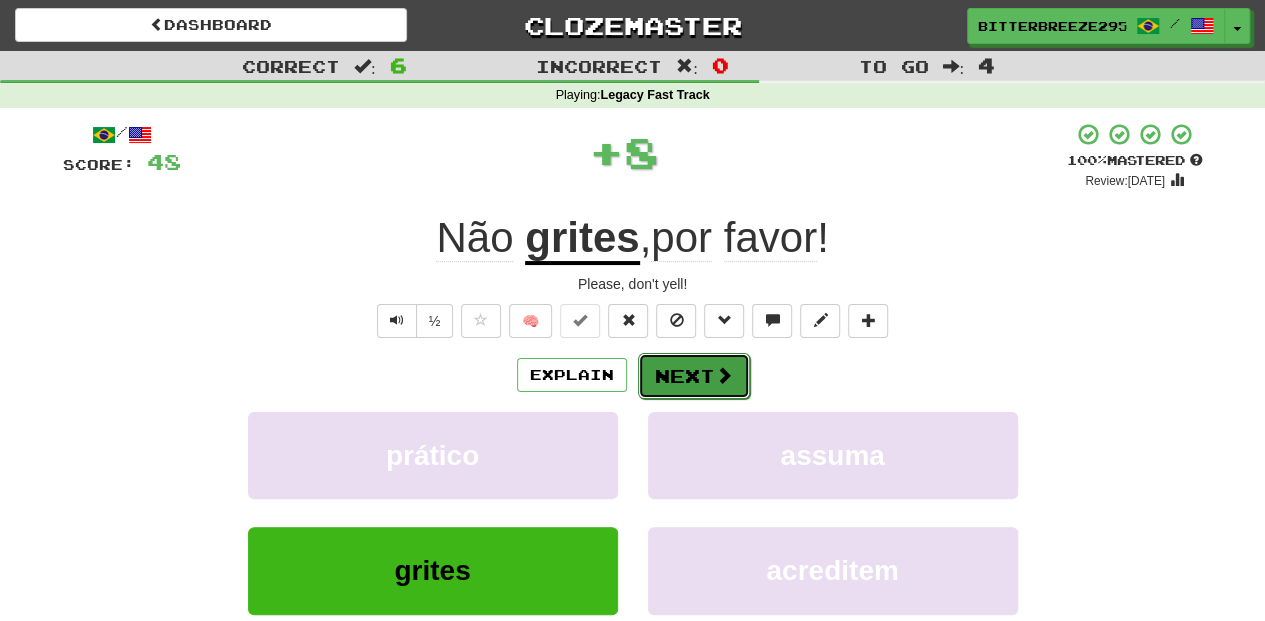 click on "Next" at bounding box center (694, 376) 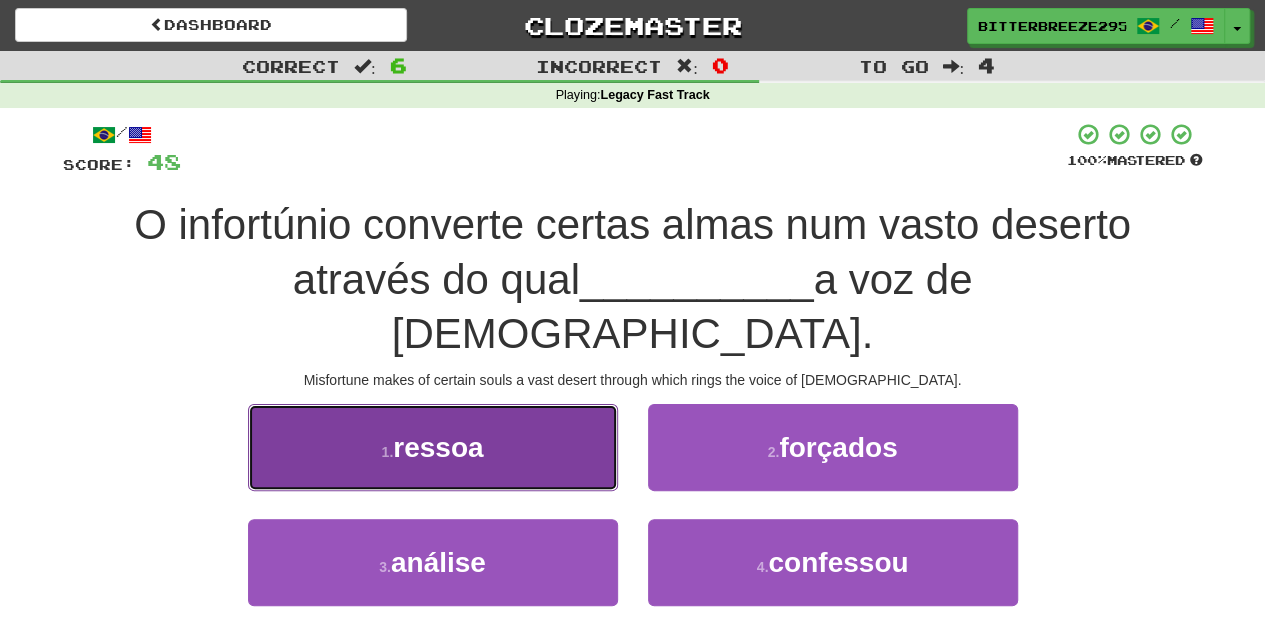 click on "1 .  ressoa" at bounding box center (433, 447) 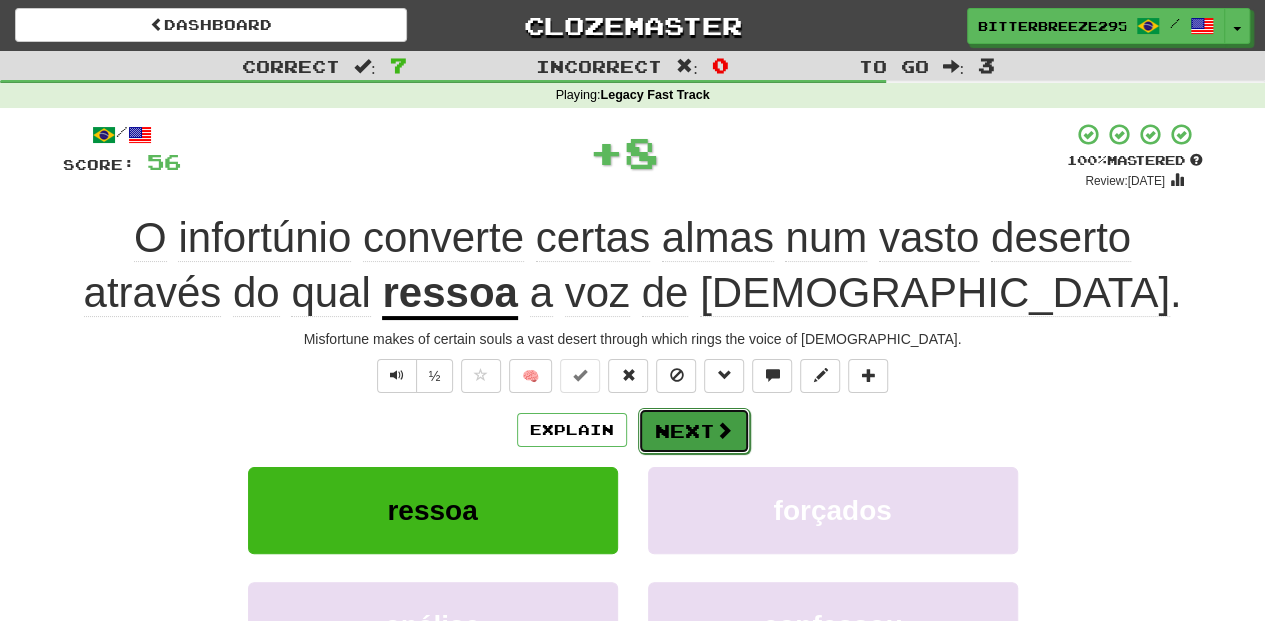 click on "Next" at bounding box center (694, 431) 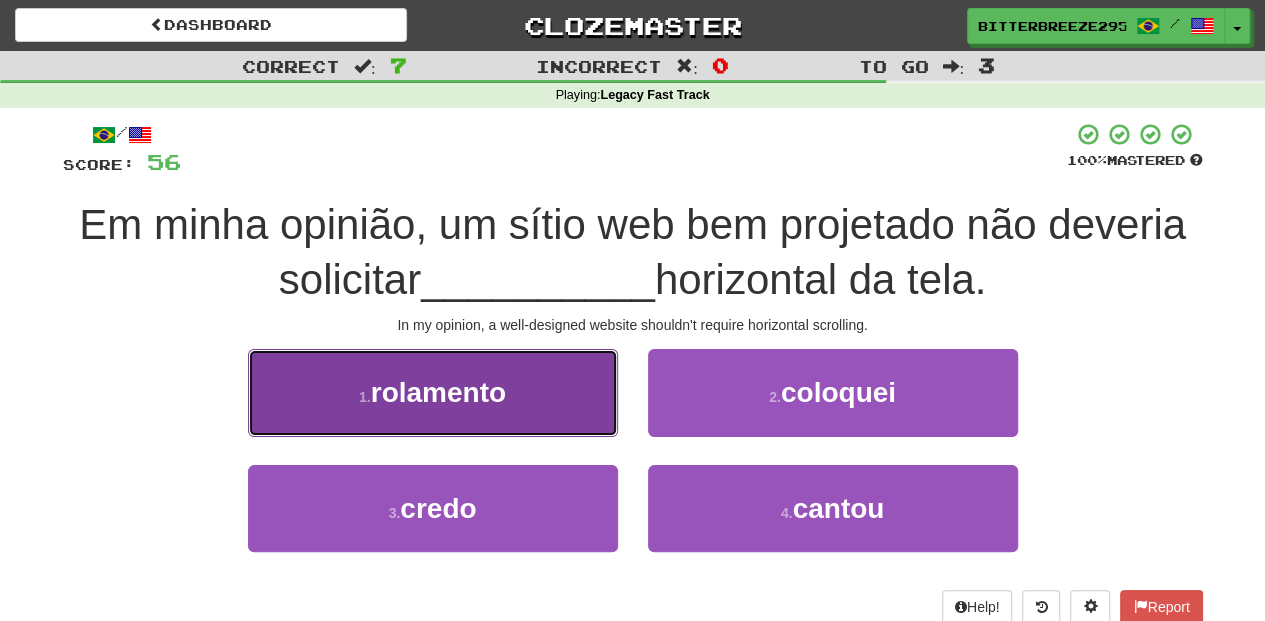 click on "1 .  rolamento" at bounding box center (433, 392) 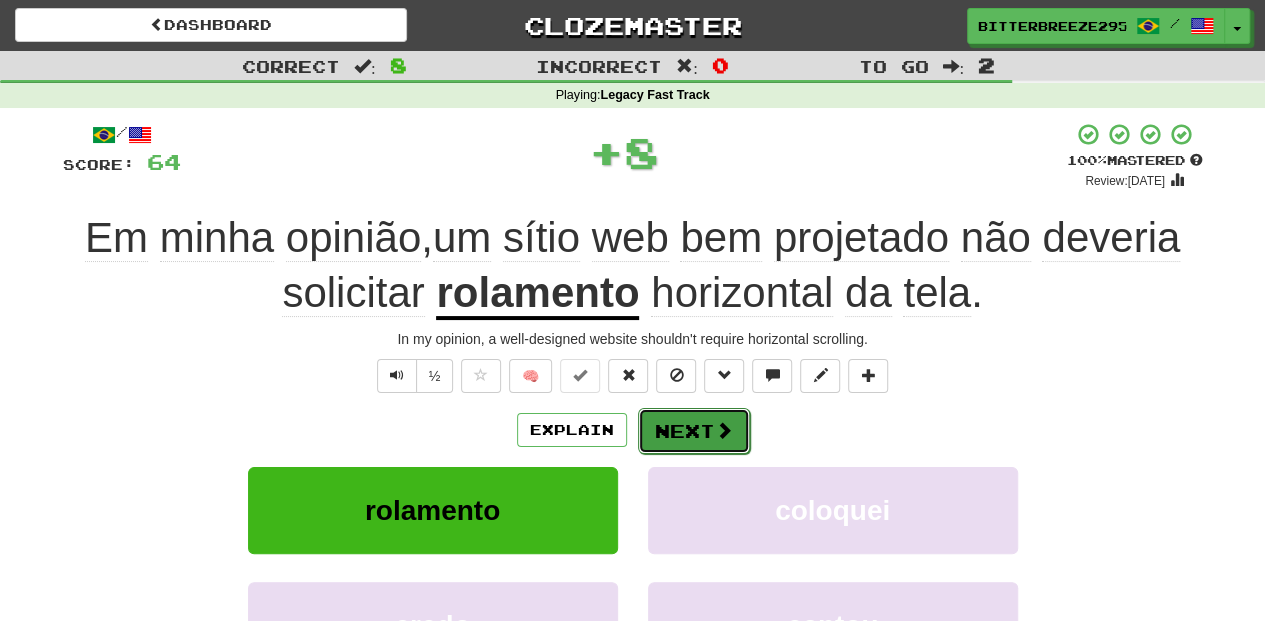 click on "Next" at bounding box center (694, 431) 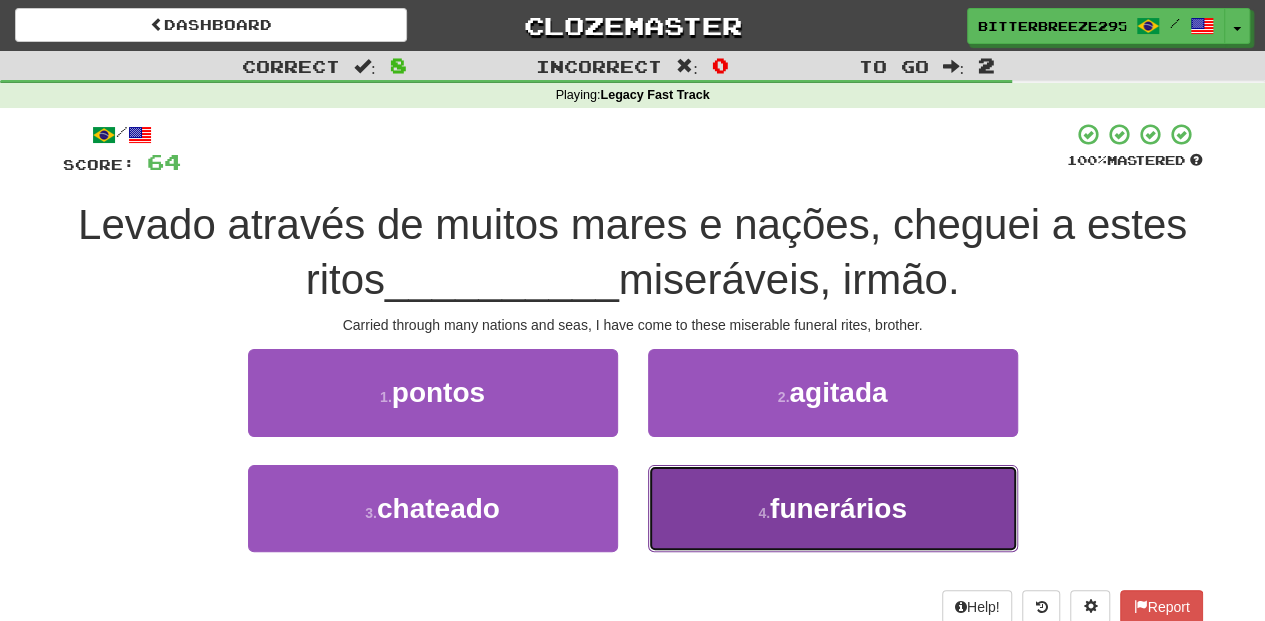 click on "4 .  funerários" at bounding box center [833, 508] 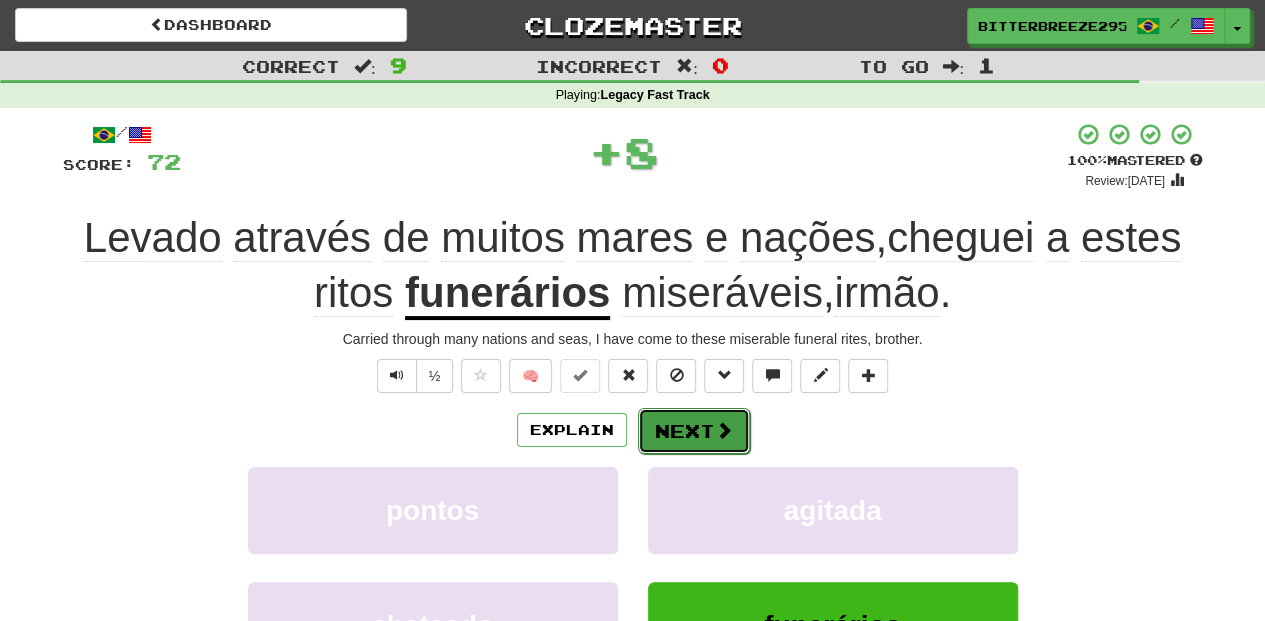 click on "Next" at bounding box center [694, 431] 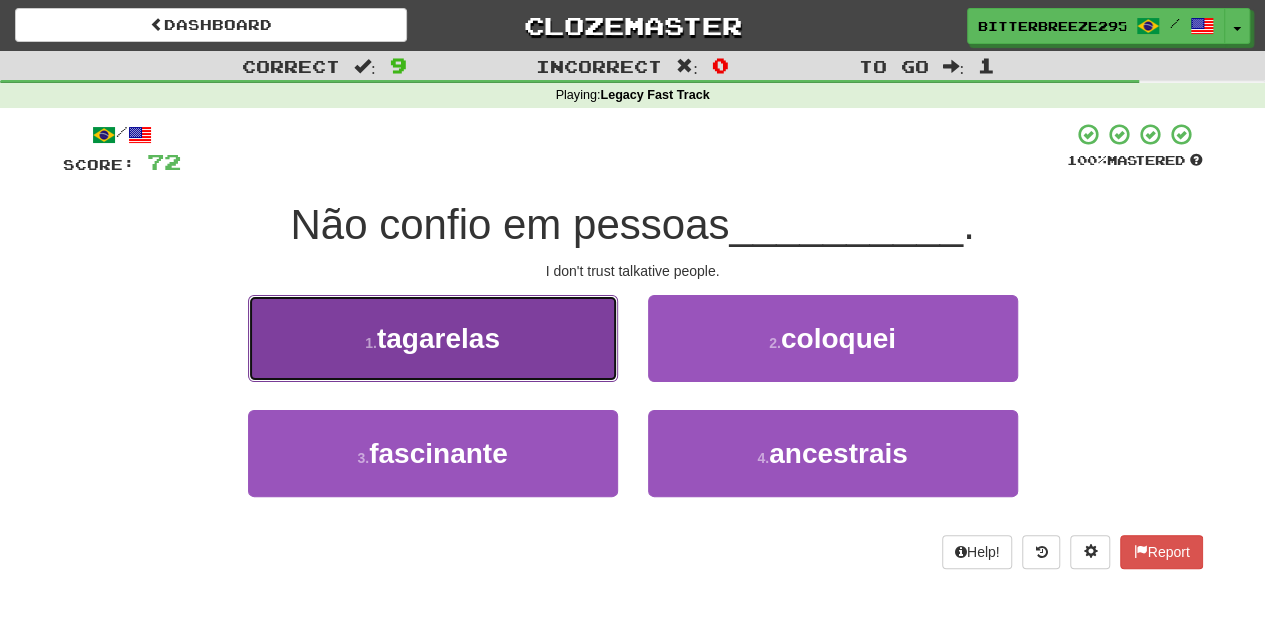 click on "1 .  tagarelas" at bounding box center [433, 338] 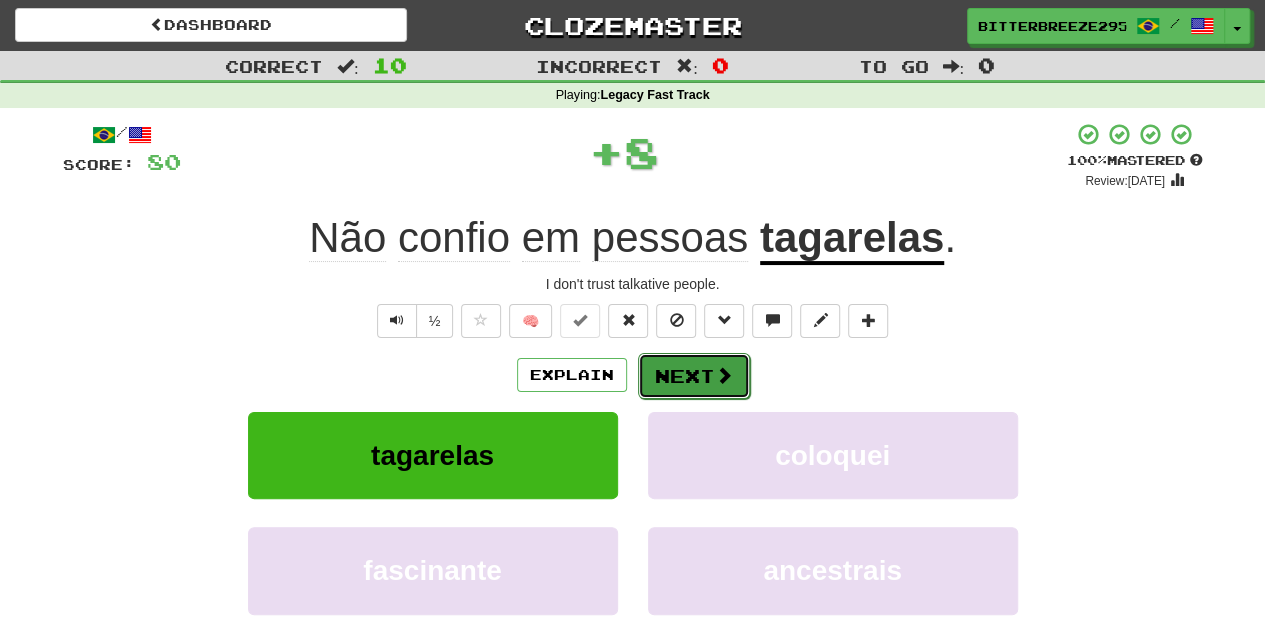 click on "Next" at bounding box center [694, 376] 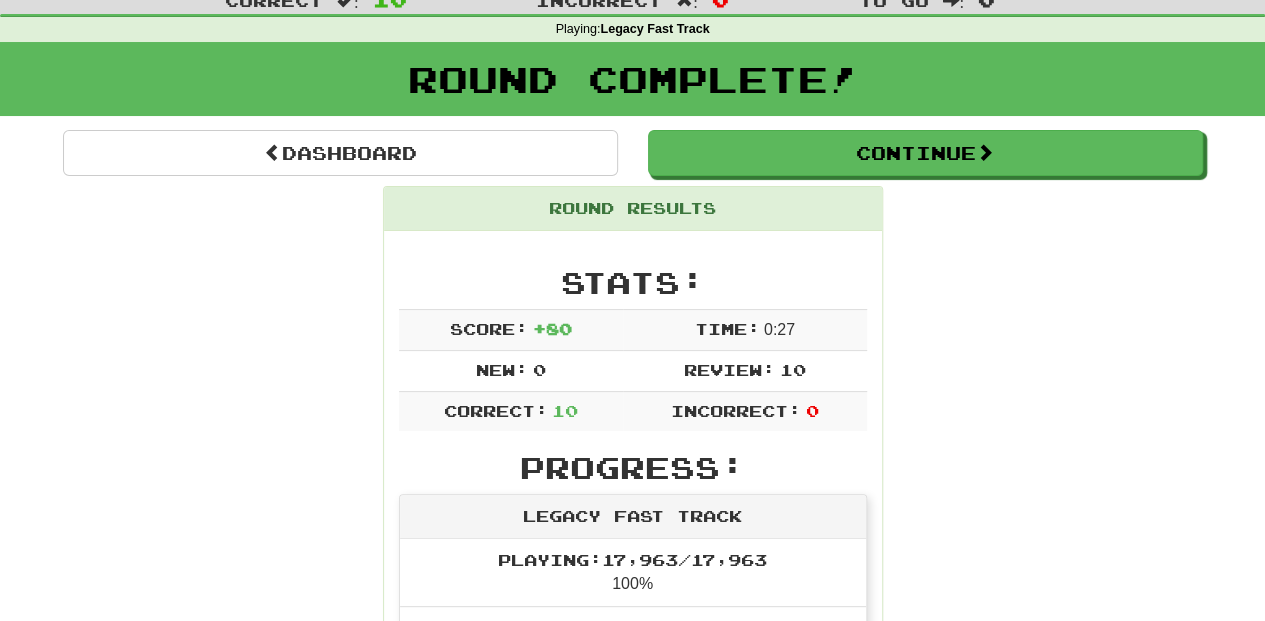 scroll, scrollTop: 0, scrollLeft: 0, axis: both 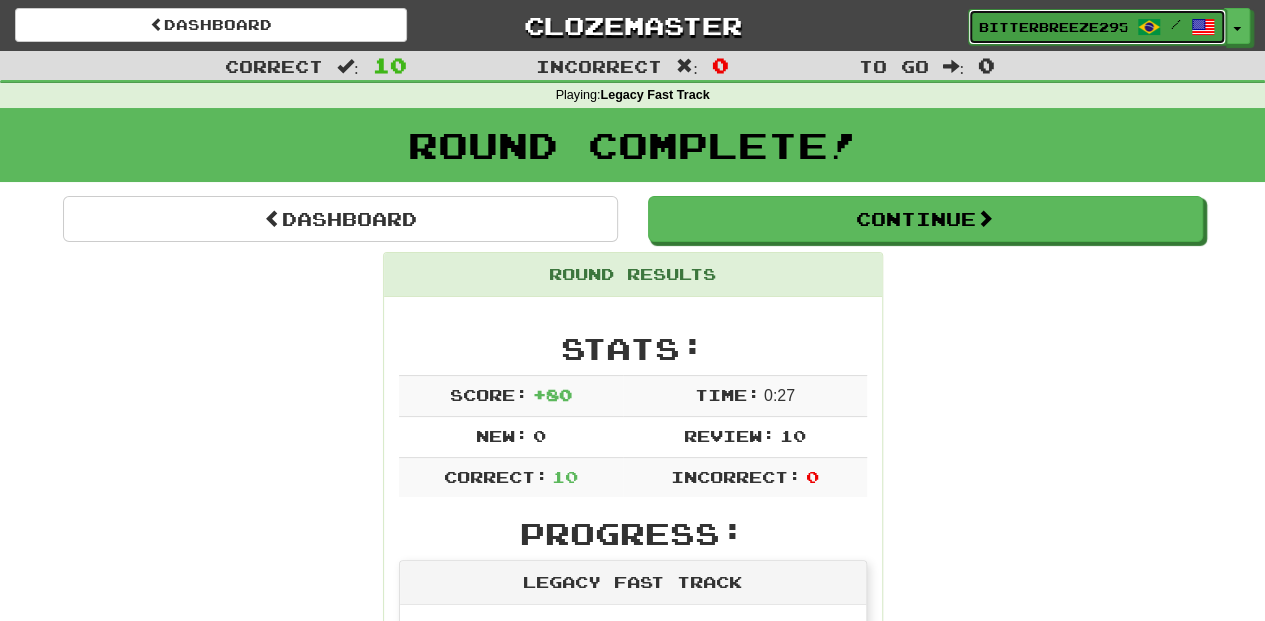 click on "BitterBreeze2956" at bounding box center (1053, 27) 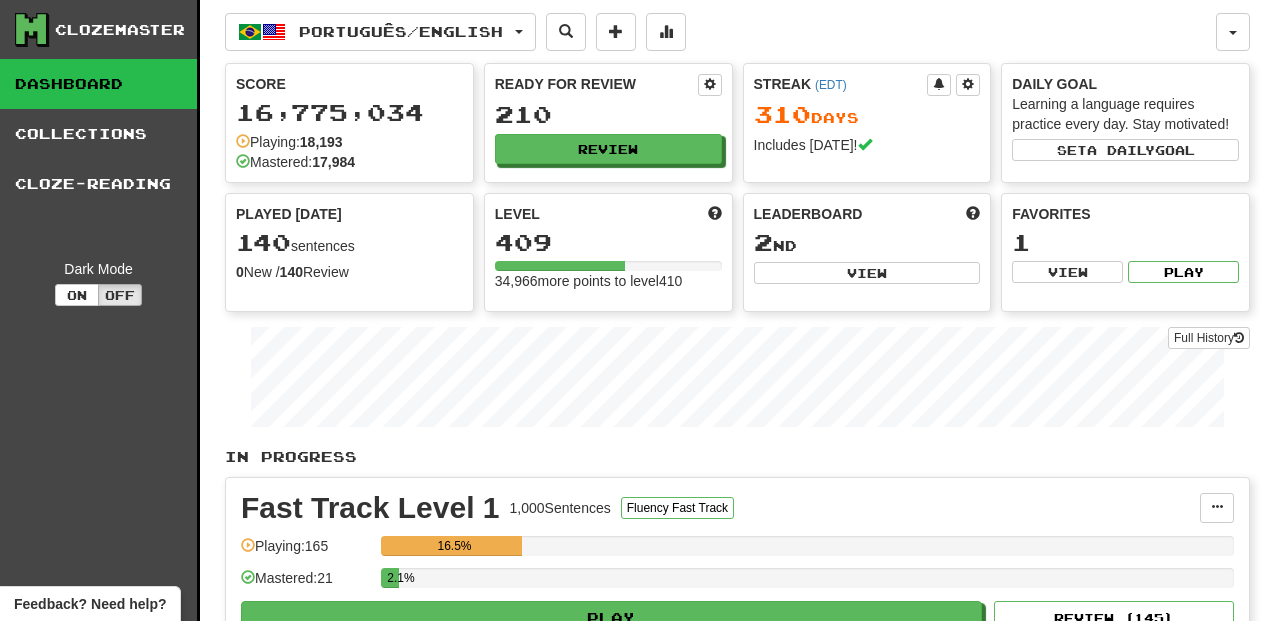 scroll, scrollTop: 0, scrollLeft: 0, axis: both 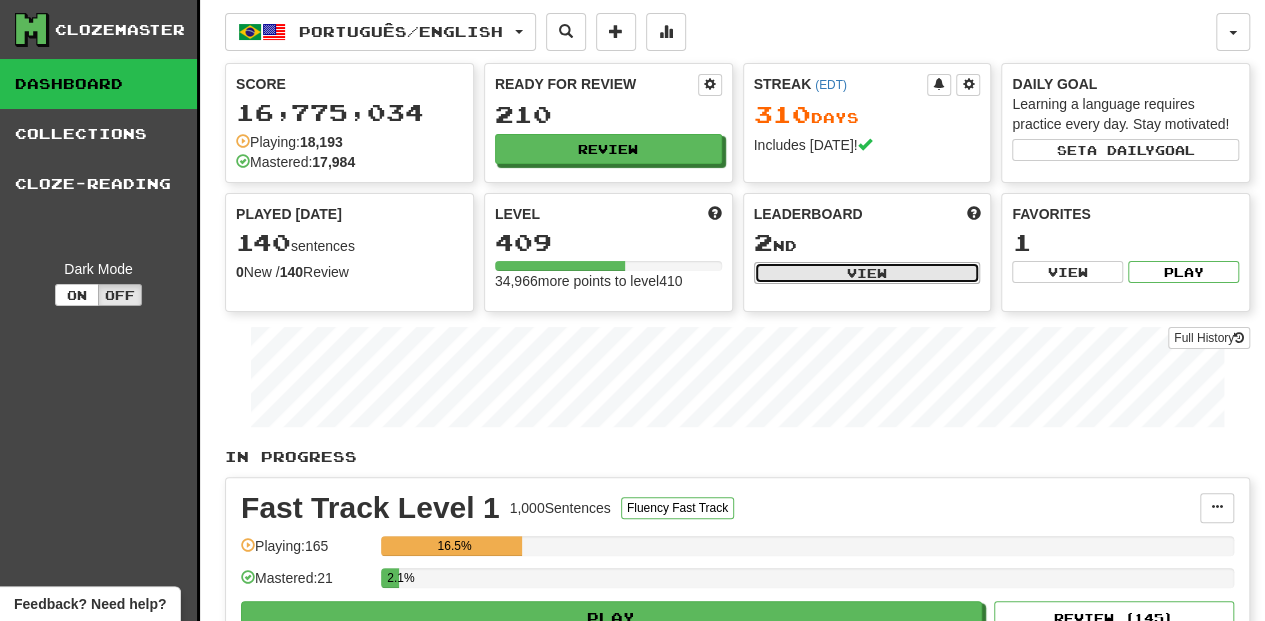 click on "View" at bounding box center [867, 273] 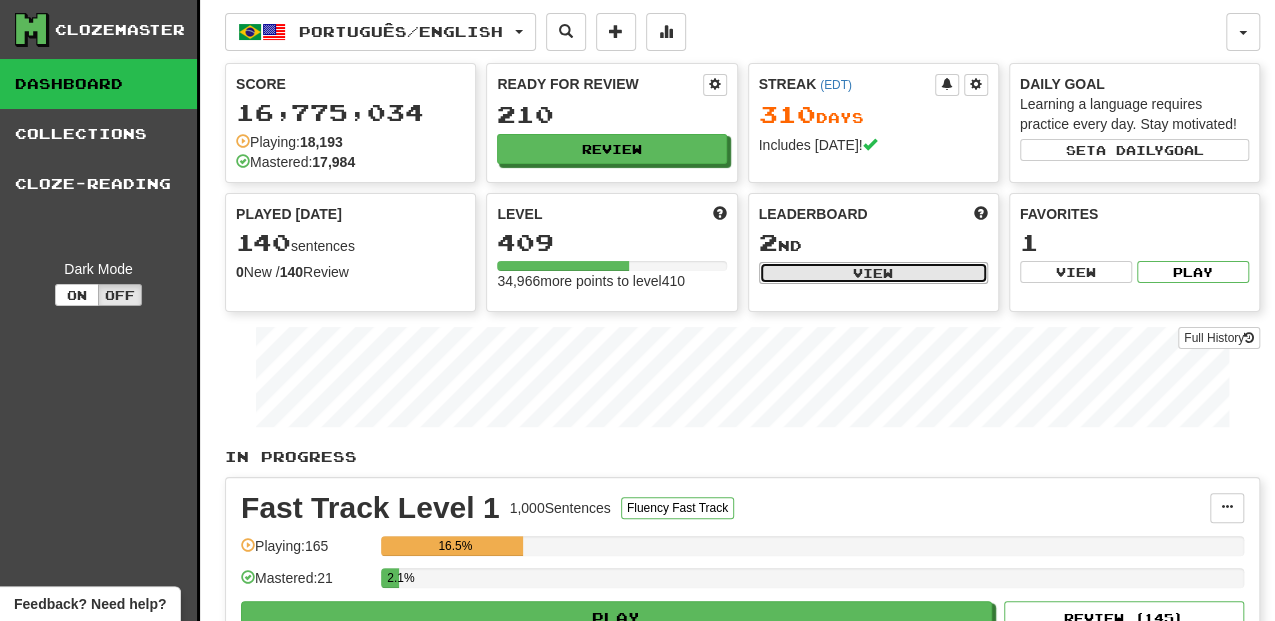 select on "**********" 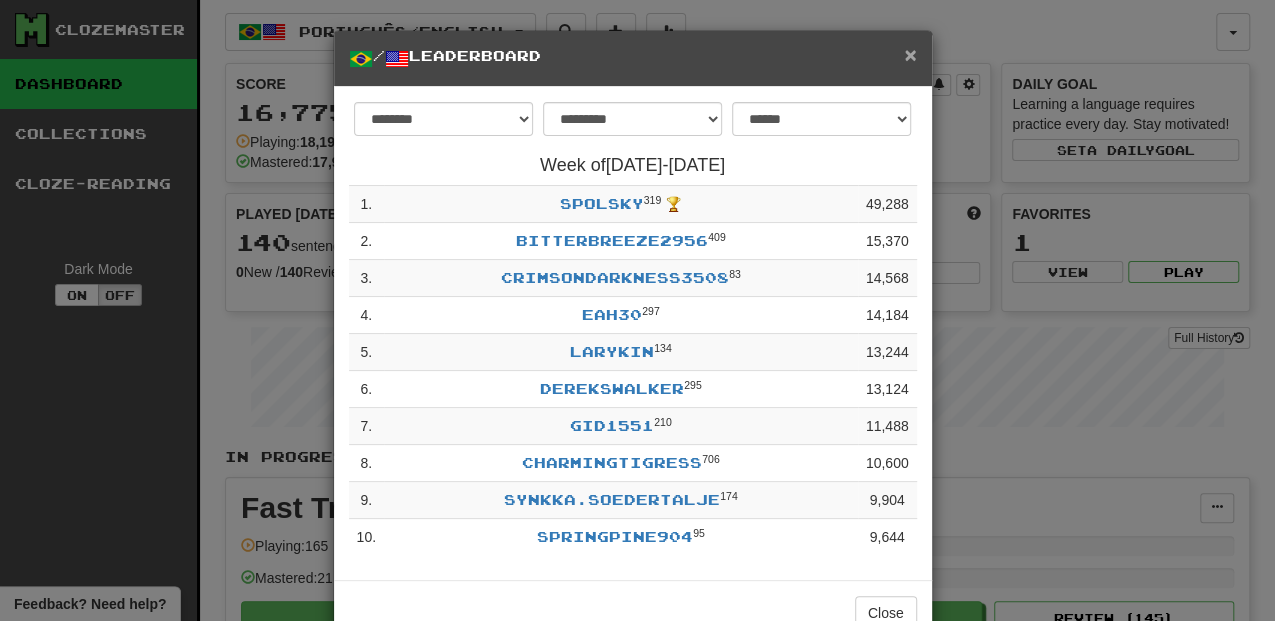 click on "×" at bounding box center (910, 54) 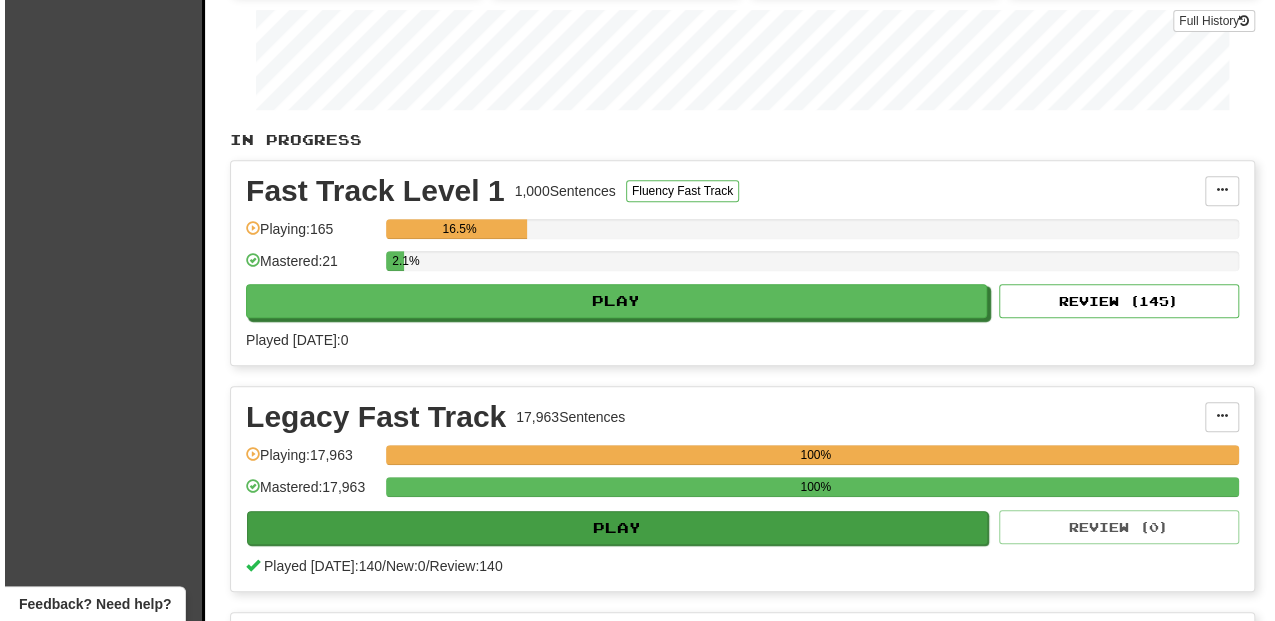 scroll, scrollTop: 333, scrollLeft: 0, axis: vertical 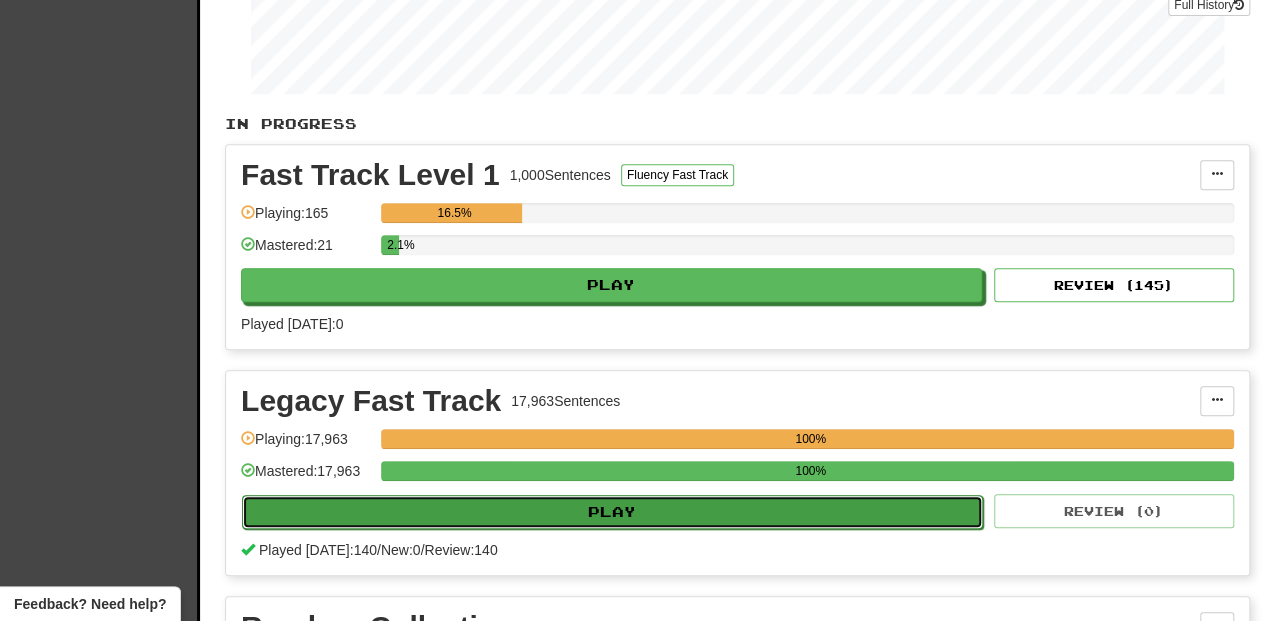 click on "Play" at bounding box center (612, 512) 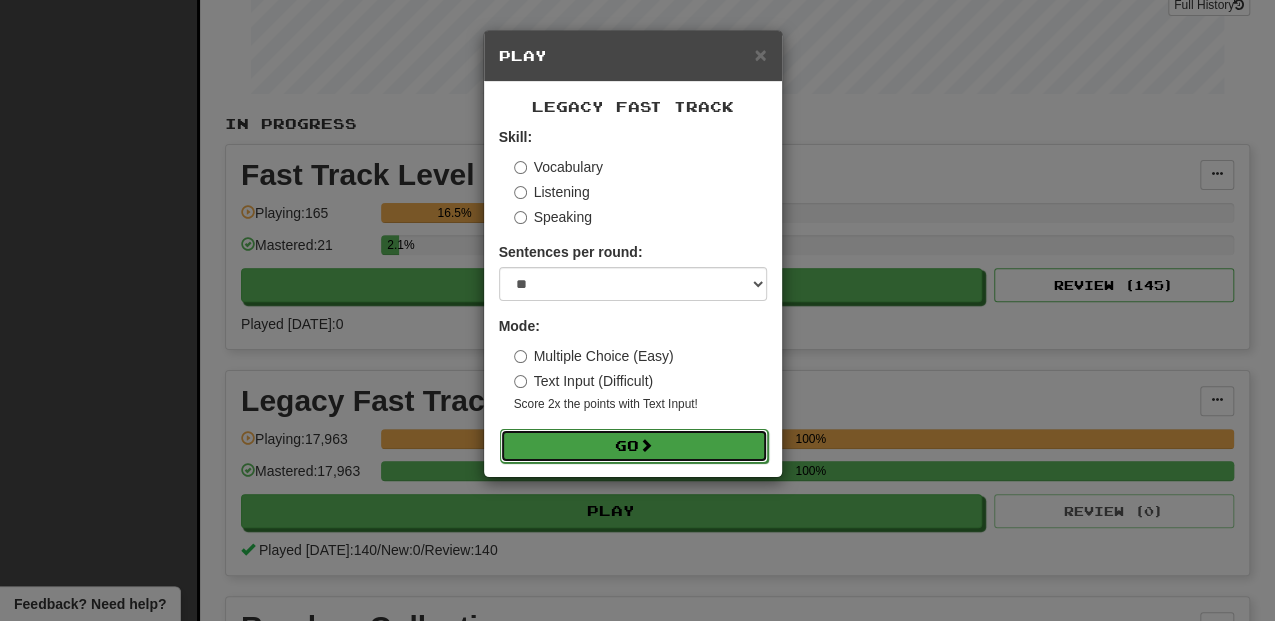 click at bounding box center (646, 445) 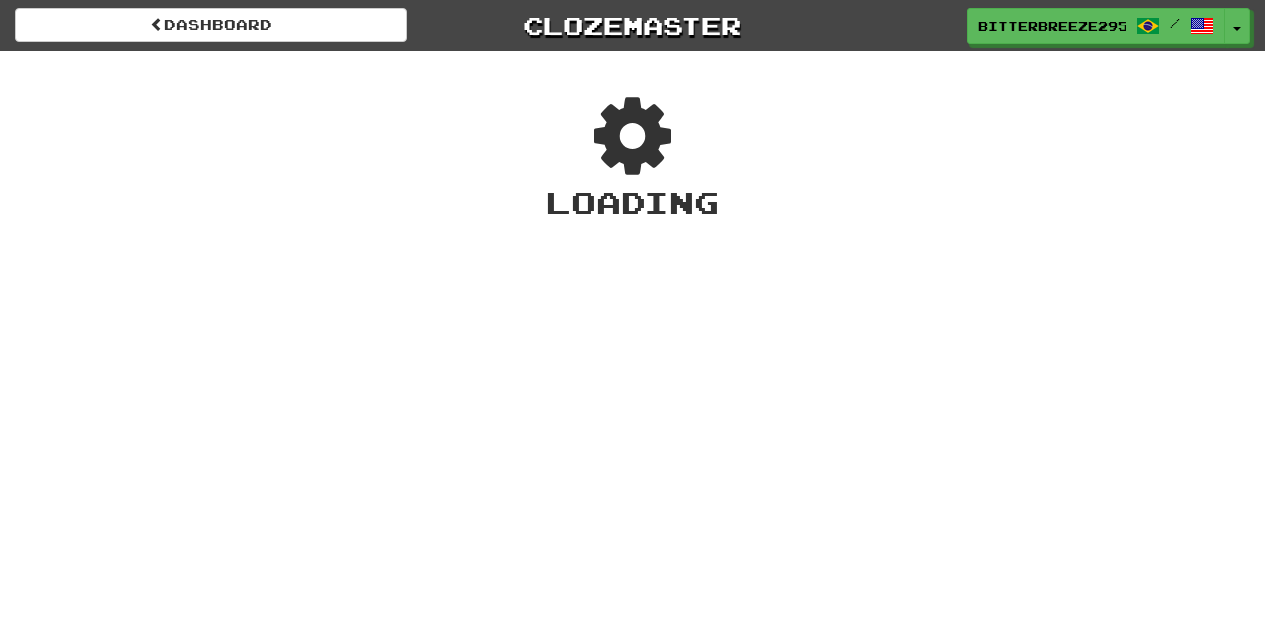 scroll, scrollTop: 0, scrollLeft: 0, axis: both 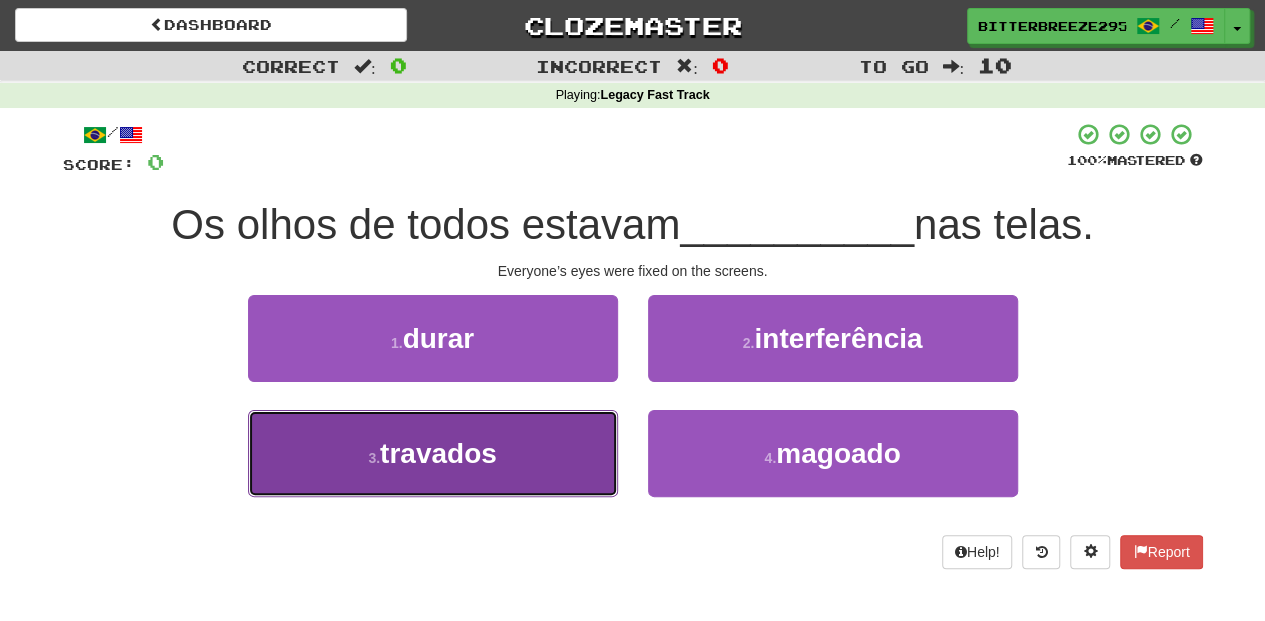 click on "3 .  travados" at bounding box center (433, 453) 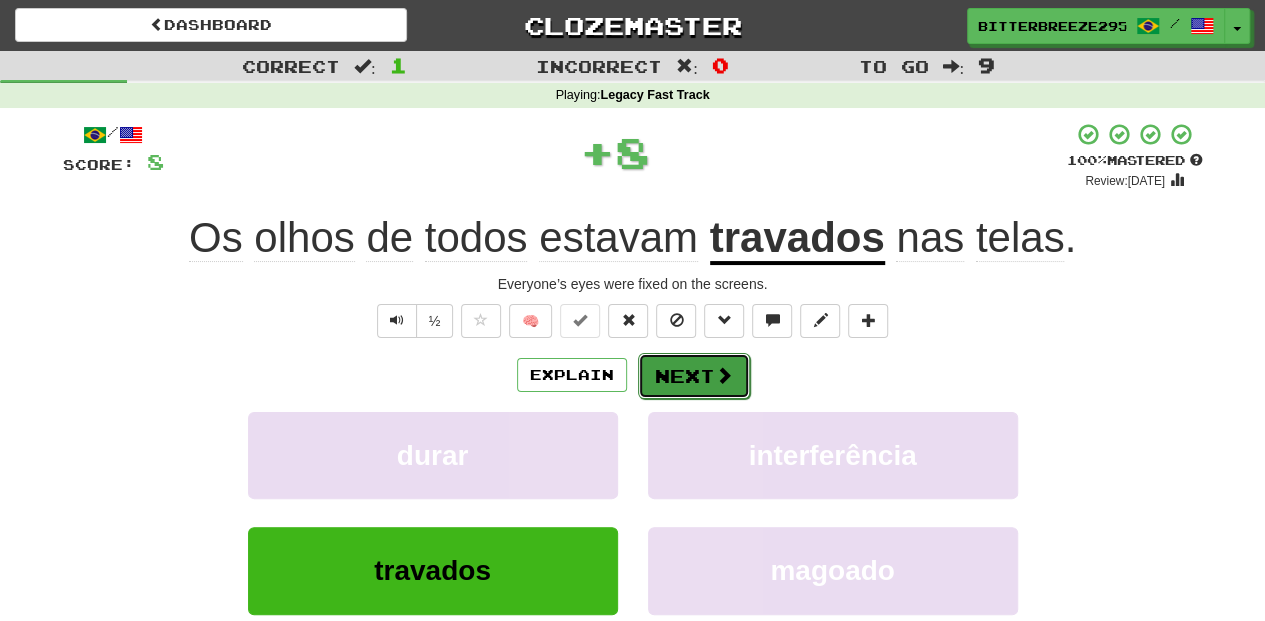 click on "Next" at bounding box center [694, 376] 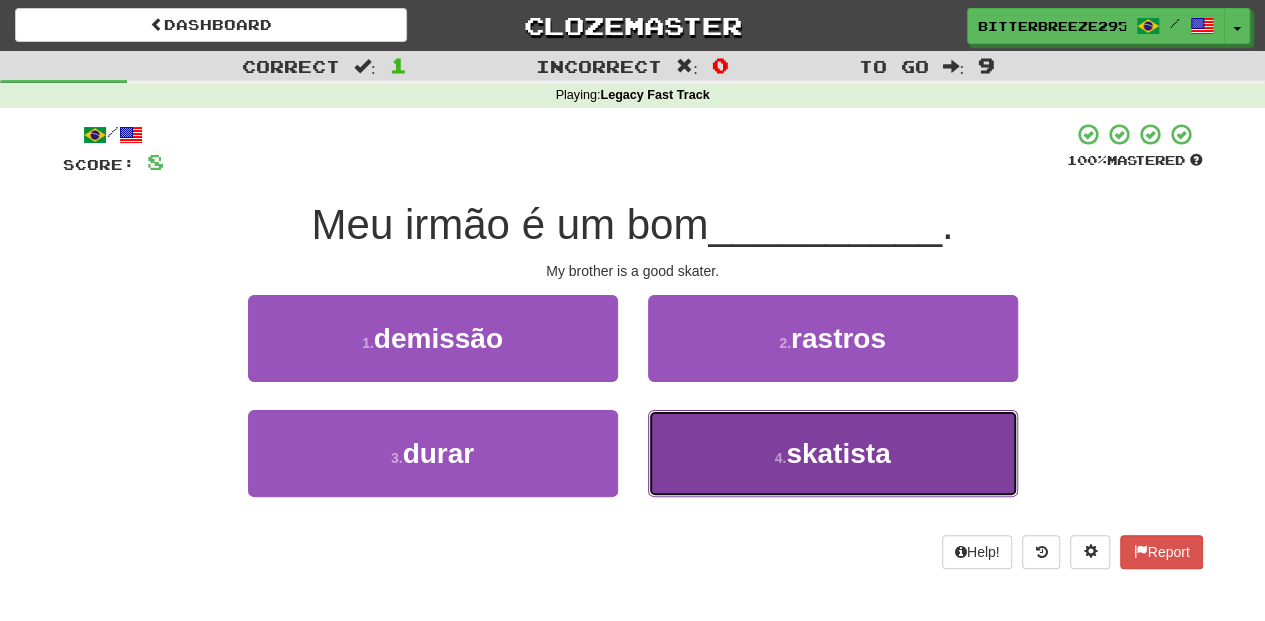 click on "4 .  skatista" at bounding box center [833, 453] 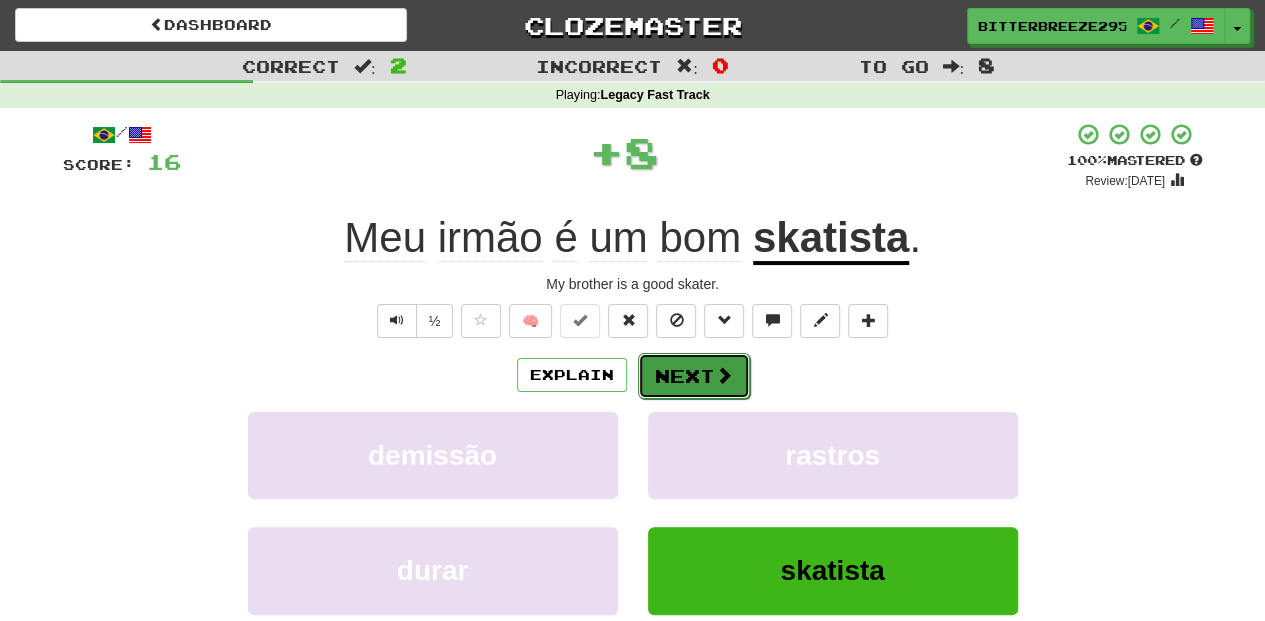 click on "Next" at bounding box center [694, 376] 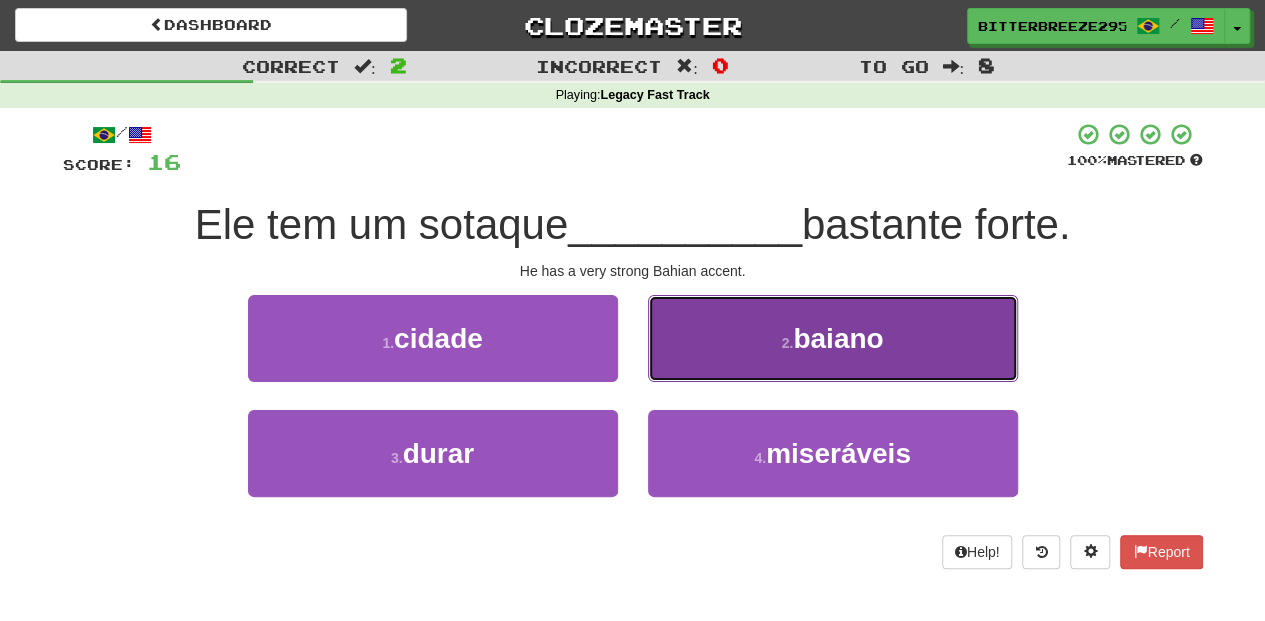click on "2 .  baiano" at bounding box center [833, 338] 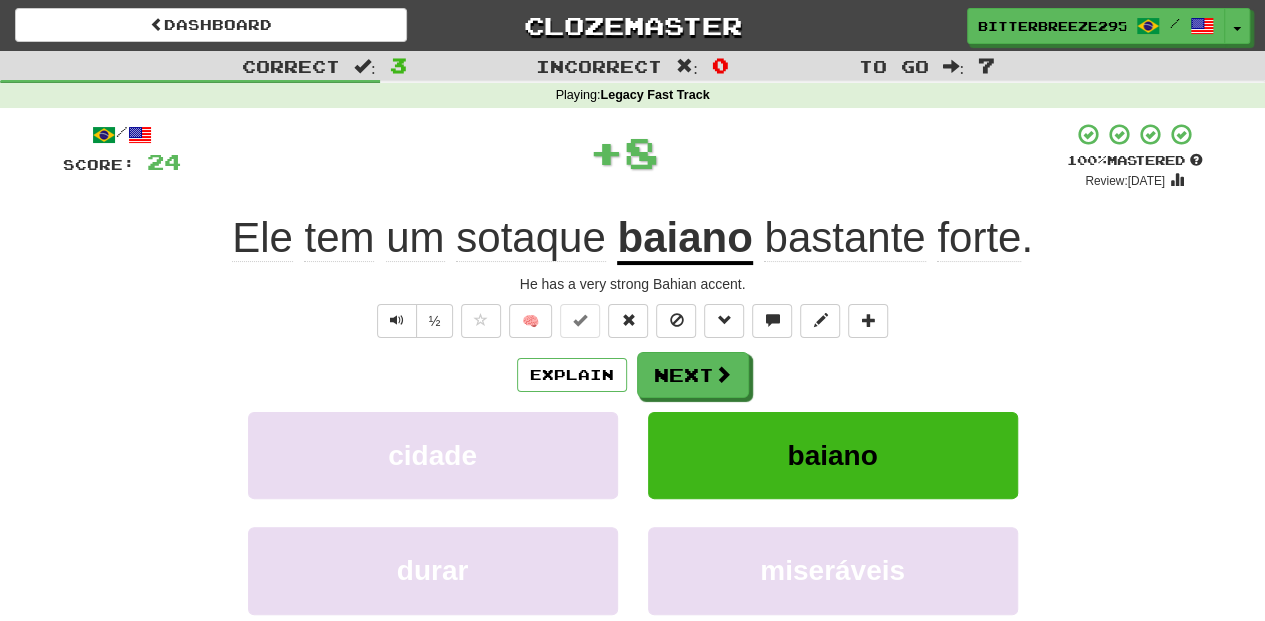 click on "Next" at bounding box center (693, 375) 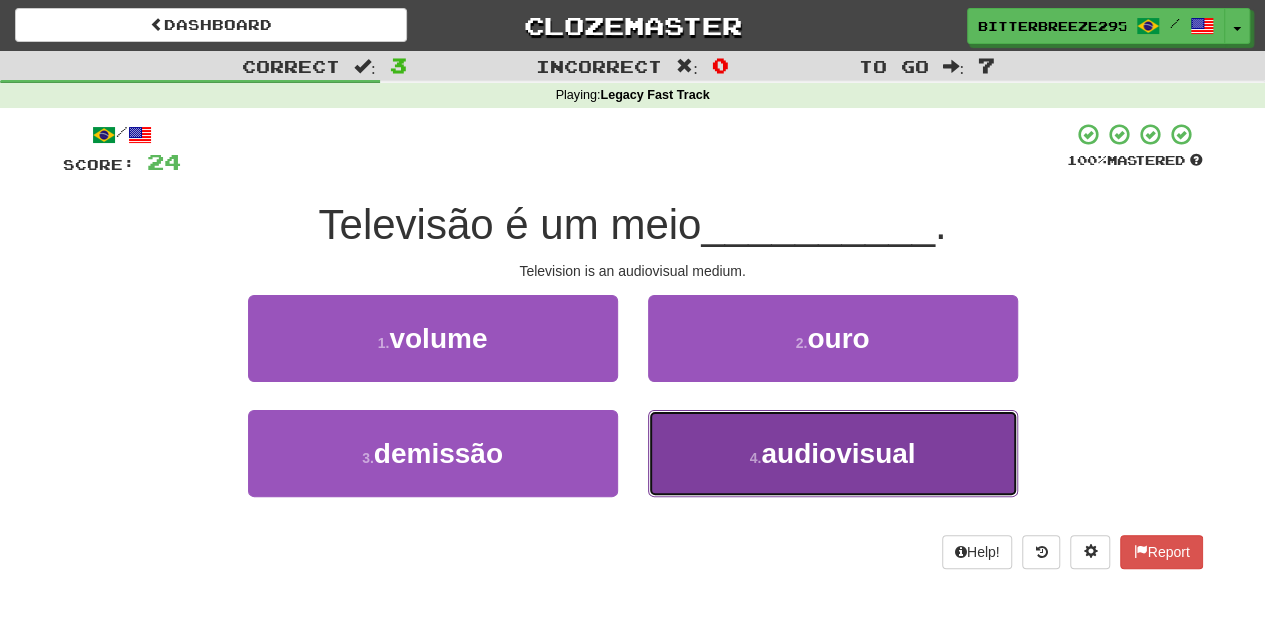 click on "4 .  audiovisual" at bounding box center [833, 453] 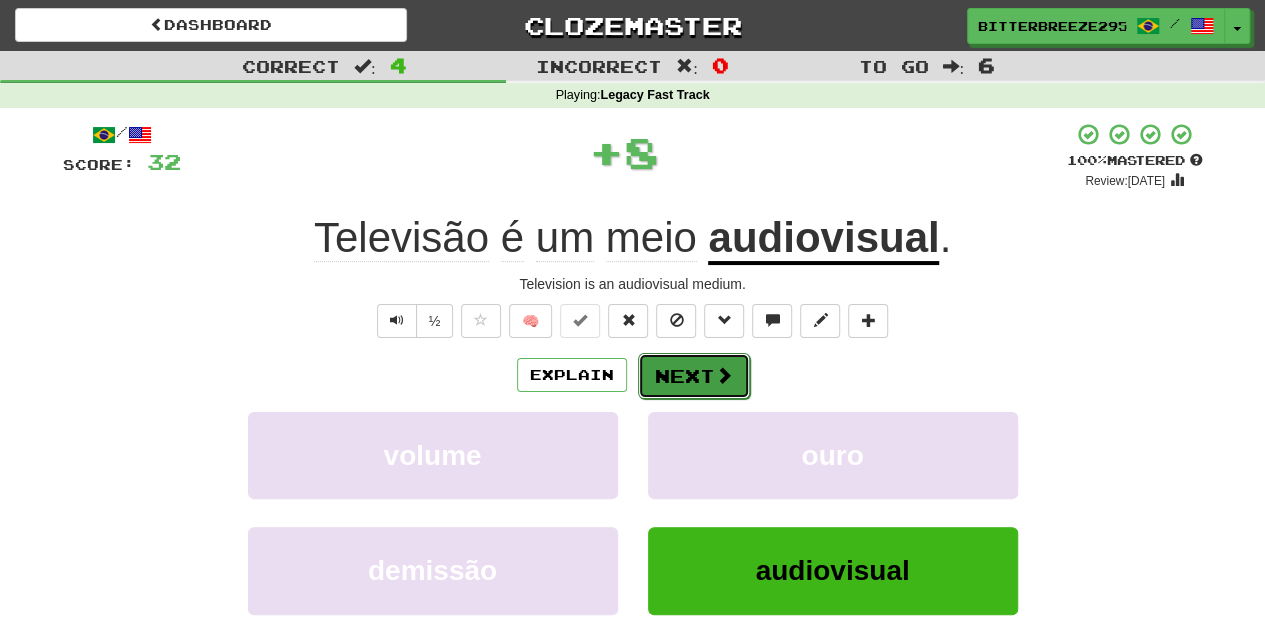click on "Next" at bounding box center [694, 376] 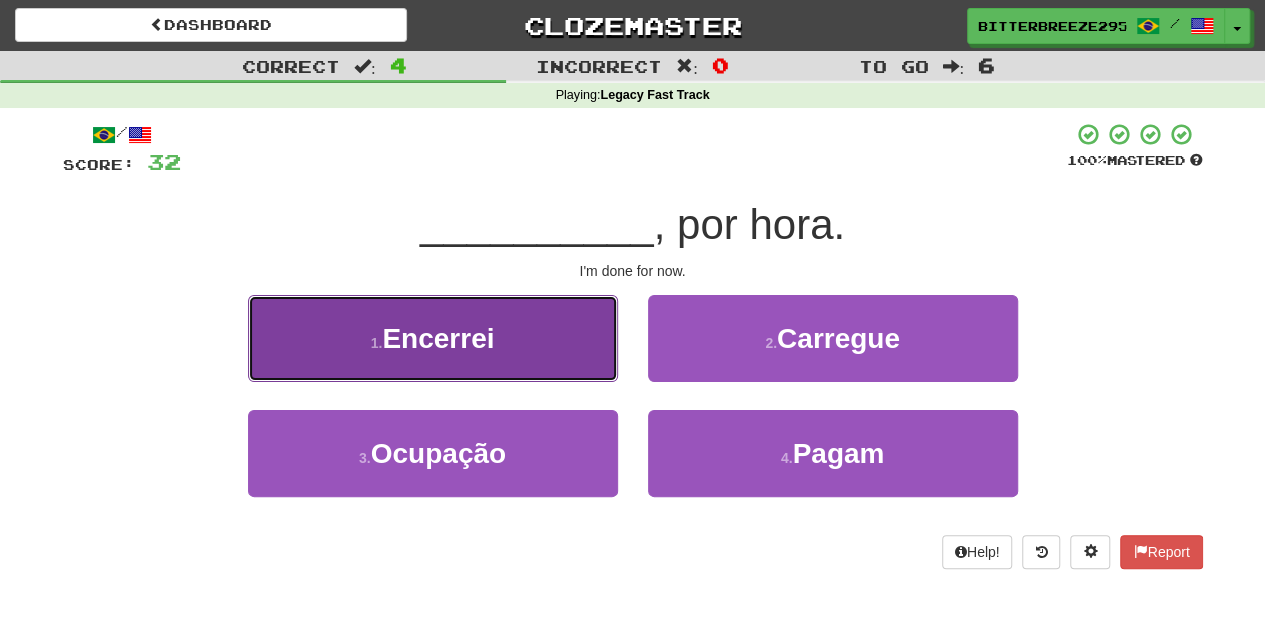 click on "1 .  Encerrei" at bounding box center (433, 338) 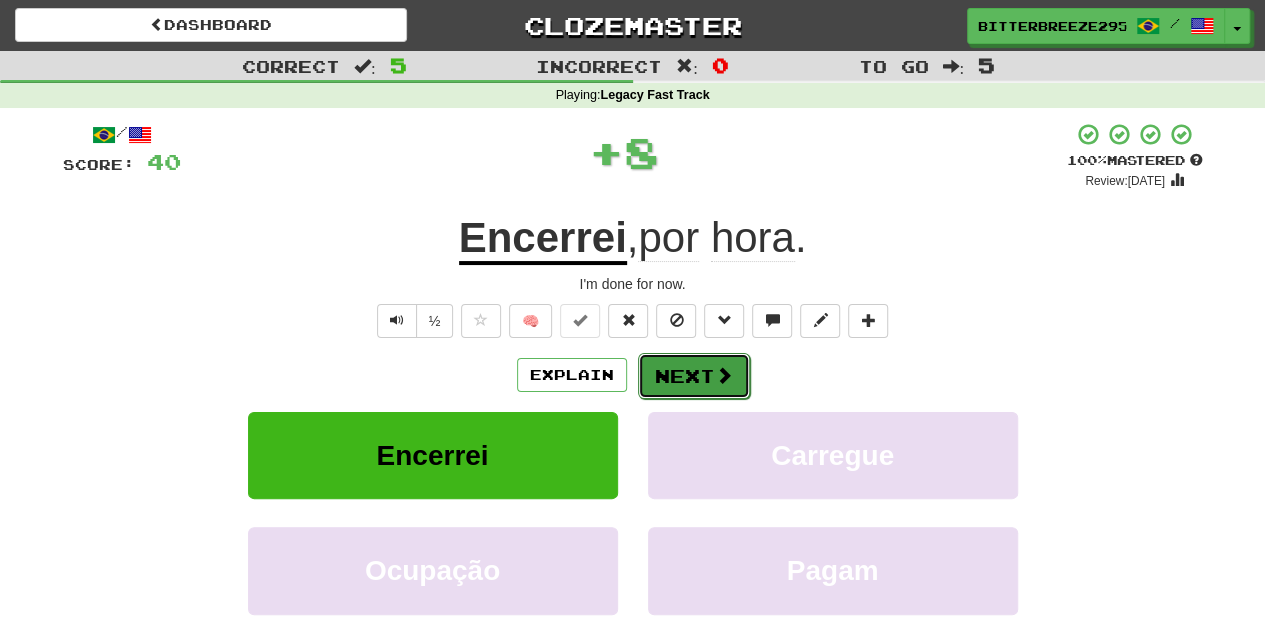 click on "Next" at bounding box center [694, 376] 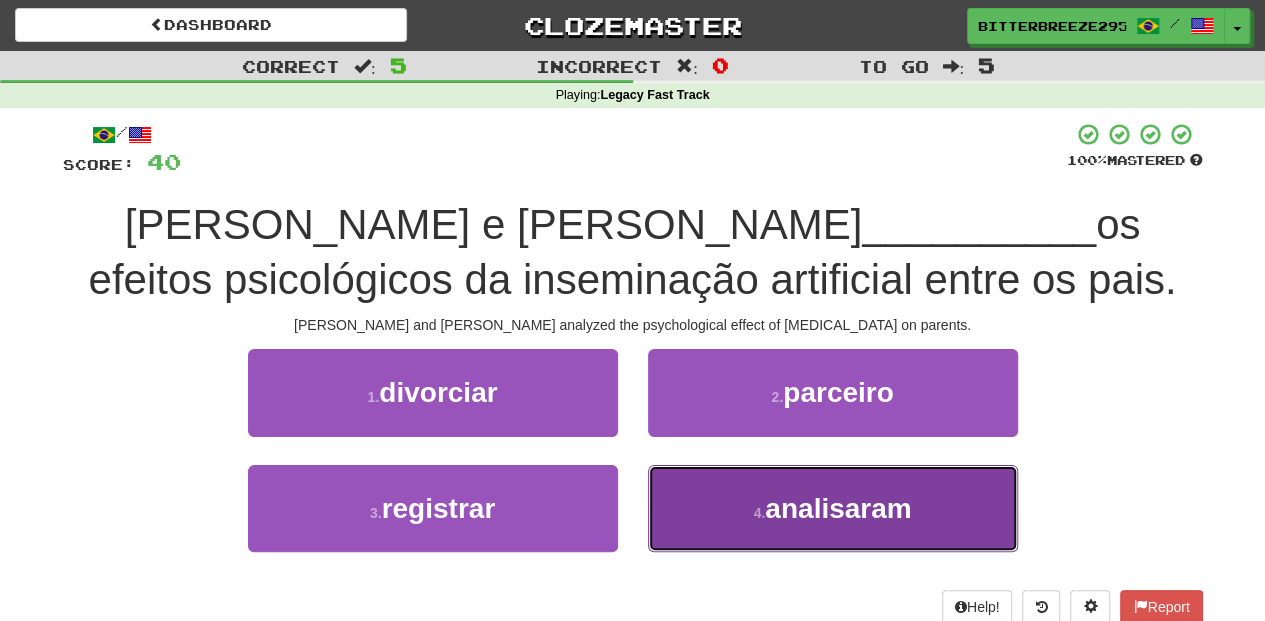 click on "4 .  analisaram" at bounding box center [833, 508] 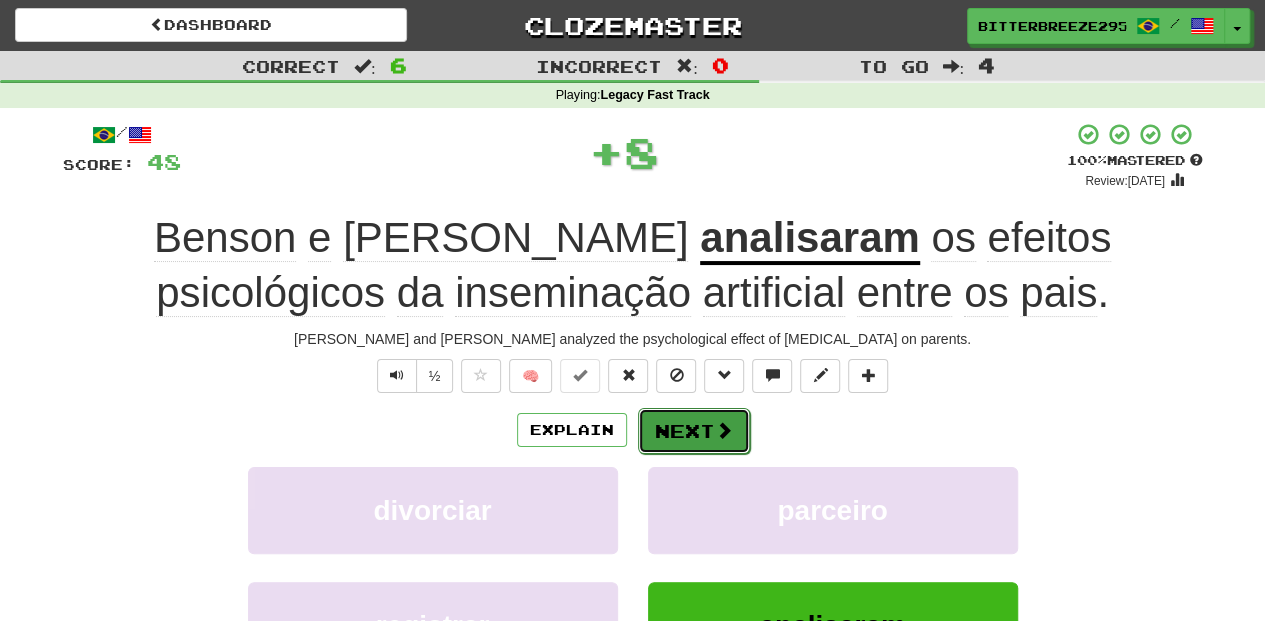 click on "Next" at bounding box center [694, 431] 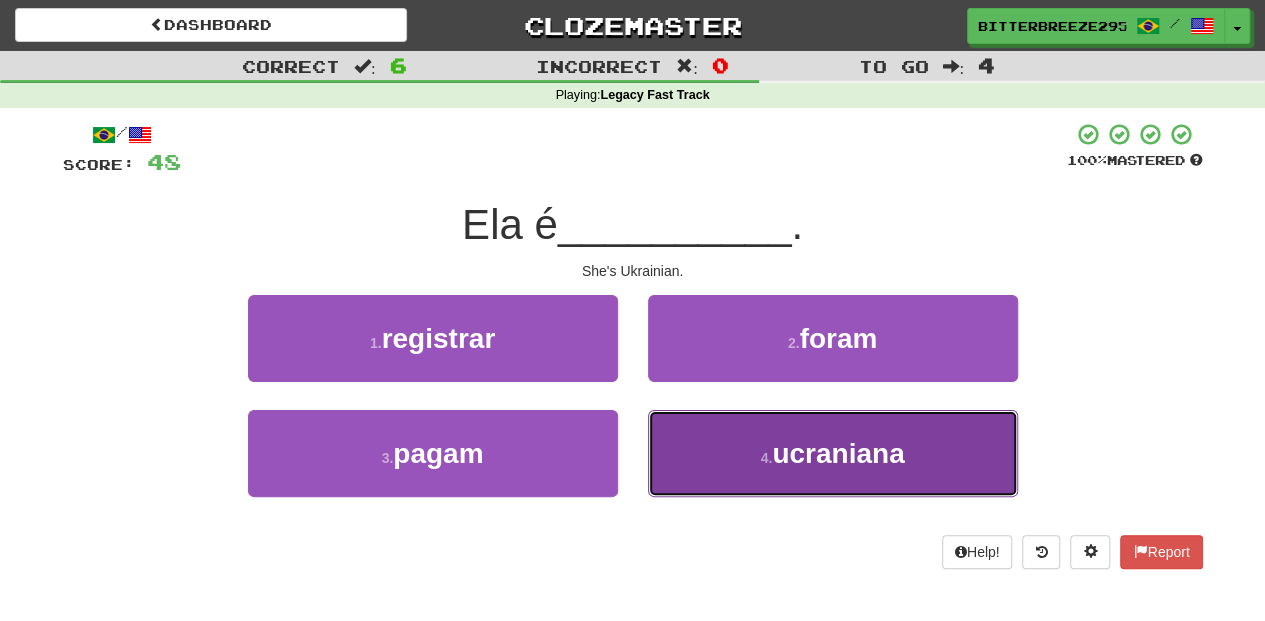 click on "4 .  ucraniana" at bounding box center (833, 453) 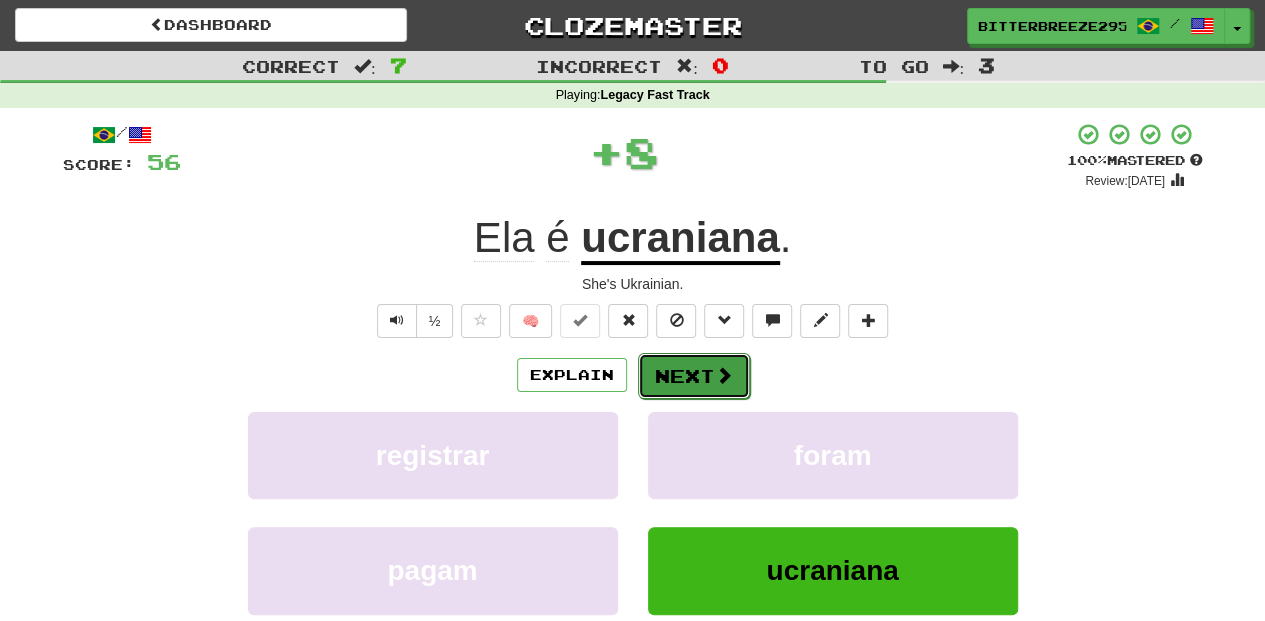 click on "Next" at bounding box center (694, 376) 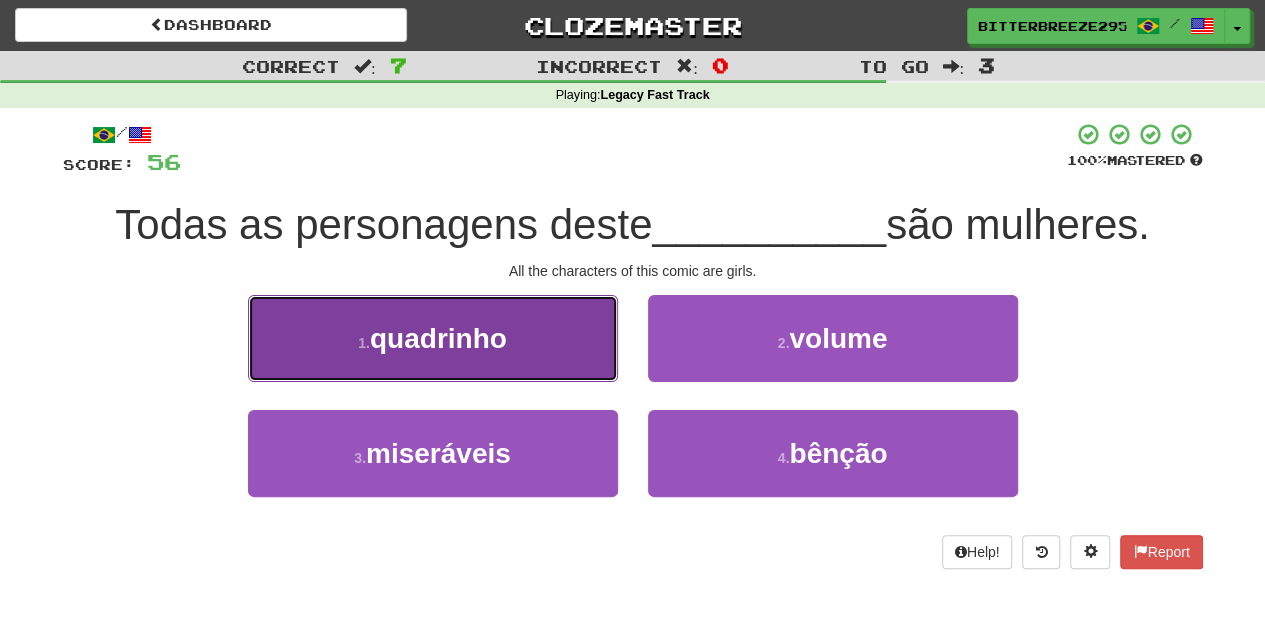 click on "1 .  quadrinho" at bounding box center [433, 338] 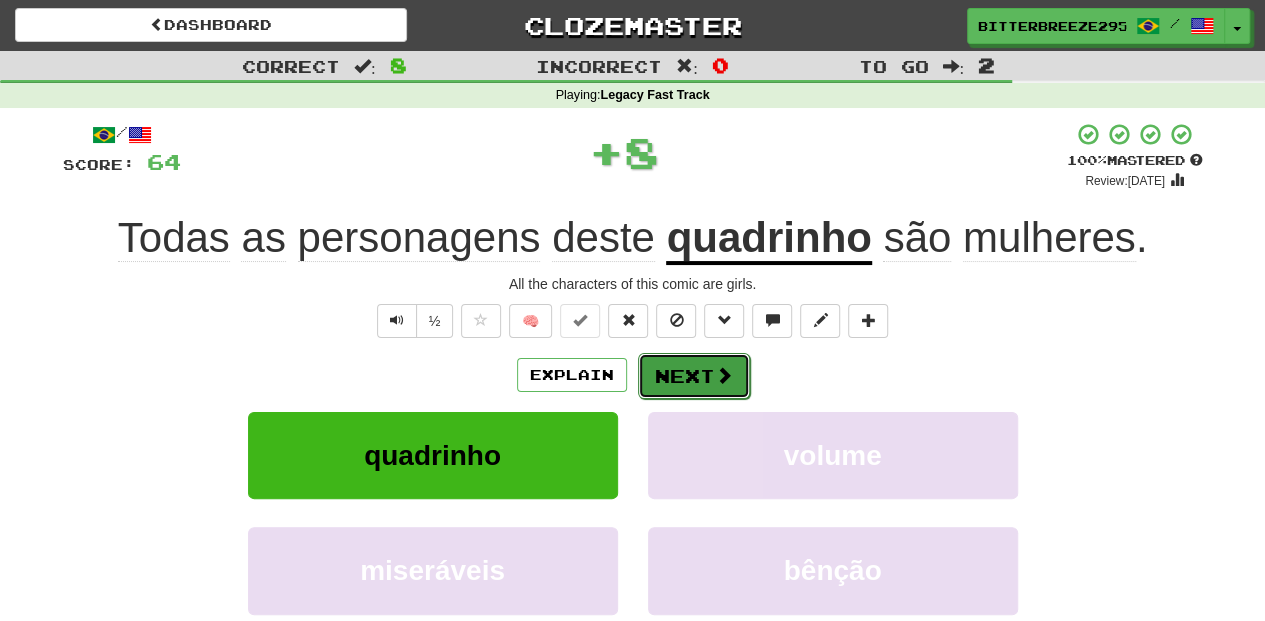 click on "Next" at bounding box center (694, 376) 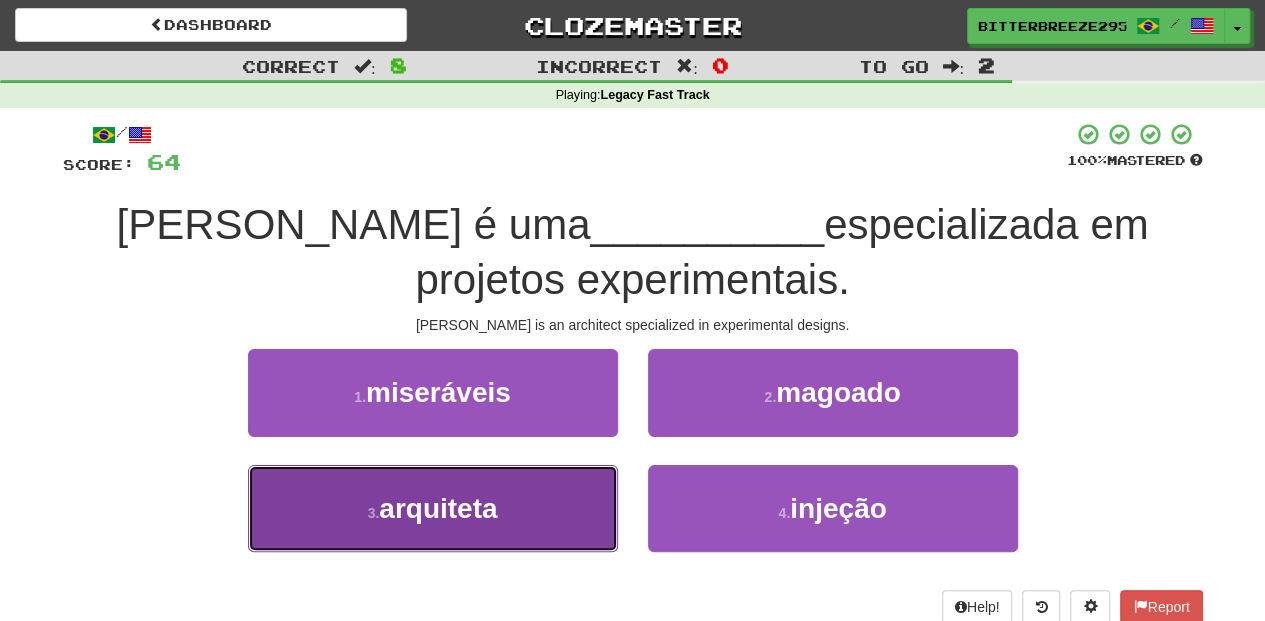 click on "3 .  arquiteta" at bounding box center [433, 508] 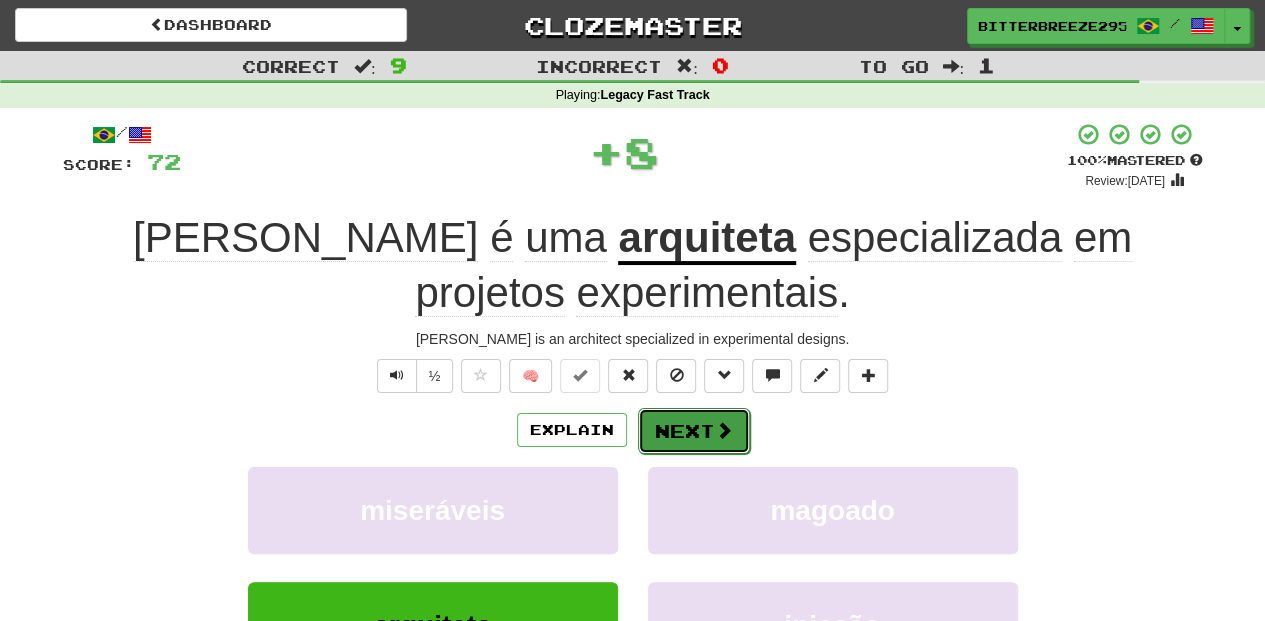 click on "Next" at bounding box center (694, 431) 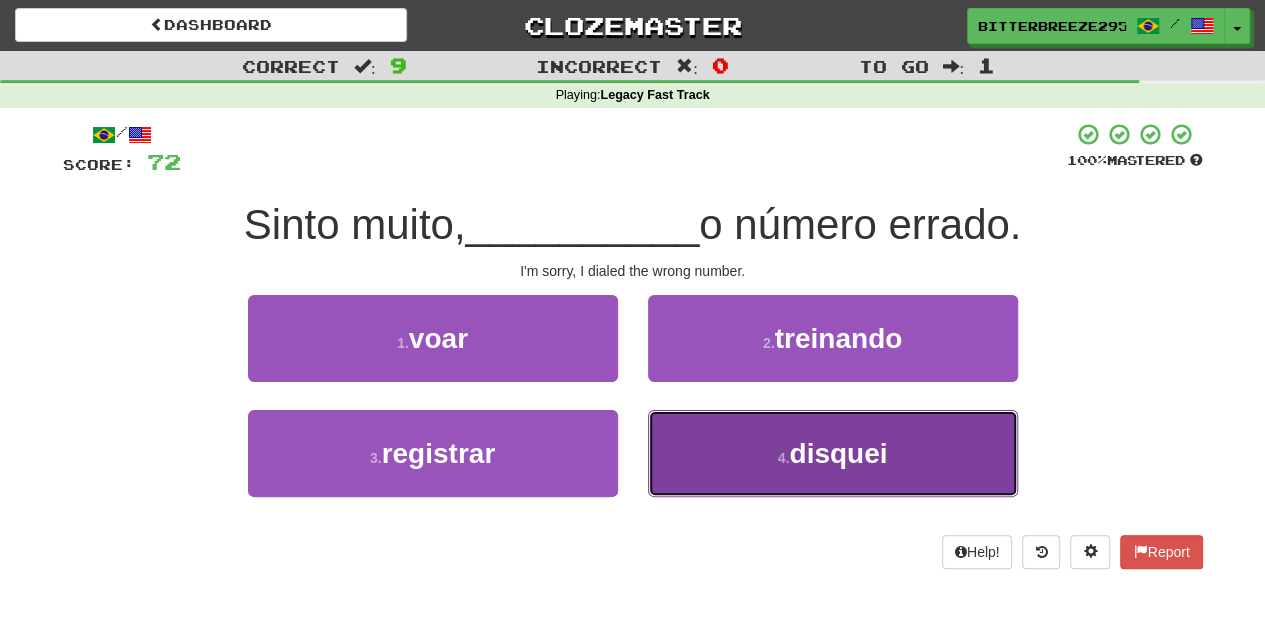 click on "4 .  disquei" at bounding box center (833, 453) 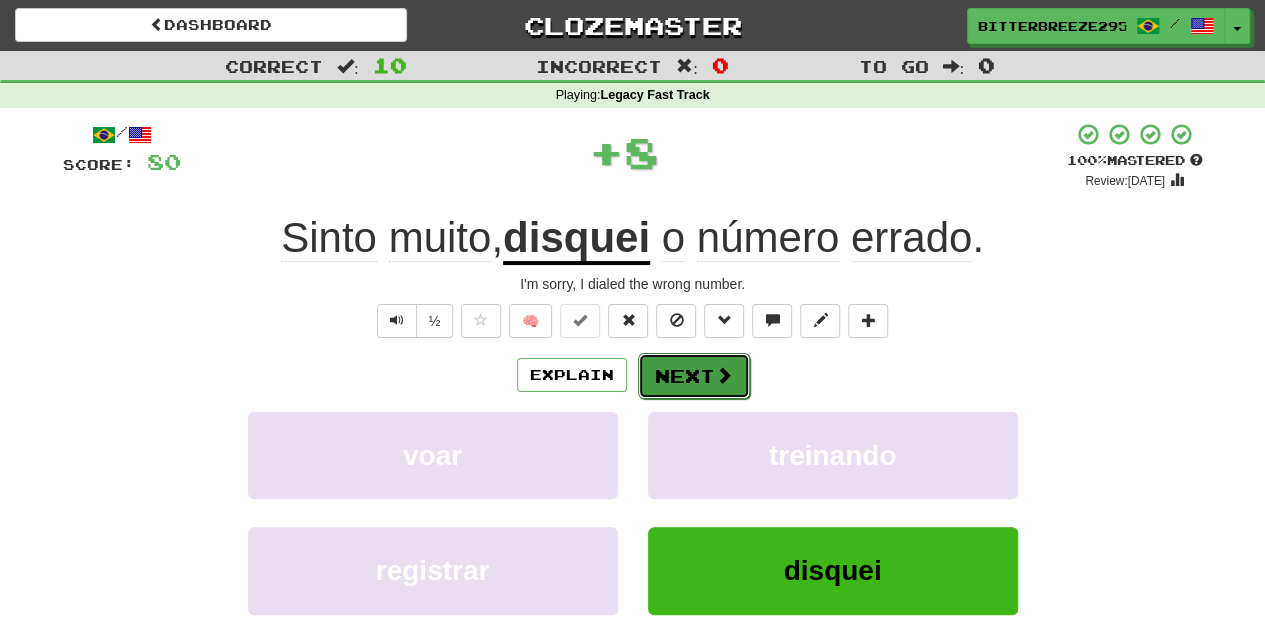 click on "Next" at bounding box center (694, 376) 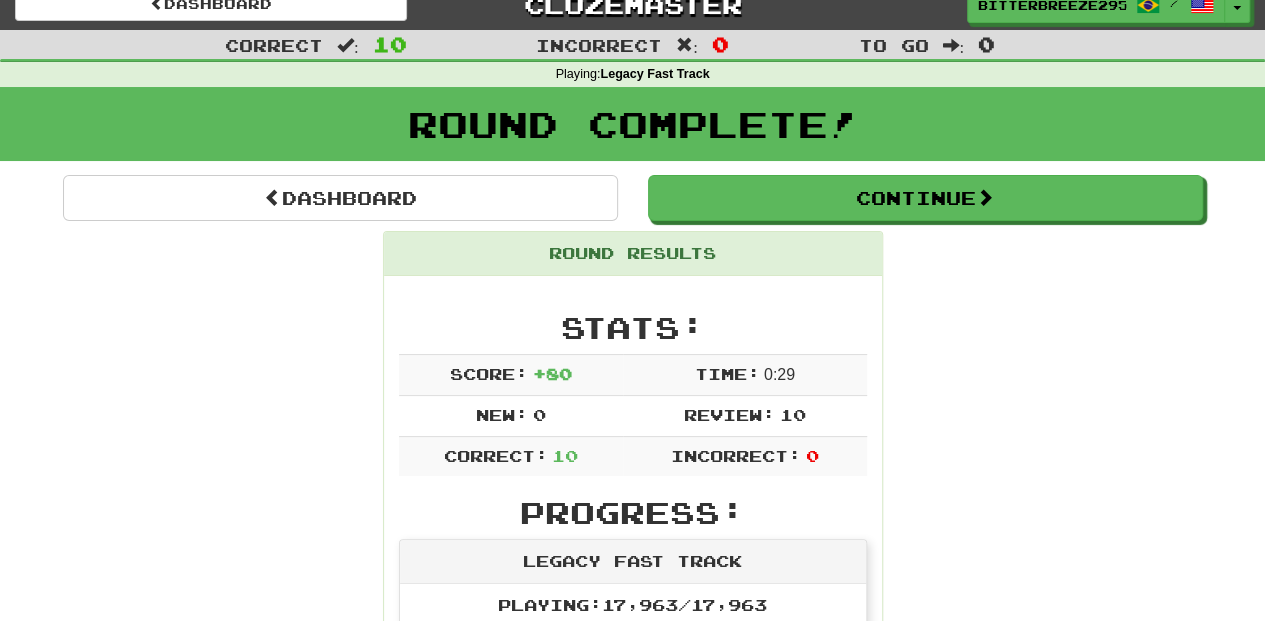scroll, scrollTop: 0, scrollLeft: 0, axis: both 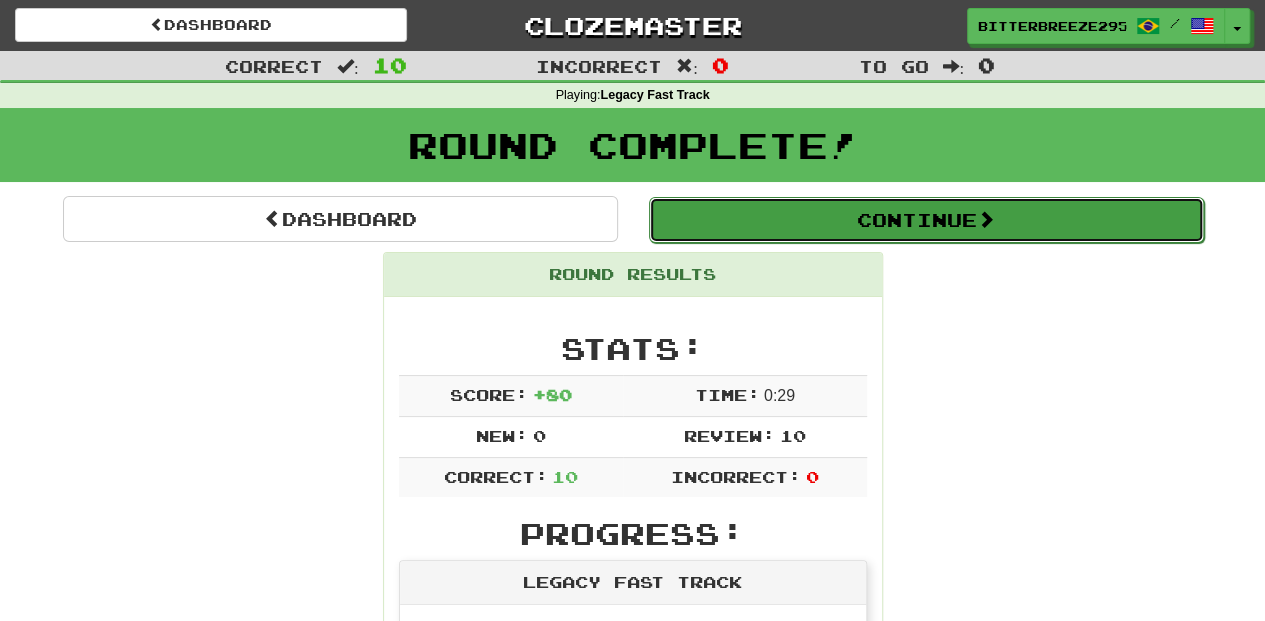click on "Continue" at bounding box center [926, 220] 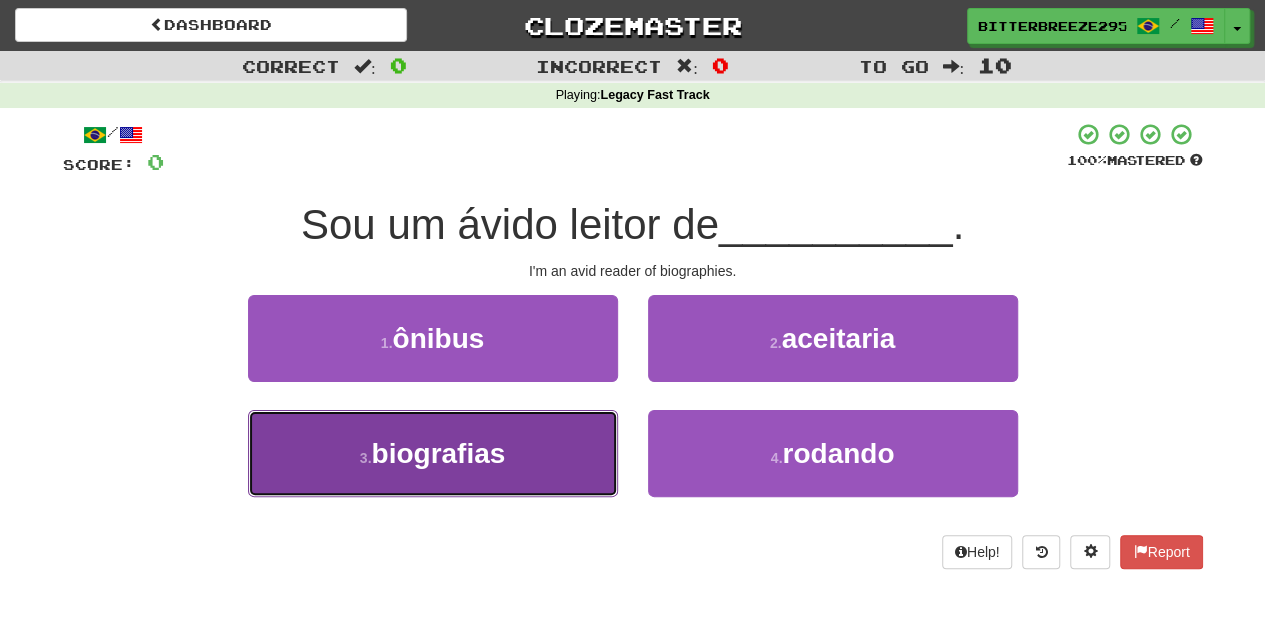 click on "3 .  biografias" at bounding box center (433, 453) 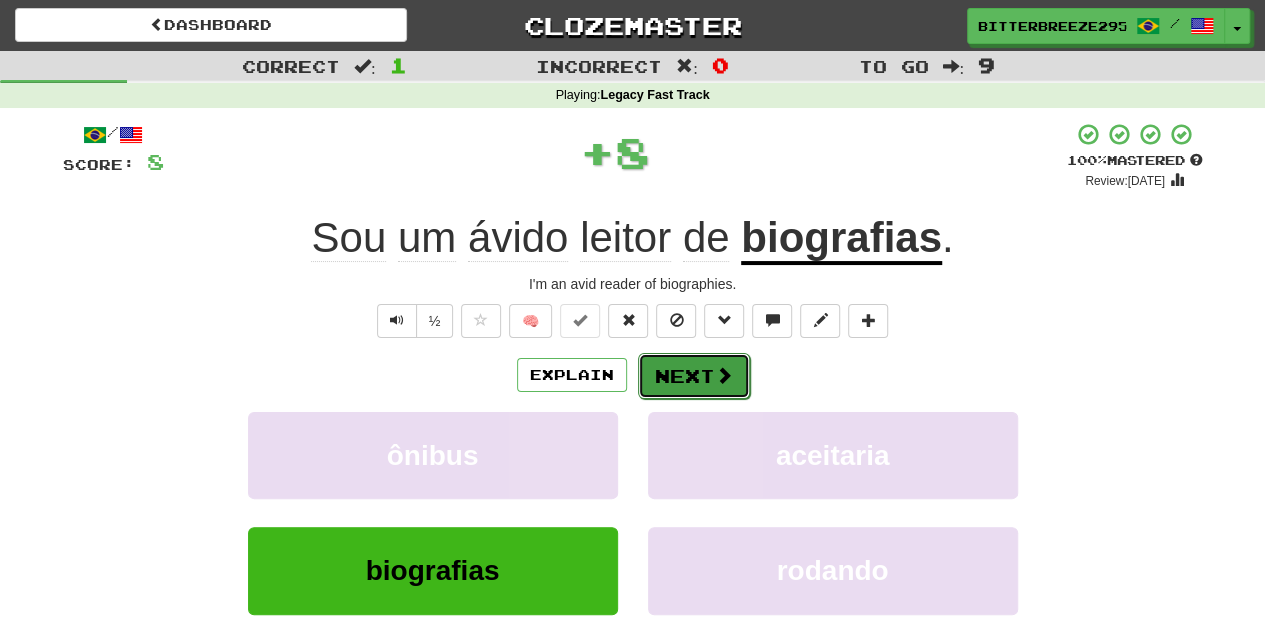 click on "Next" at bounding box center (694, 376) 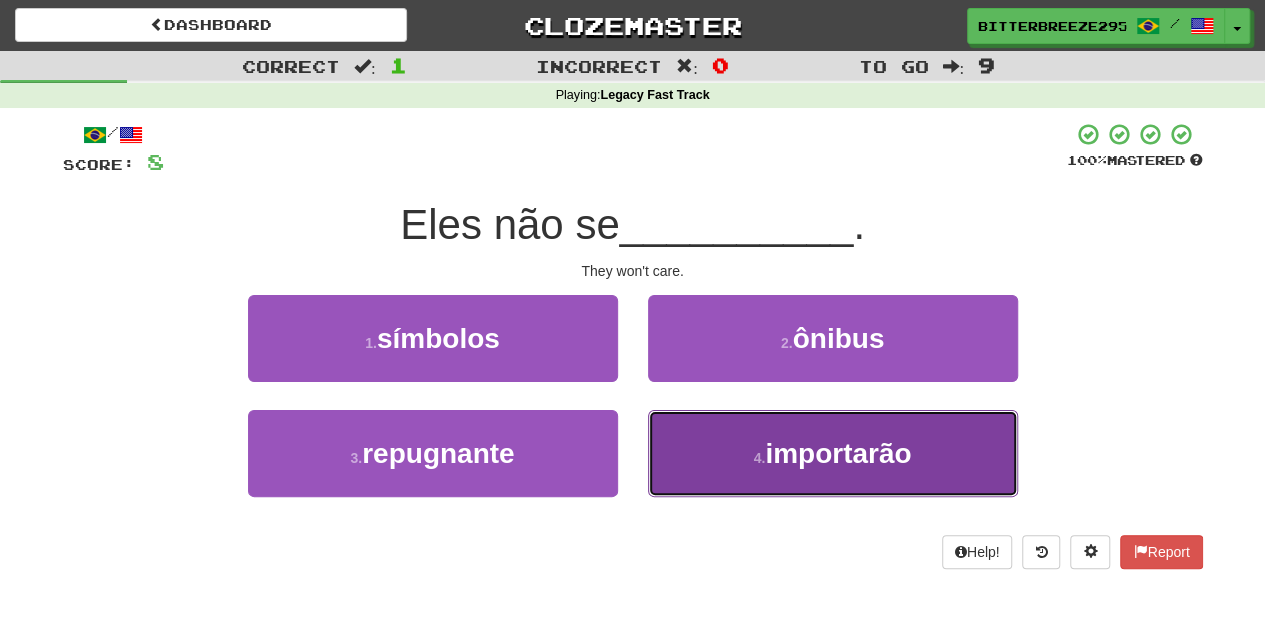 click on "4 .  importarão" at bounding box center (833, 453) 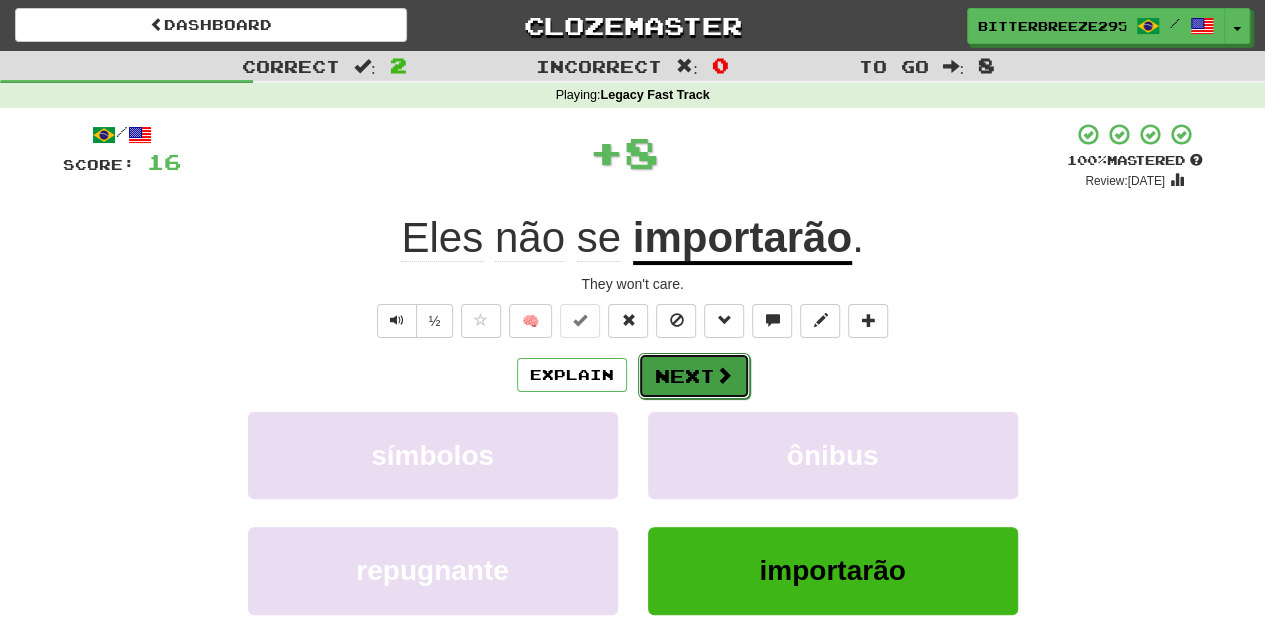 click on "Next" at bounding box center [694, 376] 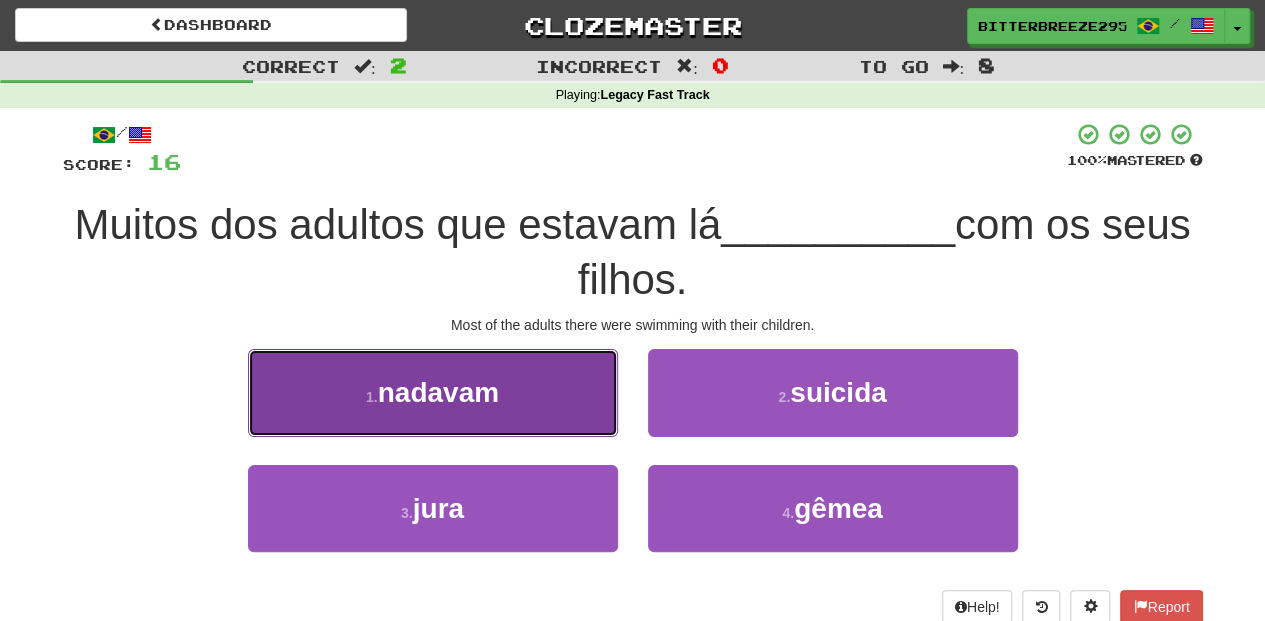 click on "1 .  nadavam" at bounding box center [433, 392] 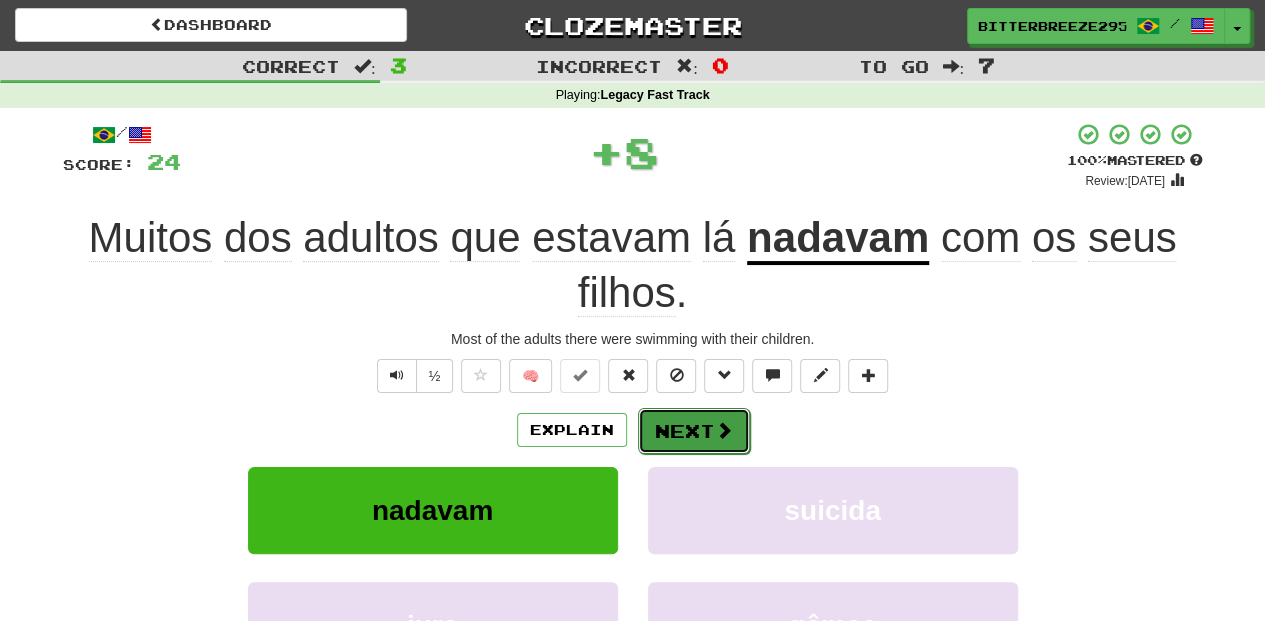 click on "Next" at bounding box center [694, 431] 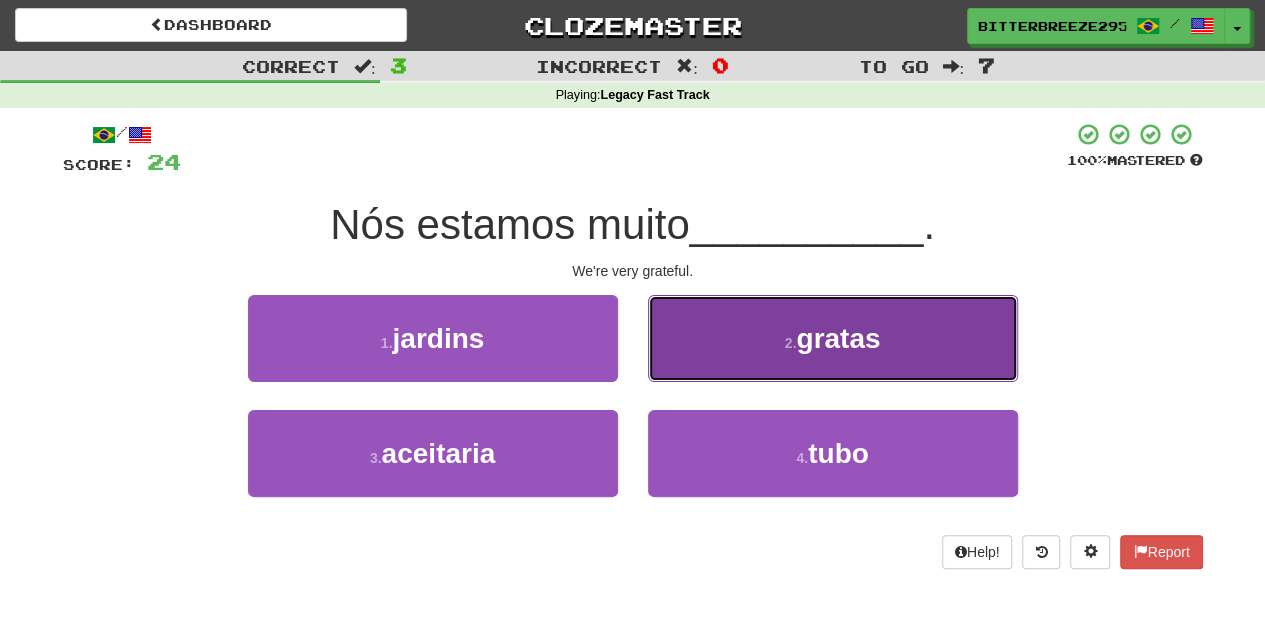 click on "2 .  gratas" at bounding box center (833, 338) 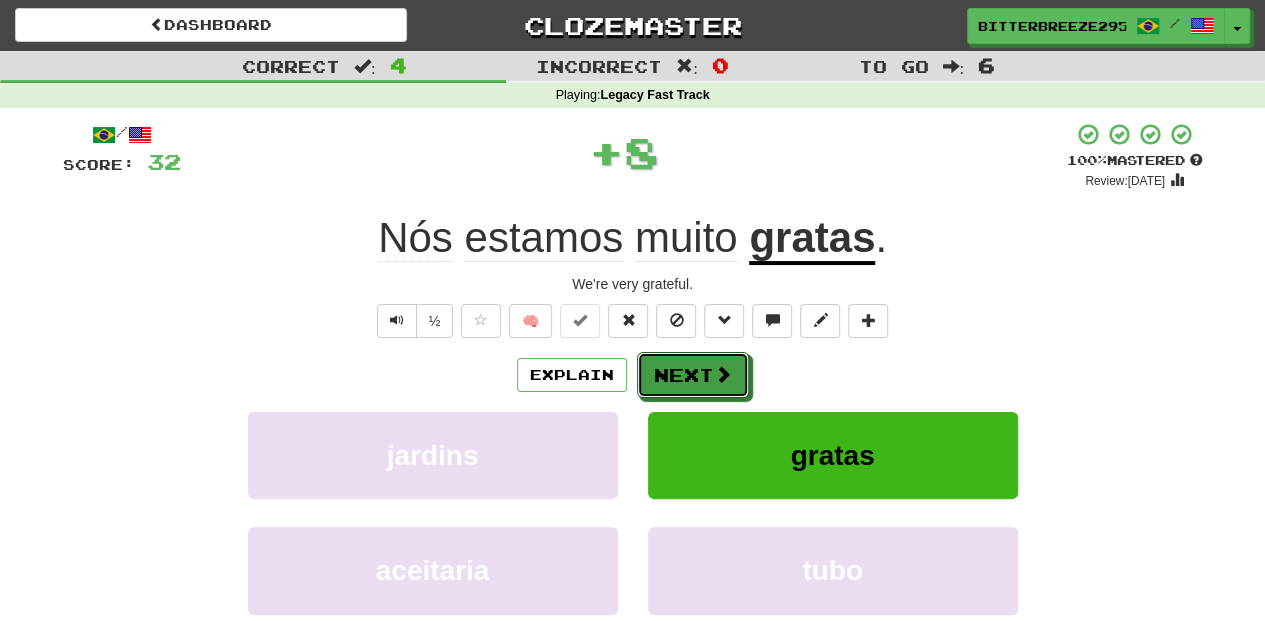 click on "Next" at bounding box center [693, 375] 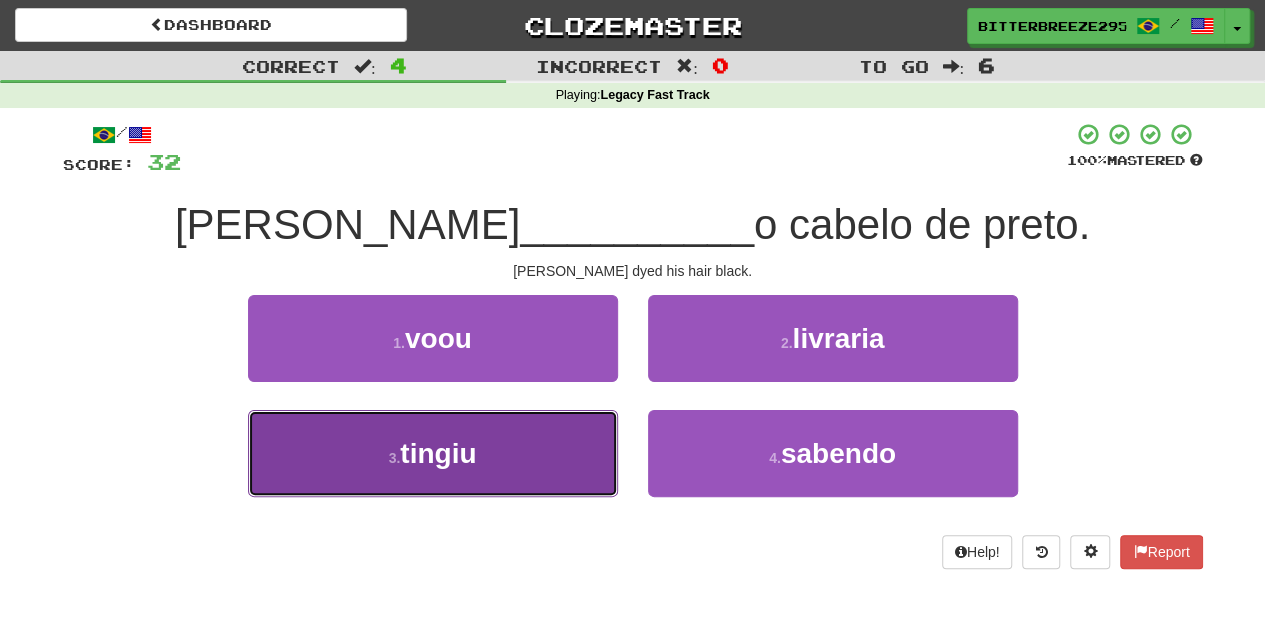 click on "3 .  tingiu" at bounding box center (433, 453) 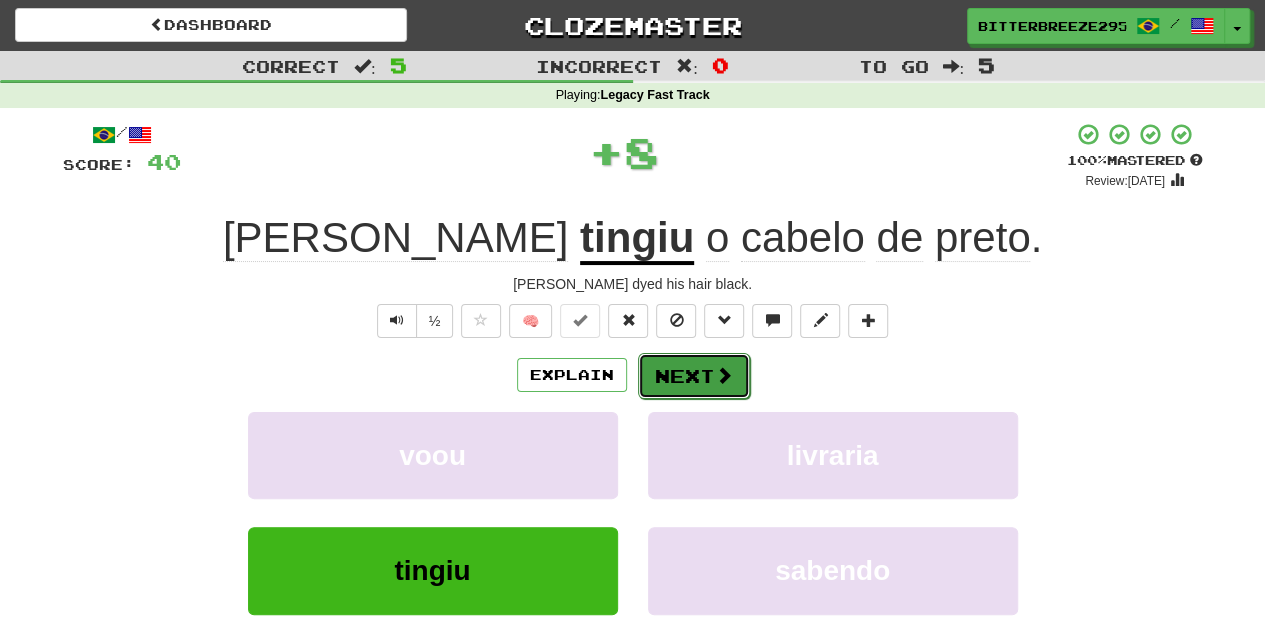 click on "Next" at bounding box center [694, 376] 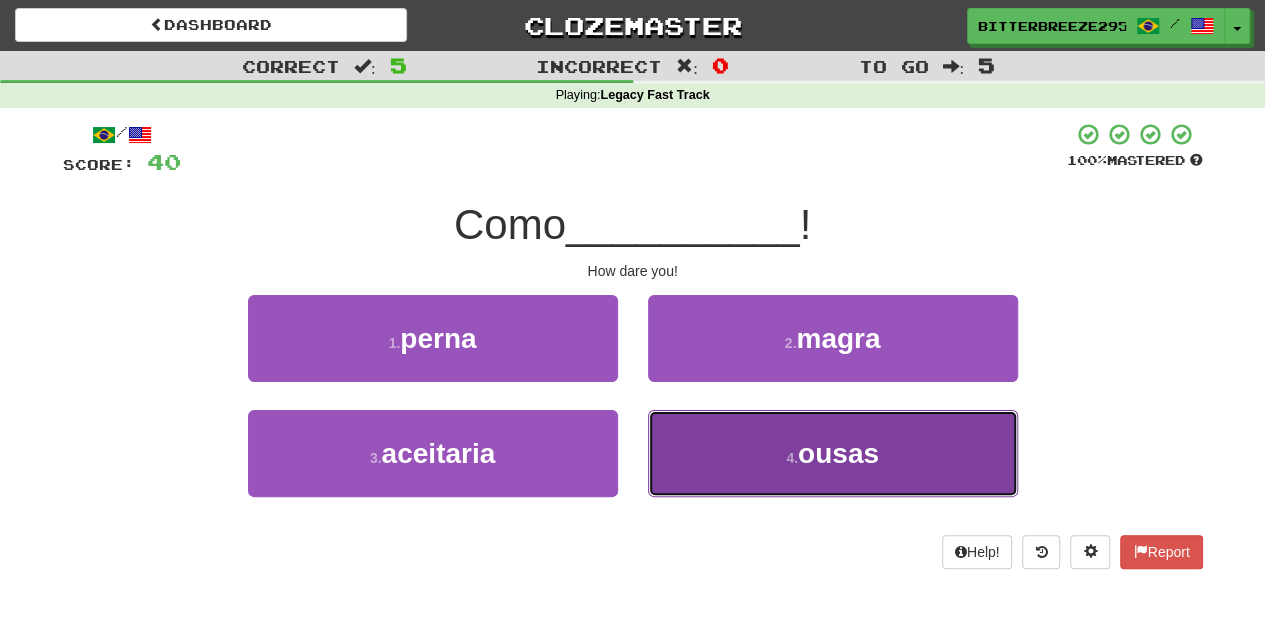 click on "4 .  ousas" at bounding box center (833, 453) 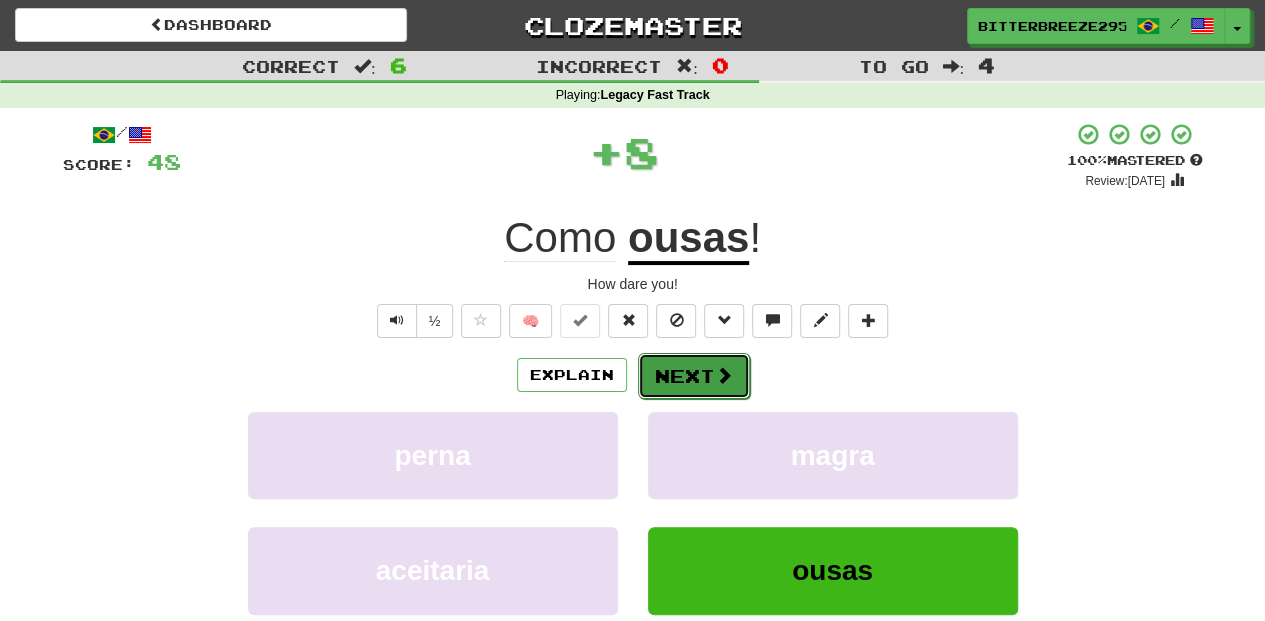 click on "Next" at bounding box center [694, 376] 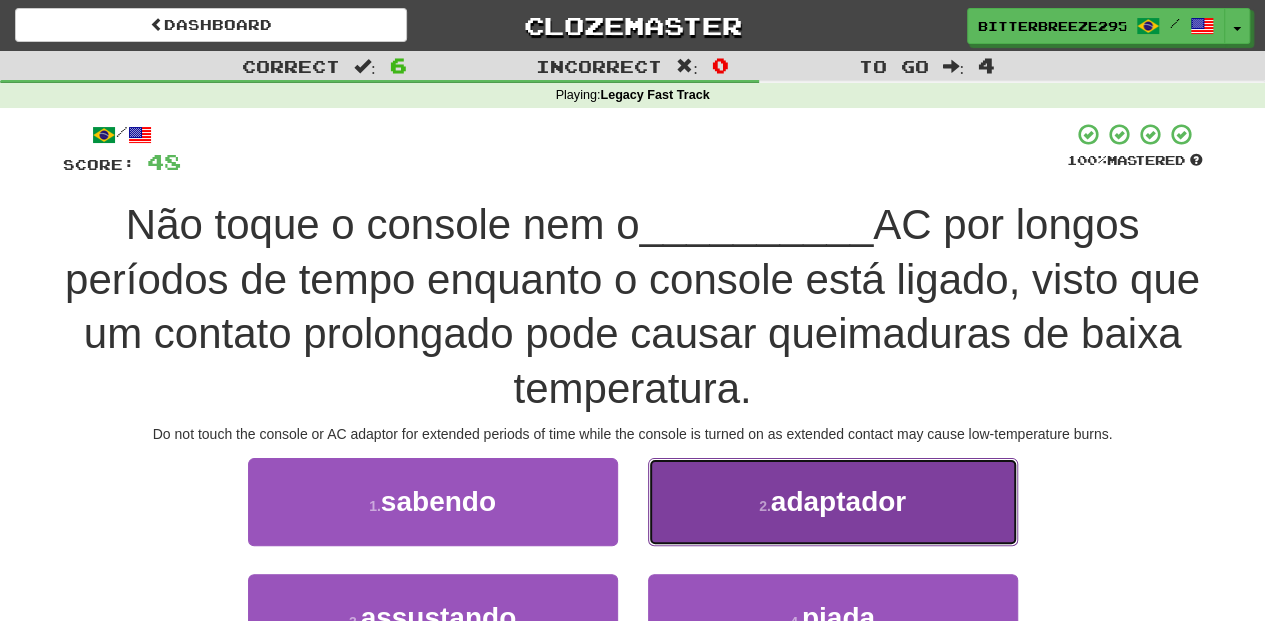 click on "2 .  adaptador" at bounding box center [833, 501] 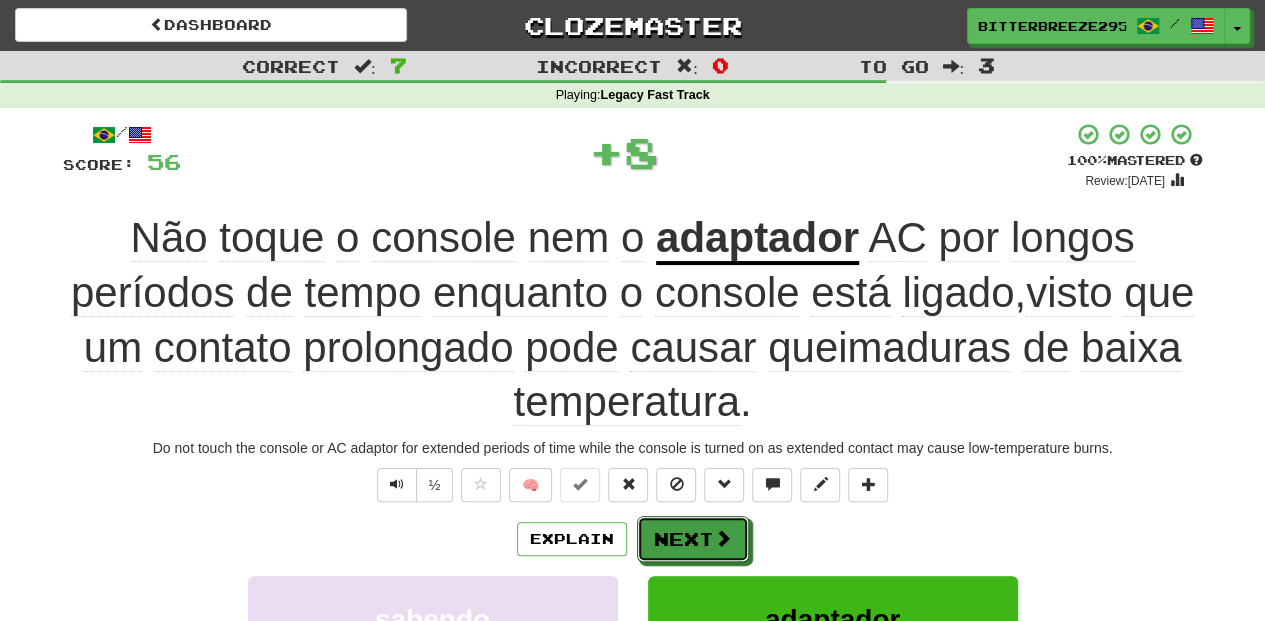 click on "Next" at bounding box center (693, 539) 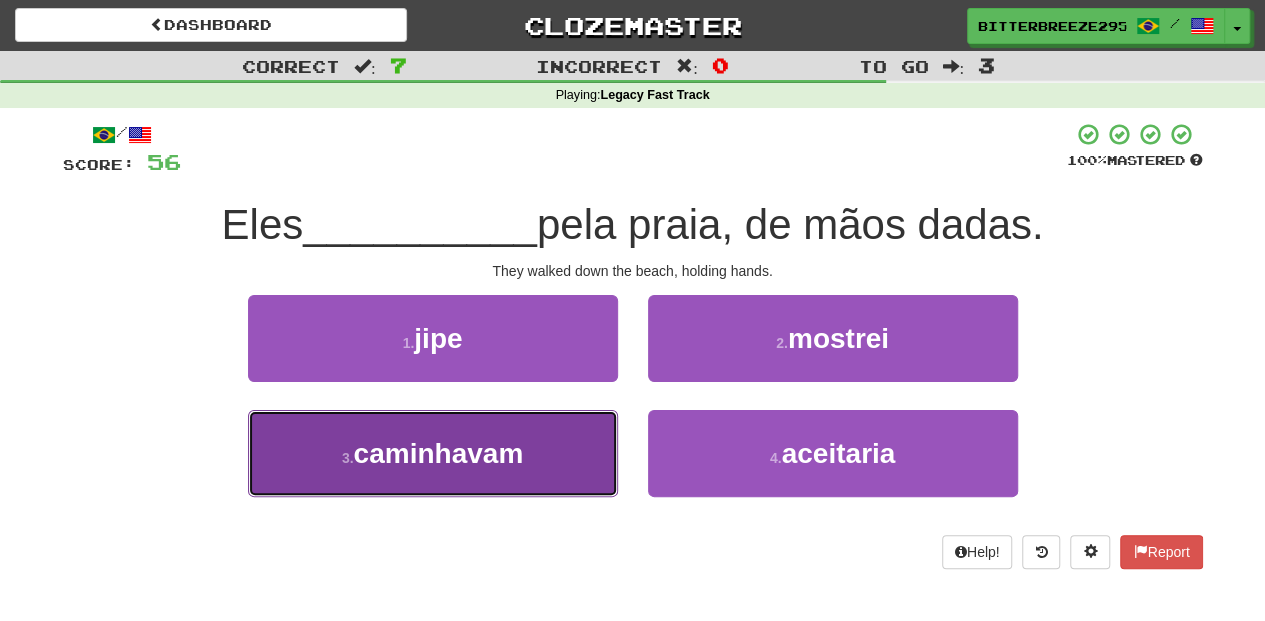 click on "caminhavam" at bounding box center (439, 453) 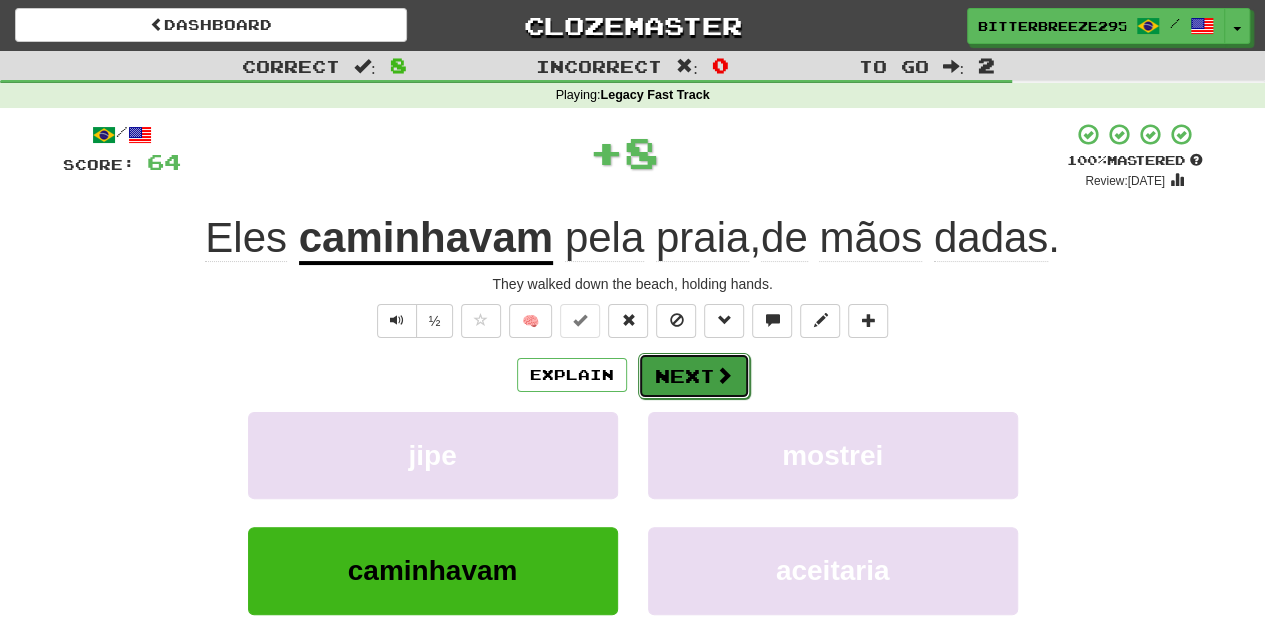click on "Next" at bounding box center [694, 376] 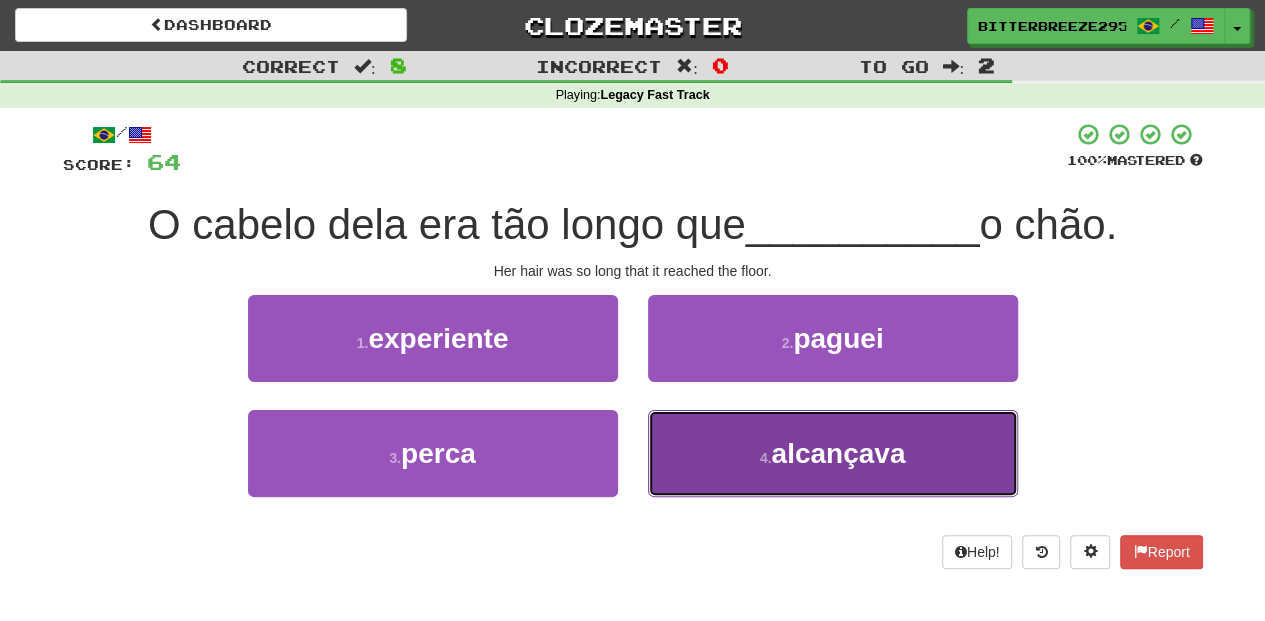 click on "4 .  alcançava" at bounding box center [833, 453] 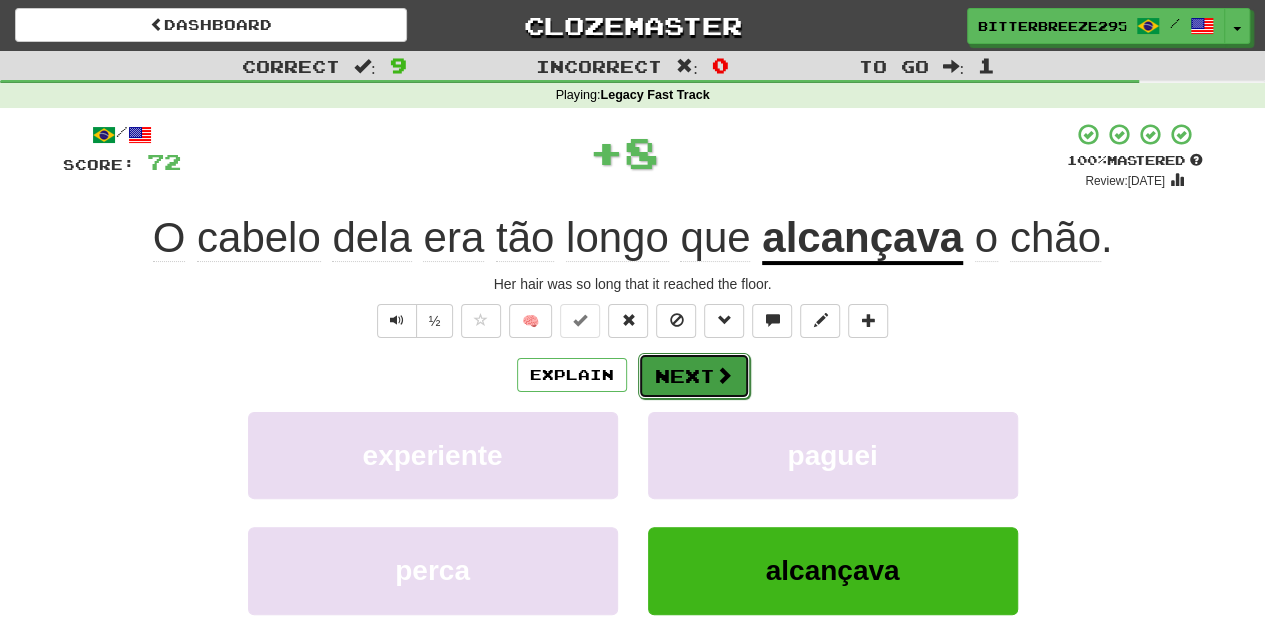 click on "Next" at bounding box center [694, 376] 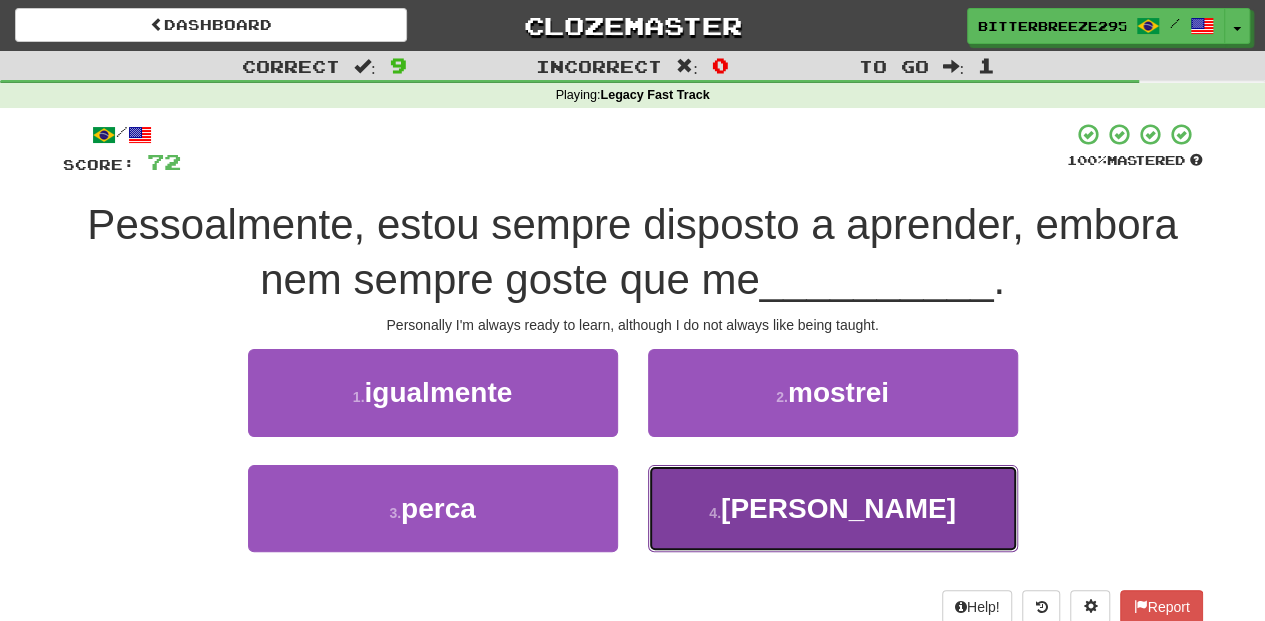 click on "4 .  ensinem" at bounding box center (833, 508) 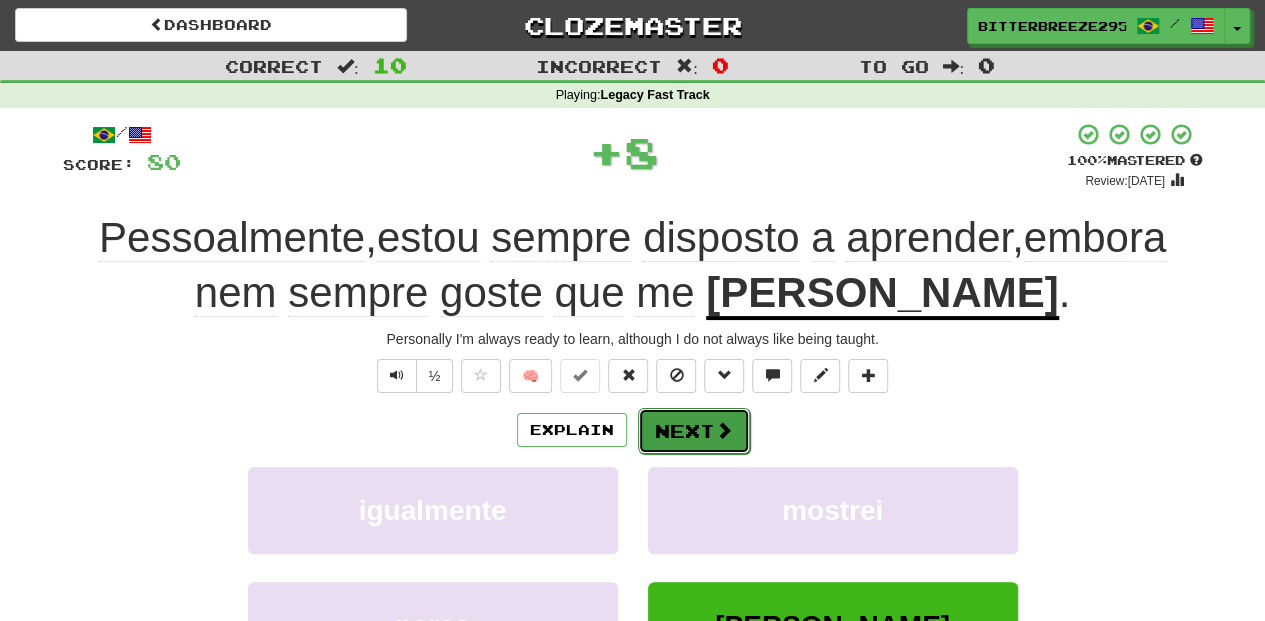 click on "Next" at bounding box center (694, 431) 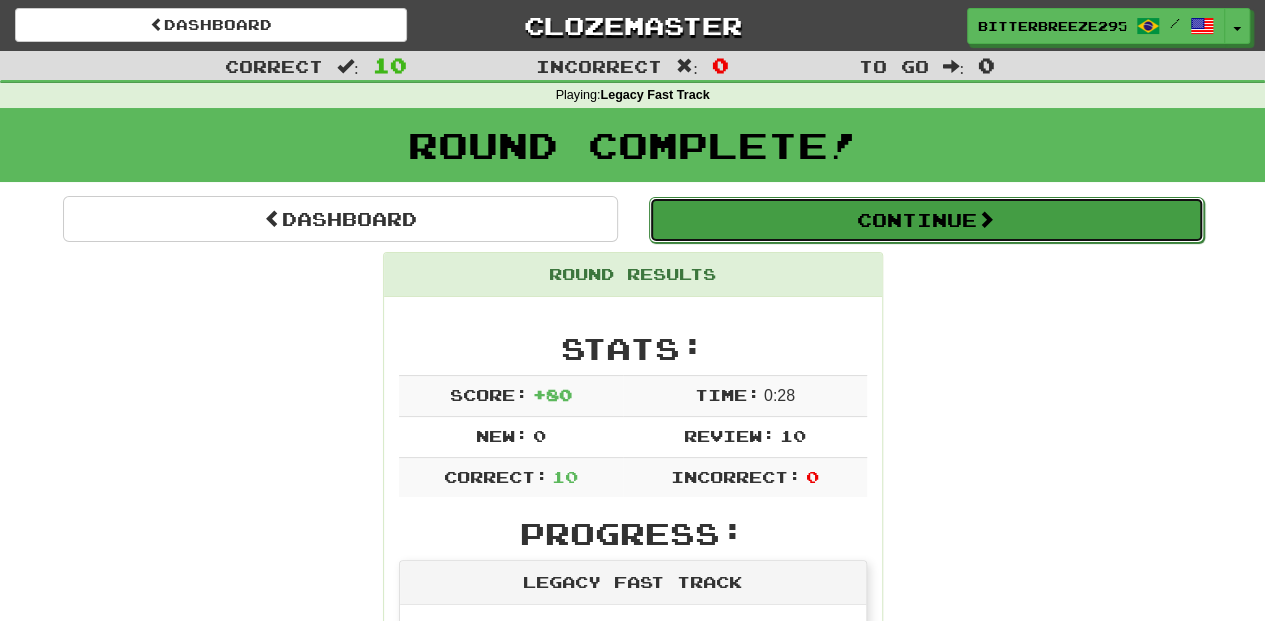 click on "Continue" at bounding box center (926, 220) 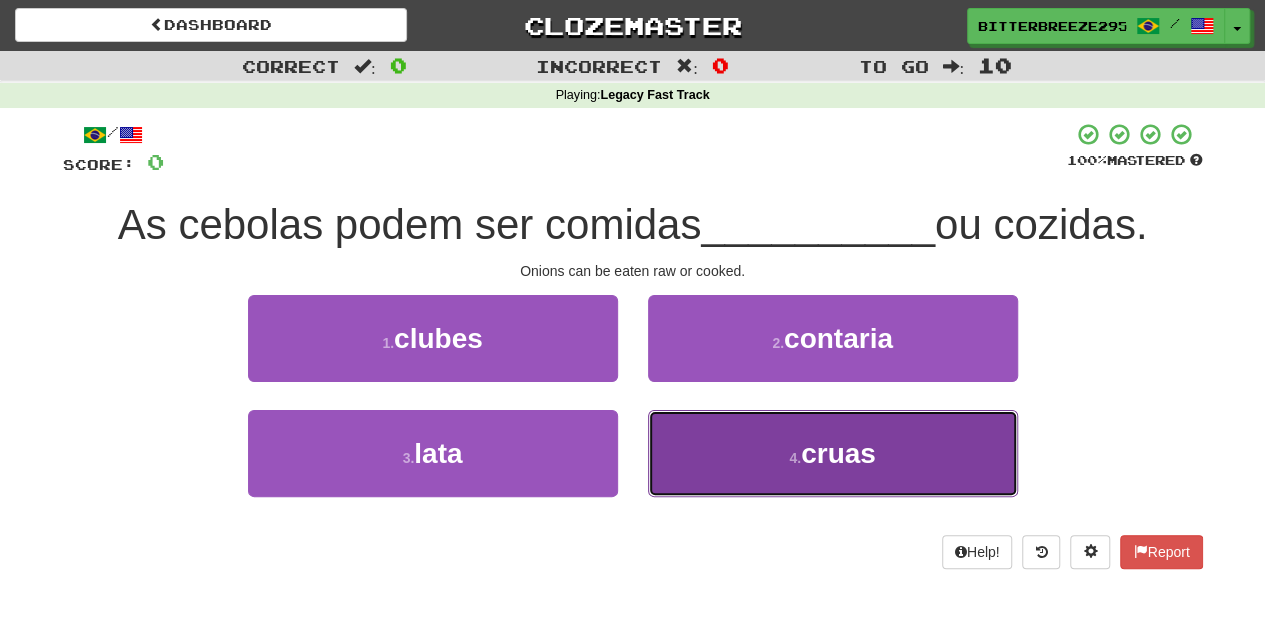 click on "4 .  cruas" at bounding box center [833, 453] 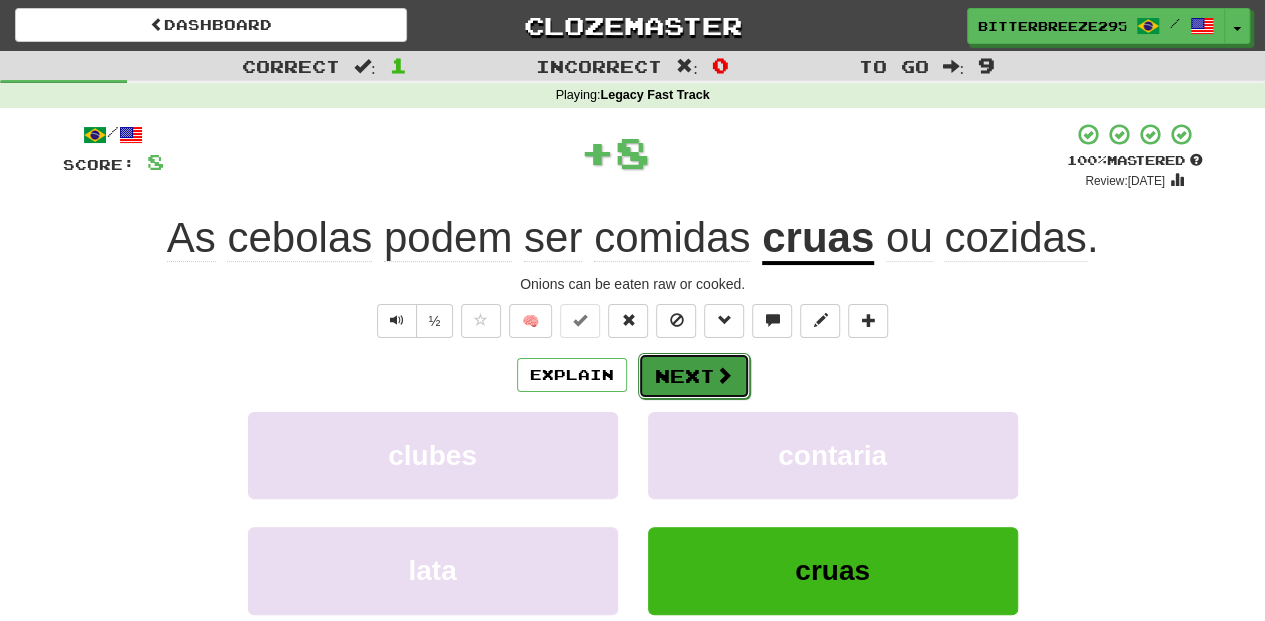 click on "Next" at bounding box center [694, 376] 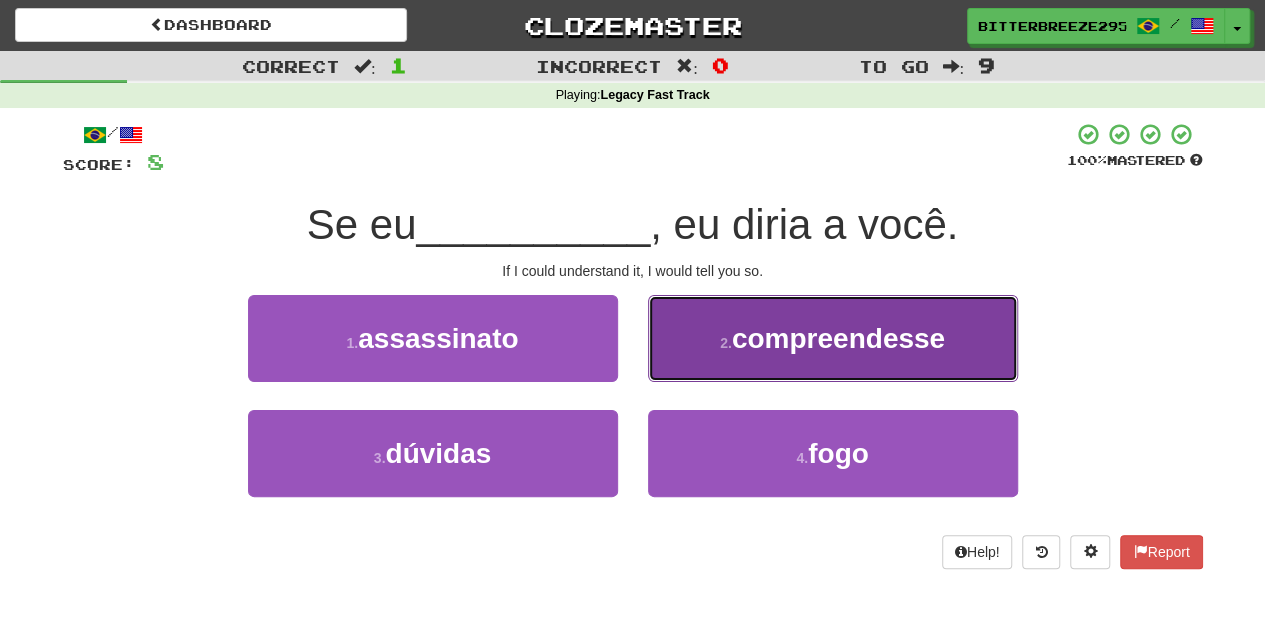 click on "2 .  compreendesse" at bounding box center [833, 338] 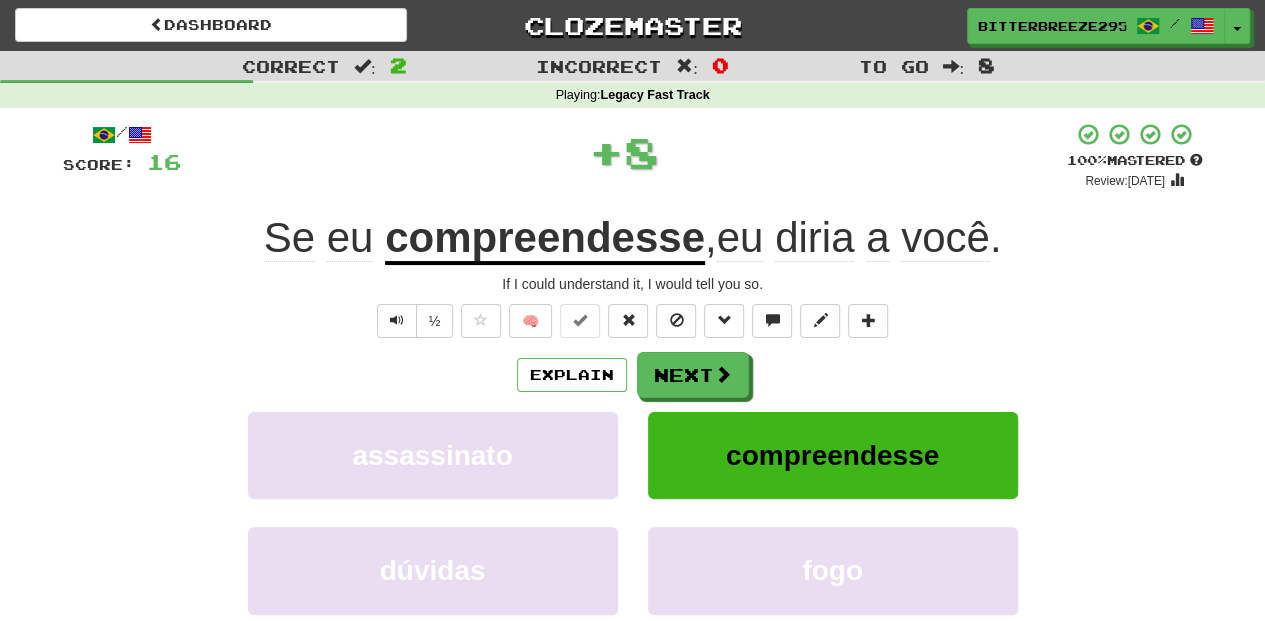click on "Next" at bounding box center [693, 375] 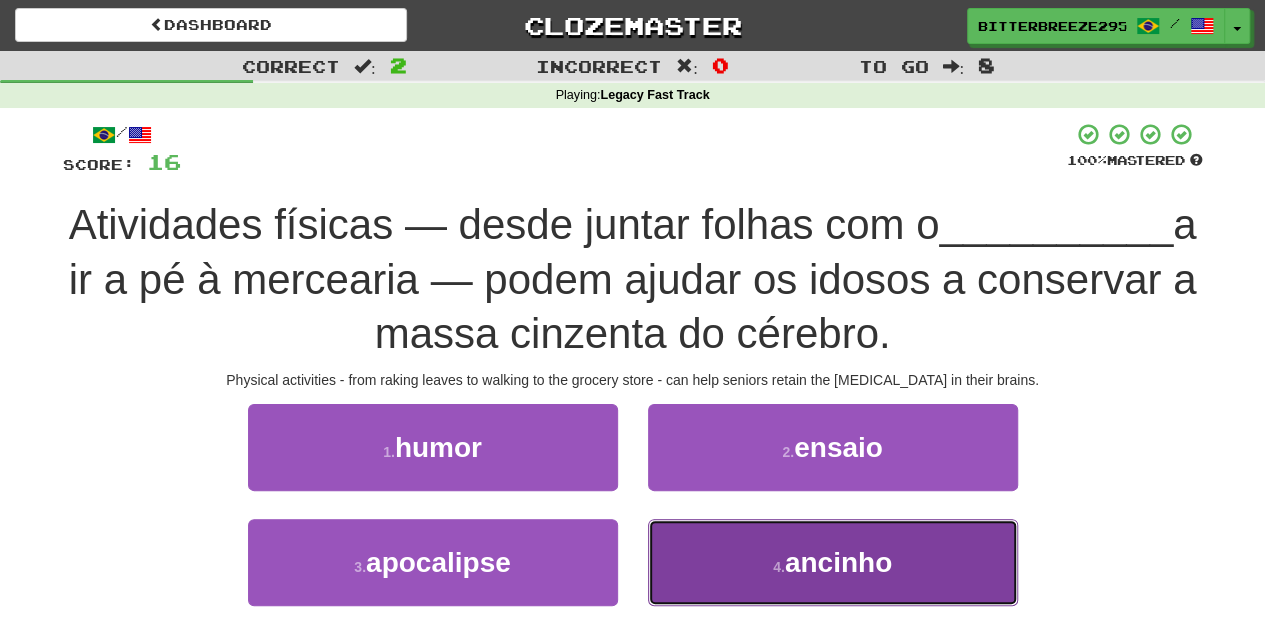 click on "4 .  ancinho" at bounding box center [833, 562] 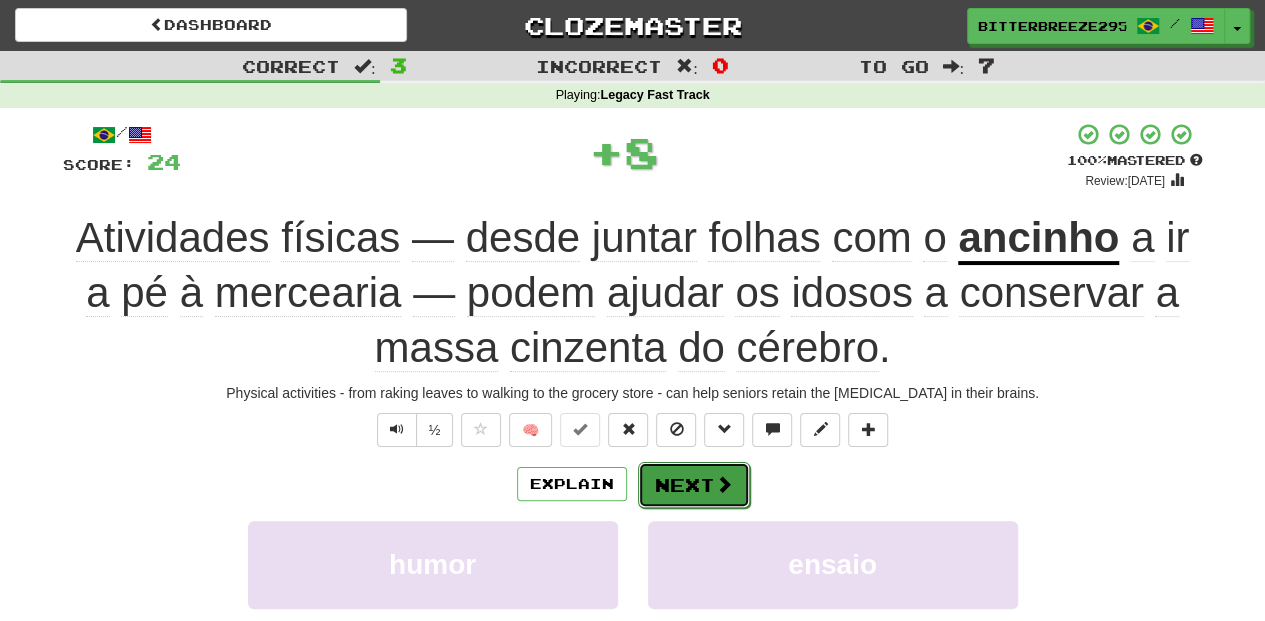 click on "Next" at bounding box center (694, 485) 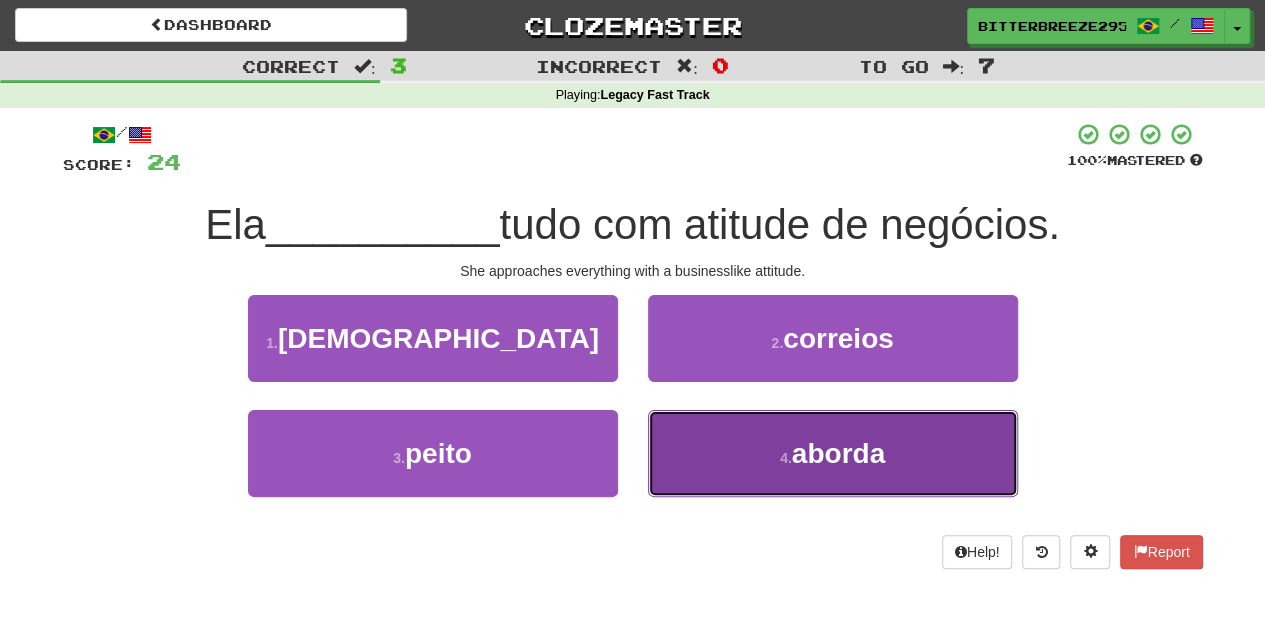 click on "4 .  aborda" at bounding box center (833, 453) 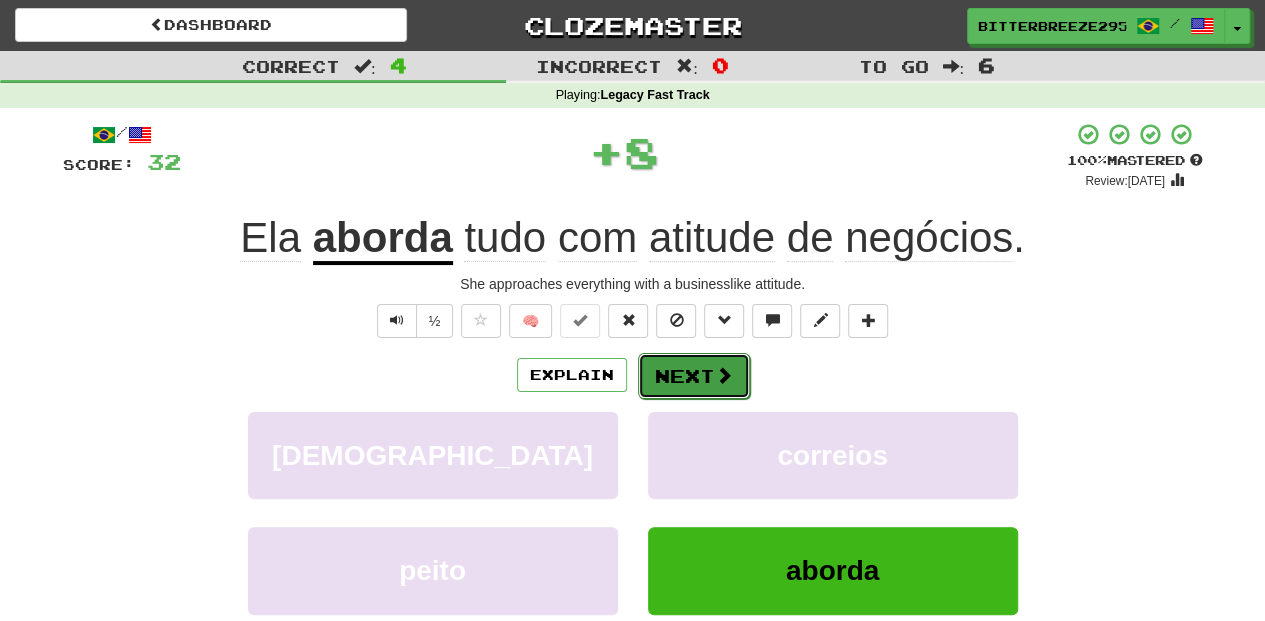 click on "Next" at bounding box center [694, 376] 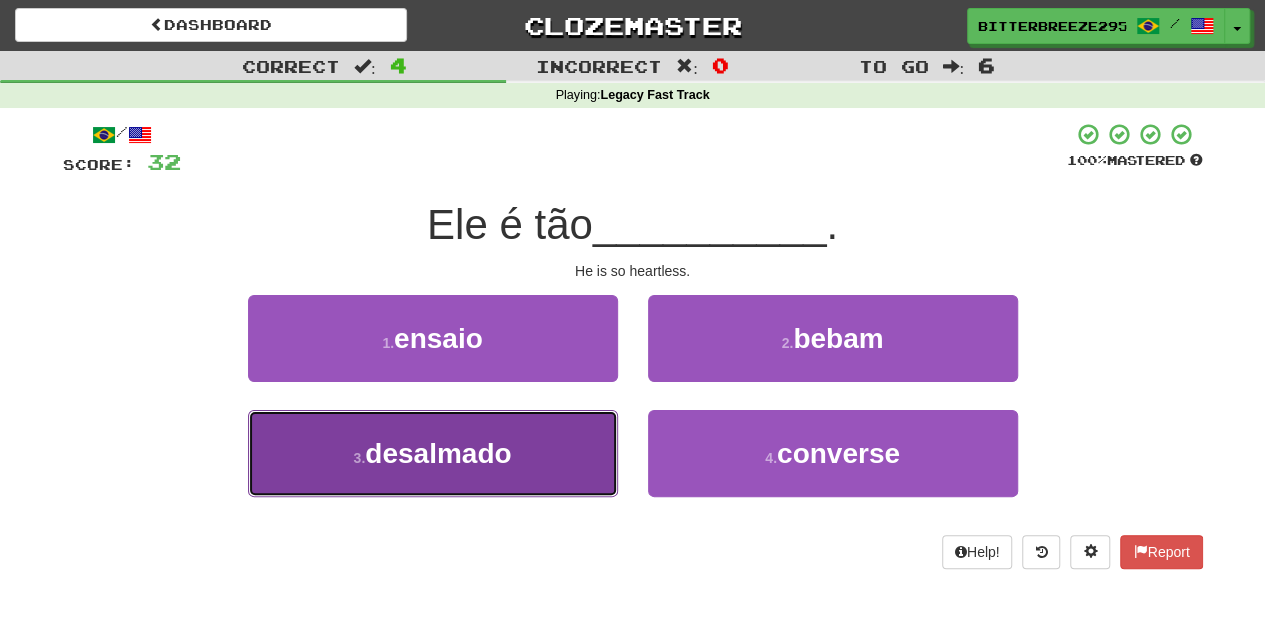click on "3 .  desalmado" at bounding box center [433, 453] 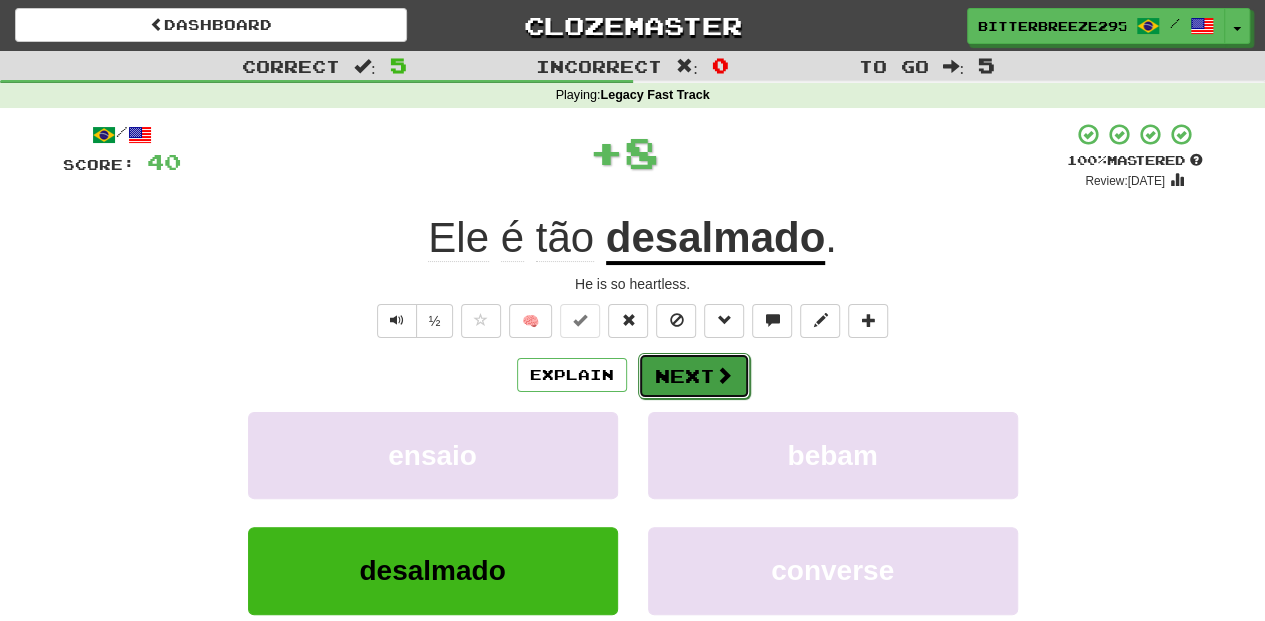click on "Next" at bounding box center (694, 376) 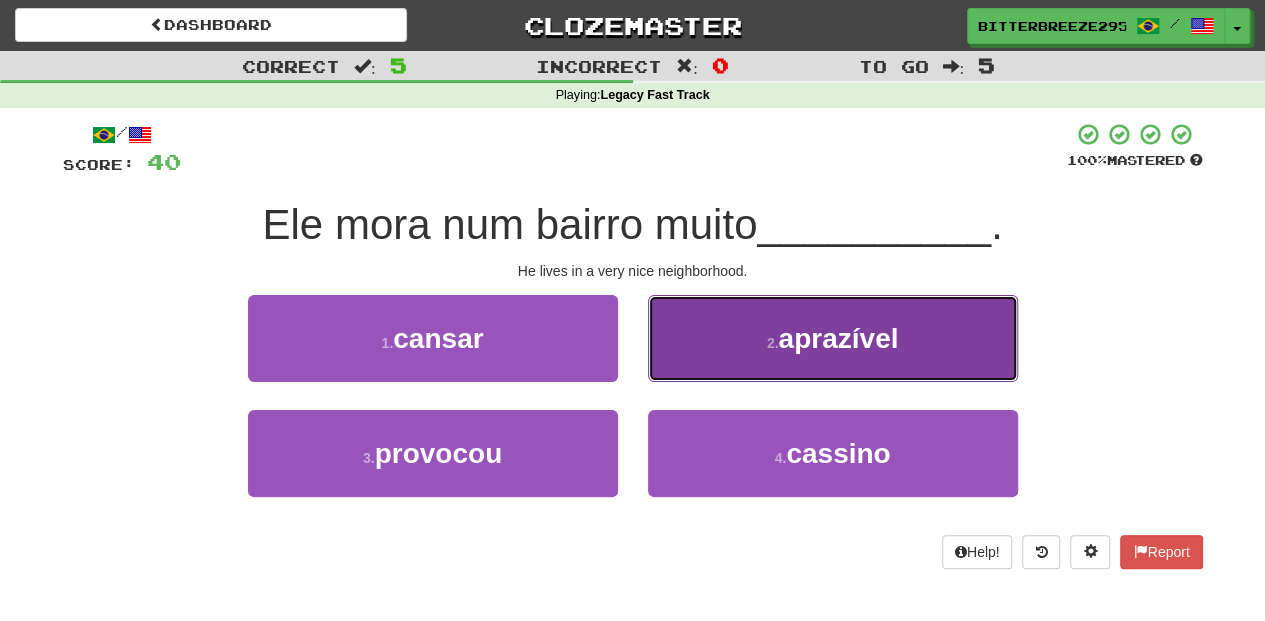 click on "2 .  aprazível" at bounding box center (833, 338) 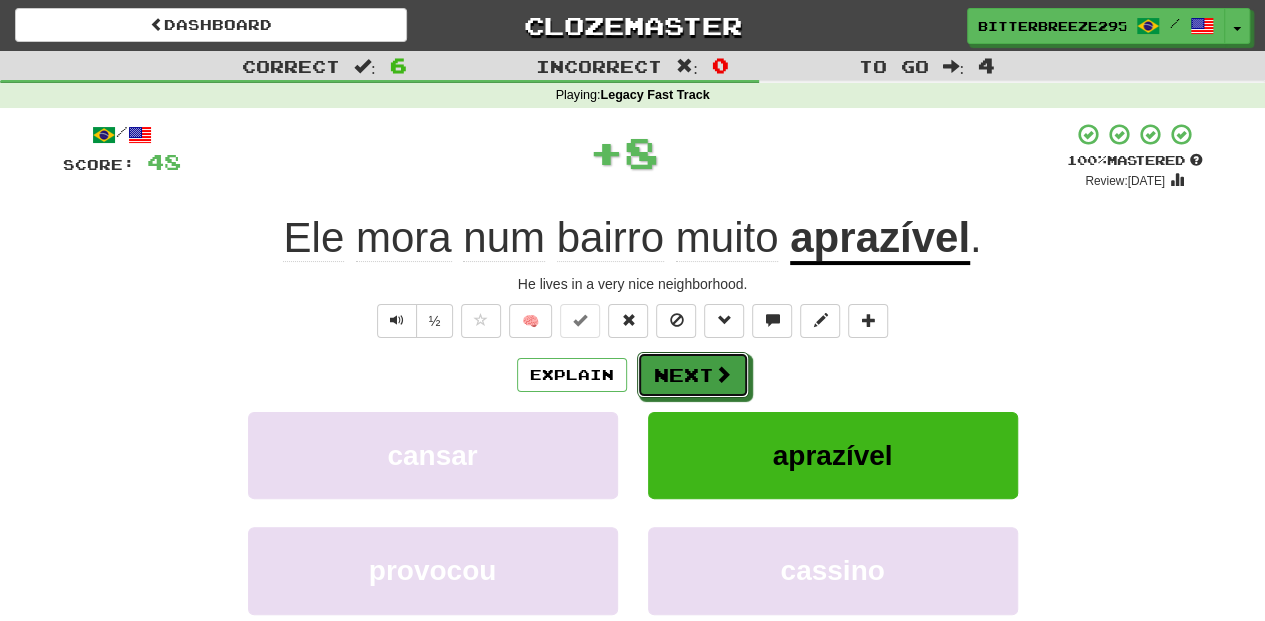 click on "Next" at bounding box center [693, 375] 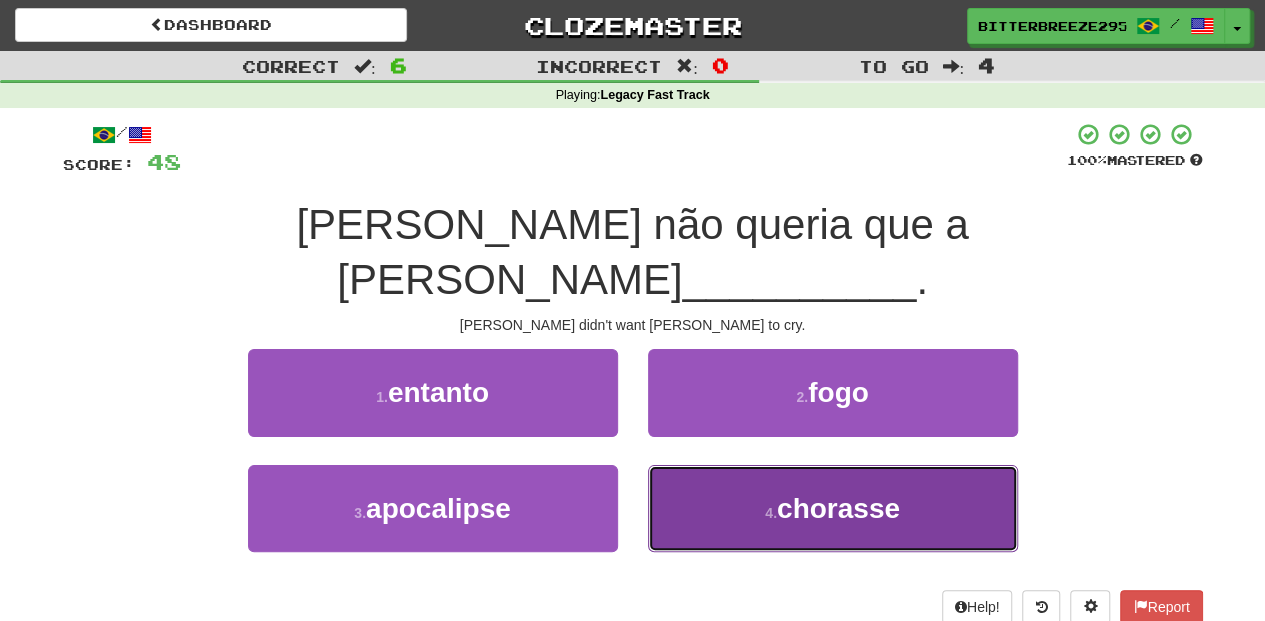 click on "4 .  chorasse" at bounding box center (833, 508) 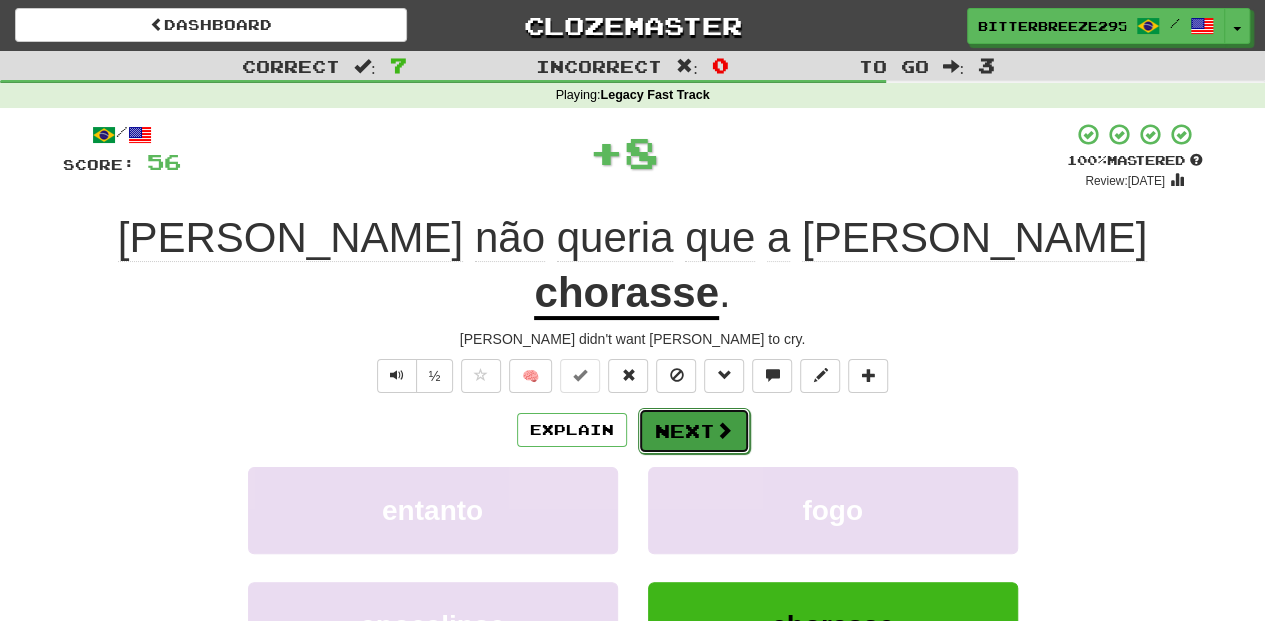 click on "Next" at bounding box center [694, 431] 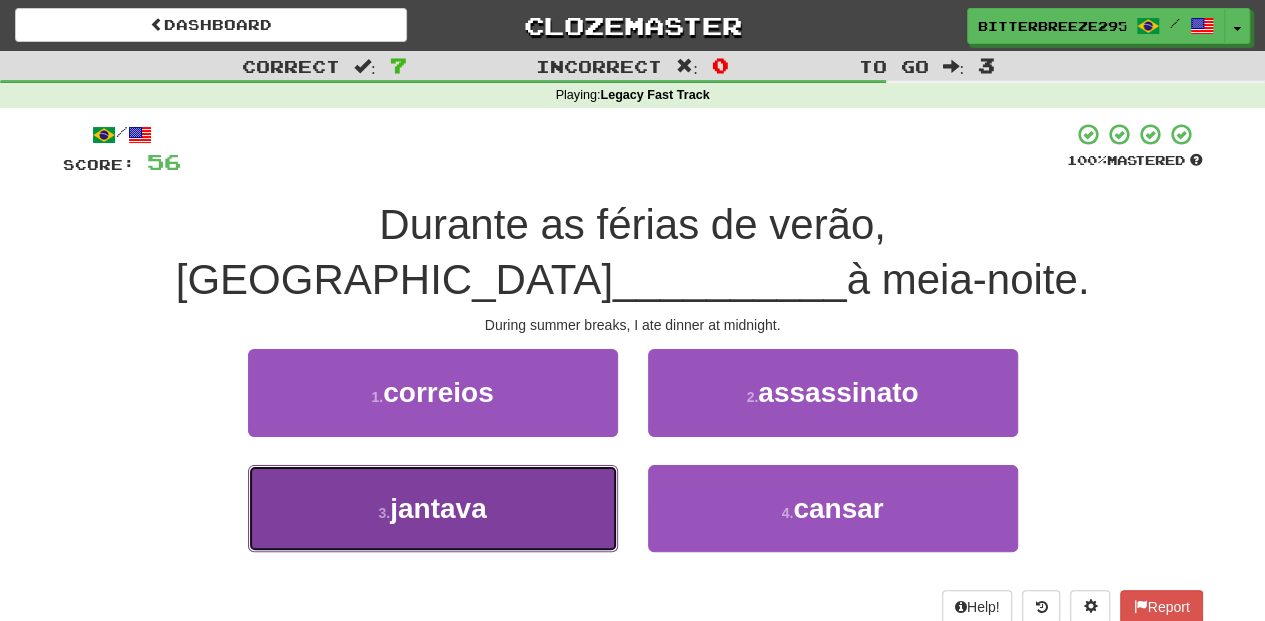 click on "3 .  jantava" at bounding box center (433, 508) 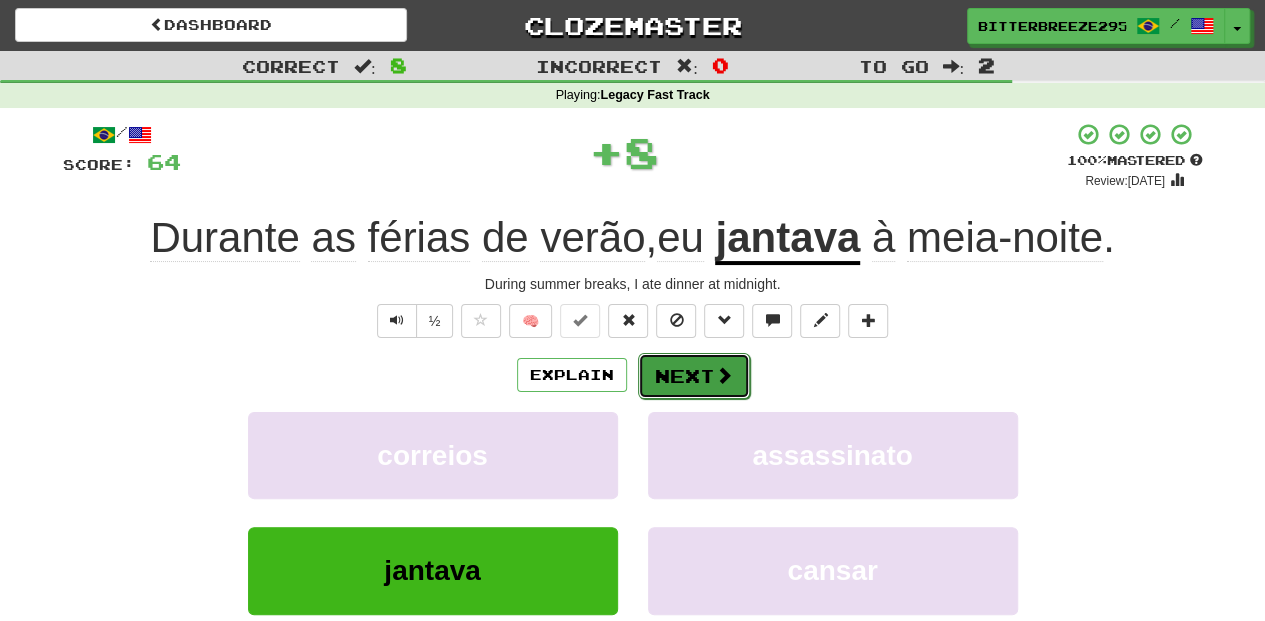 click on "Next" at bounding box center [694, 376] 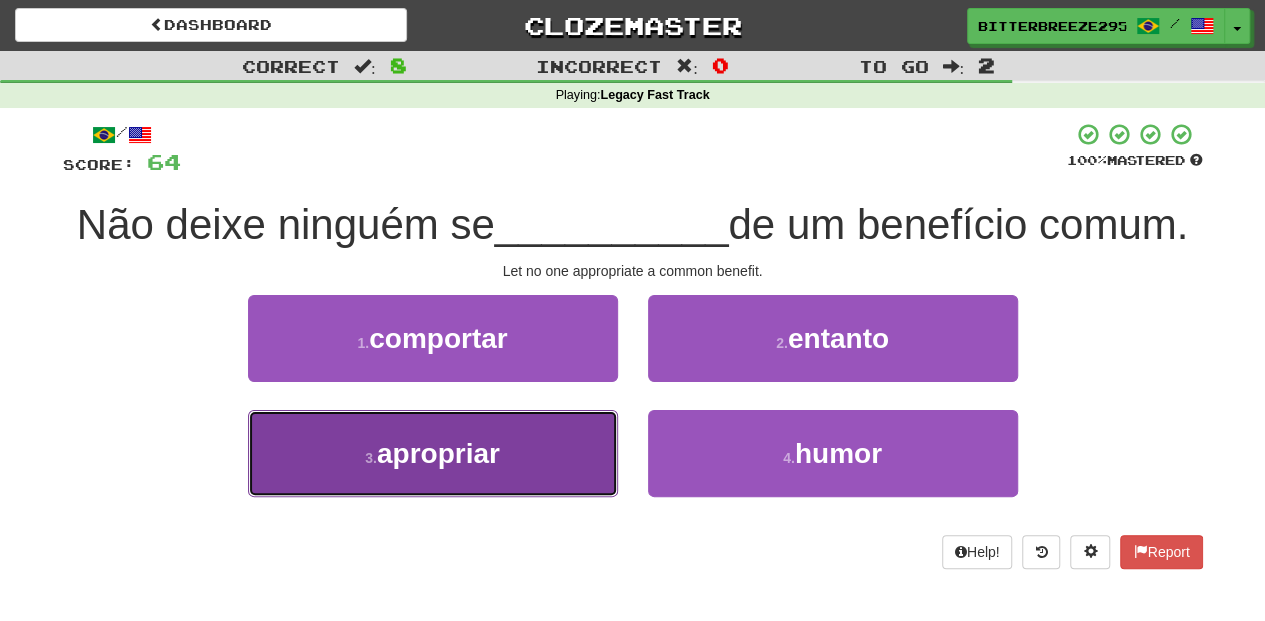 click on "3 .  apropriar" at bounding box center [433, 453] 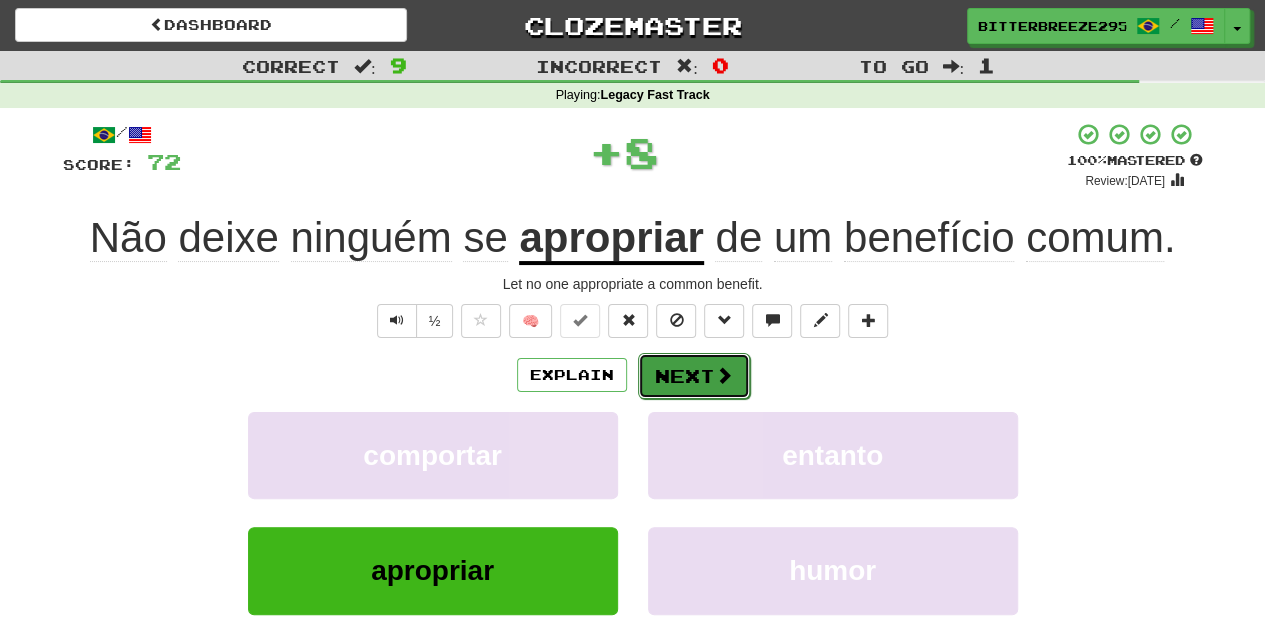 click on "Next" at bounding box center [694, 376] 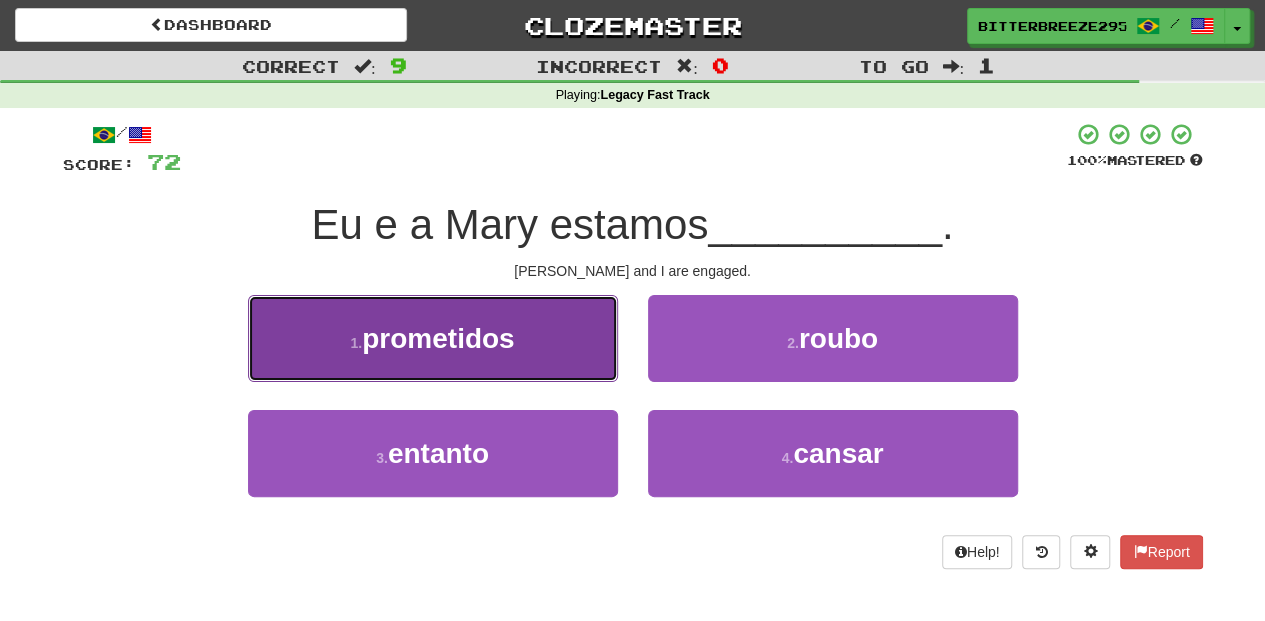 click on "1 .  prometidos" at bounding box center (433, 338) 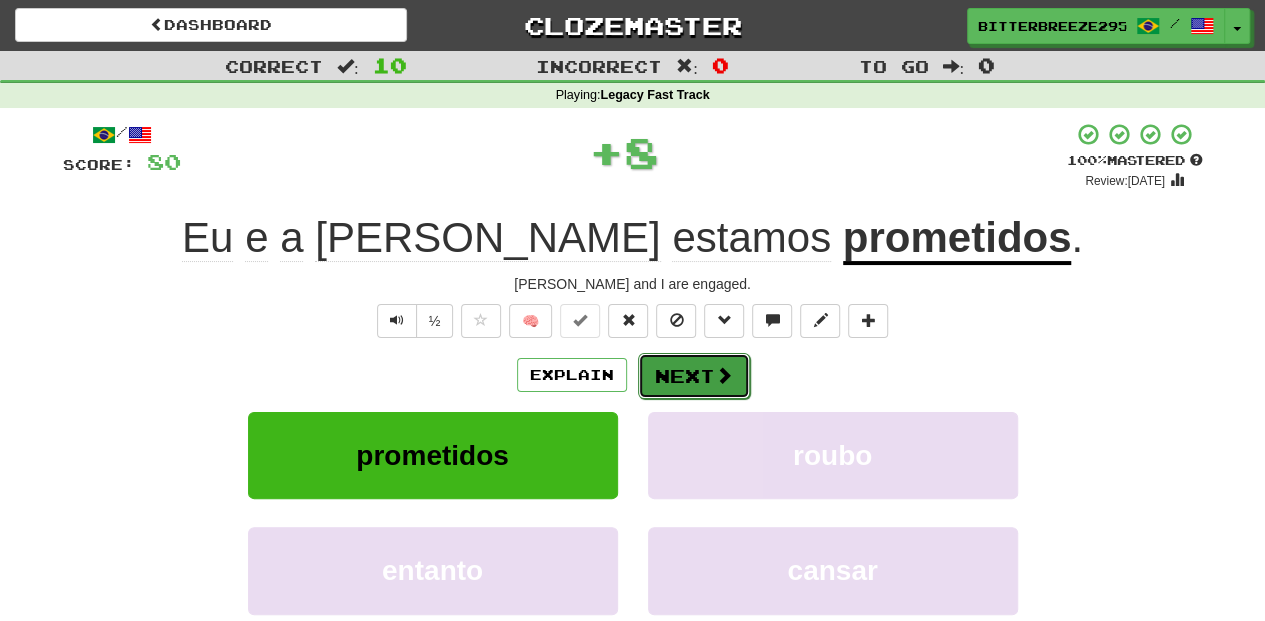 click on "Next" at bounding box center [694, 376] 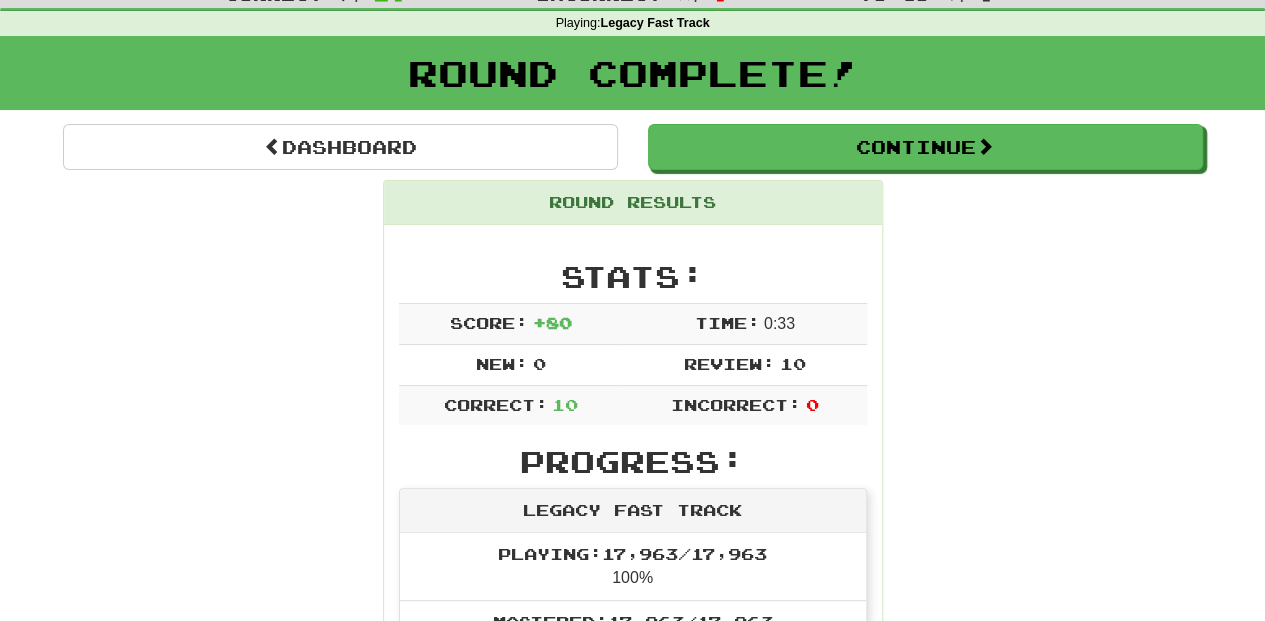 scroll, scrollTop: 66, scrollLeft: 0, axis: vertical 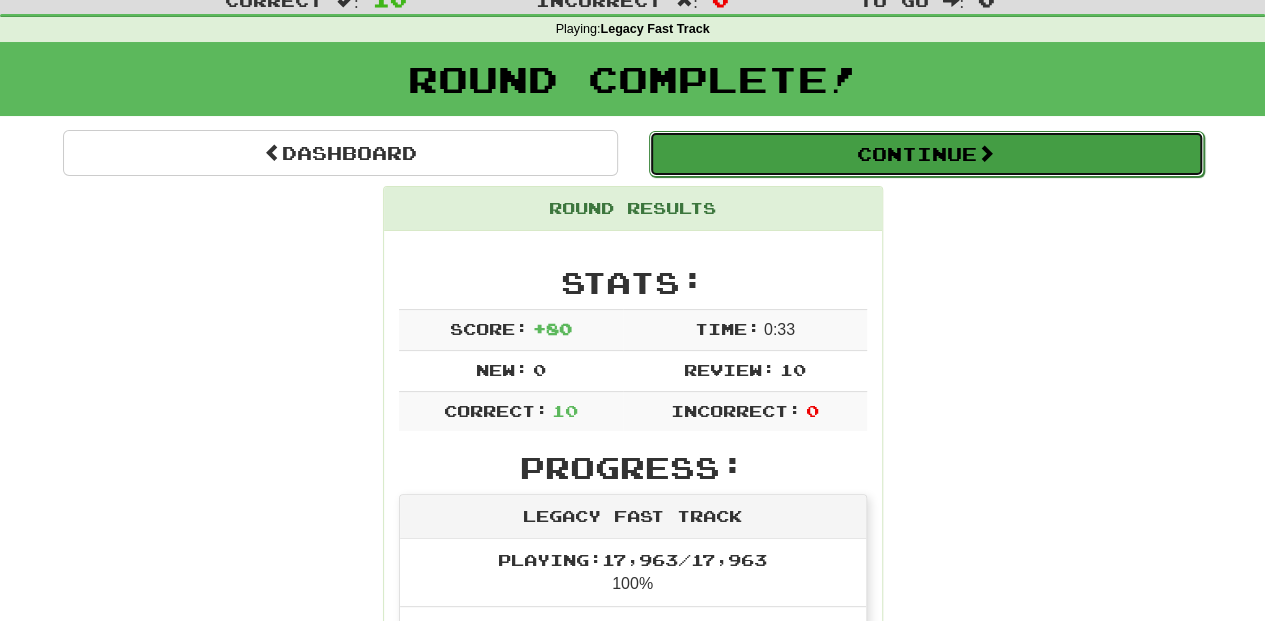 click on "Continue" at bounding box center (926, 154) 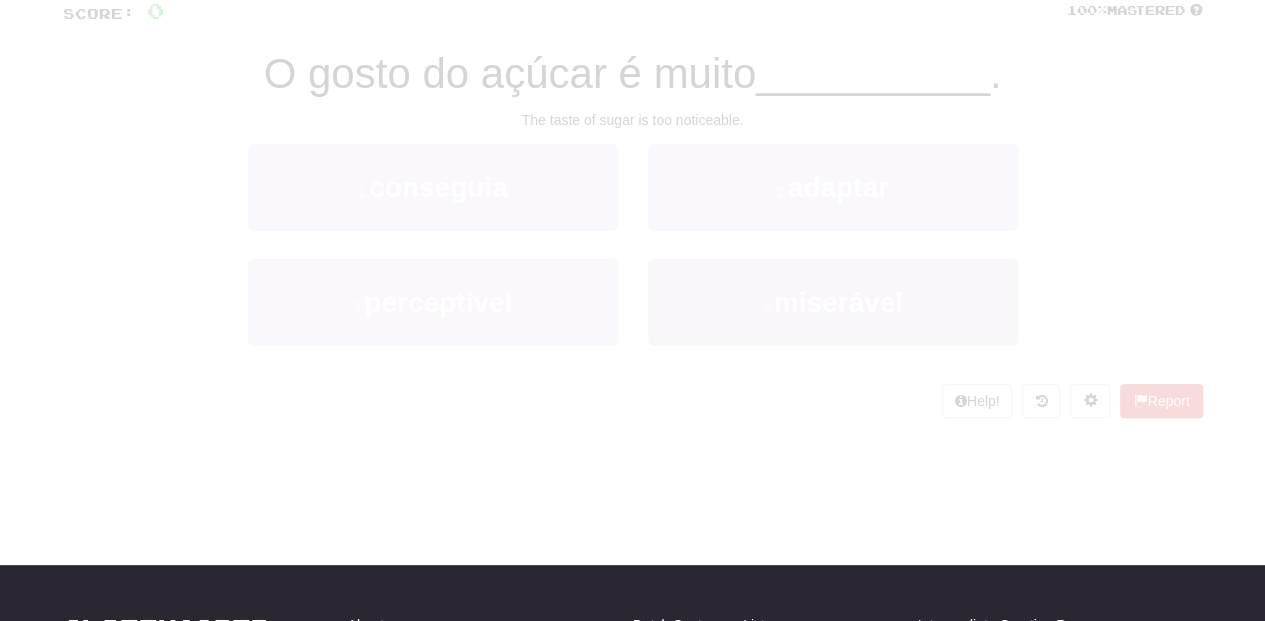 scroll, scrollTop: 66, scrollLeft: 0, axis: vertical 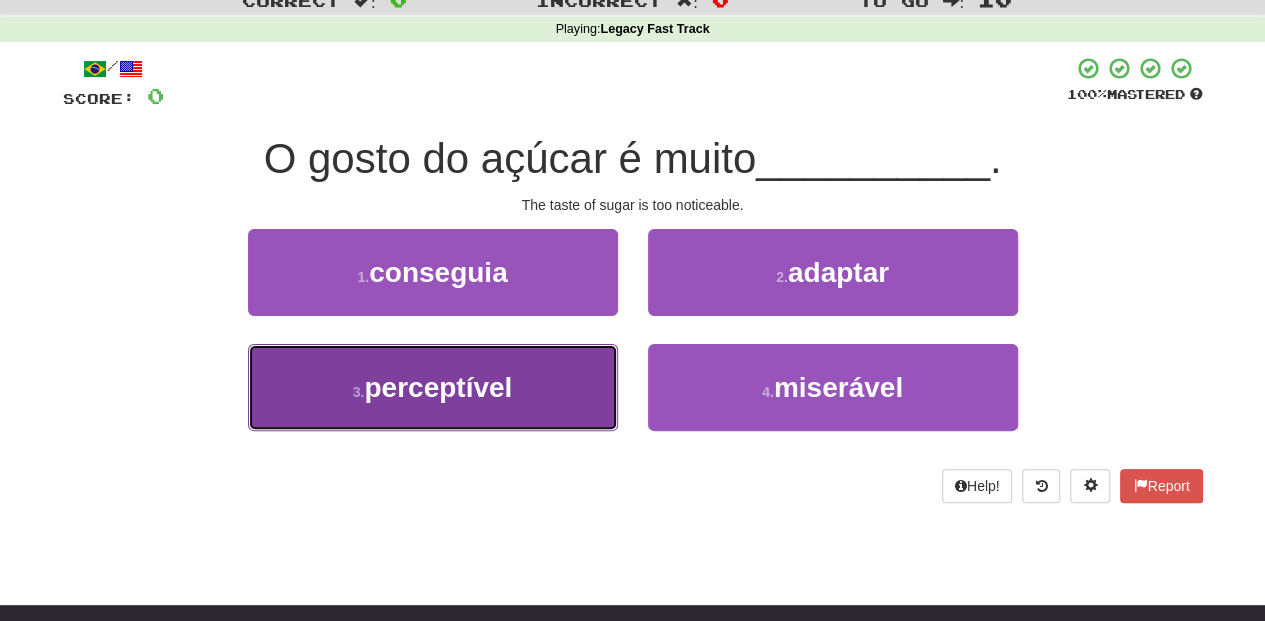 click on "3 .  perceptível" at bounding box center (433, 387) 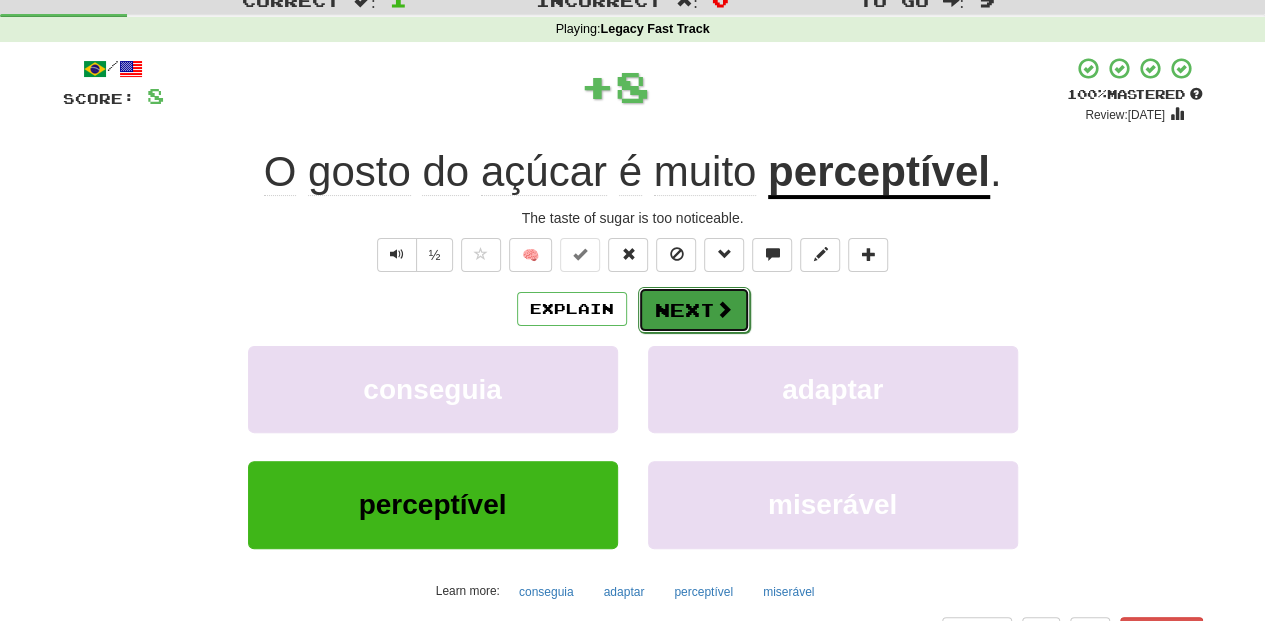 click on "Next" at bounding box center (694, 310) 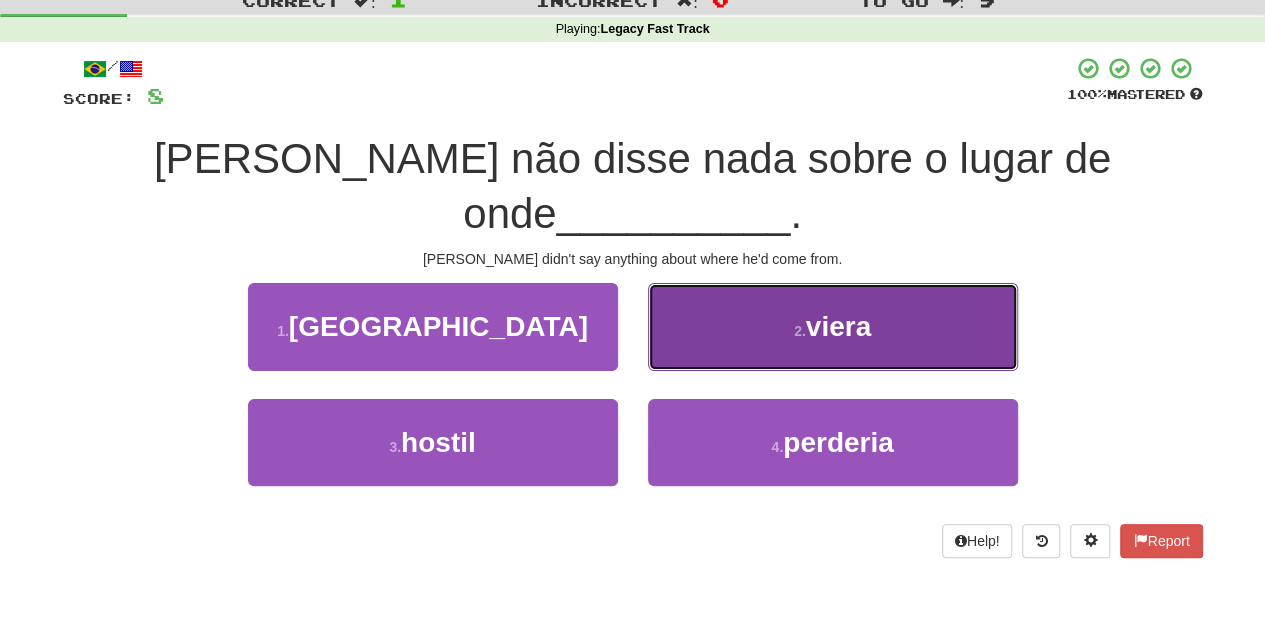 click on "2 .  viera" at bounding box center [833, 326] 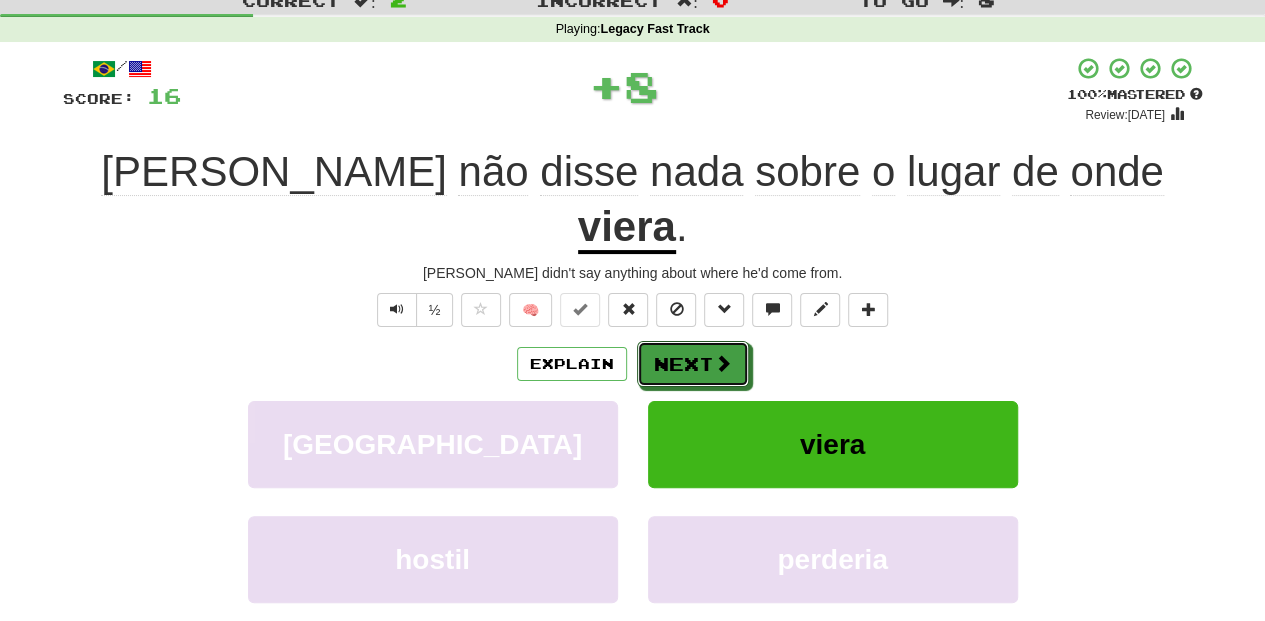 click on "Next" at bounding box center (693, 364) 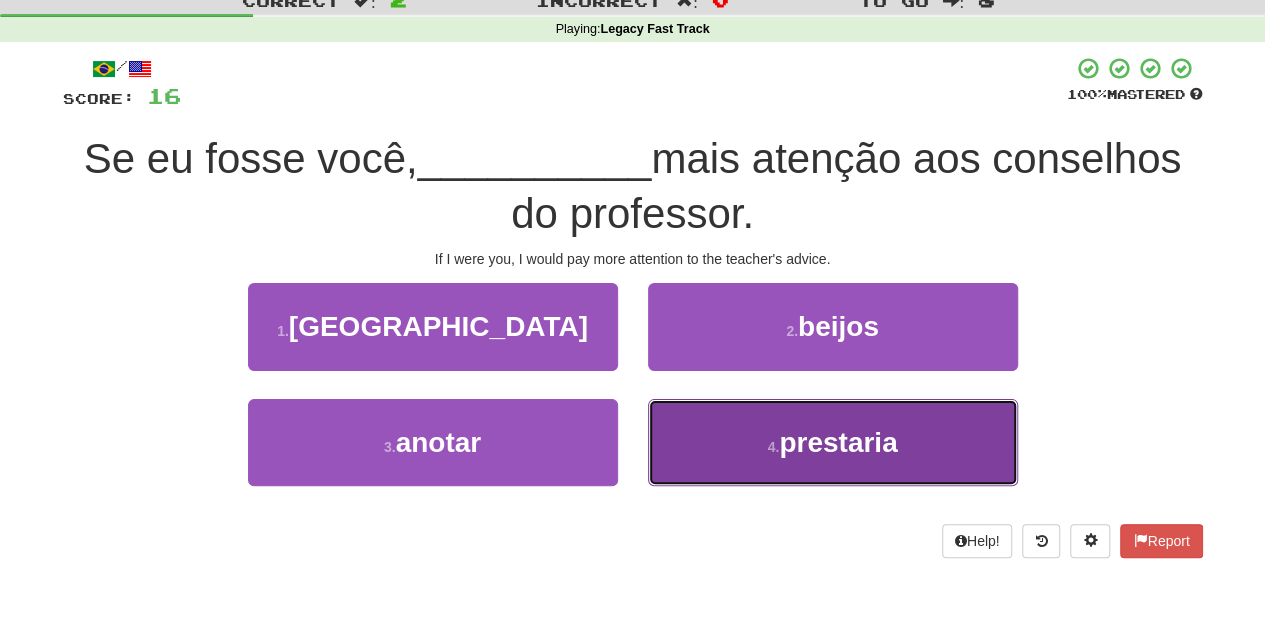 click on "4 .  prestaria" at bounding box center (833, 442) 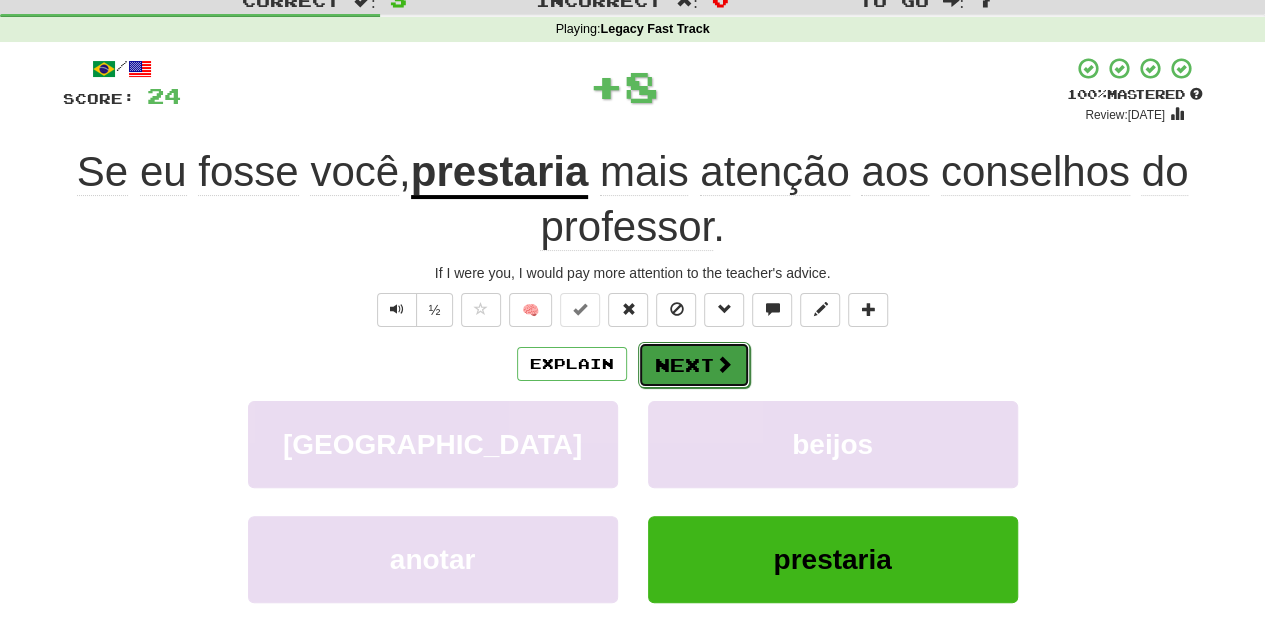 click on "Next" at bounding box center [694, 365] 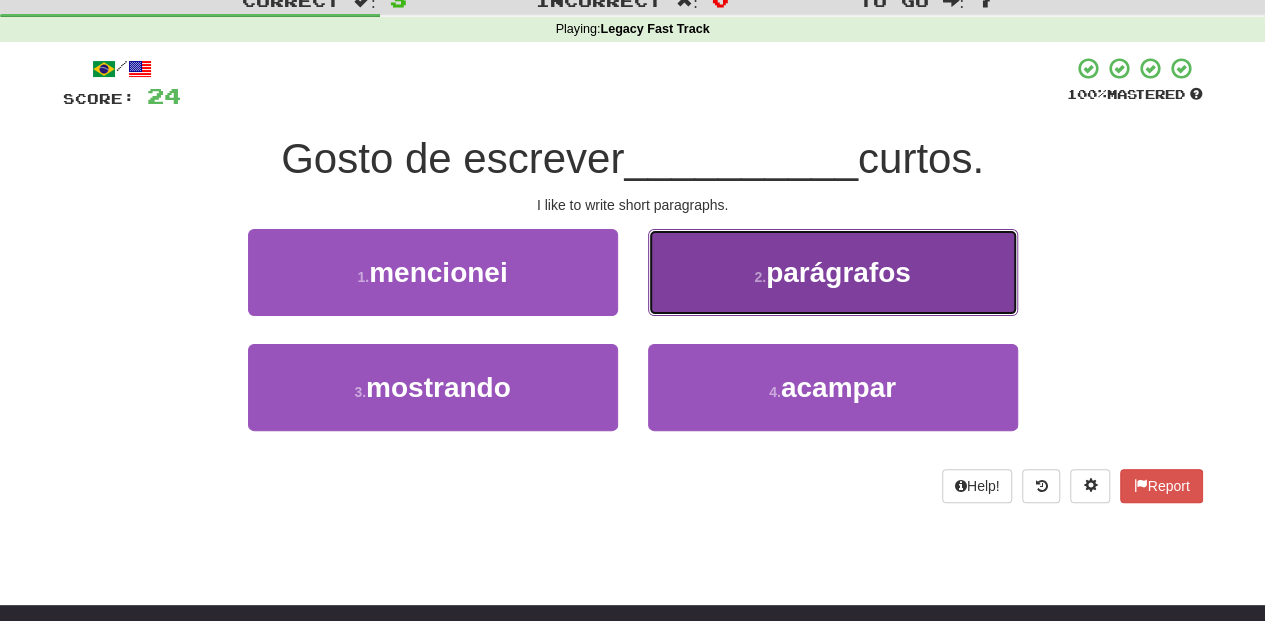 click on "2 .  parágrafos" at bounding box center (833, 272) 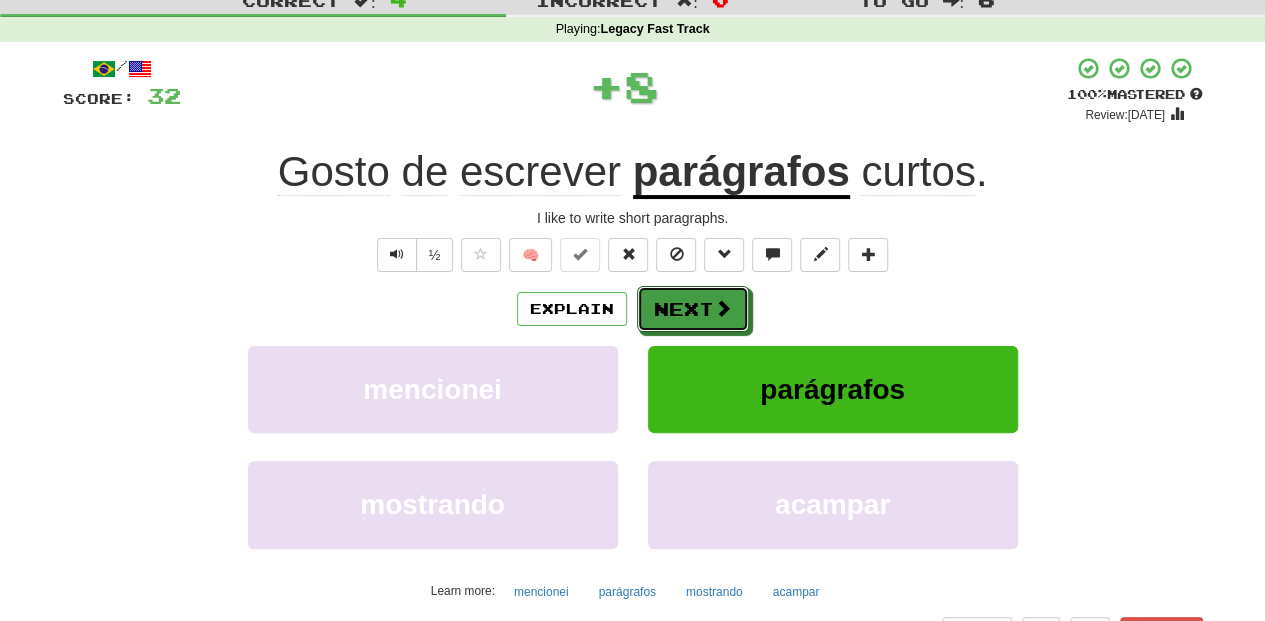 click on "Next" at bounding box center (693, 309) 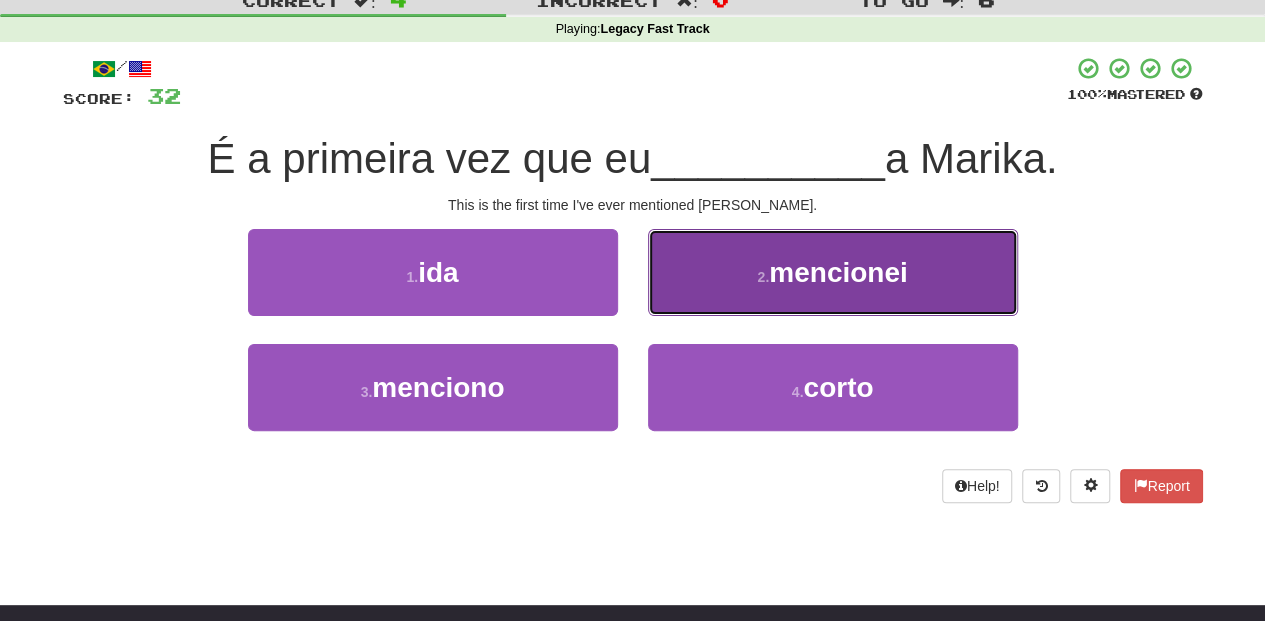 click on "2 .  mencionei" at bounding box center (833, 272) 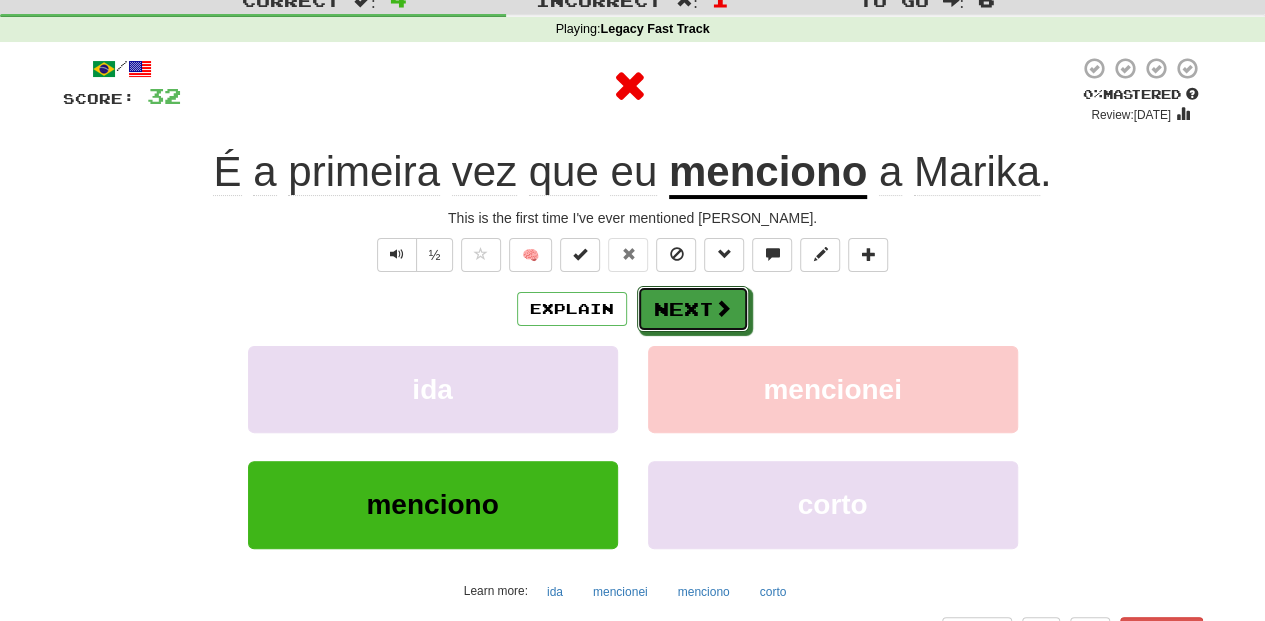 click on "Next" at bounding box center [693, 309] 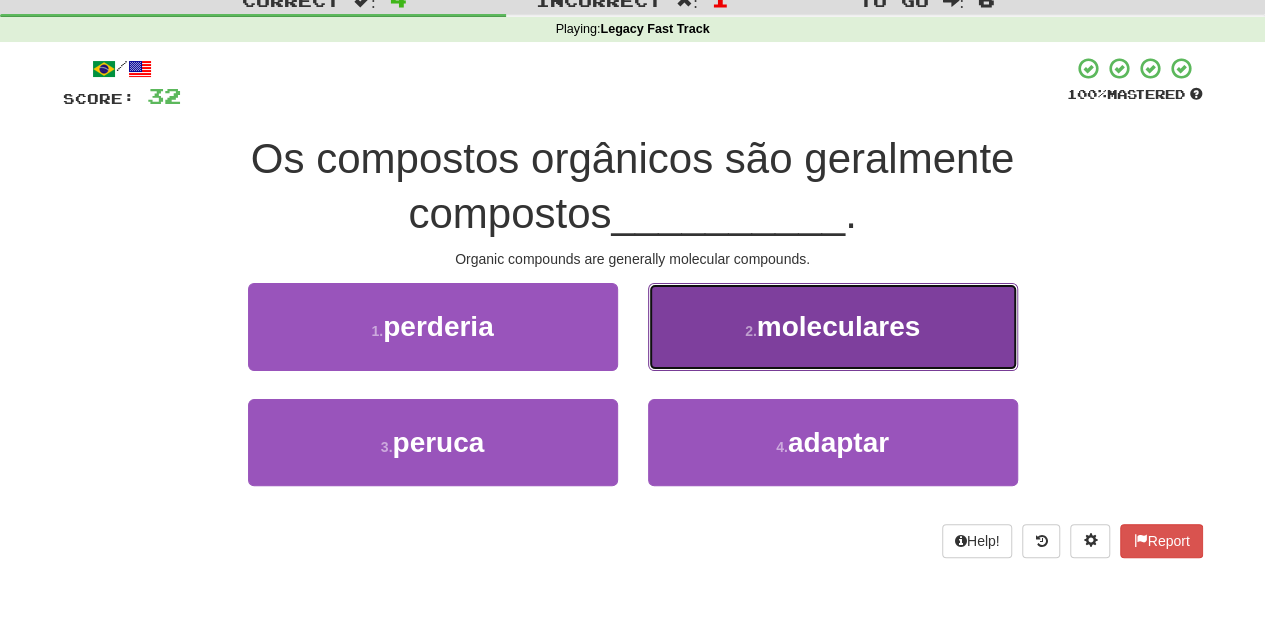 click on "2 .  moleculares" at bounding box center [833, 326] 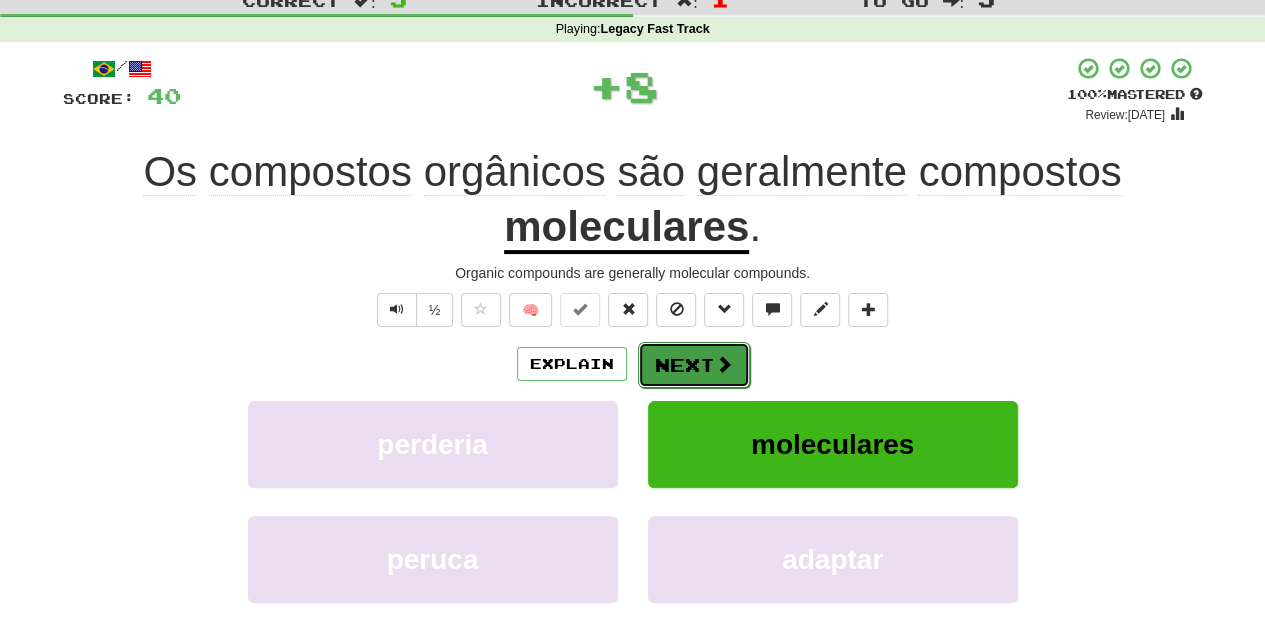 click on "Next" at bounding box center (694, 365) 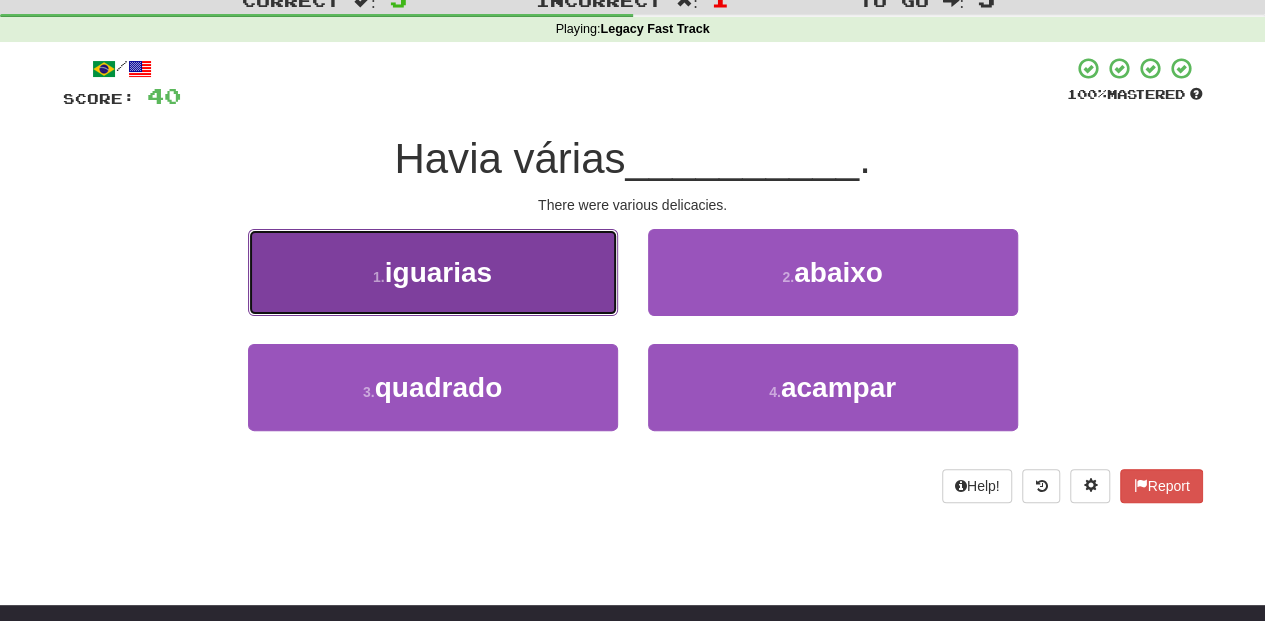 click on "1 .  iguarias" at bounding box center [433, 272] 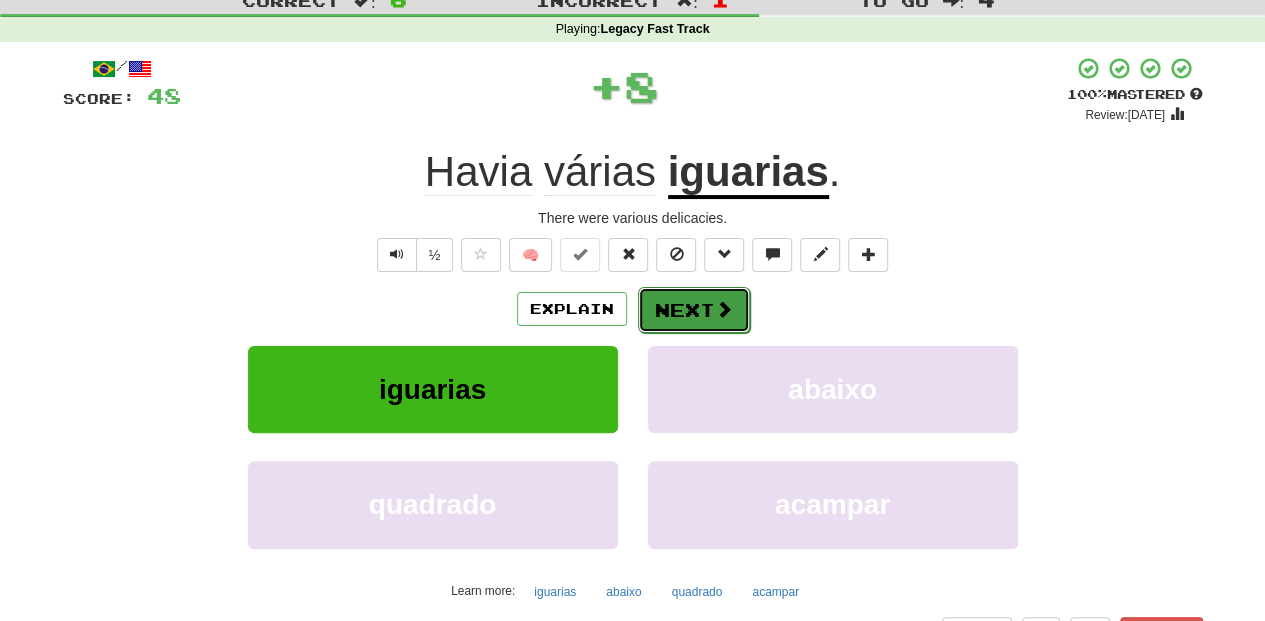 click on "Next" at bounding box center [694, 310] 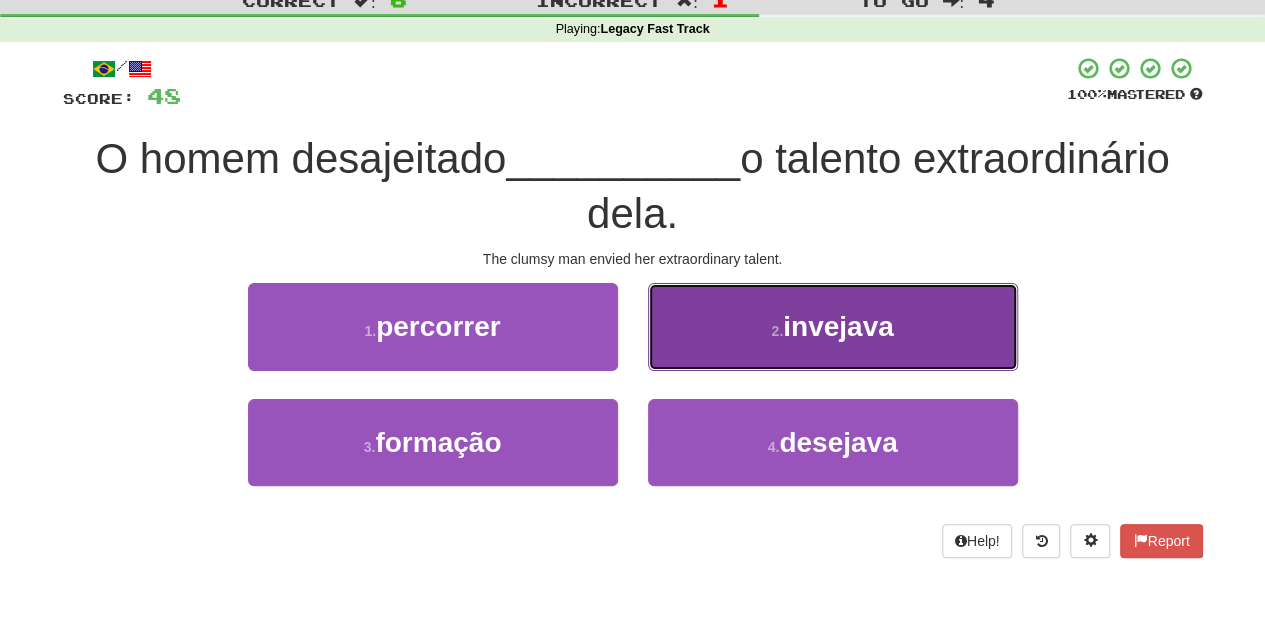 click on "2 .  invejava" at bounding box center [833, 326] 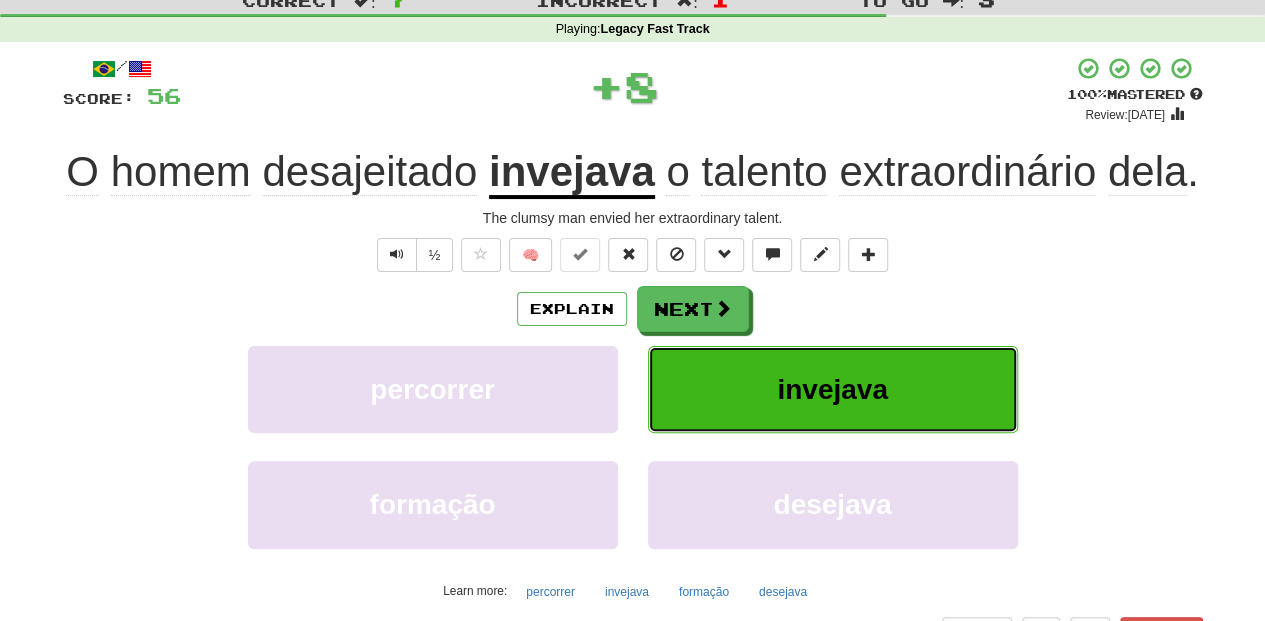 click on "invejava" at bounding box center (833, 389) 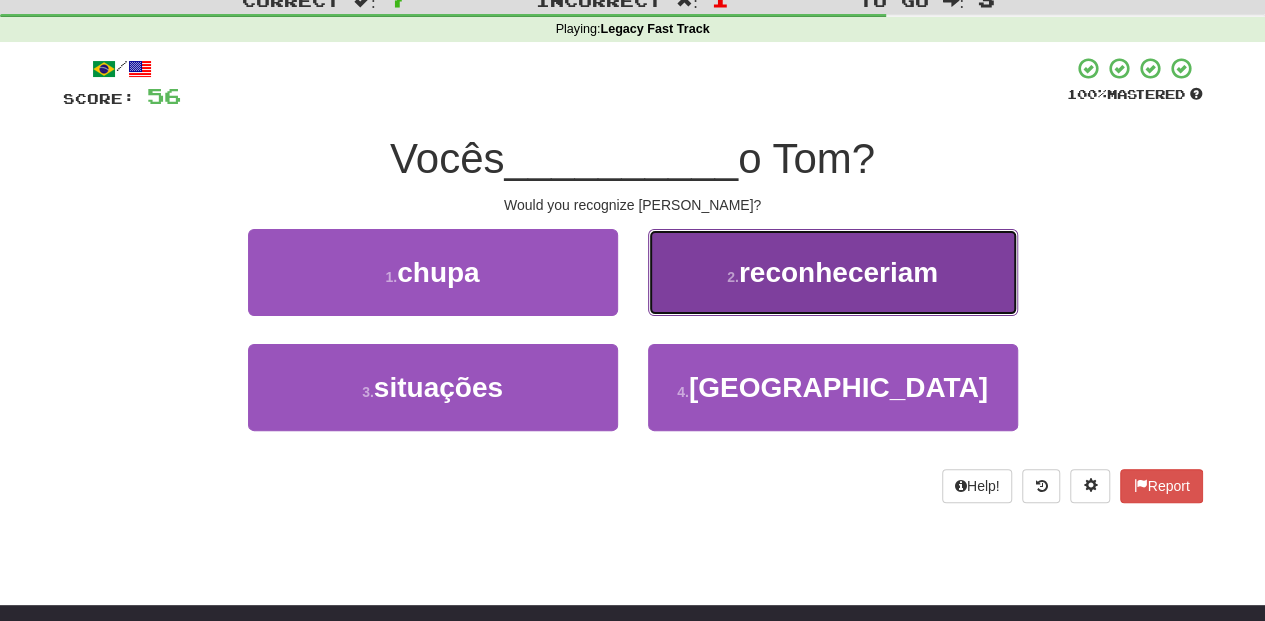 click on "2 .  reconheceriam" at bounding box center (833, 272) 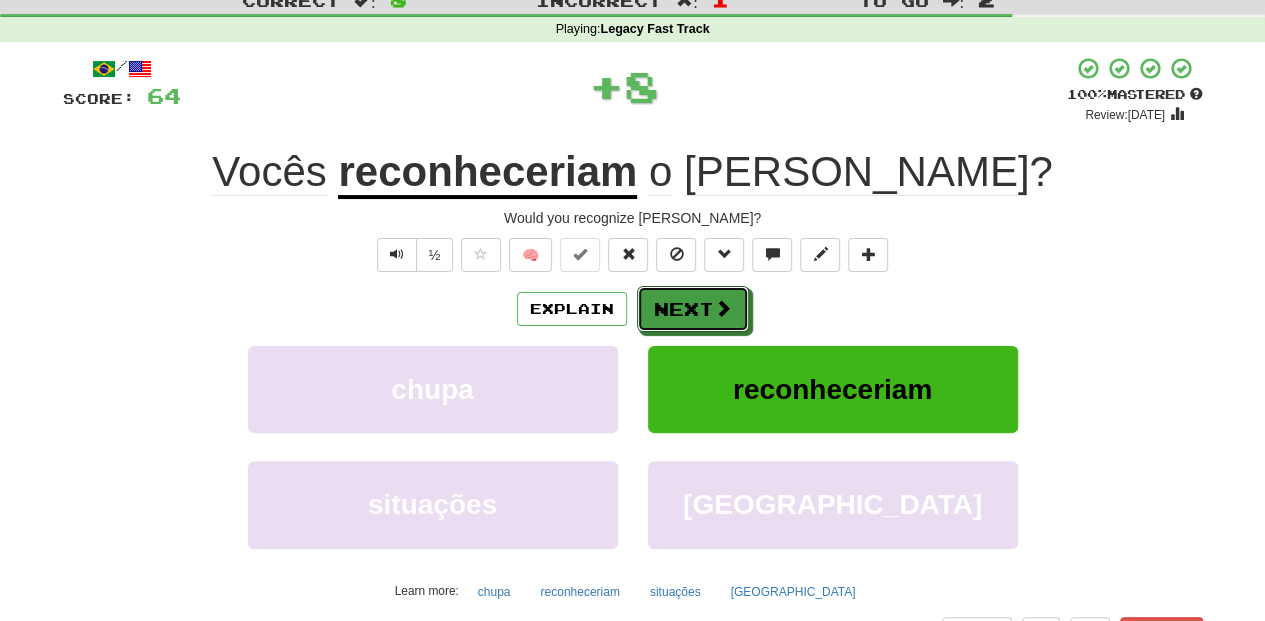 click on "Next" at bounding box center [693, 309] 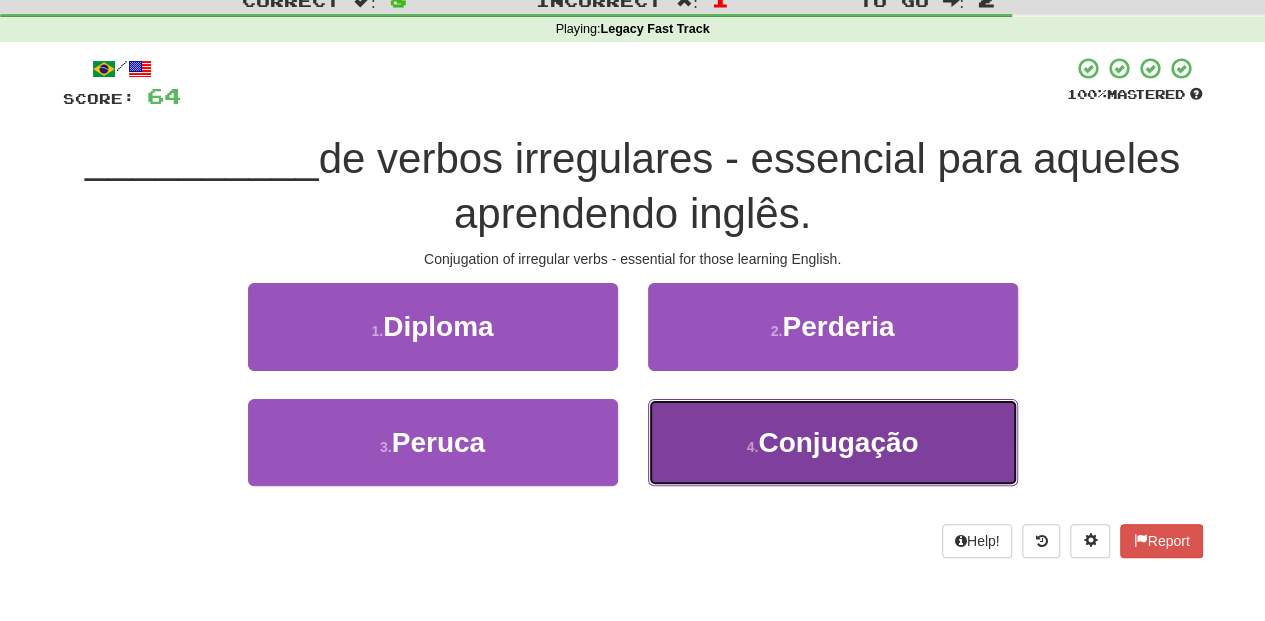 click on "4 .  Conjugação" at bounding box center [833, 442] 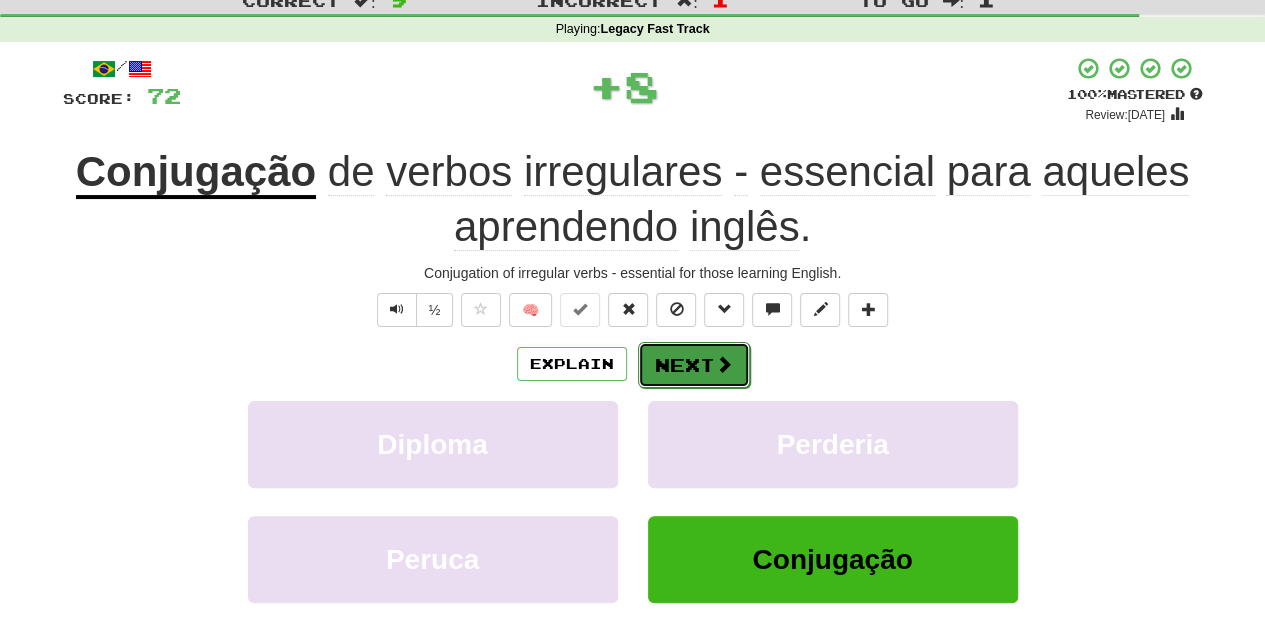 click on "Next" at bounding box center [694, 365] 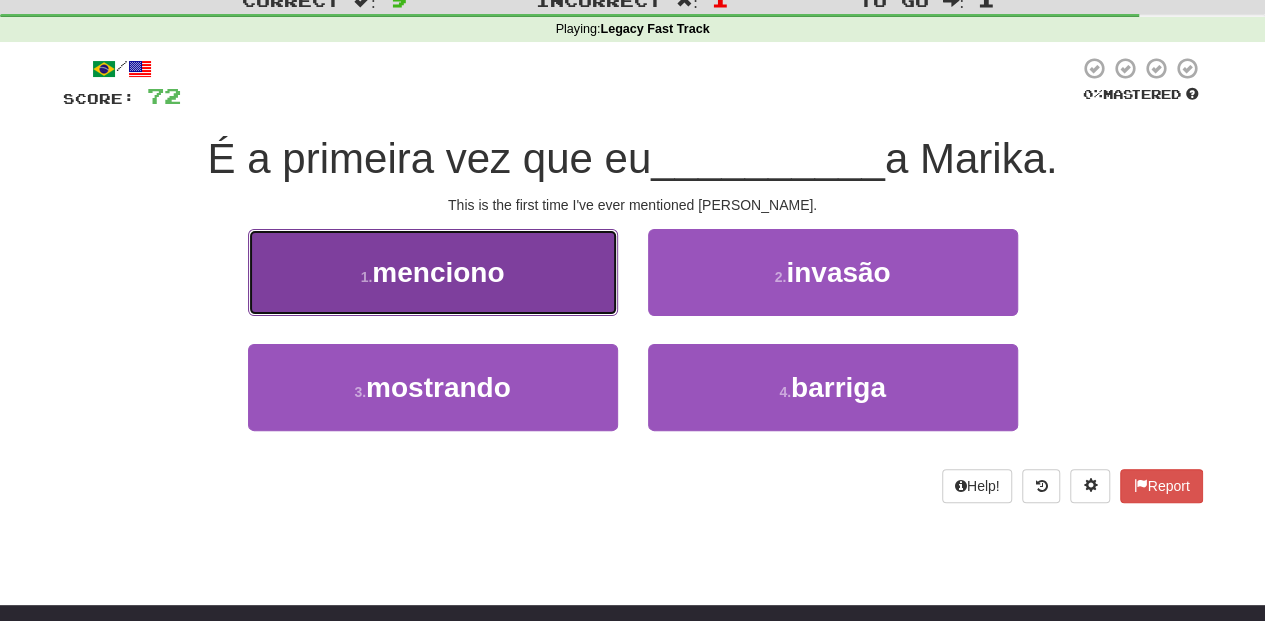 click on "1 .  menciono" at bounding box center (433, 272) 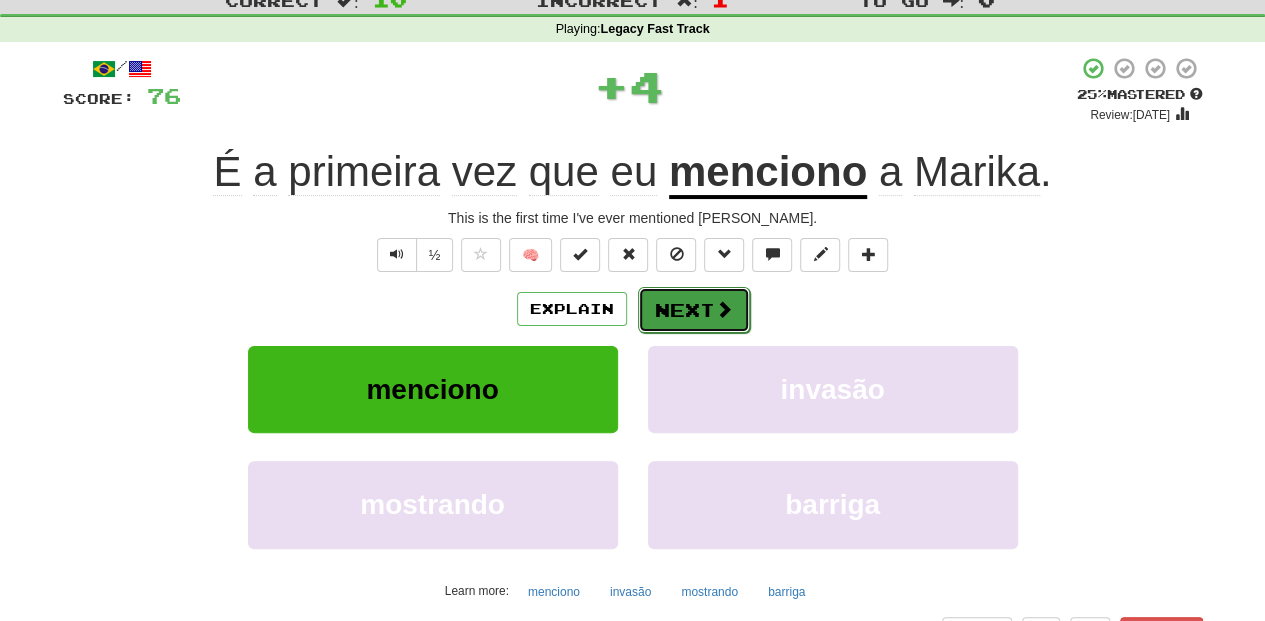 click on "Next" at bounding box center (694, 310) 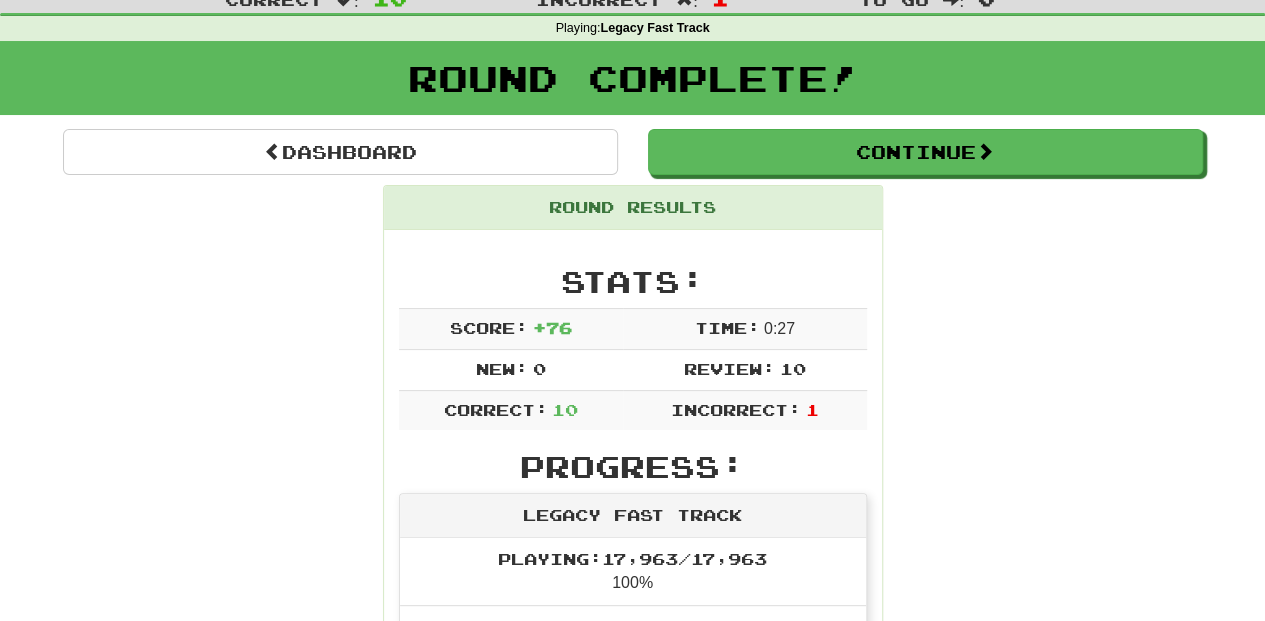 scroll, scrollTop: 66, scrollLeft: 0, axis: vertical 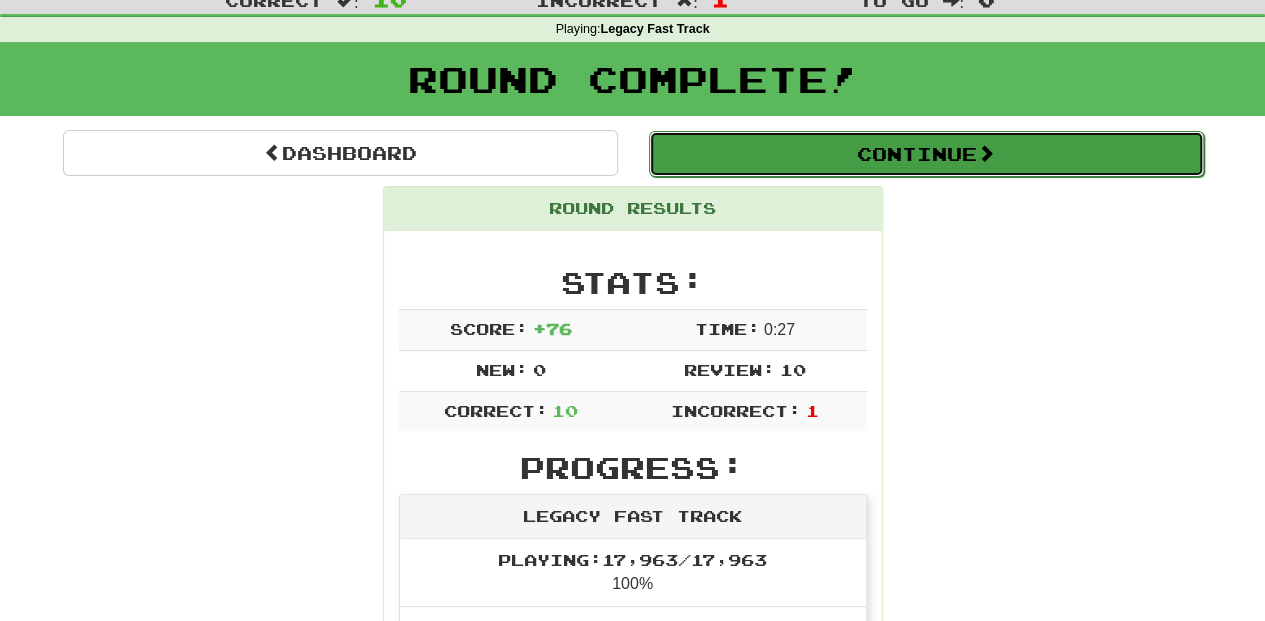 click on "Continue" at bounding box center (926, 154) 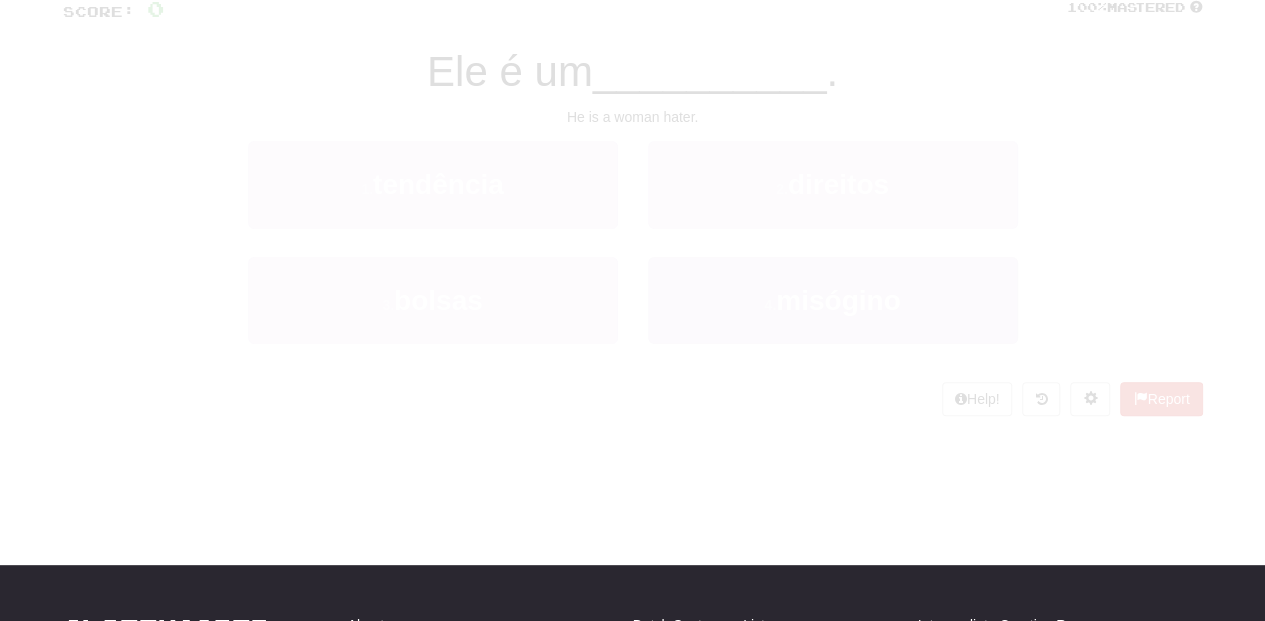 scroll, scrollTop: 66, scrollLeft: 0, axis: vertical 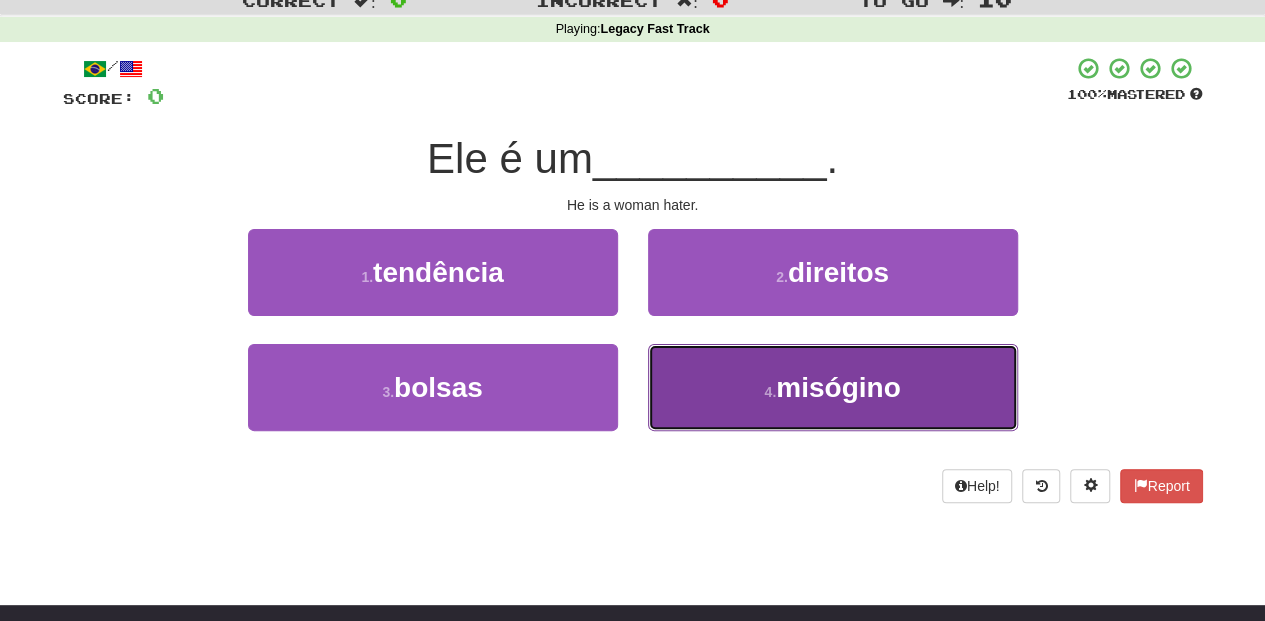 click on "4 .  misógino" at bounding box center (833, 387) 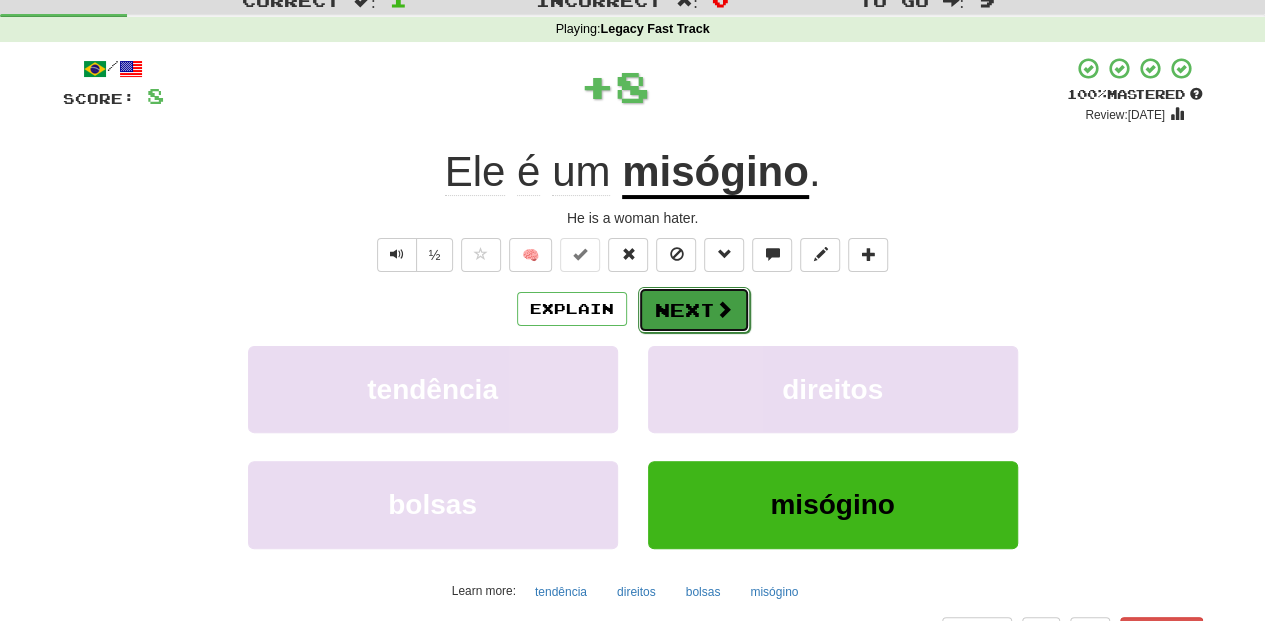 click on "Next" at bounding box center (694, 310) 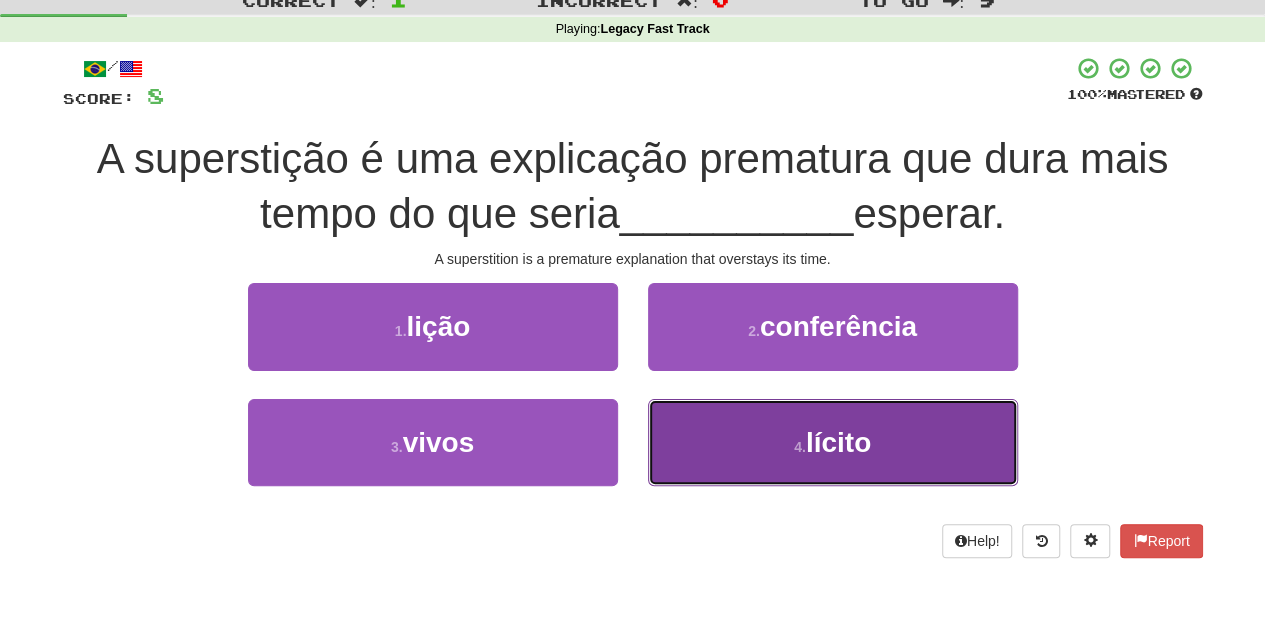 click on "4 .  lícito" at bounding box center (833, 442) 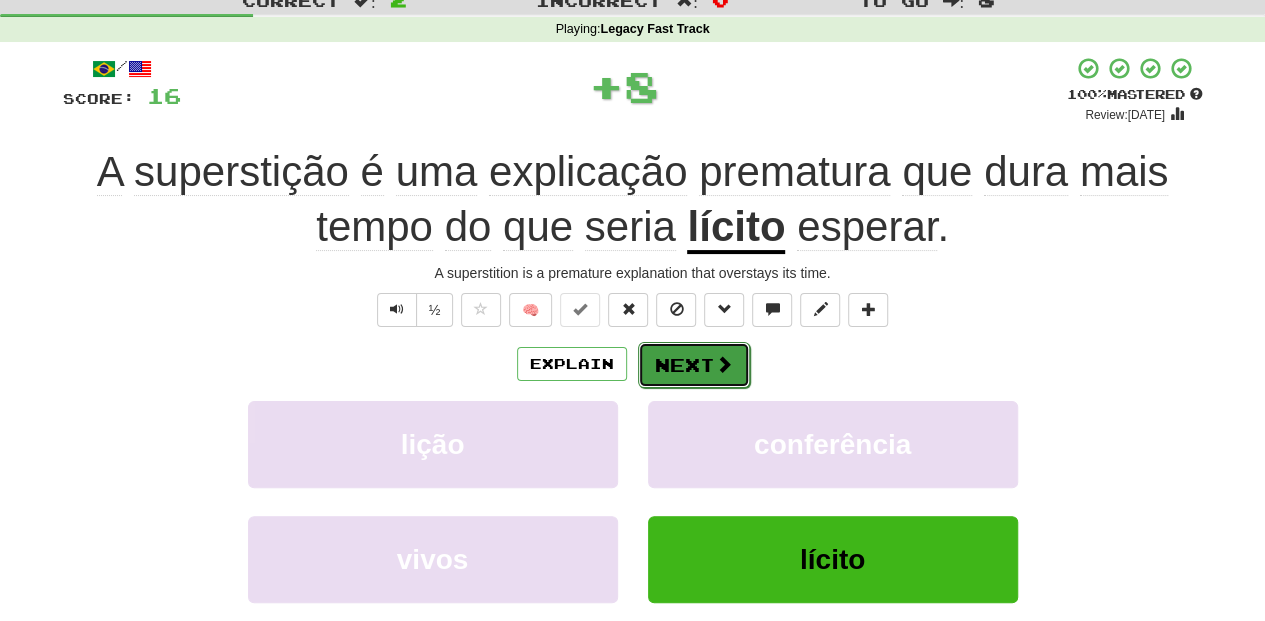 click on "Next" at bounding box center (694, 365) 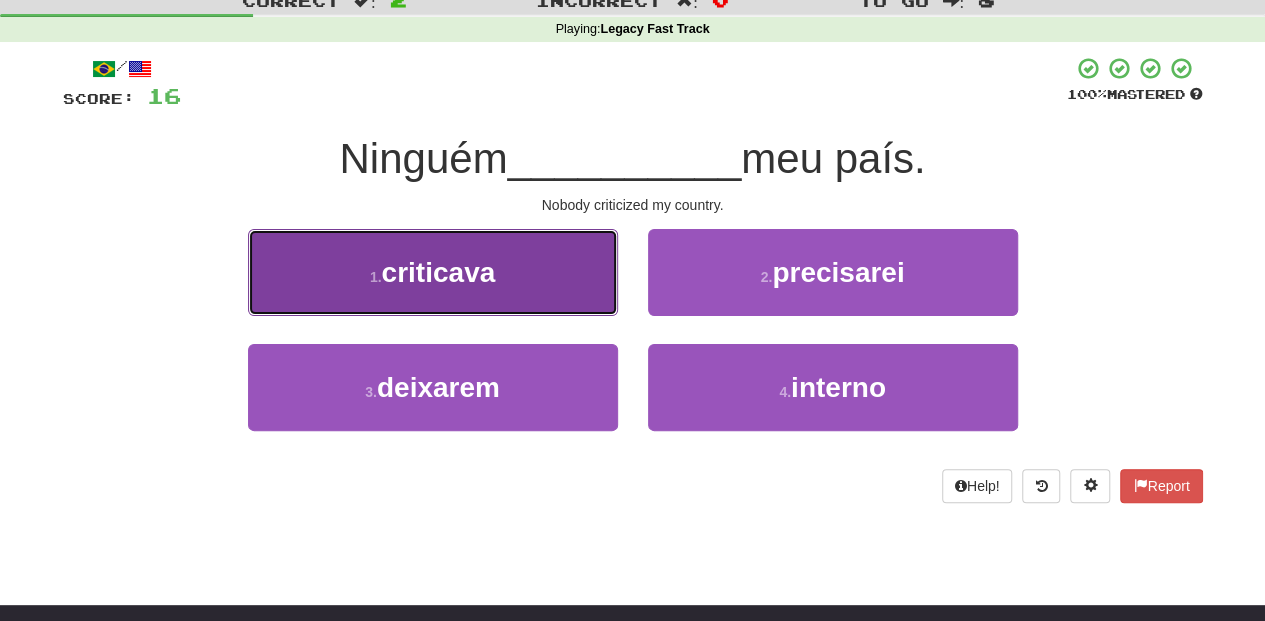 click on "1 .  criticava" at bounding box center [433, 272] 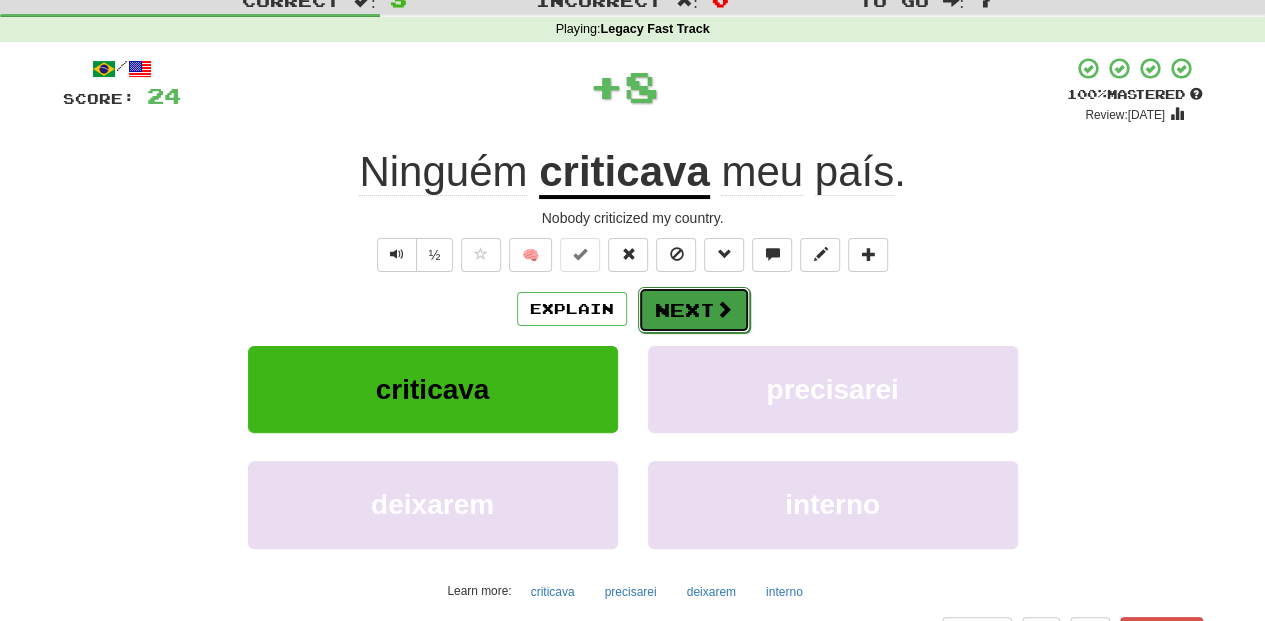 click on "Next" at bounding box center (694, 310) 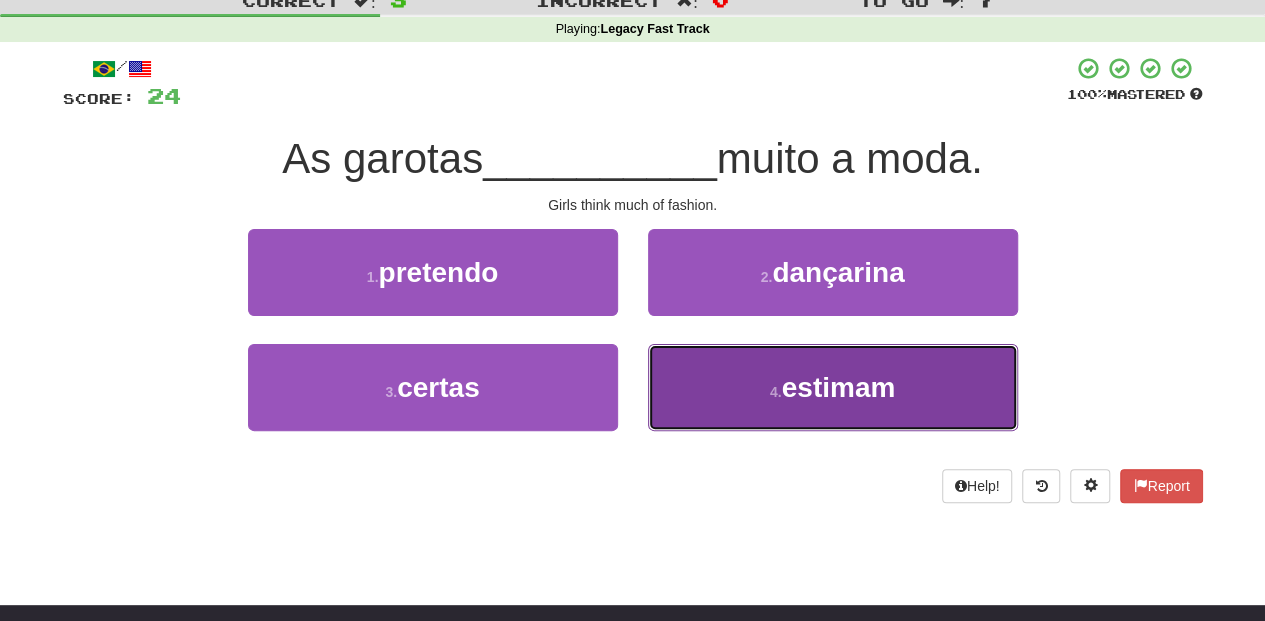 click on "4 .  estimam" at bounding box center [833, 387] 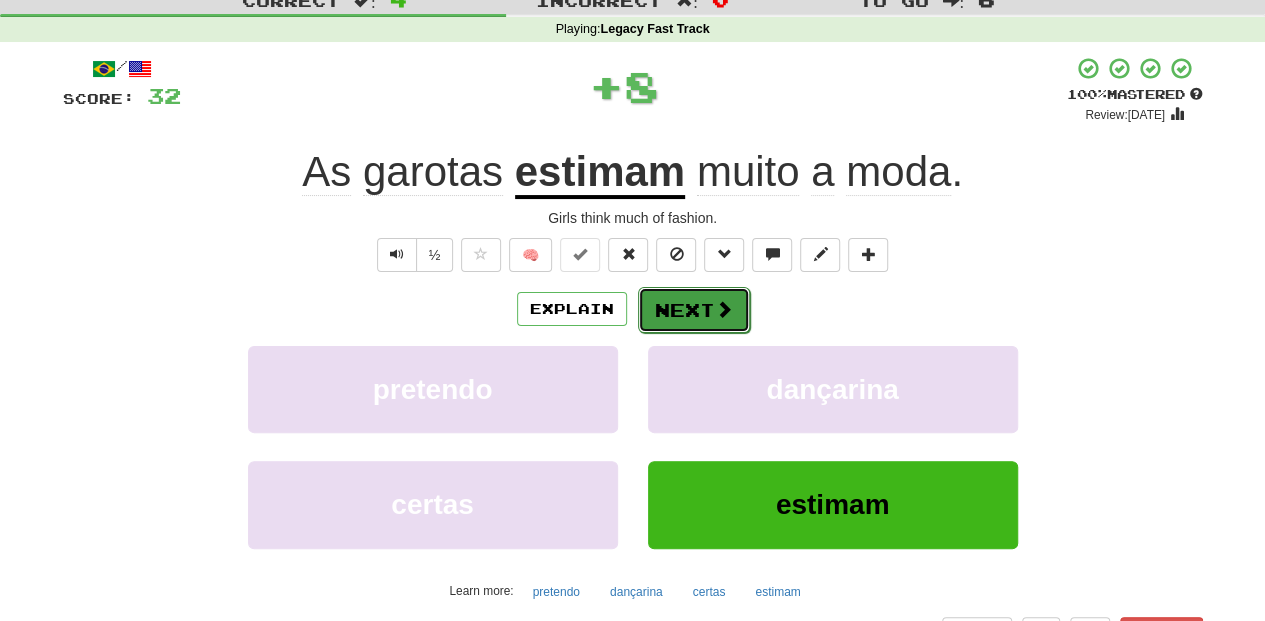 click on "Next" at bounding box center [694, 310] 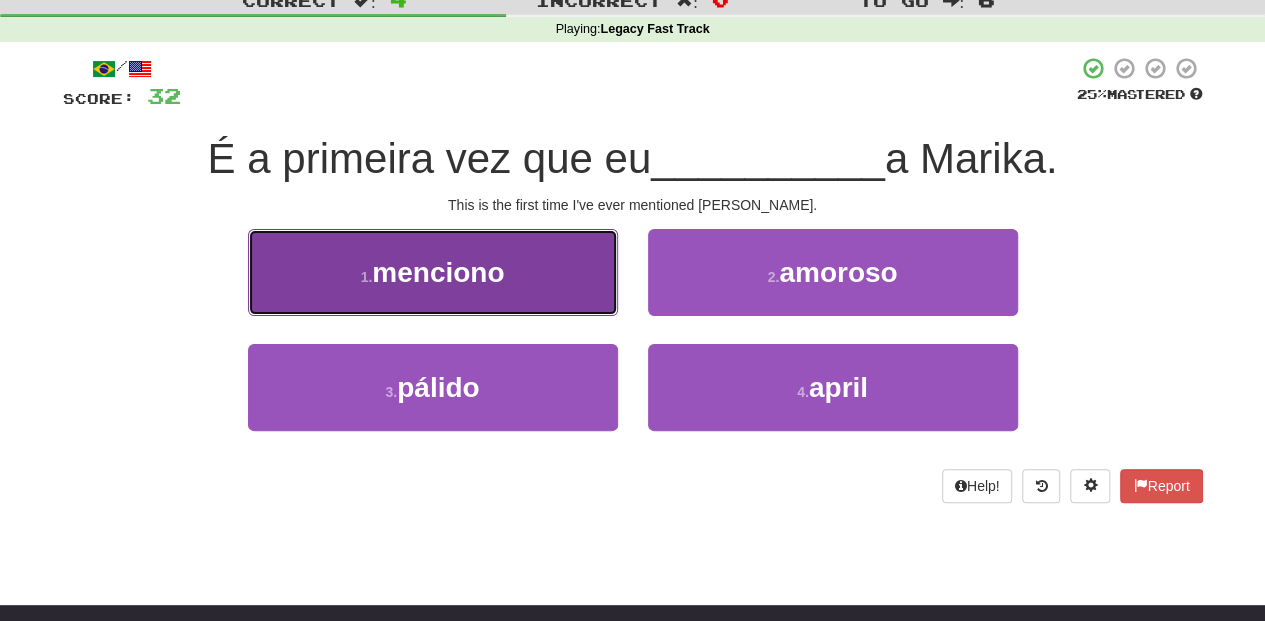 click on "1 .  menciono" at bounding box center [433, 272] 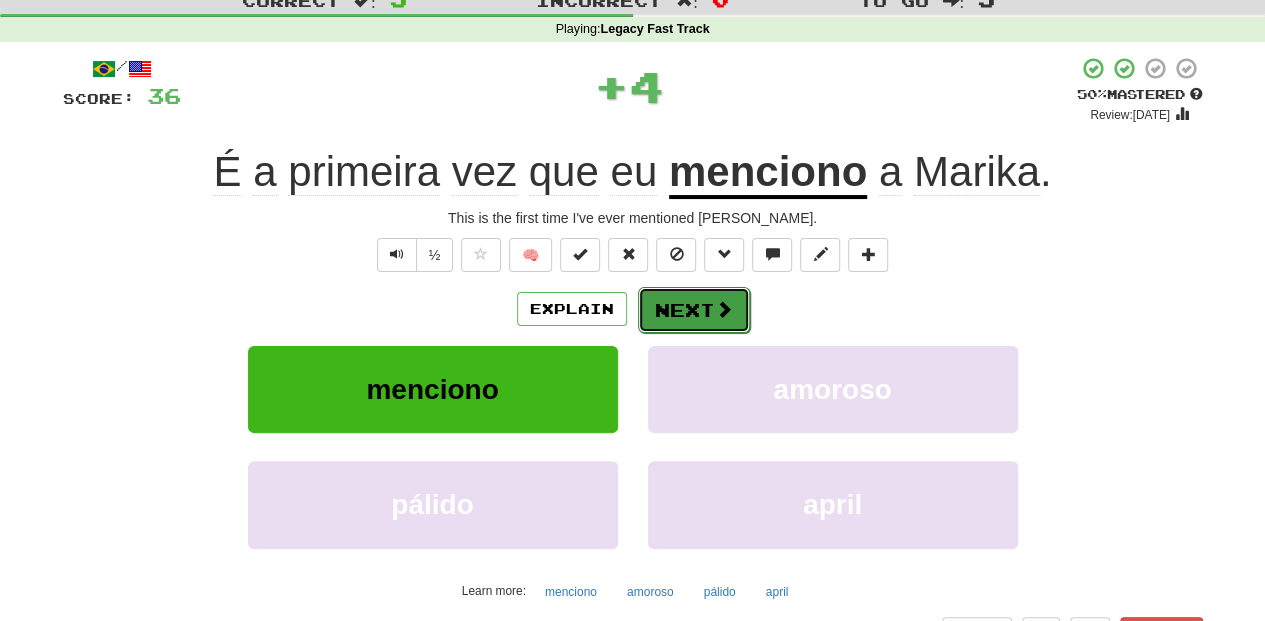 click on "Next" at bounding box center [694, 310] 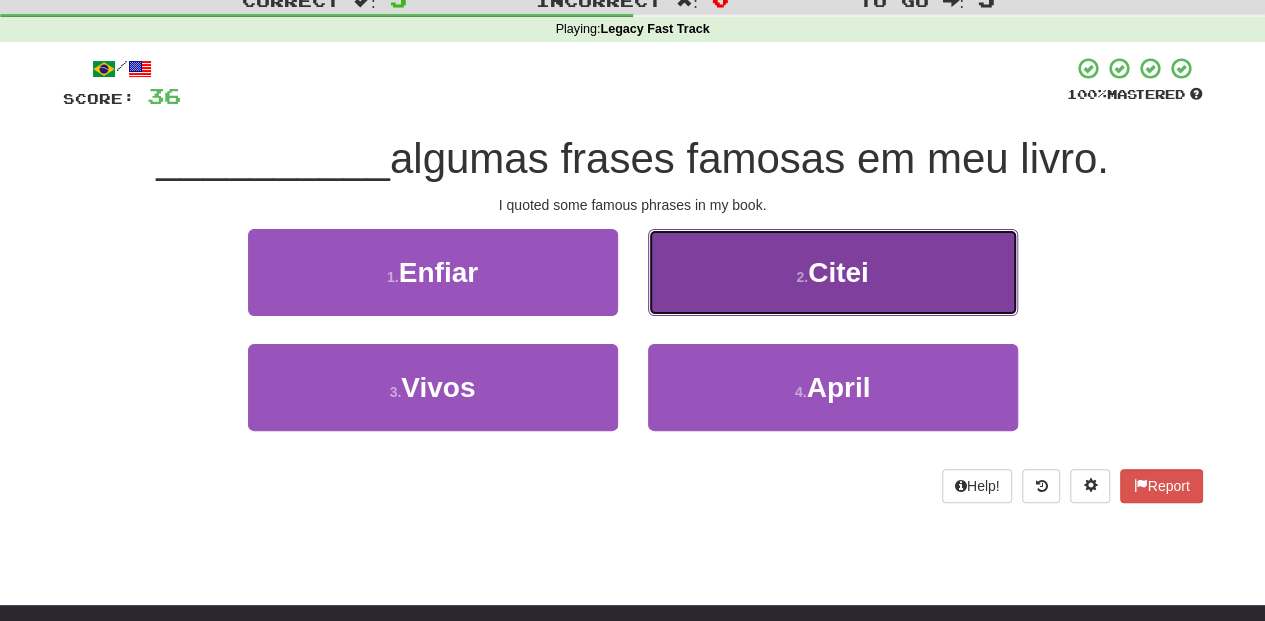 click on "2 .  Citei" at bounding box center (833, 272) 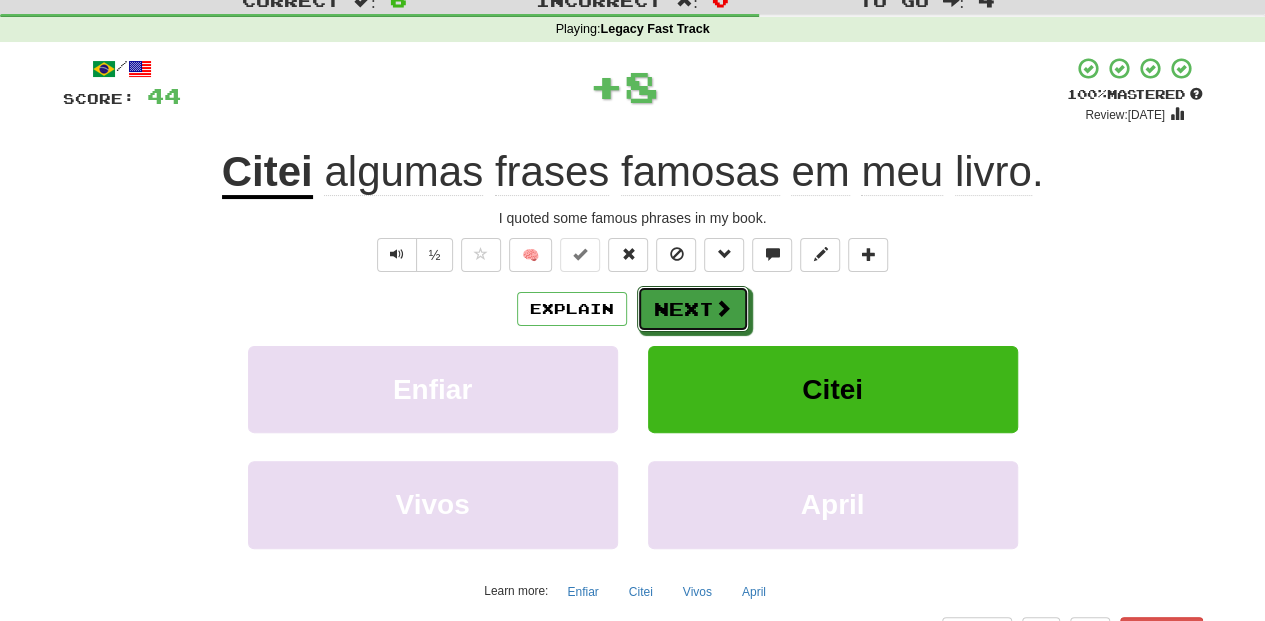 click at bounding box center (723, 308) 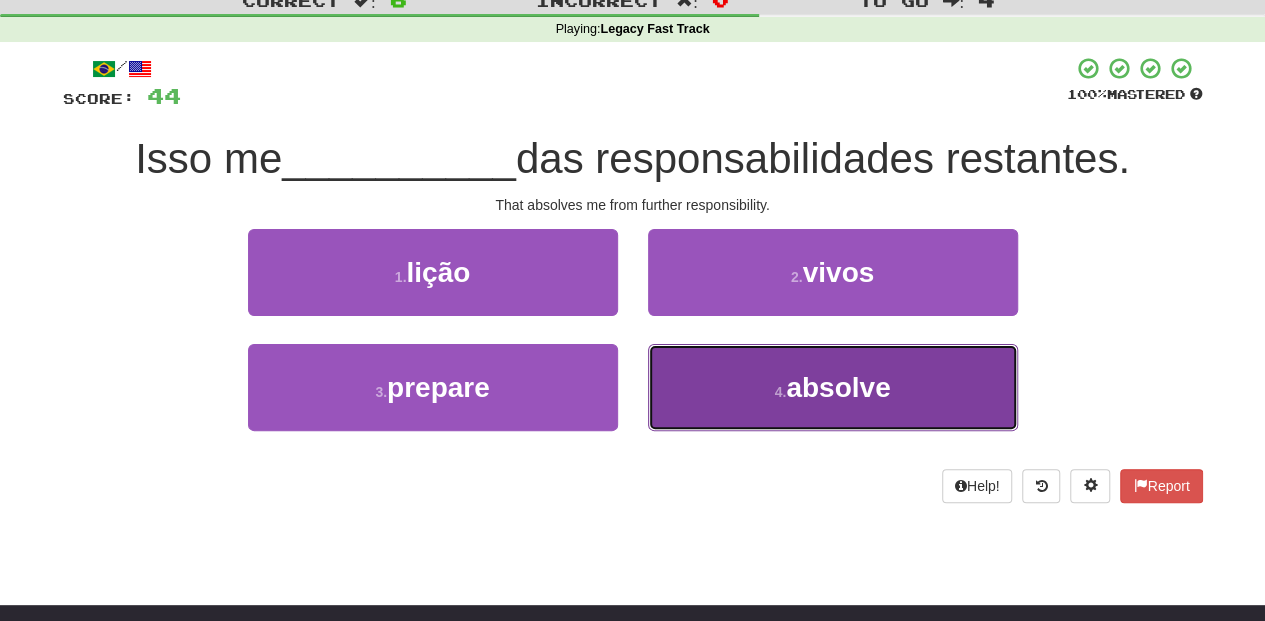 click on "4 .  absolve" at bounding box center [833, 387] 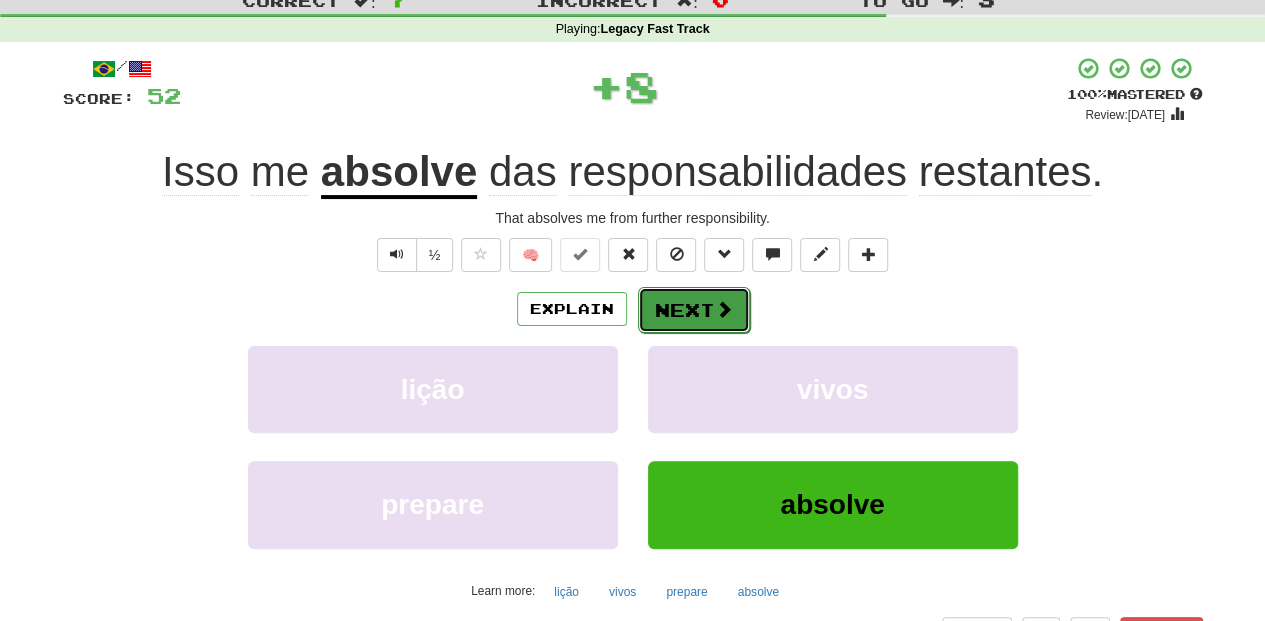 click on "Next" at bounding box center [694, 310] 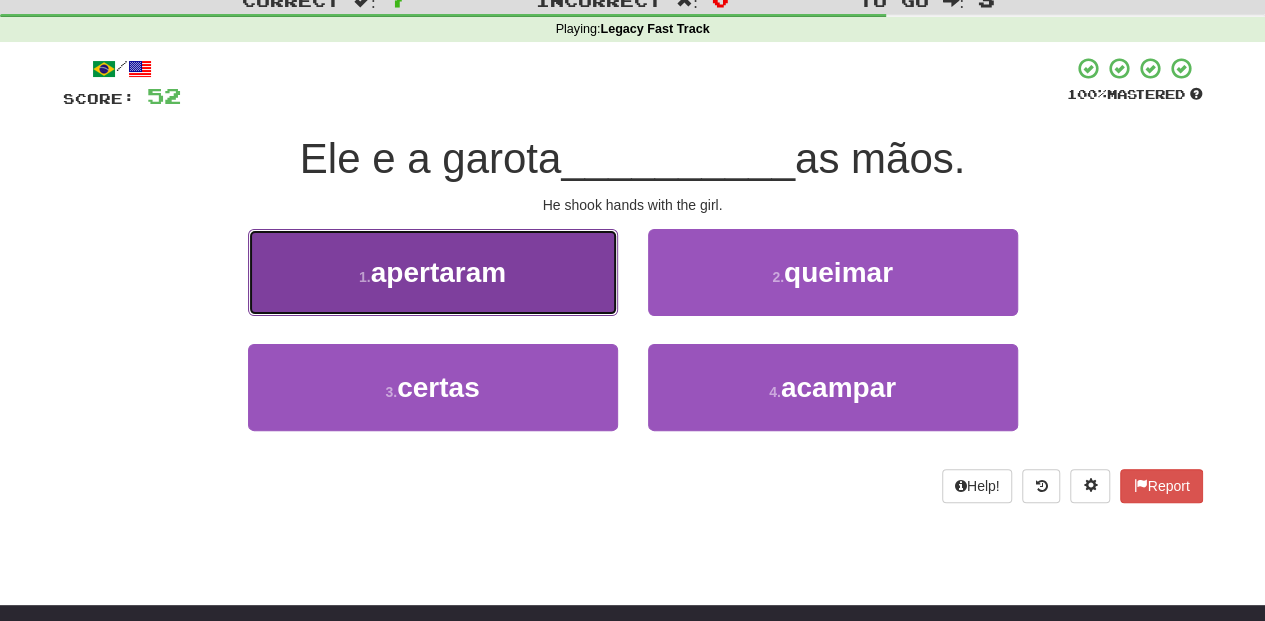 click on "1 .  apertaram" at bounding box center [433, 272] 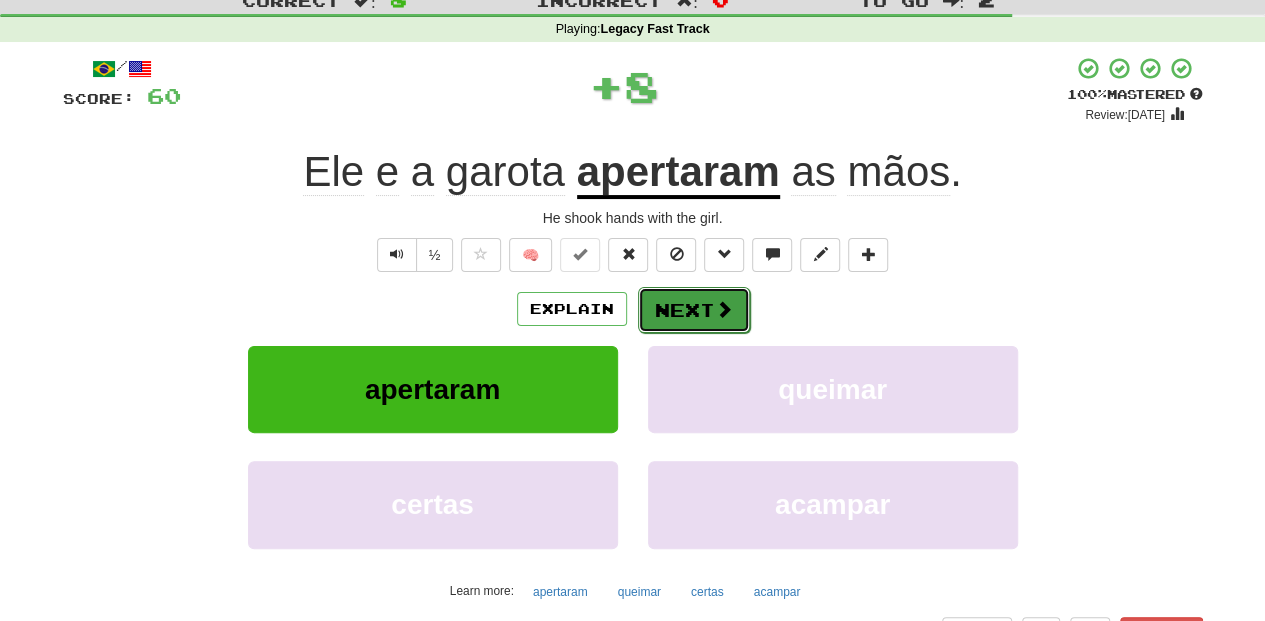 click on "Next" at bounding box center (694, 310) 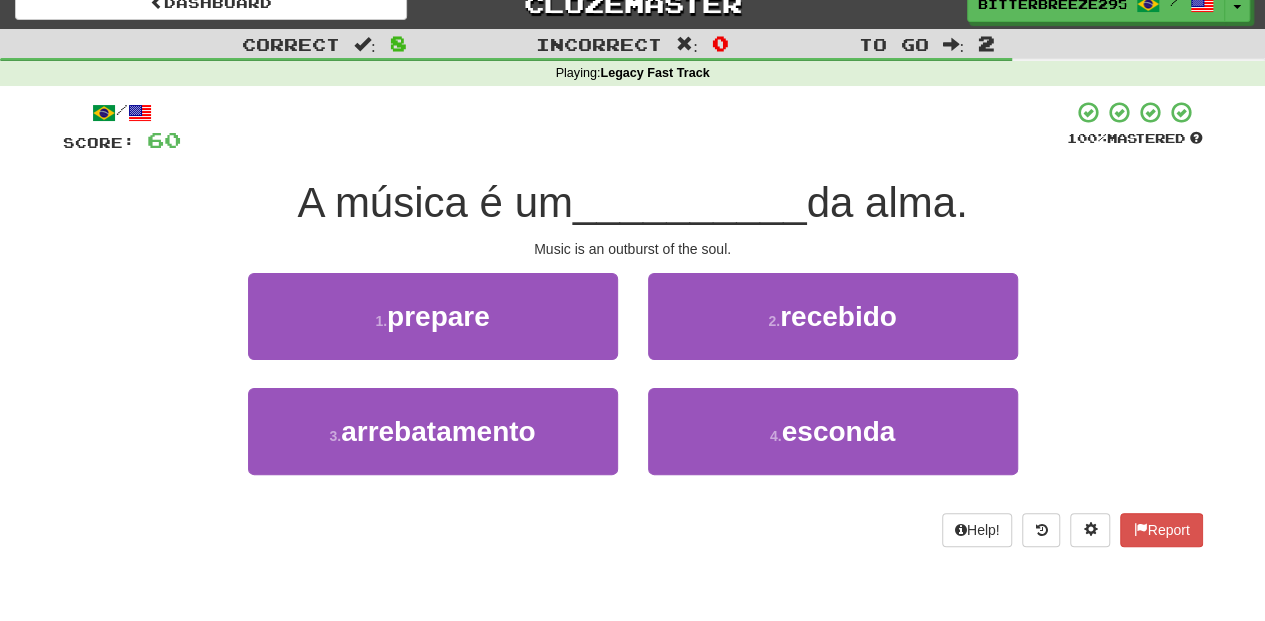scroll, scrollTop: 0, scrollLeft: 0, axis: both 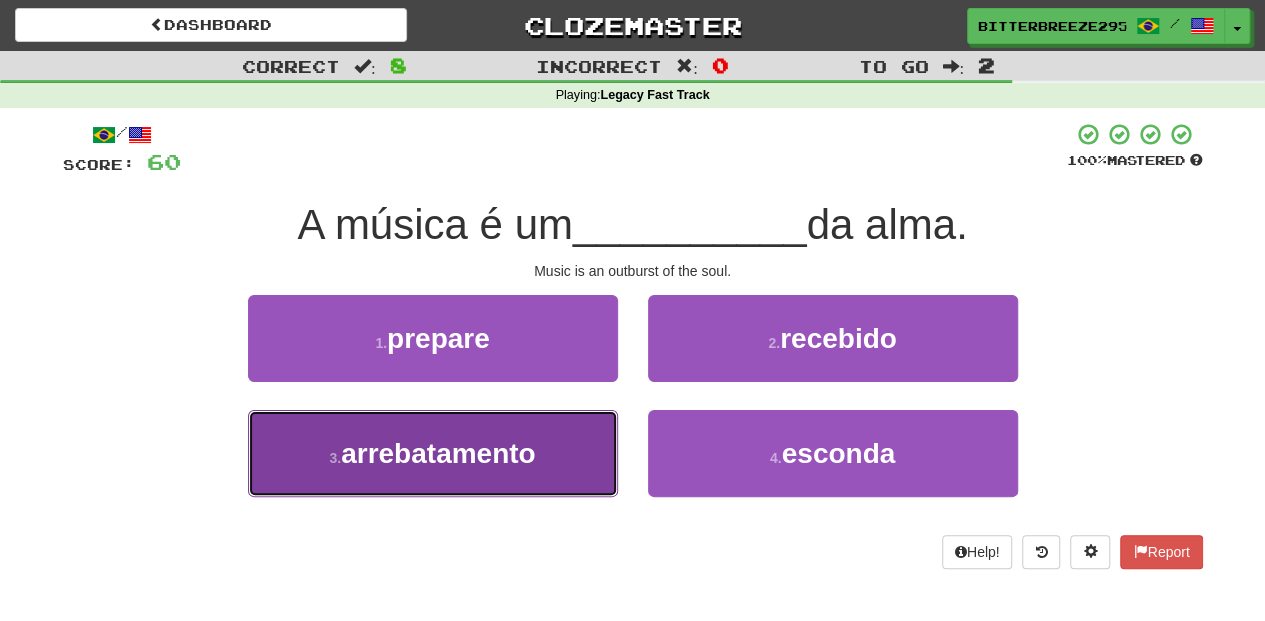 click on "3 .  arrebatamento" at bounding box center [433, 453] 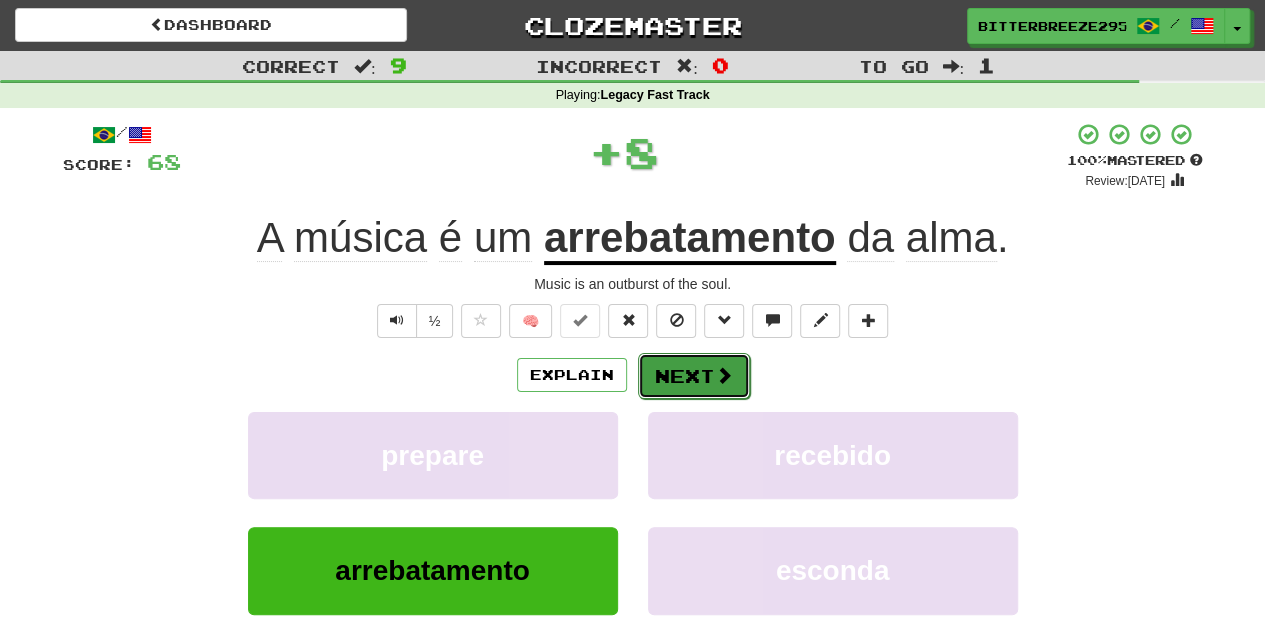 click on "Next" at bounding box center (694, 376) 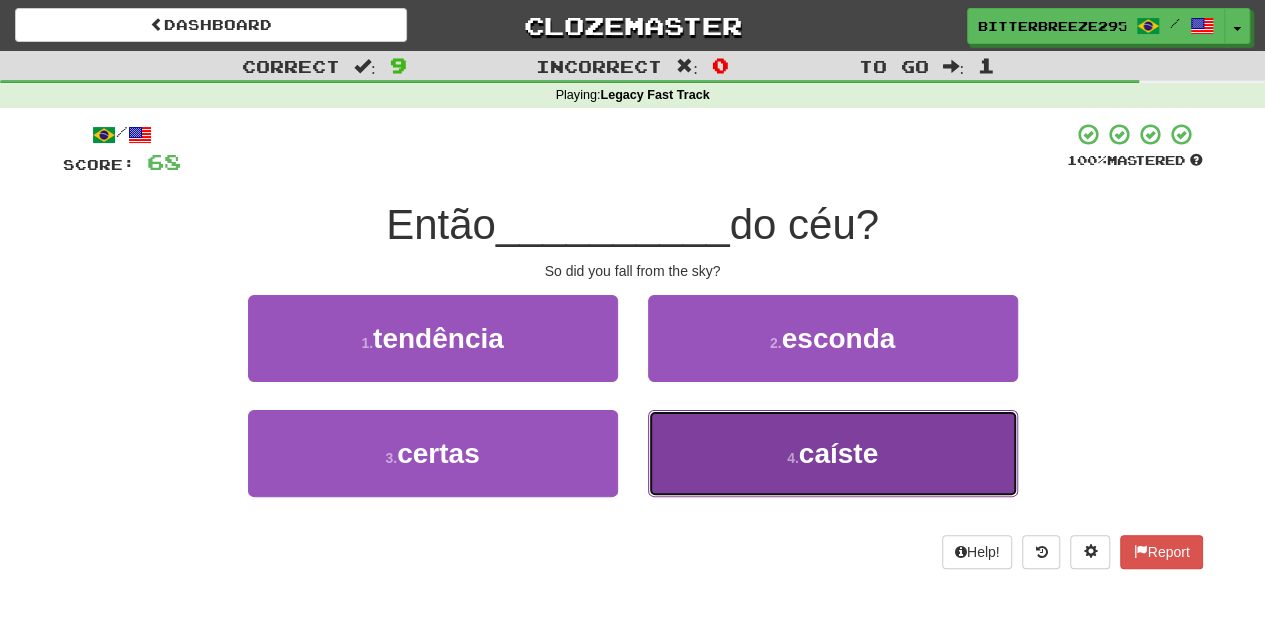 click on "4 .  caíste" at bounding box center [833, 453] 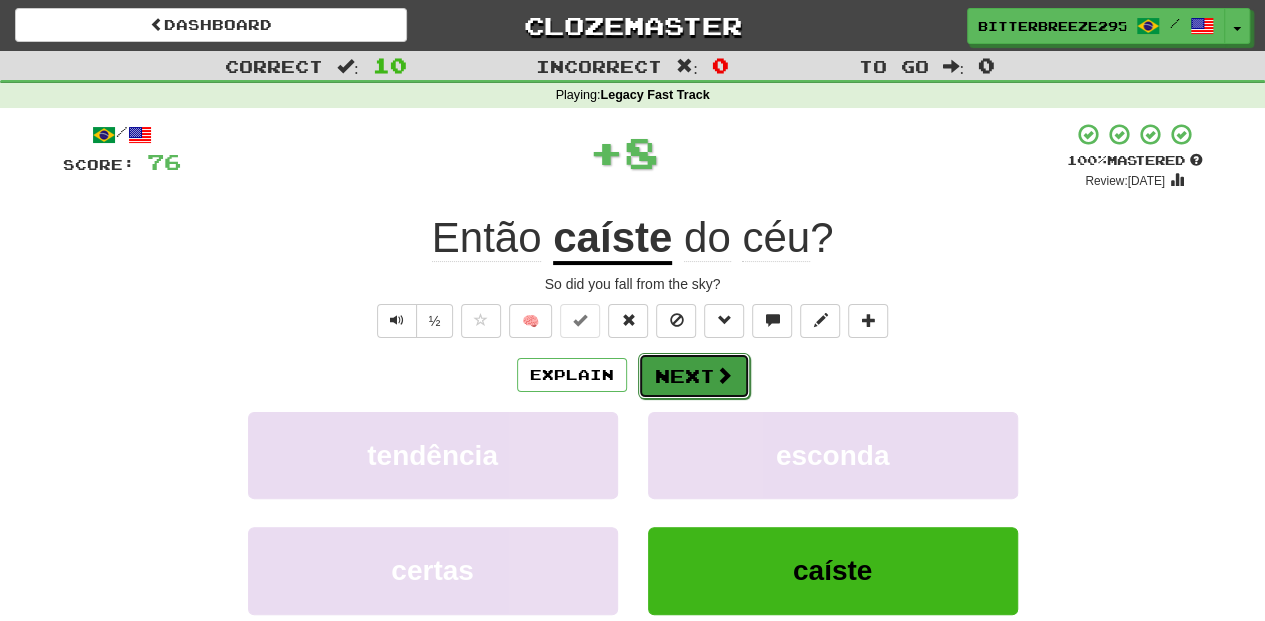 click on "Next" at bounding box center (694, 376) 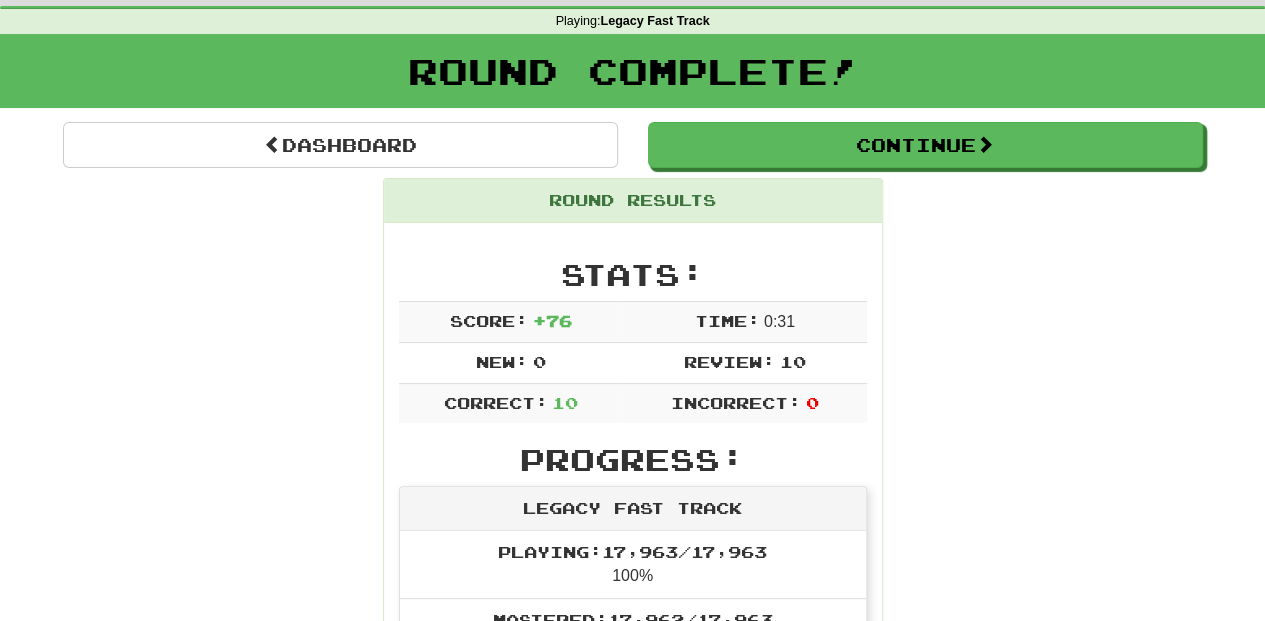 scroll, scrollTop: 66, scrollLeft: 0, axis: vertical 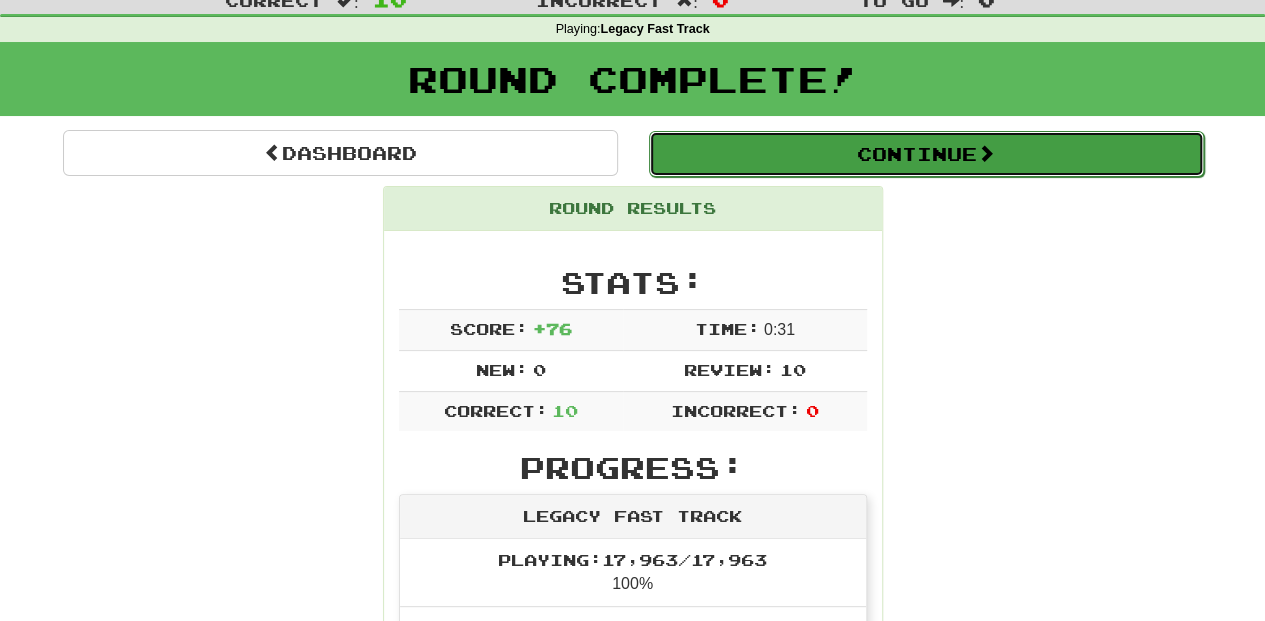 click on "Continue" at bounding box center [926, 154] 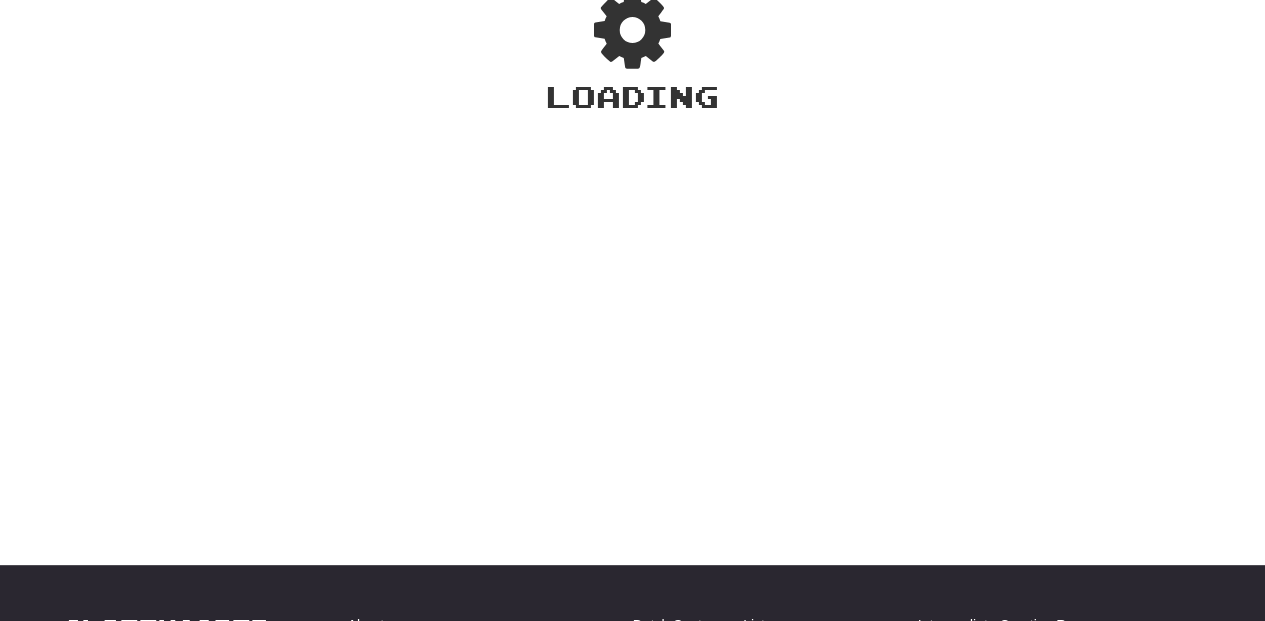 scroll, scrollTop: 66, scrollLeft: 0, axis: vertical 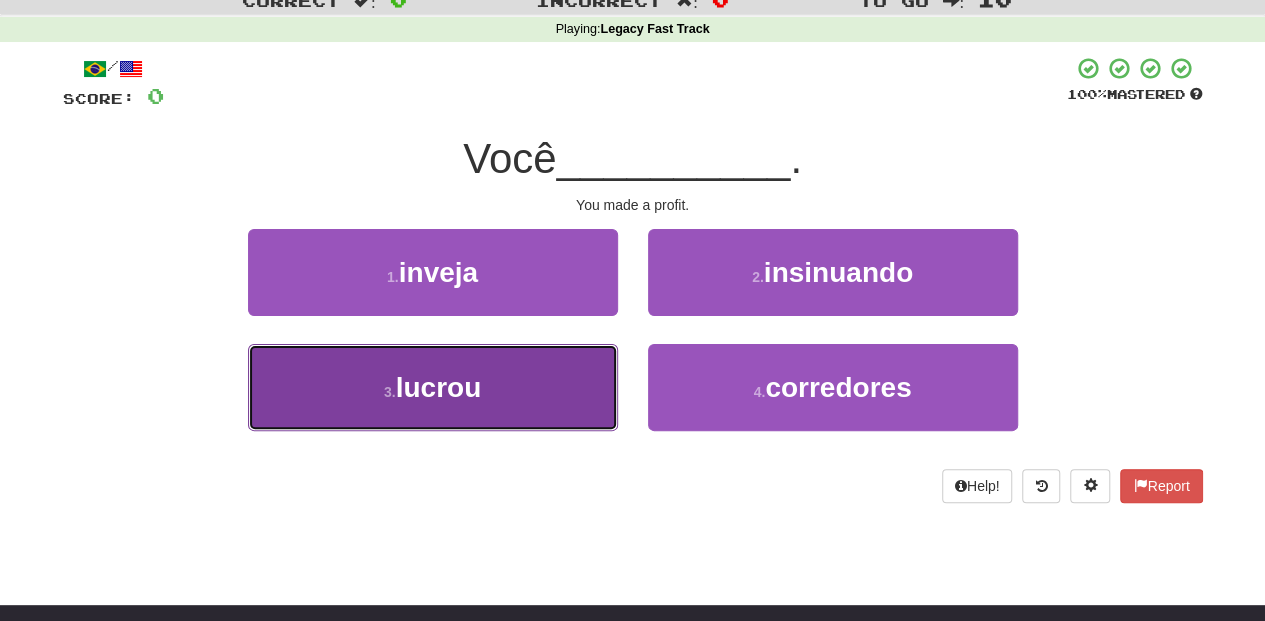 click on "3 .  lucrou" at bounding box center (433, 387) 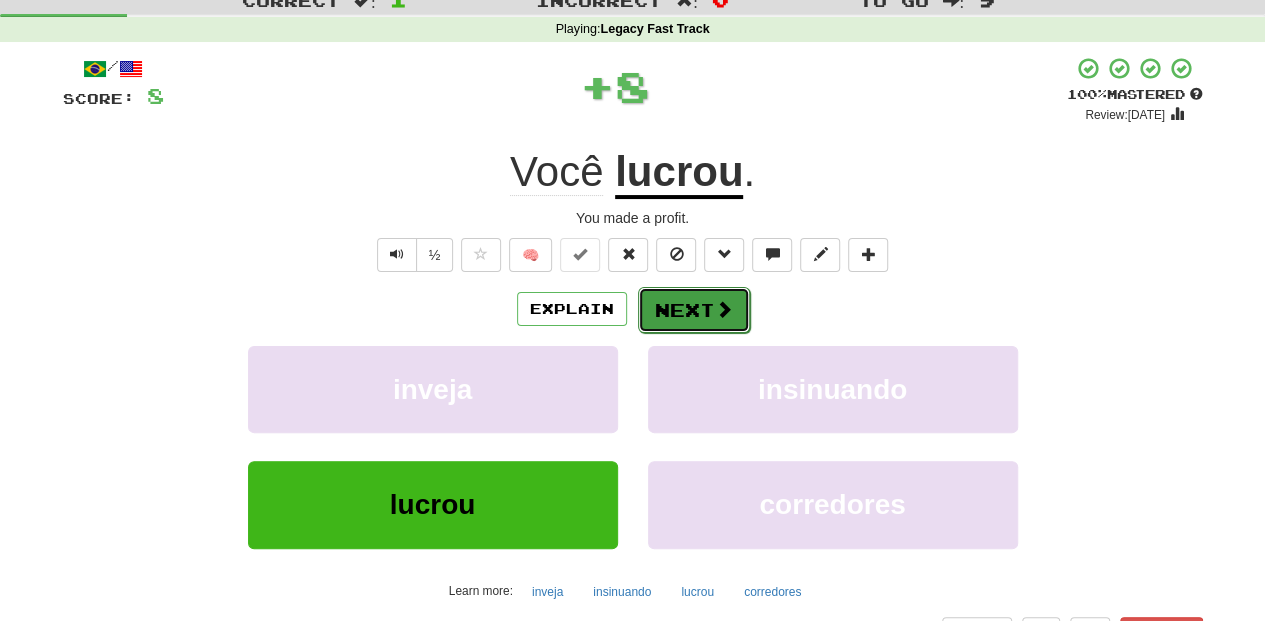 click on "Next" at bounding box center [694, 310] 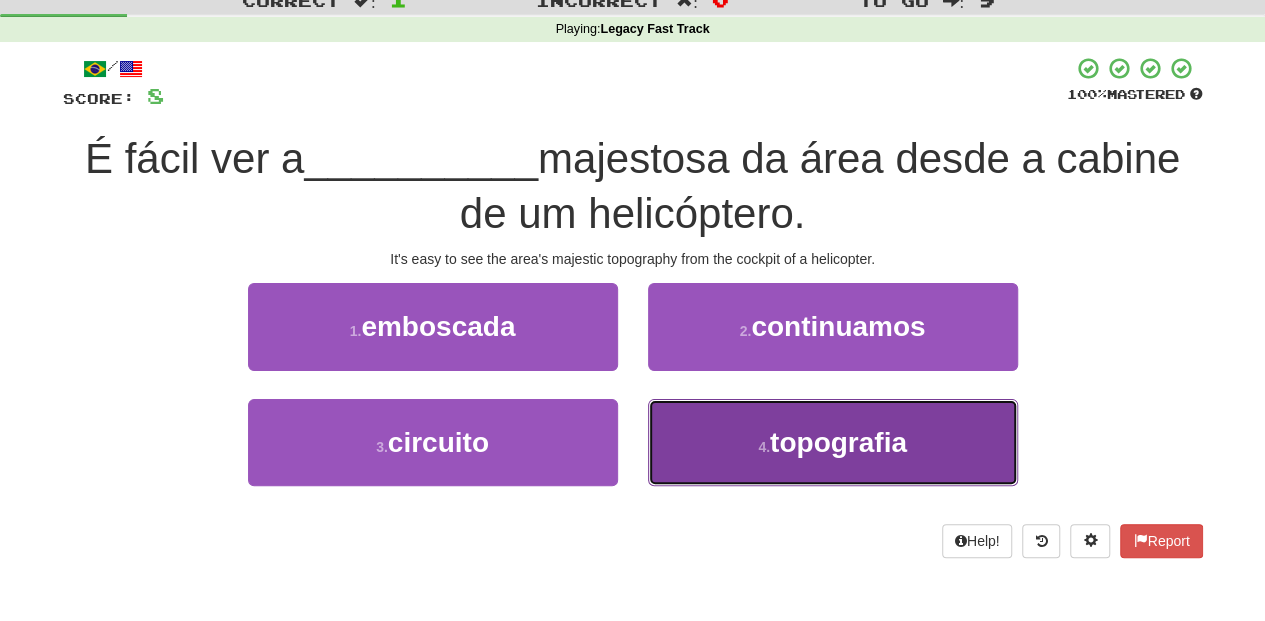 click on "4 .  topografia" at bounding box center (833, 442) 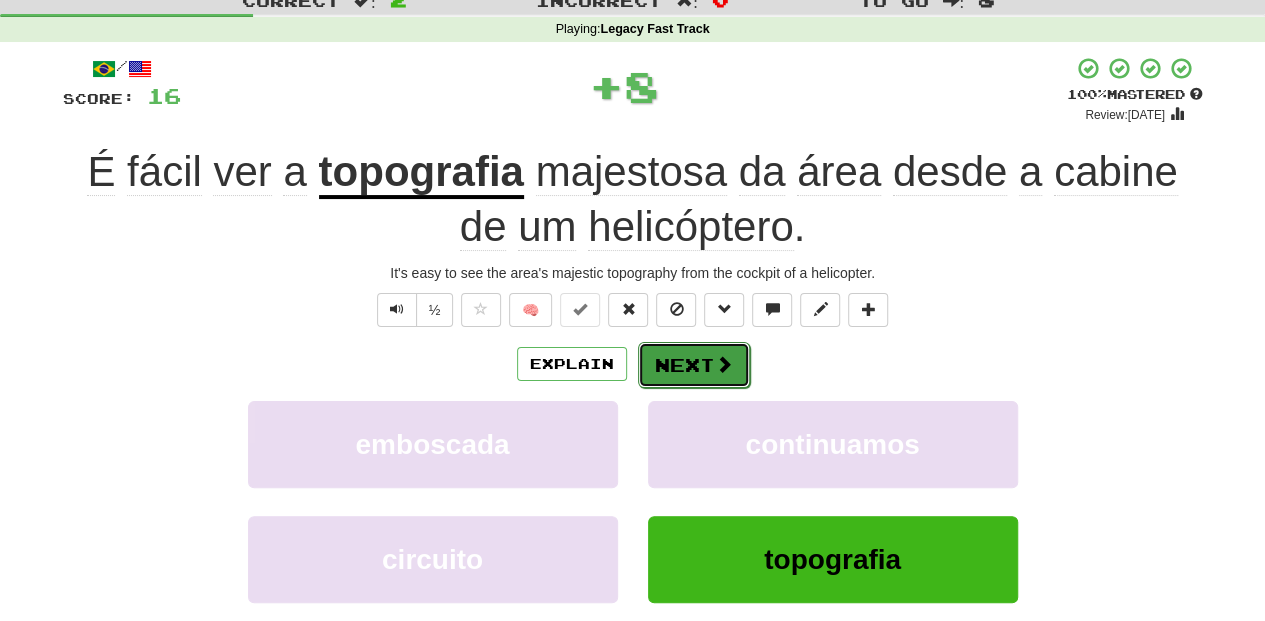 click on "Next" at bounding box center [694, 365] 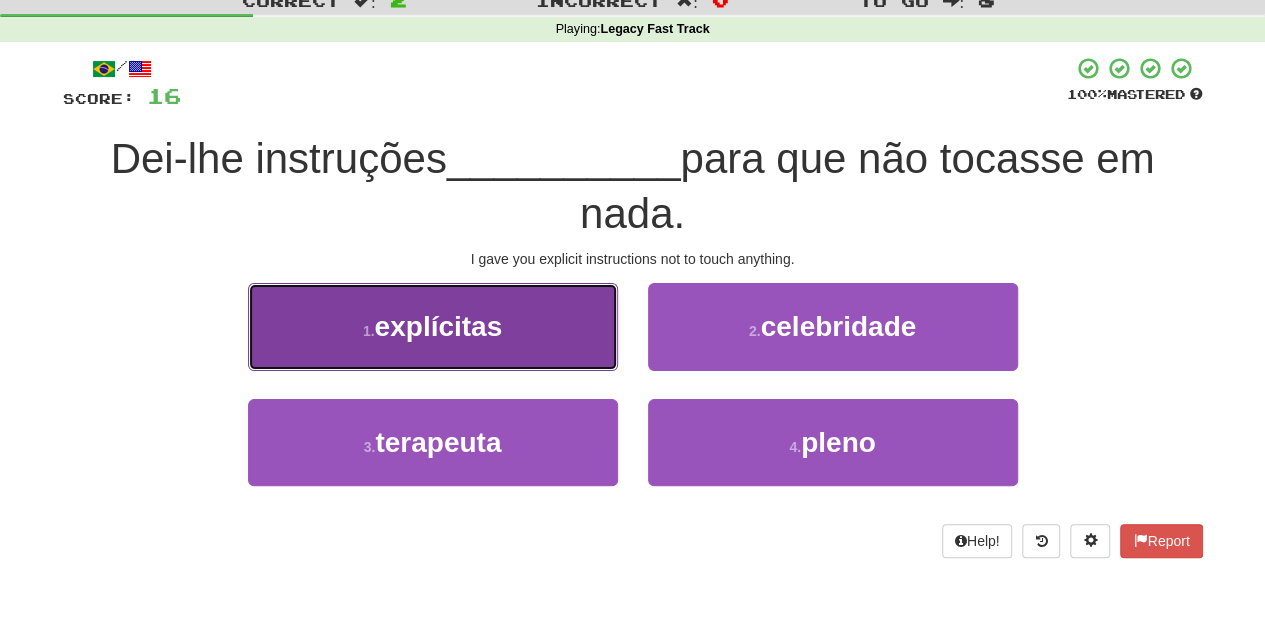 click on "1 .  explícitas" at bounding box center [433, 326] 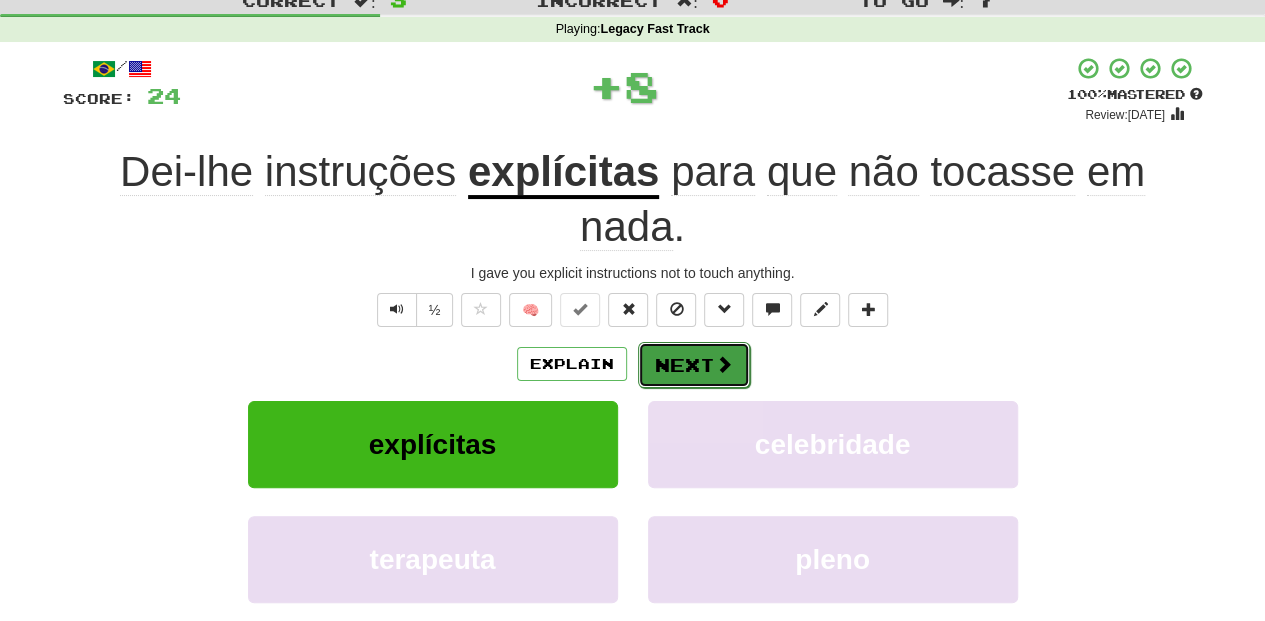 click on "Next" at bounding box center (694, 365) 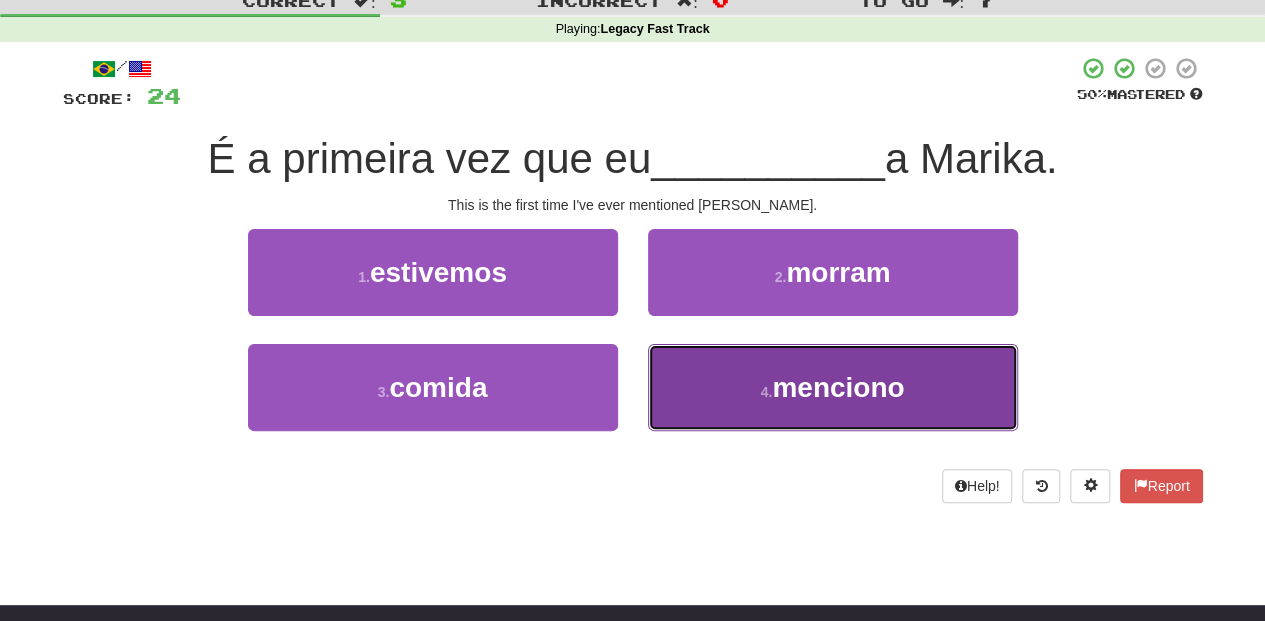 click on "4 .  menciono" at bounding box center [833, 387] 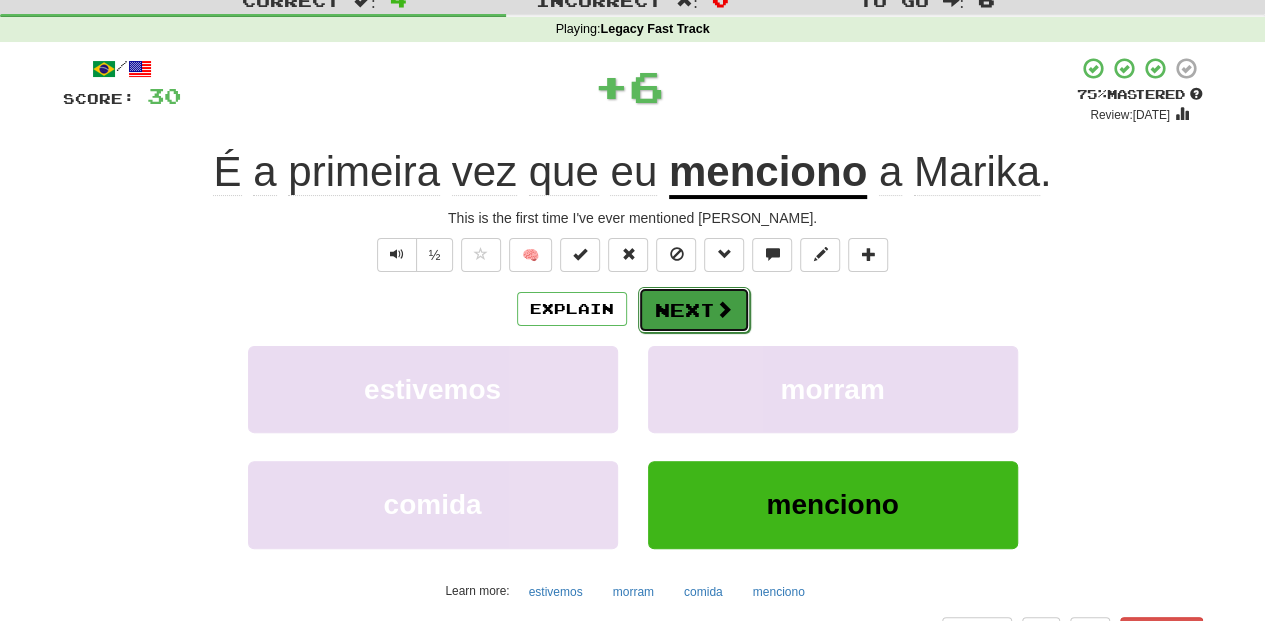click on "Next" at bounding box center [694, 310] 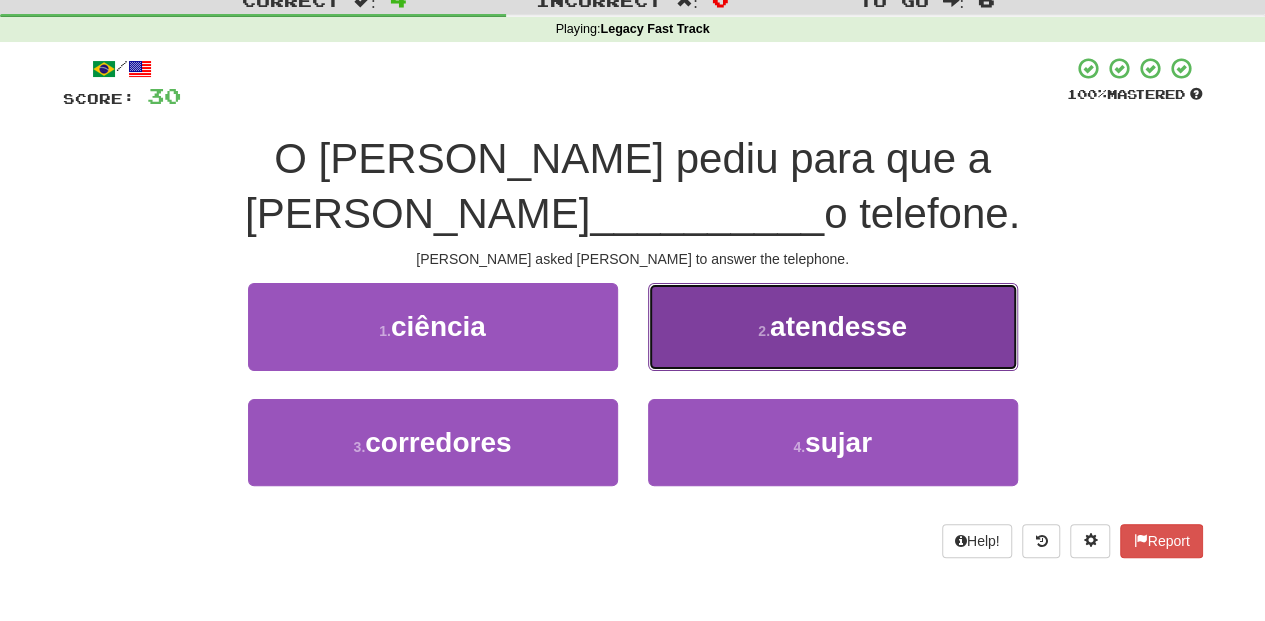 click on "2 .  atendesse" at bounding box center (833, 326) 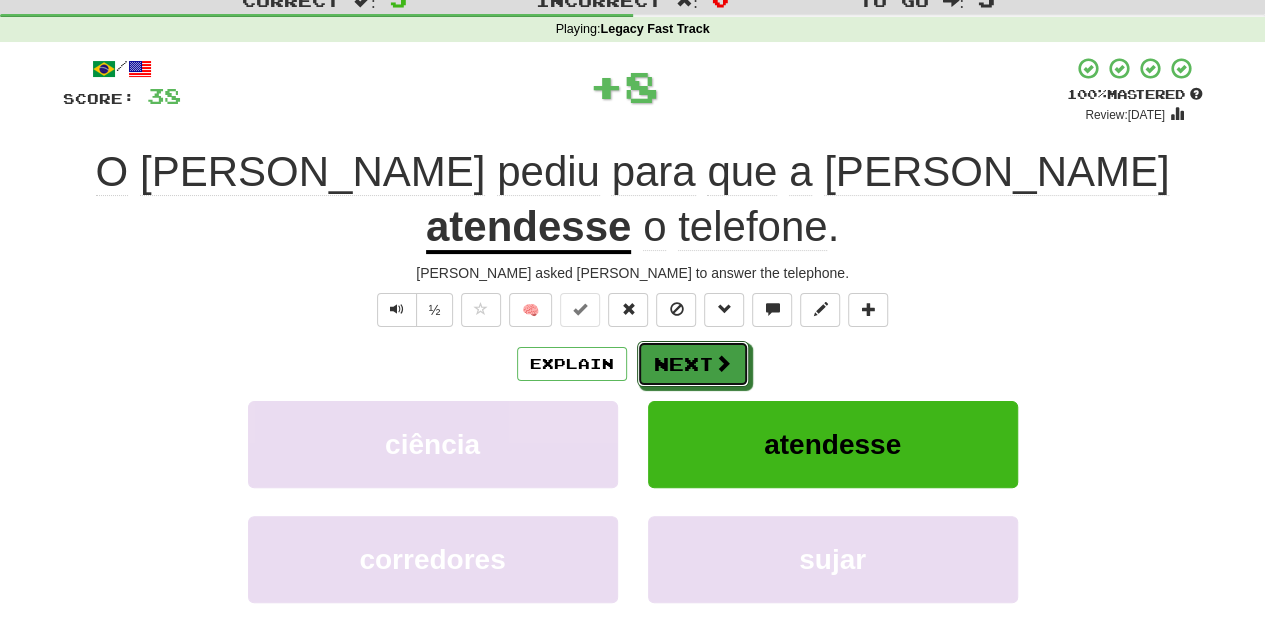 click on "Next" at bounding box center [693, 364] 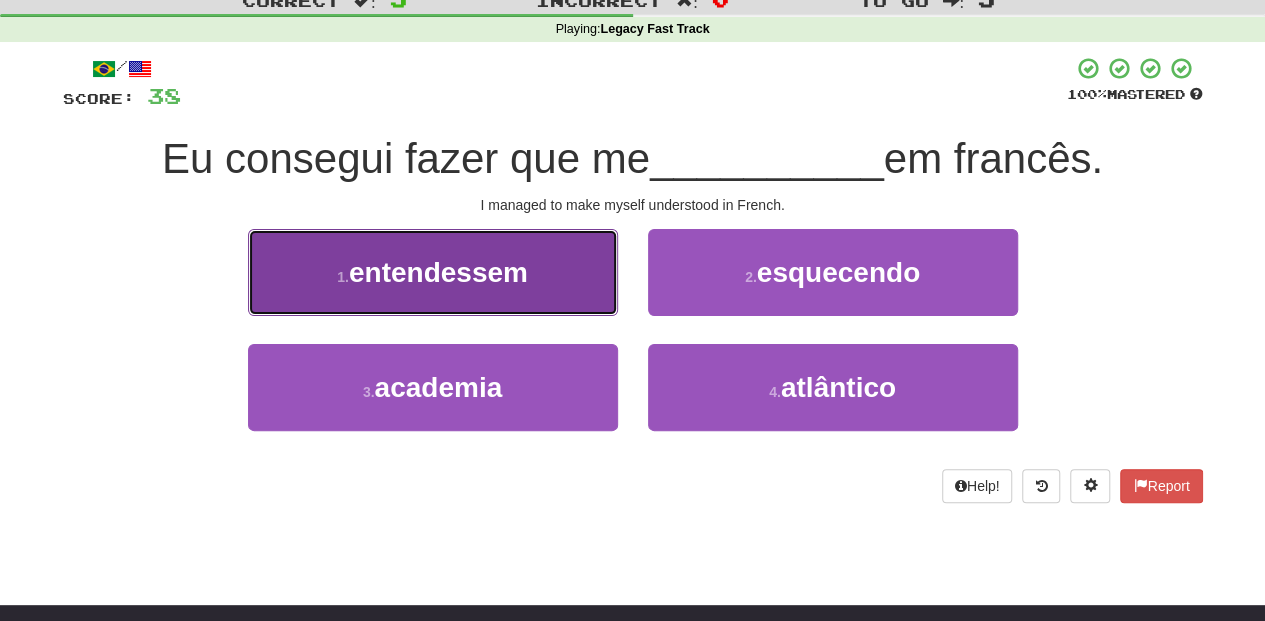click on "1 .  entendessem" at bounding box center [433, 272] 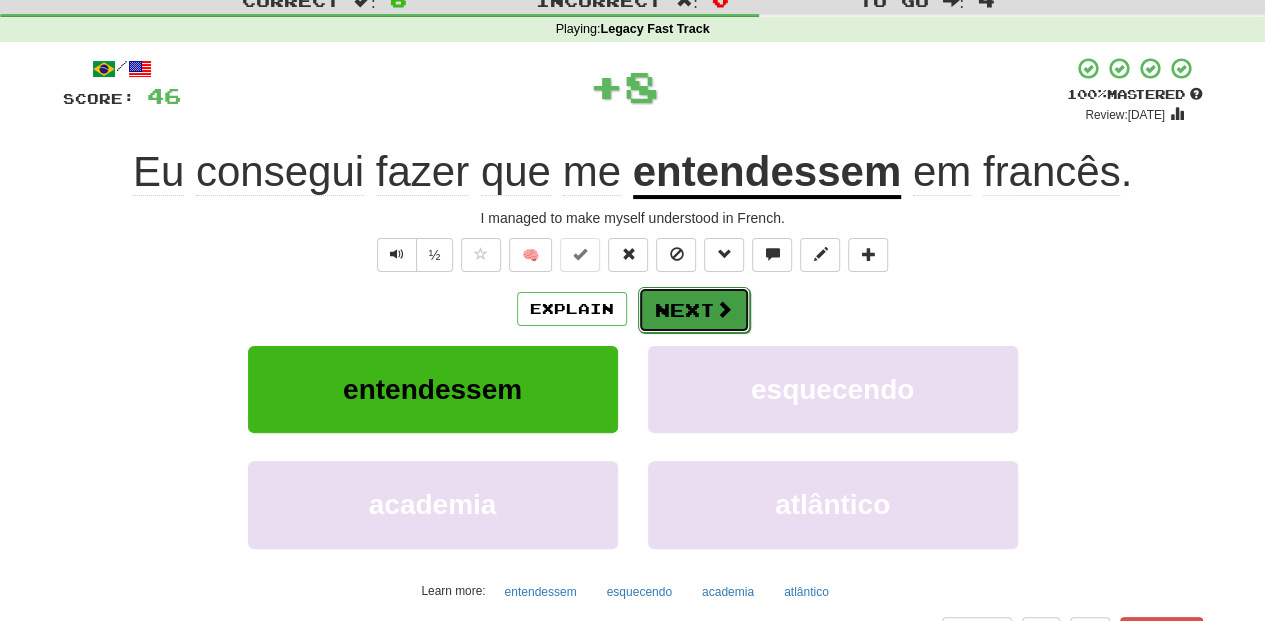 click on "Next" at bounding box center [694, 310] 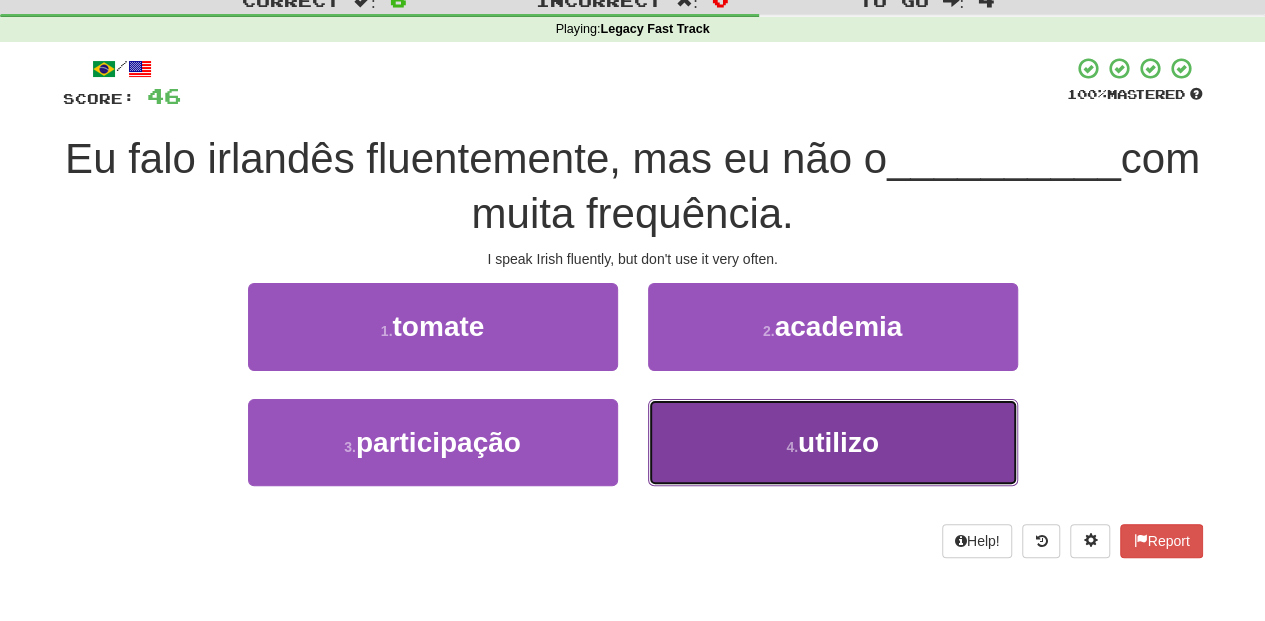 click on "4 .  utilizo" at bounding box center (833, 442) 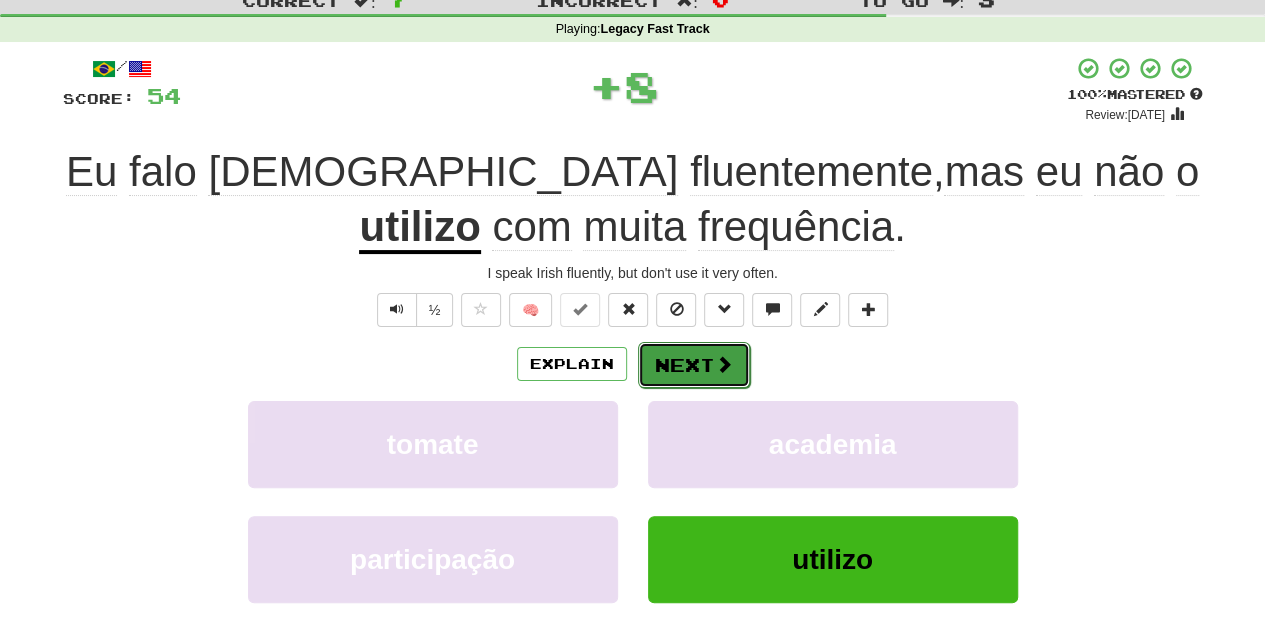 click on "Next" at bounding box center (694, 365) 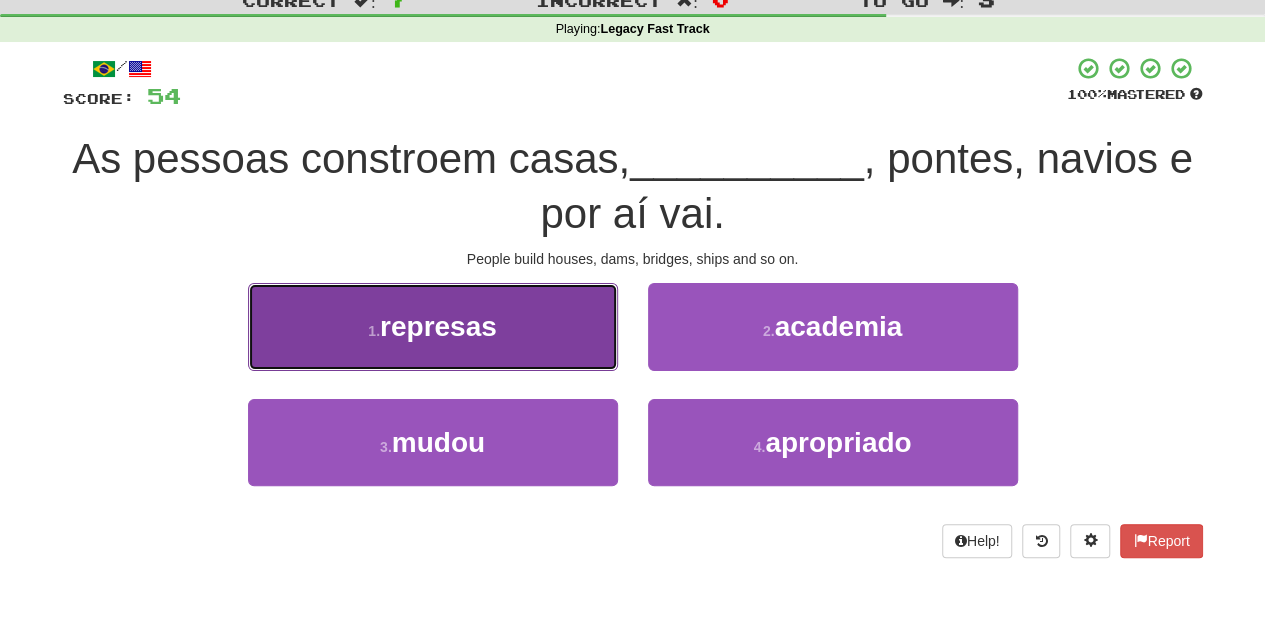 click on "1 .  represas" at bounding box center [433, 326] 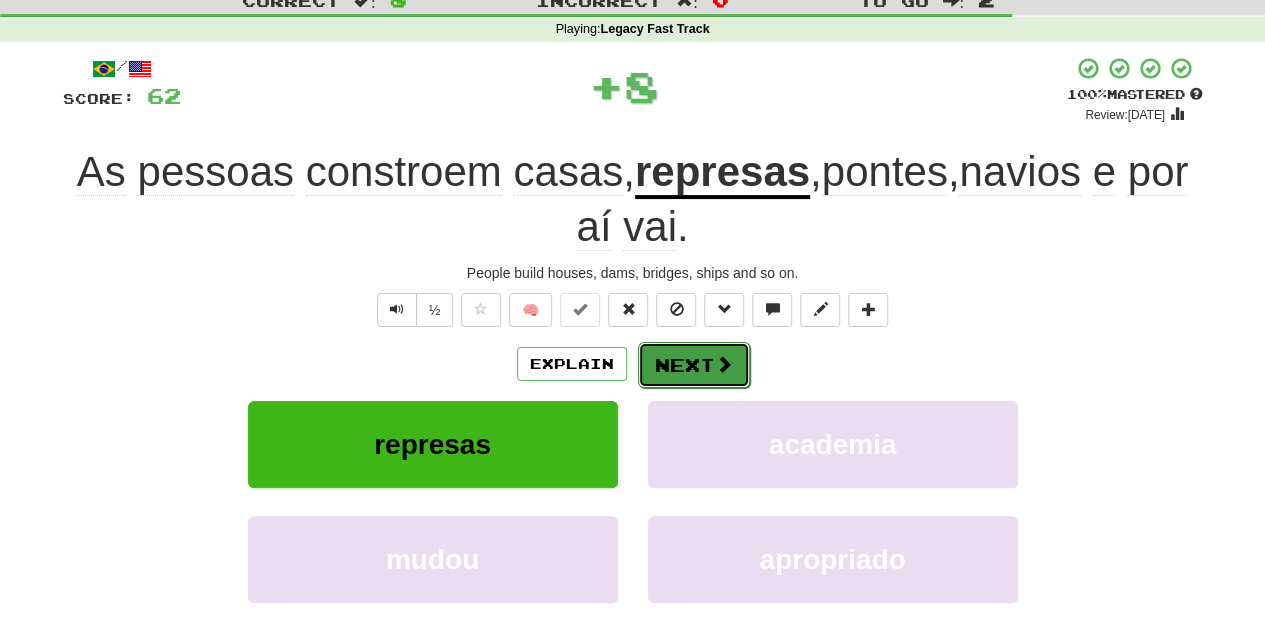 click on "Next" at bounding box center [694, 365] 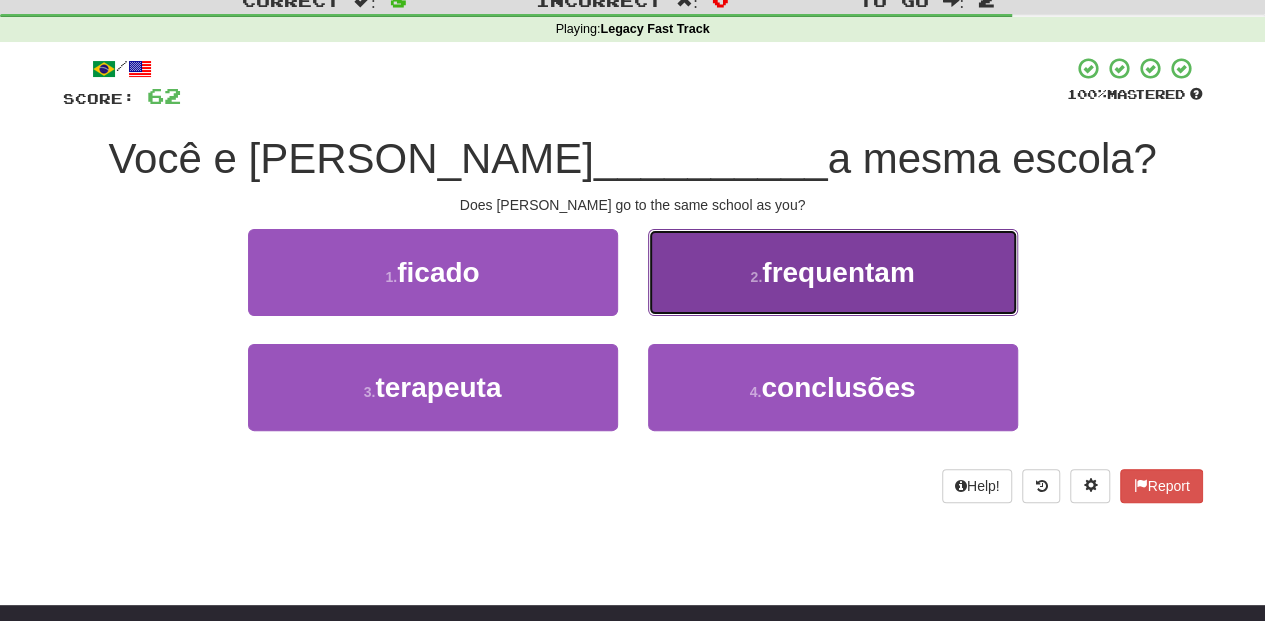 click on "2 .  frequentam" at bounding box center (833, 272) 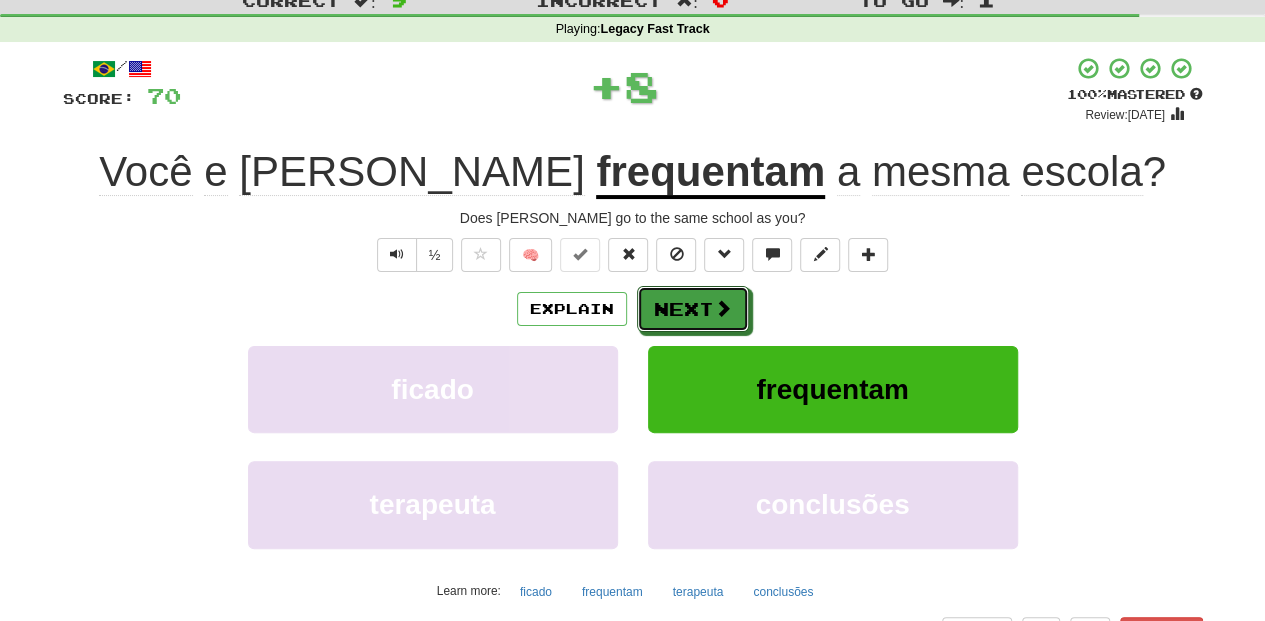 click on "Next" at bounding box center [693, 309] 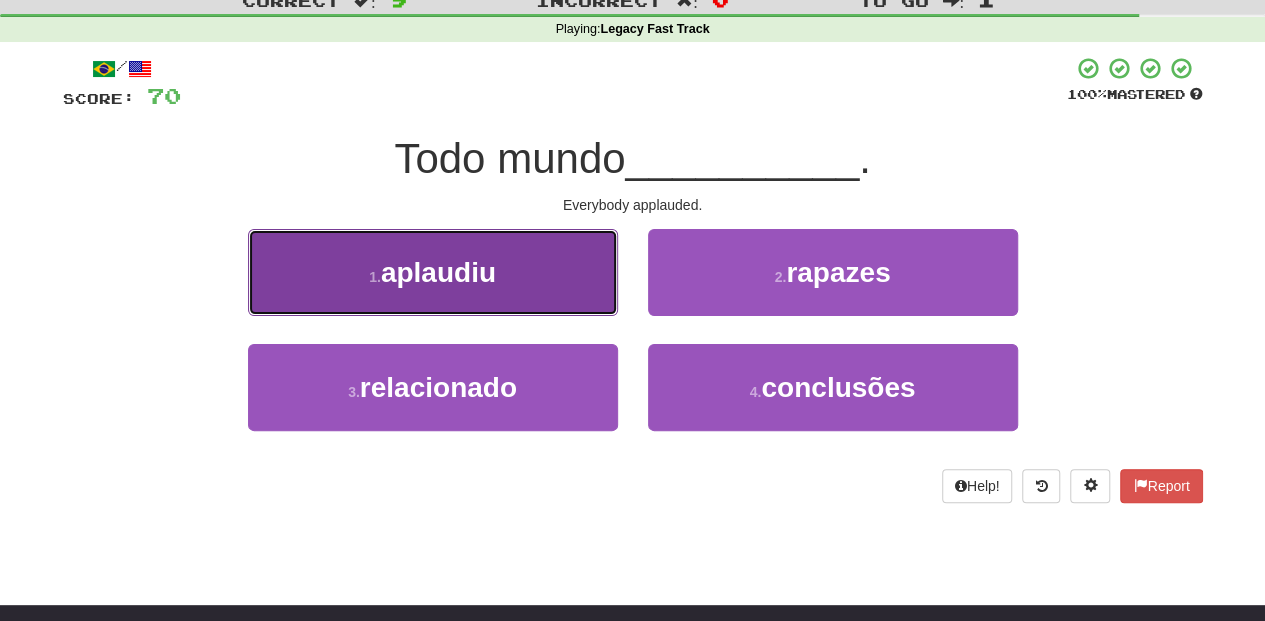 click on "1 .  aplaudiu" at bounding box center [433, 272] 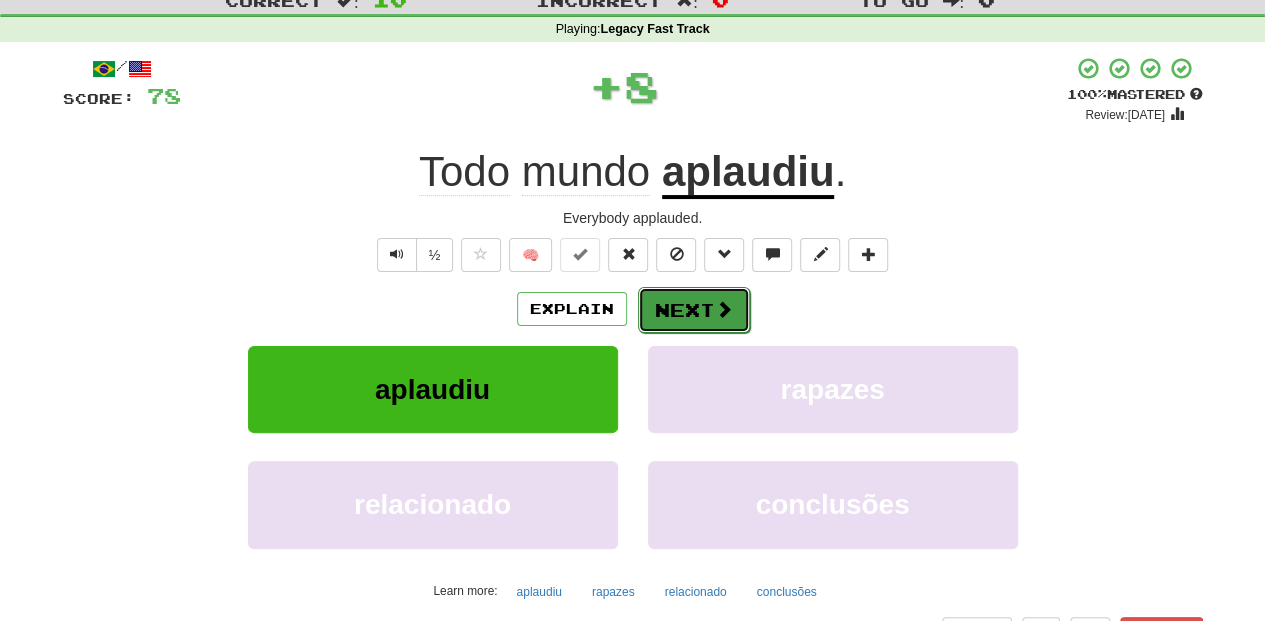 click on "Next" at bounding box center [694, 310] 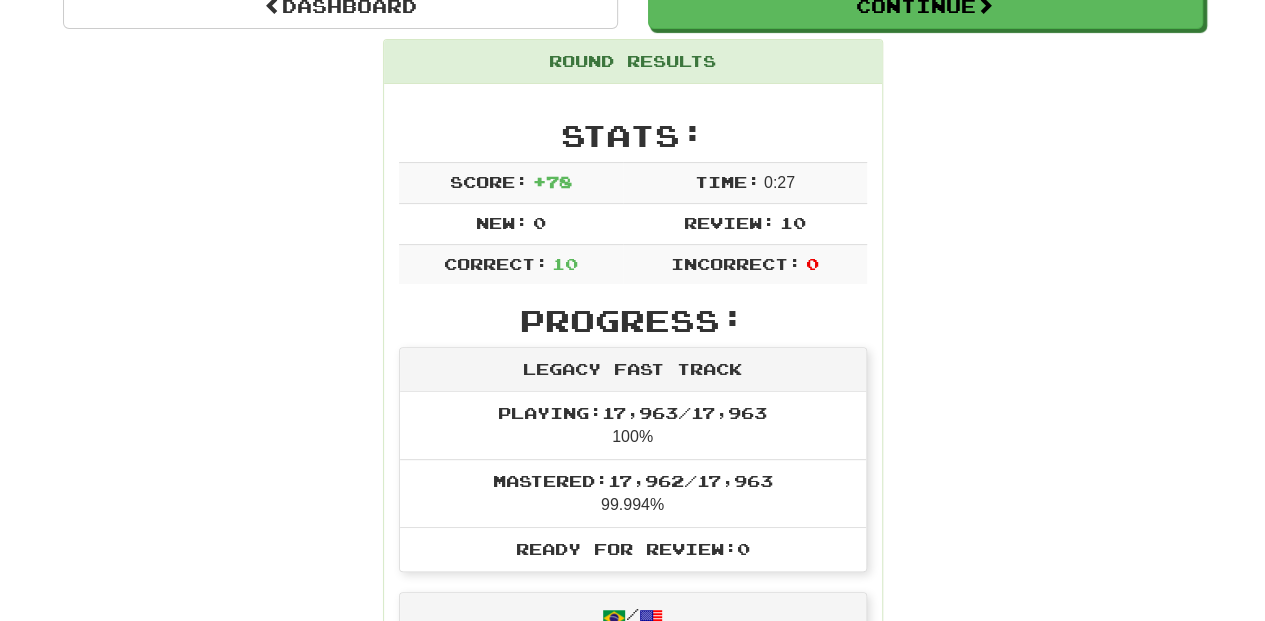 scroll, scrollTop: 66, scrollLeft: 0, axis: vertical 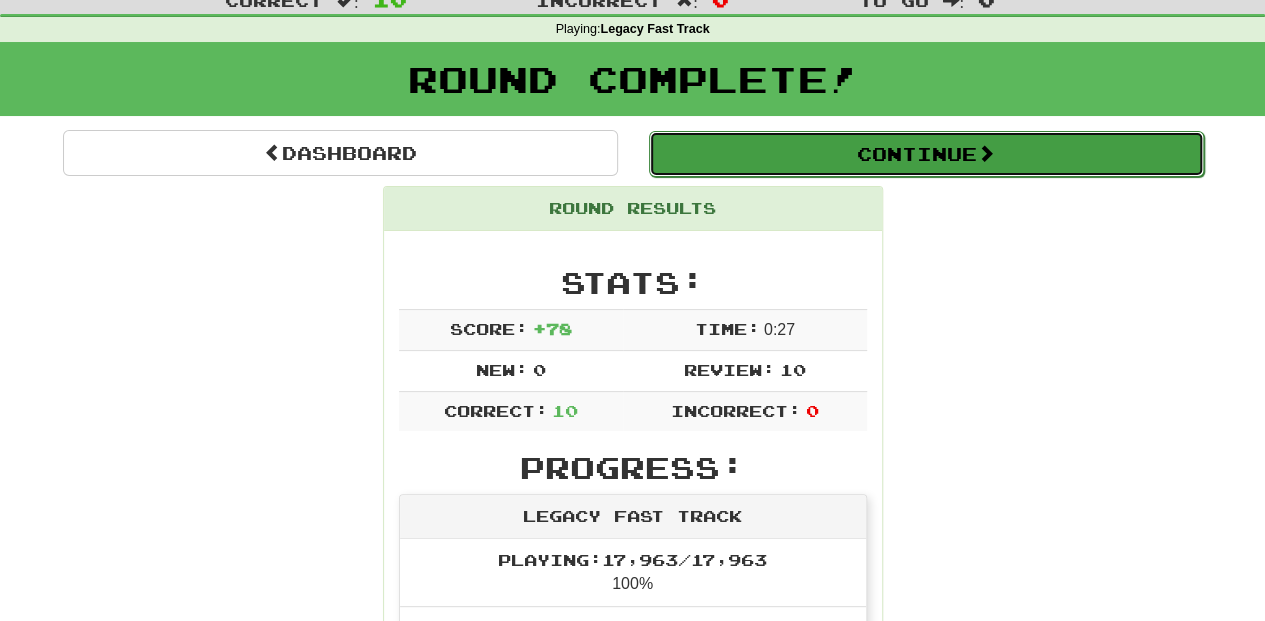click on "Continue" at bounding box center [926, 154] 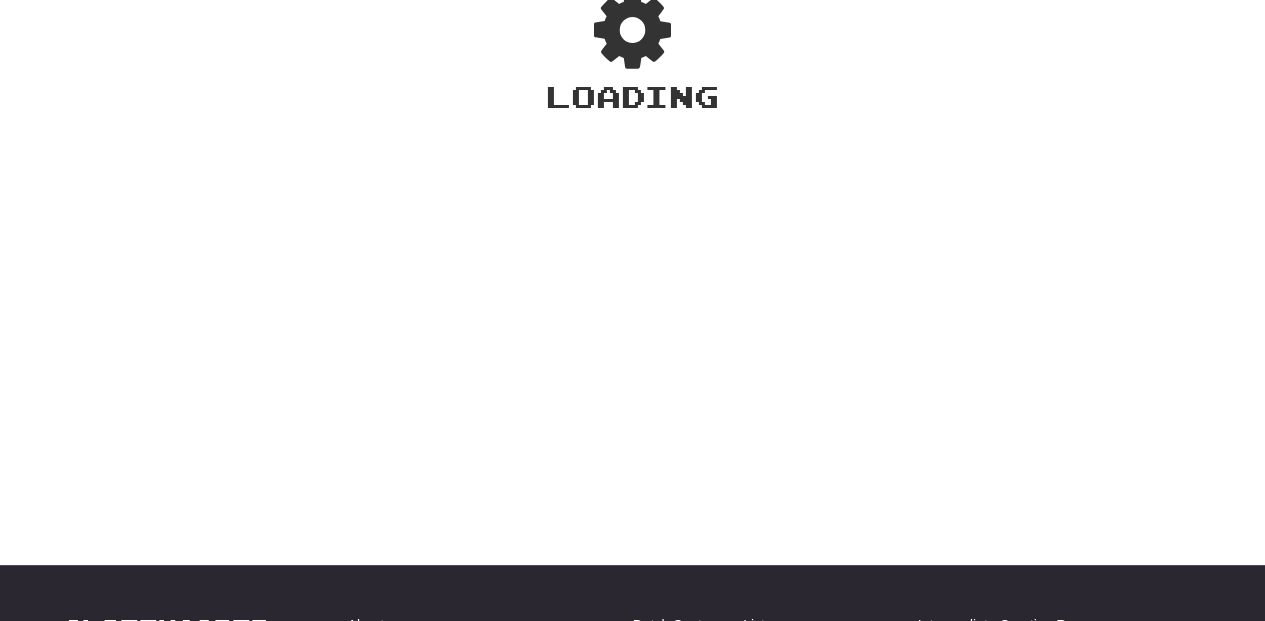 scroll, scrollTop: 66, scrollLeft: 0, axis: vertical 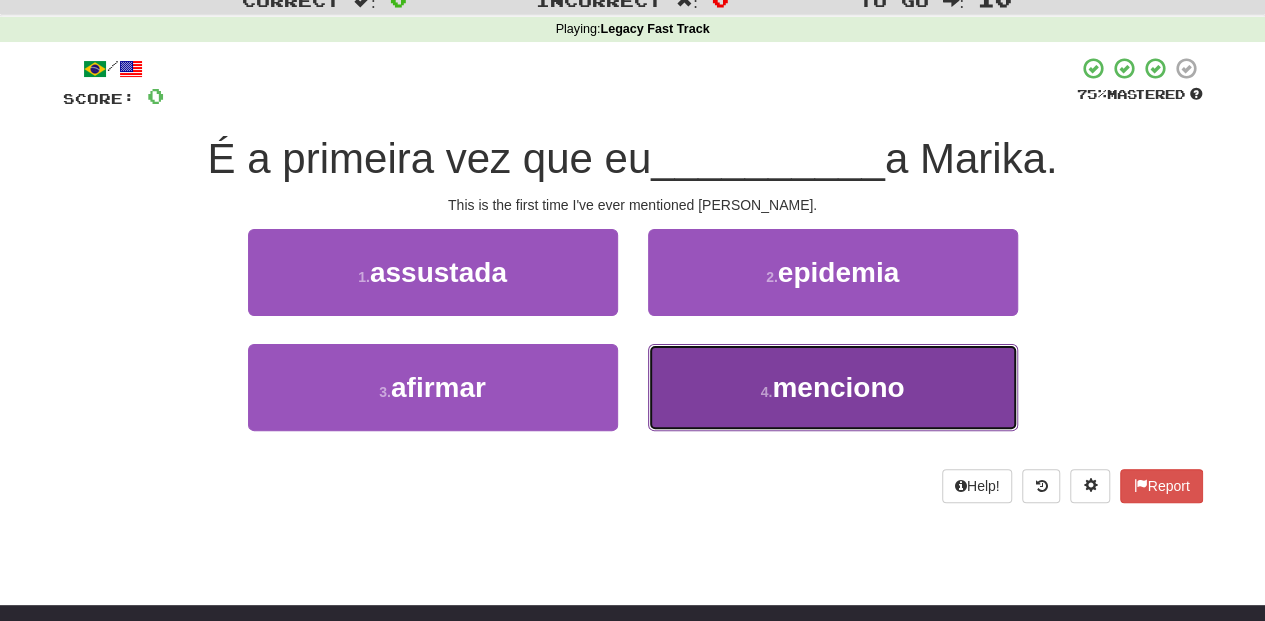 click on "4 .  menciono" at bounding box center [833, 387] 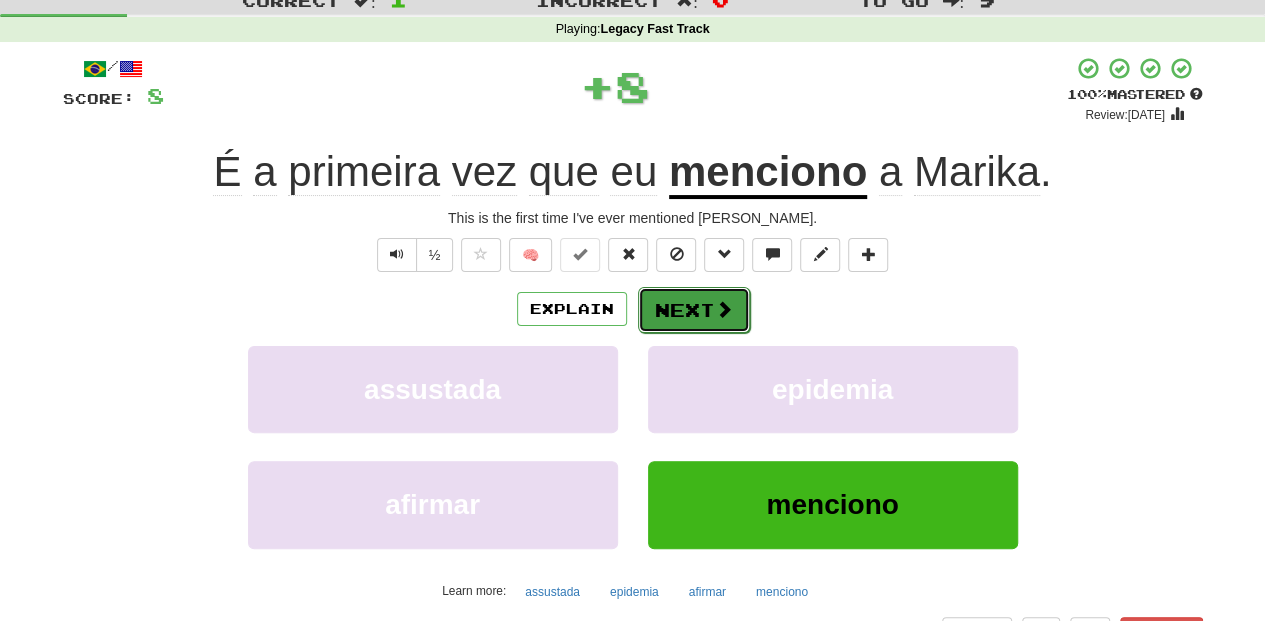 click on "Next" at bounding box center (694, 310) 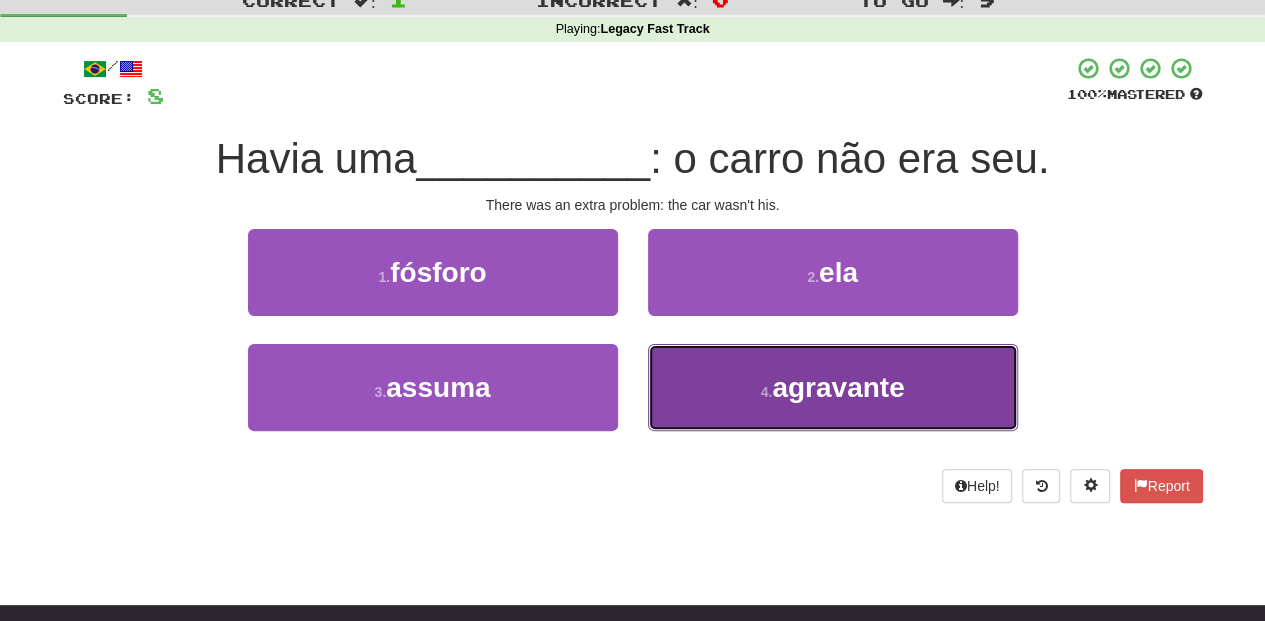 click on "4 .  agravante" at bounding box center [833, 387] 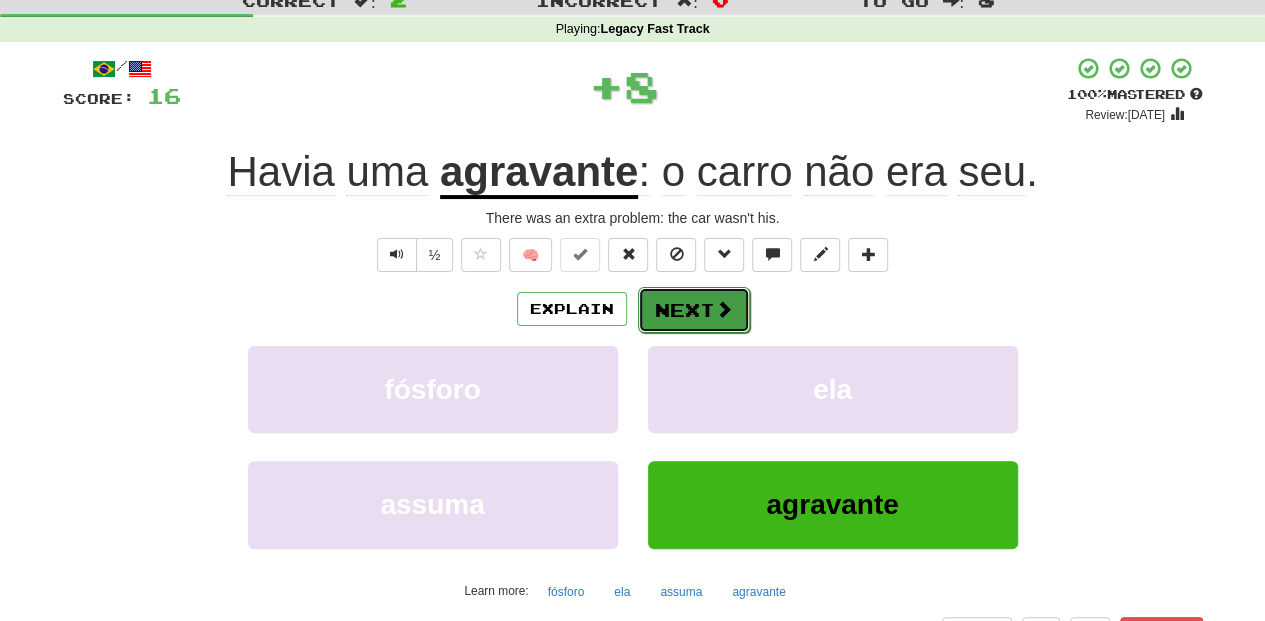 click on "Next" at bounding box center (694, 310) 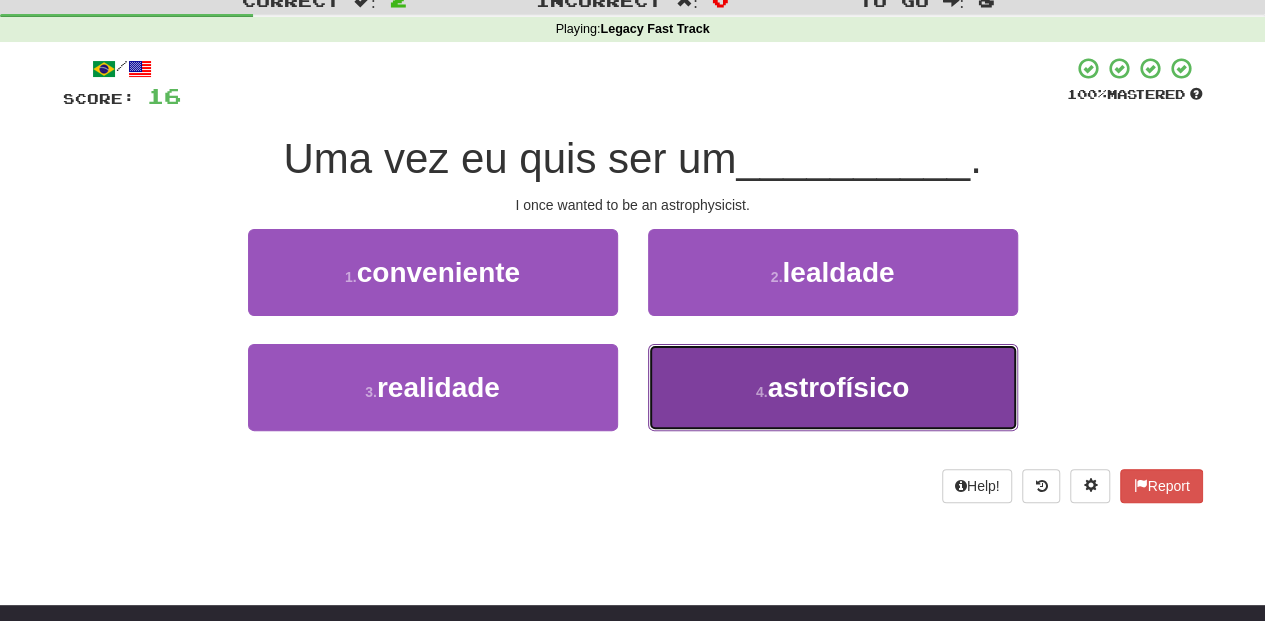 click on "4 .  astrofísico" at bounding box center [833, 387] 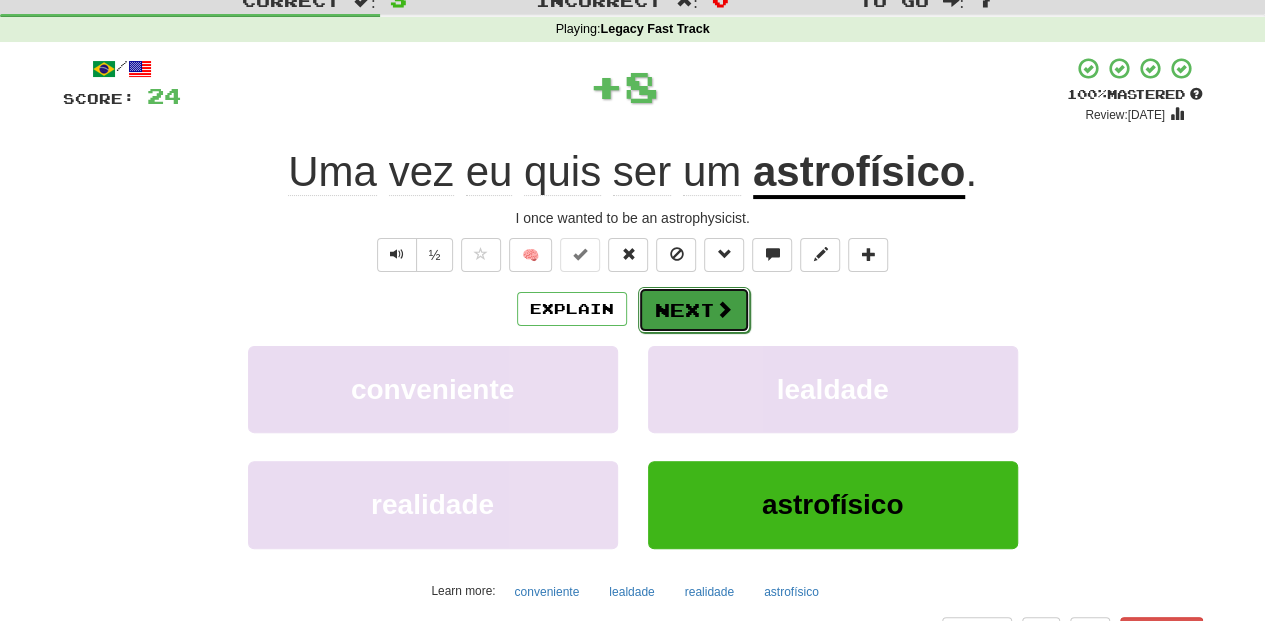 click on "Next" at bounding box center [694, 310] 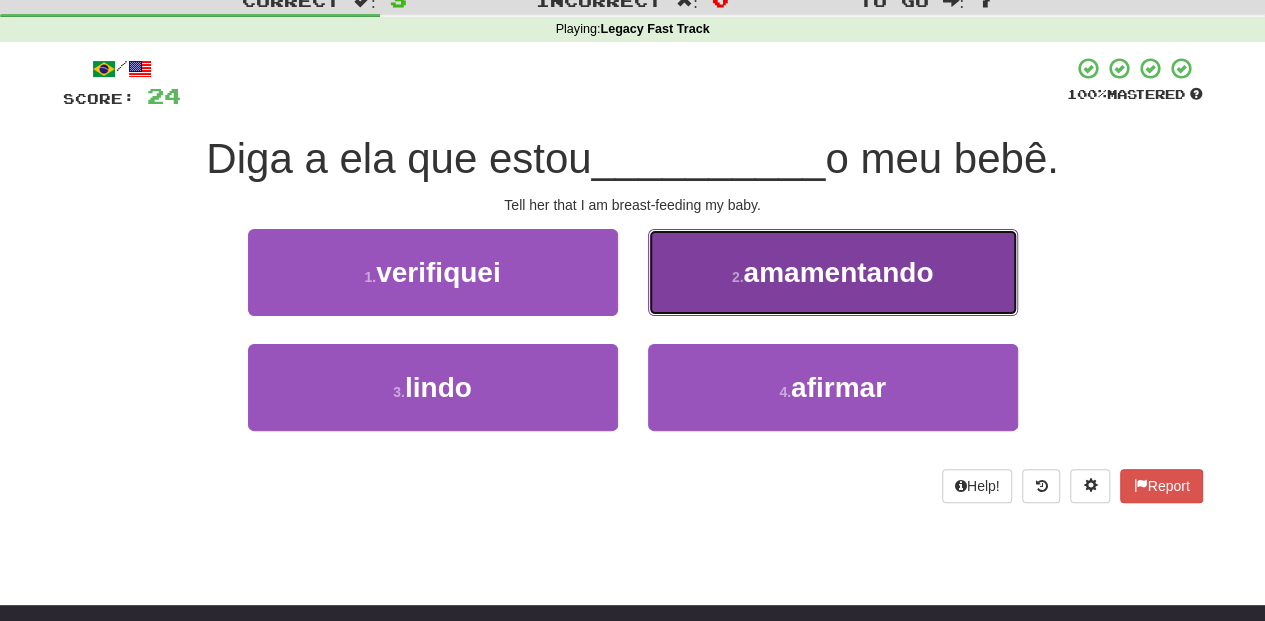 click on "2 .  amamentando" at bounding box center [833, 272] 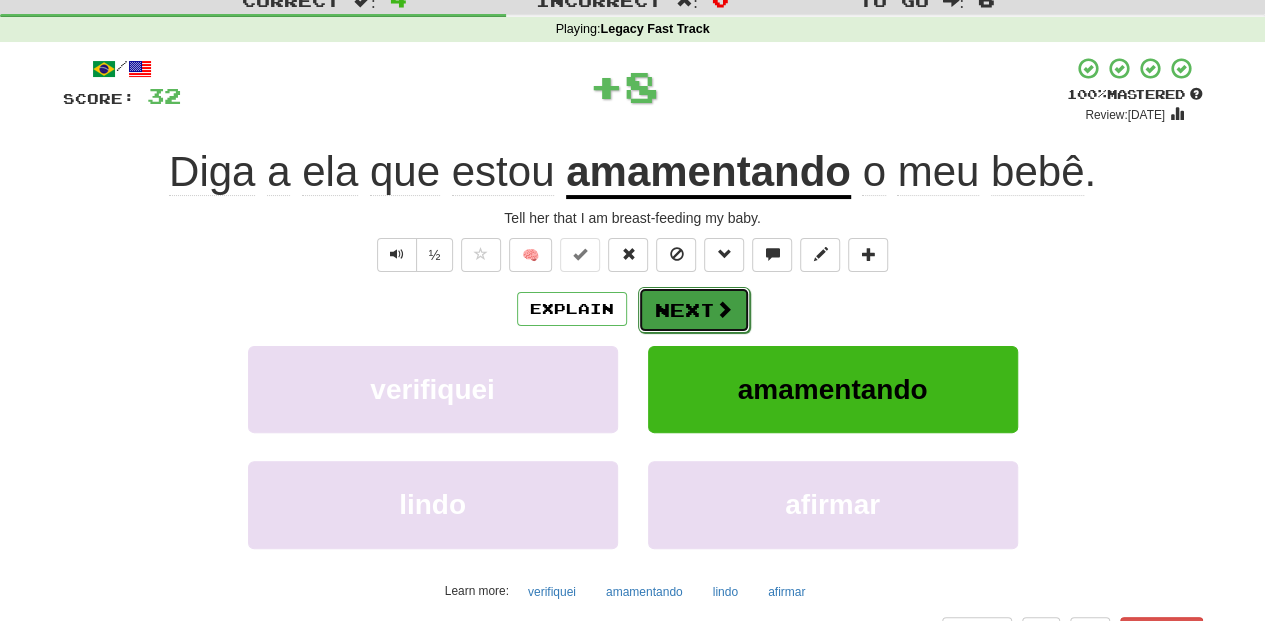 click on "Next" at bounding box center [694, 310] 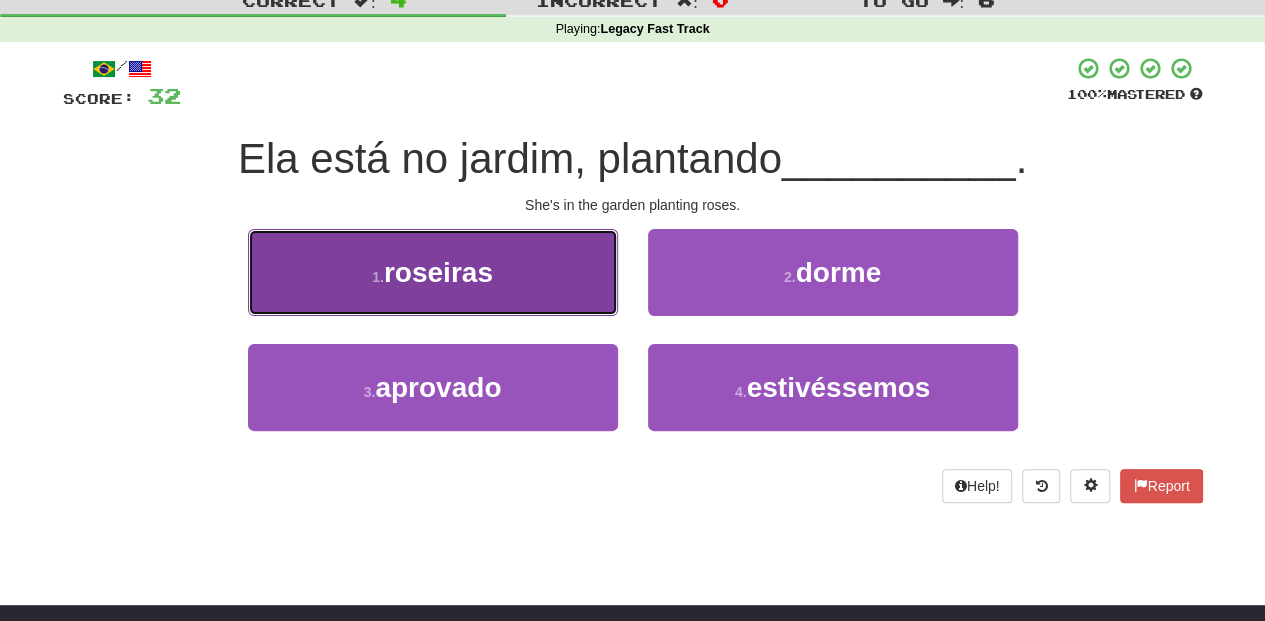 click on "1 .  roseiras" at bounding box center (433, 272) 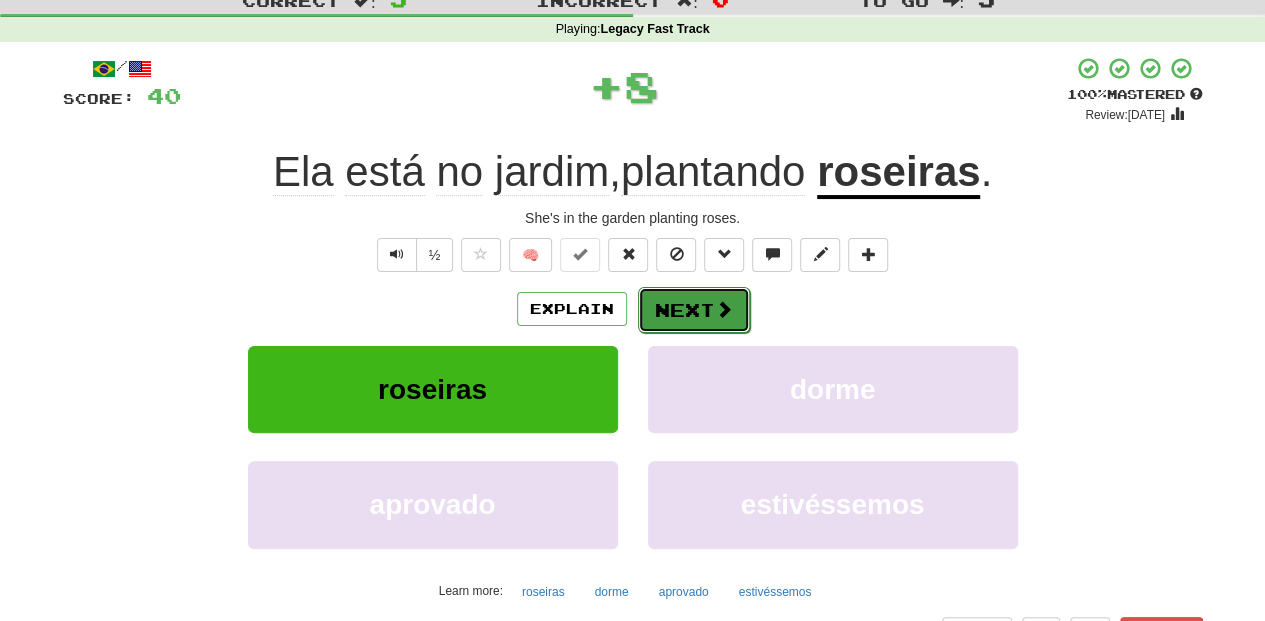 click on "Next" at bounding box center (694, 310) 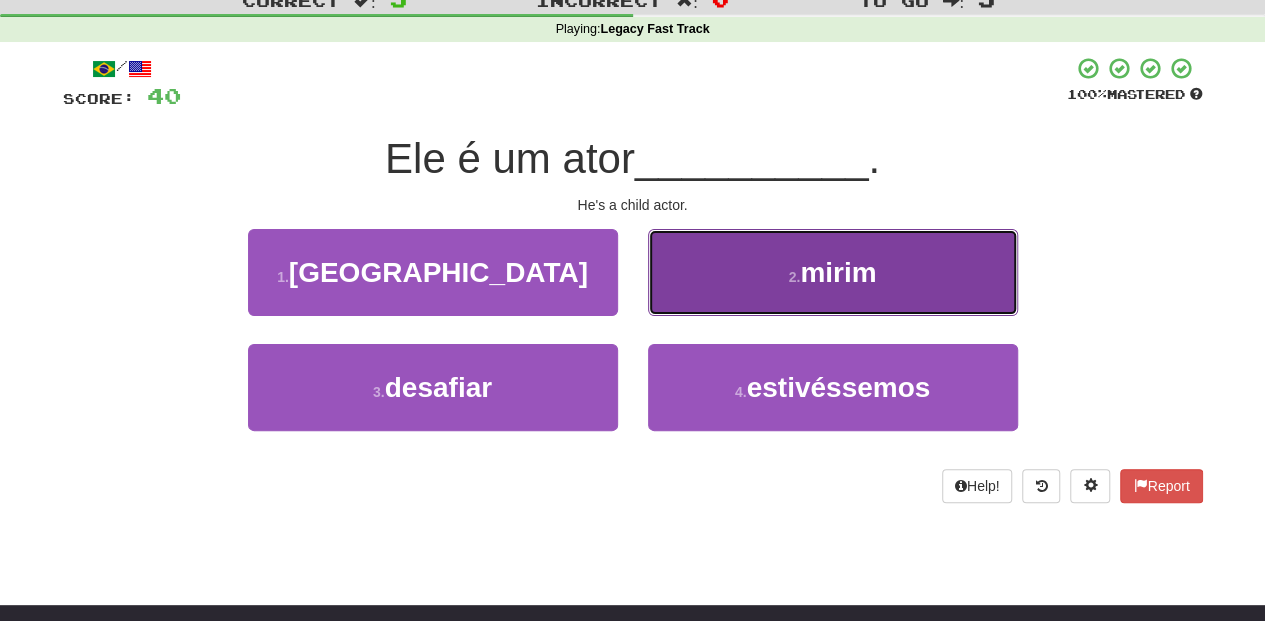 click on "2 .  mirim" at bounding box center (833, 272) 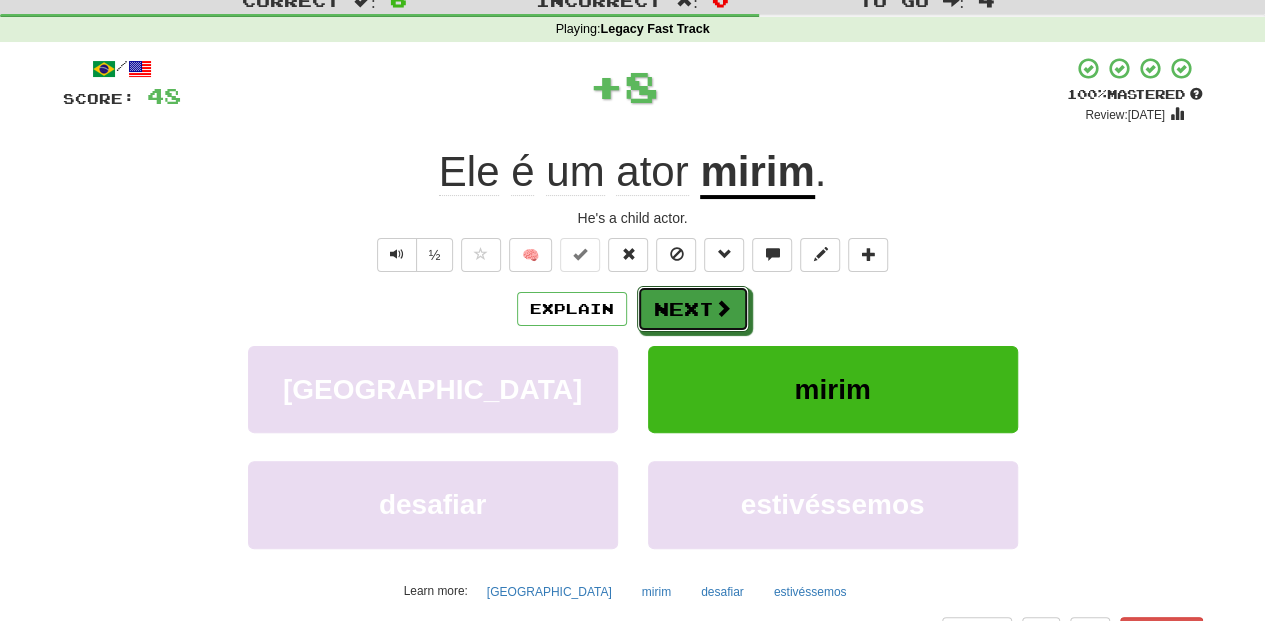 click on "Next" at bounding box center [693, 309] 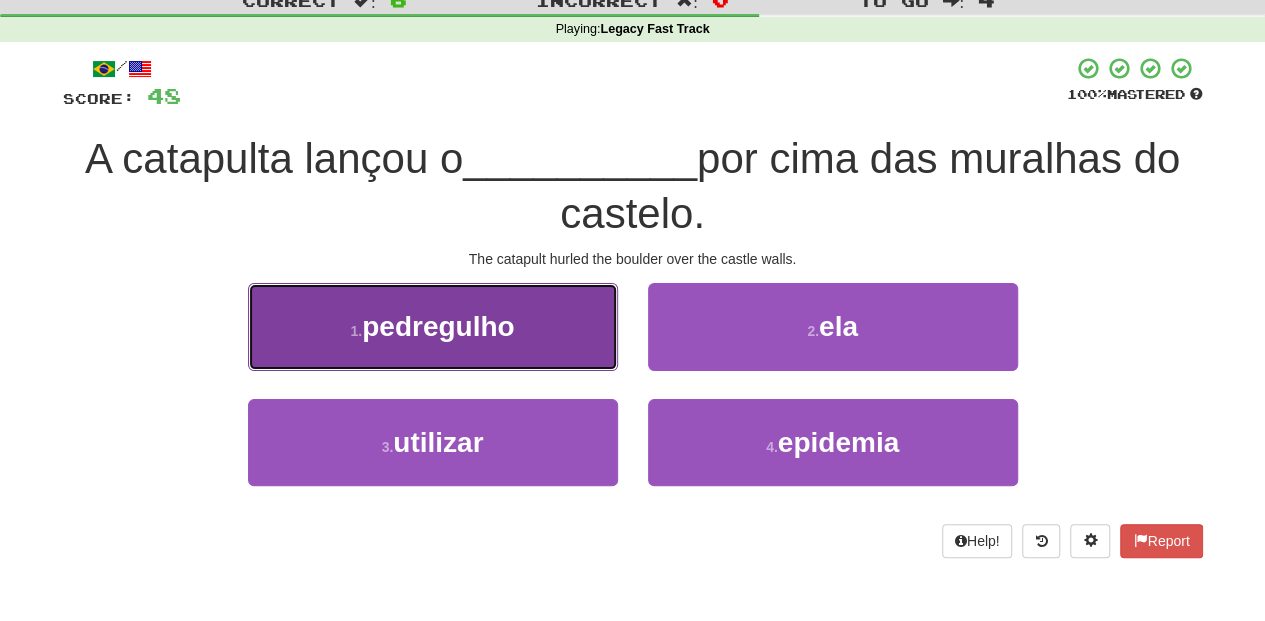 click on "1 .  pedregulho" at bounding box center [433, 326] 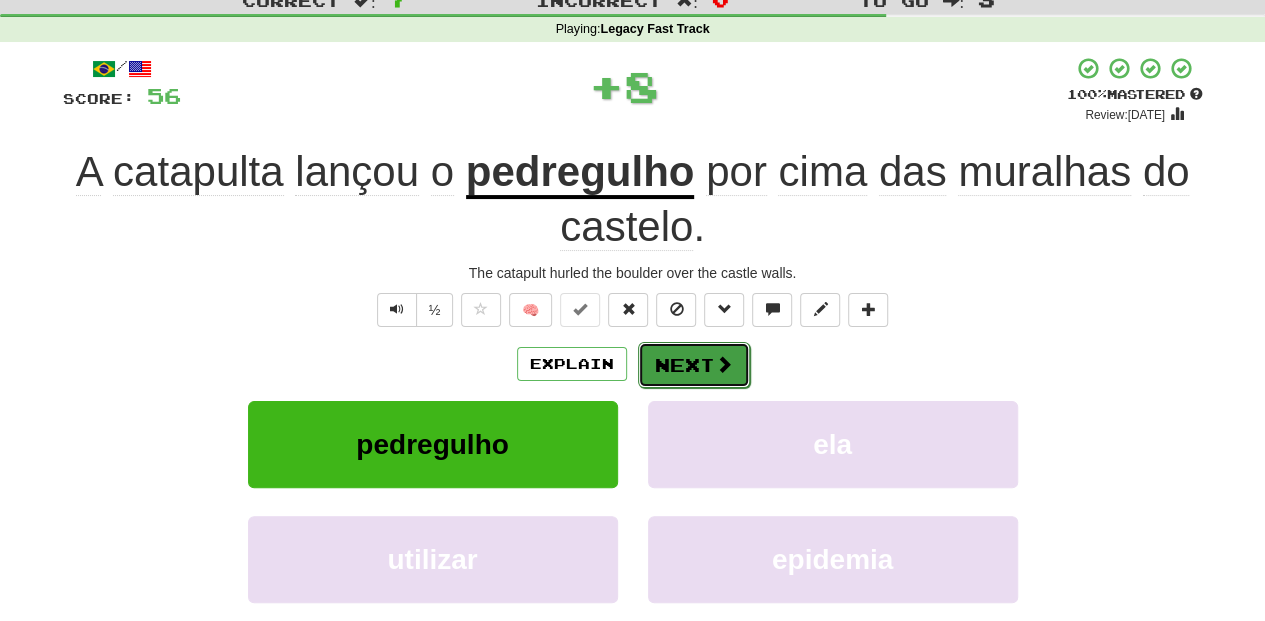 click on "Next" at bounding box center [694, 365] 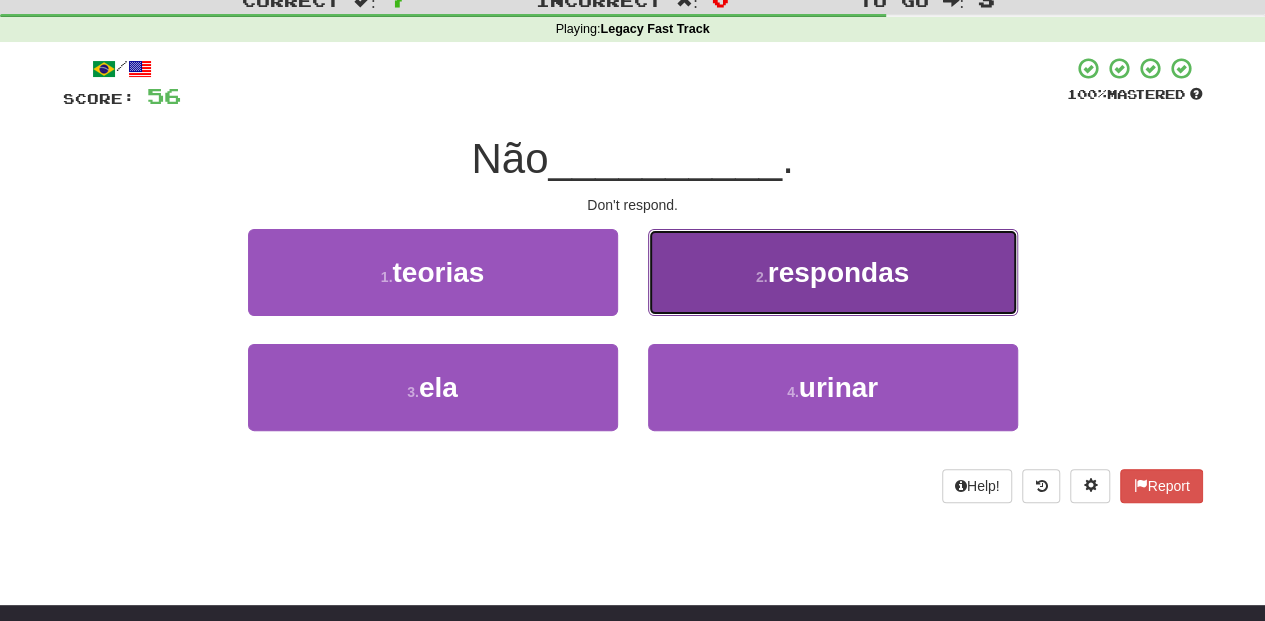 click on "2 .  respondas" at bounding box center (833, 272) 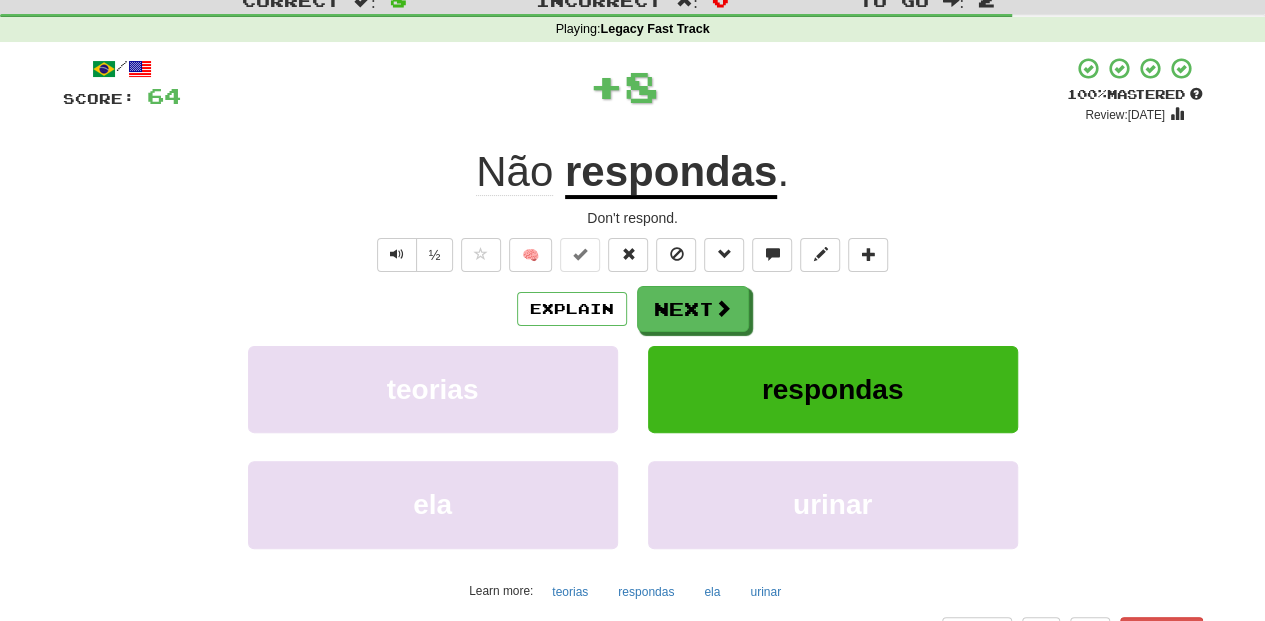 click on "Next" at bounding box center [693, 309] 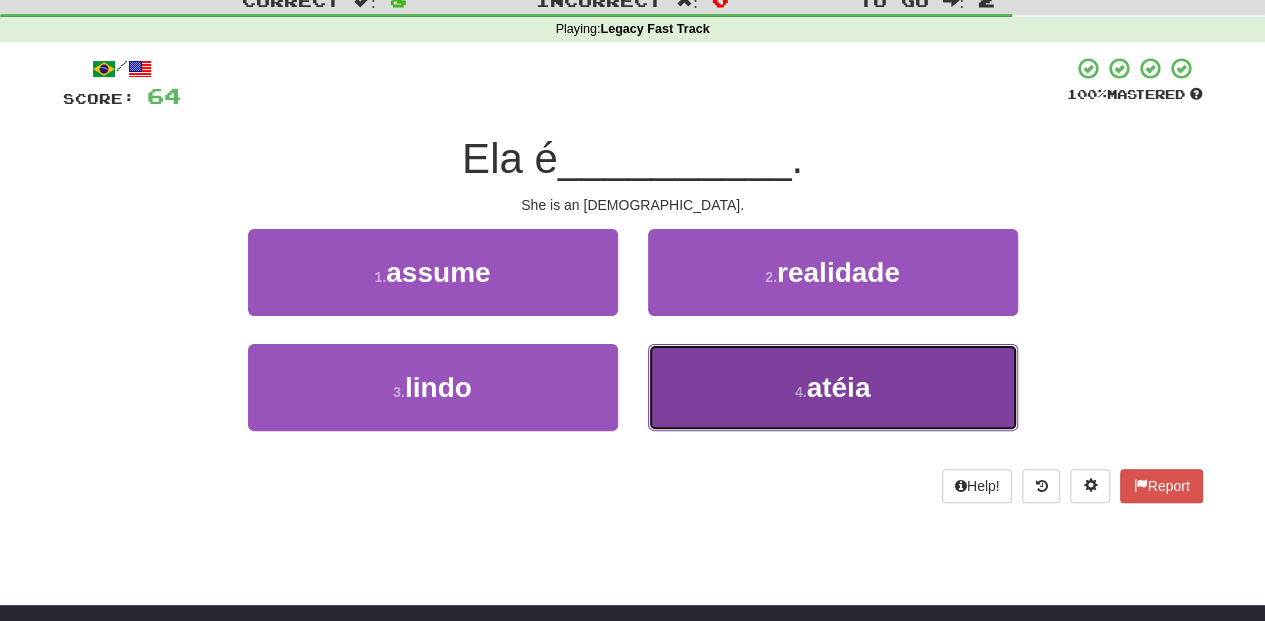 click on "4 .  atéia" at bounding box center (833, 387) 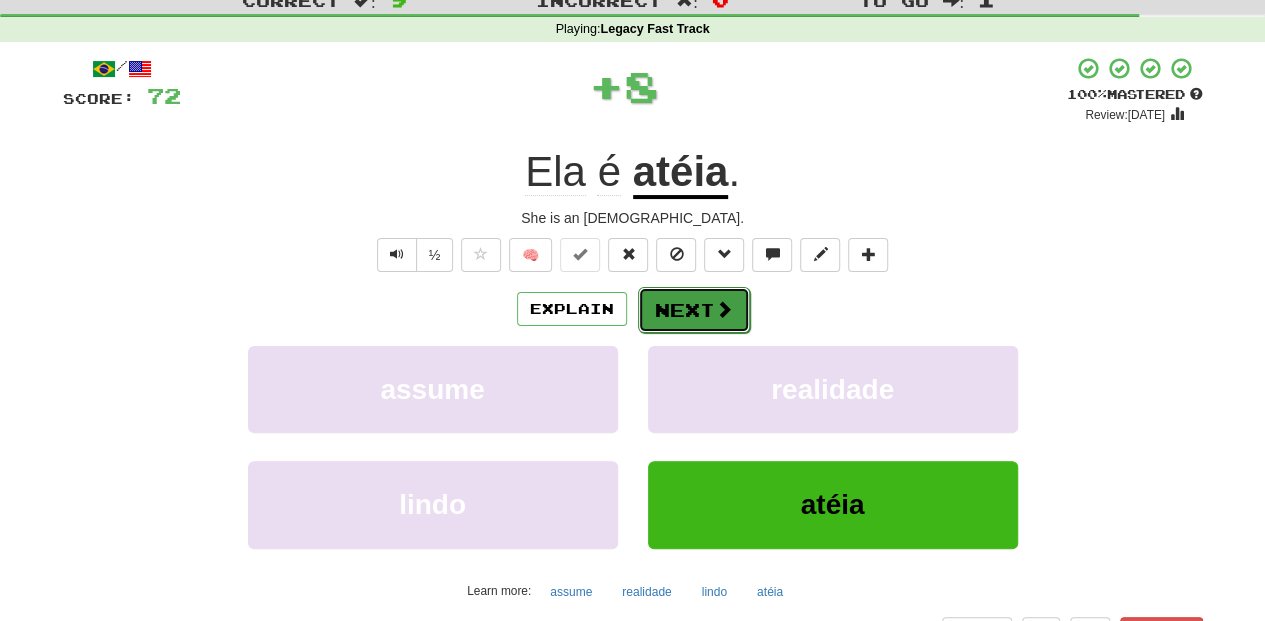 click on "Next" at bounding box center (694, 310) 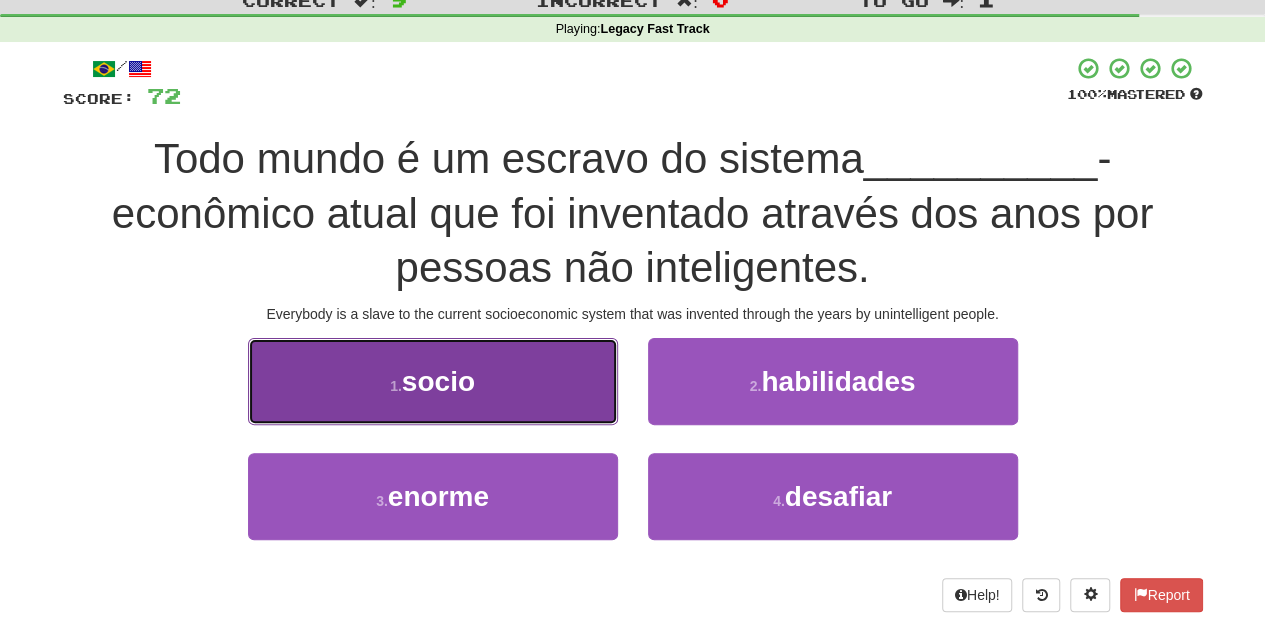 click on "1 .  socio" at bounding box center [433, 381] 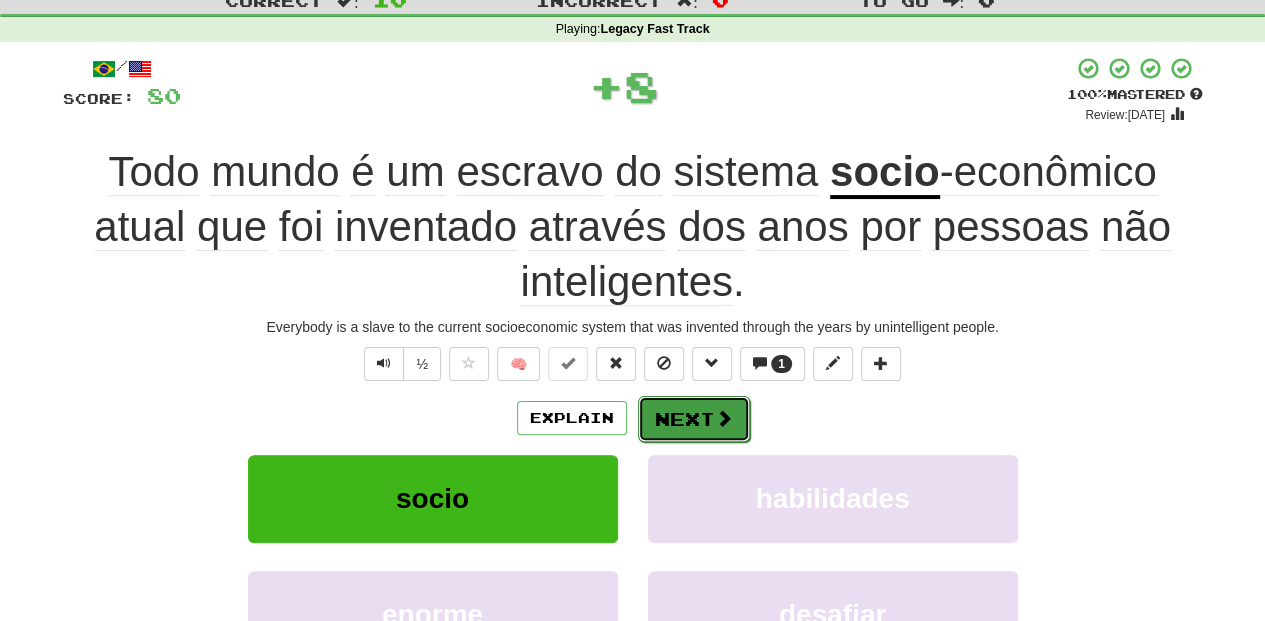 click on "Next" at bounding box center [694, 419] 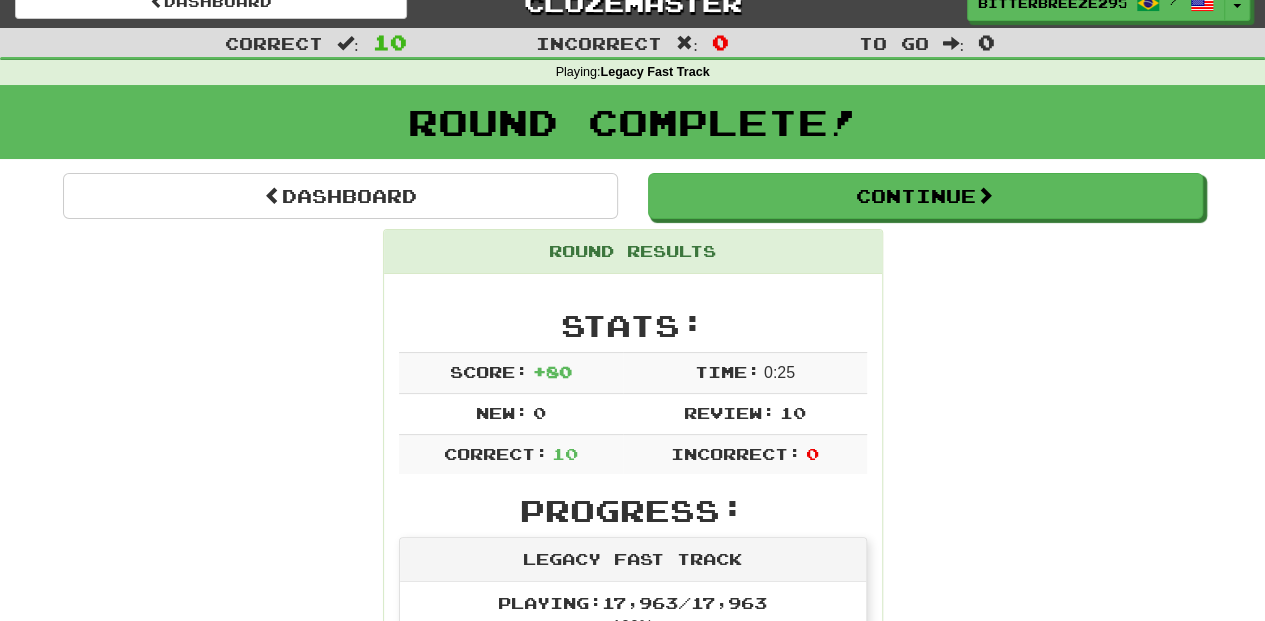 scroll, scrollTop: 0, scrollLeft: 0, axis: both 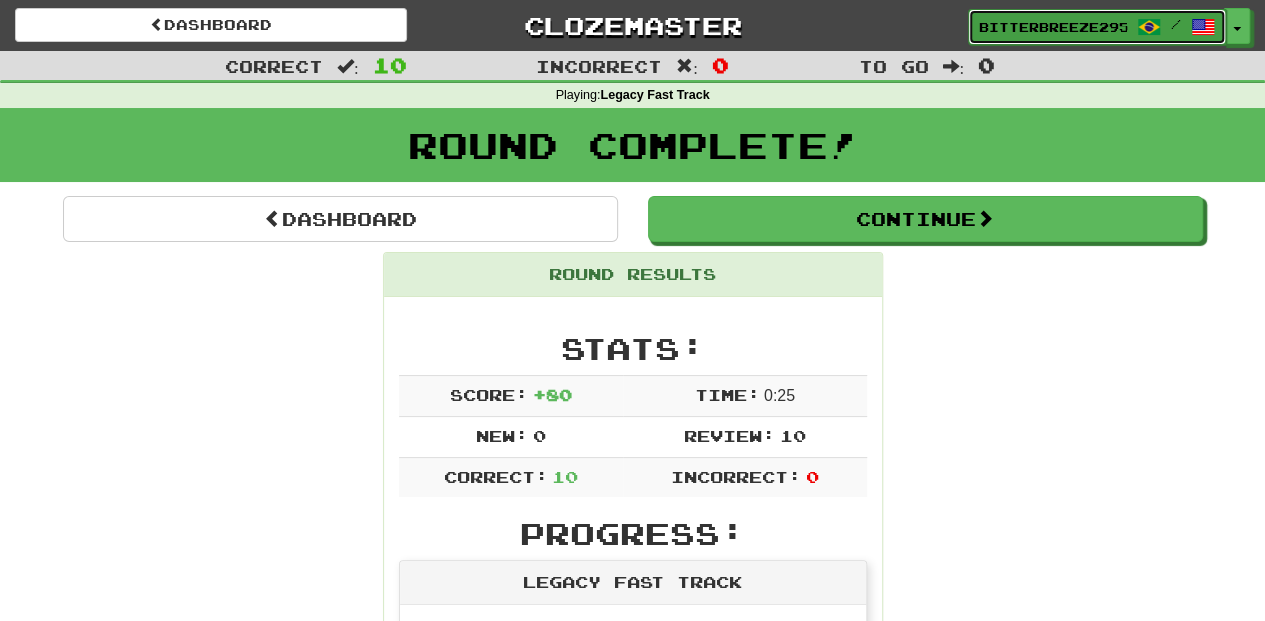 click on "BitterBreeze2956" at bounding box center (1053, 27) 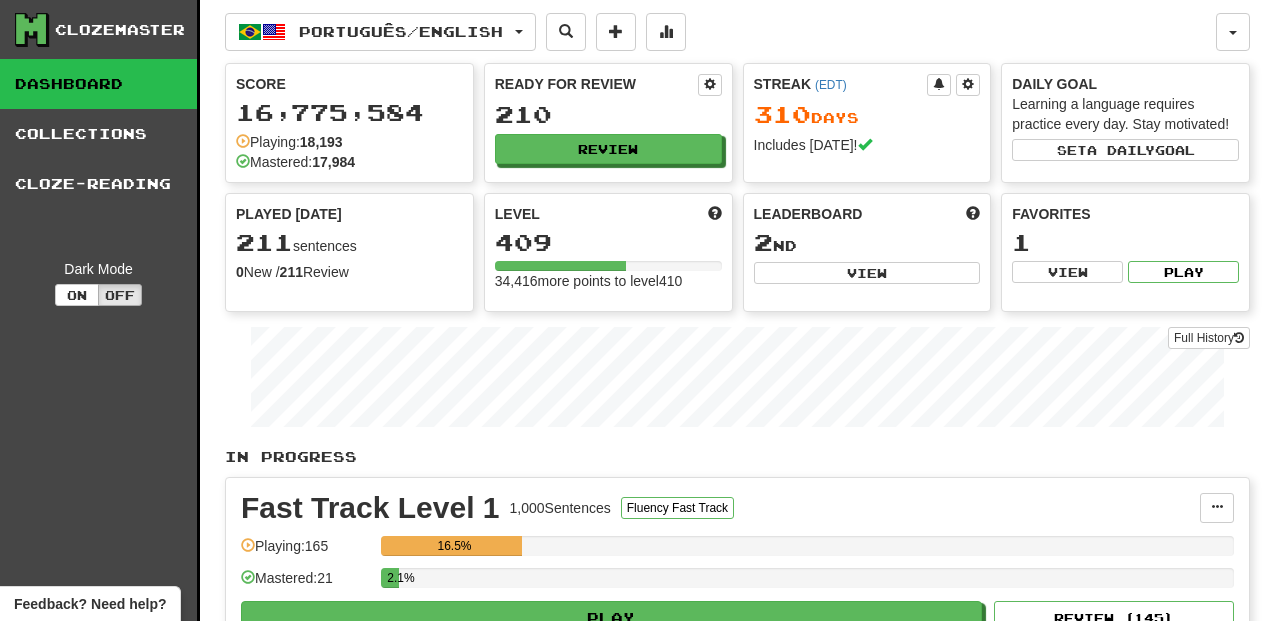 scroll, scrollTop: 0, scrollLeft: 0, axis: both 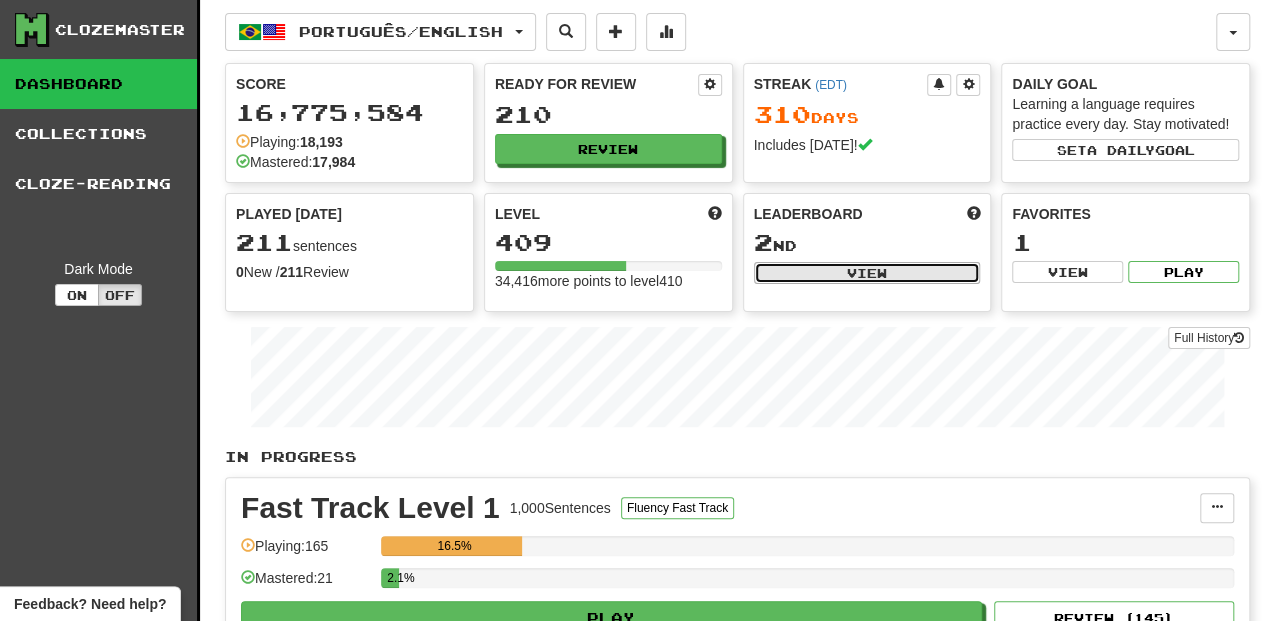 click on "View" at bounding box center (867, 273) 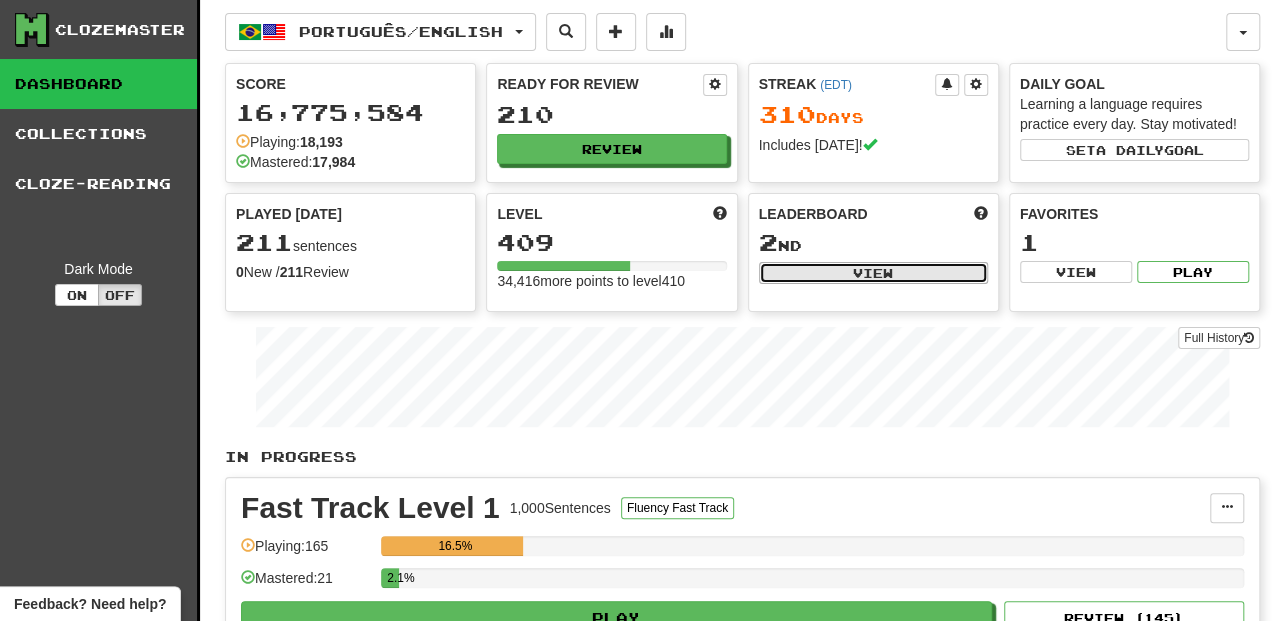 select on "**********" 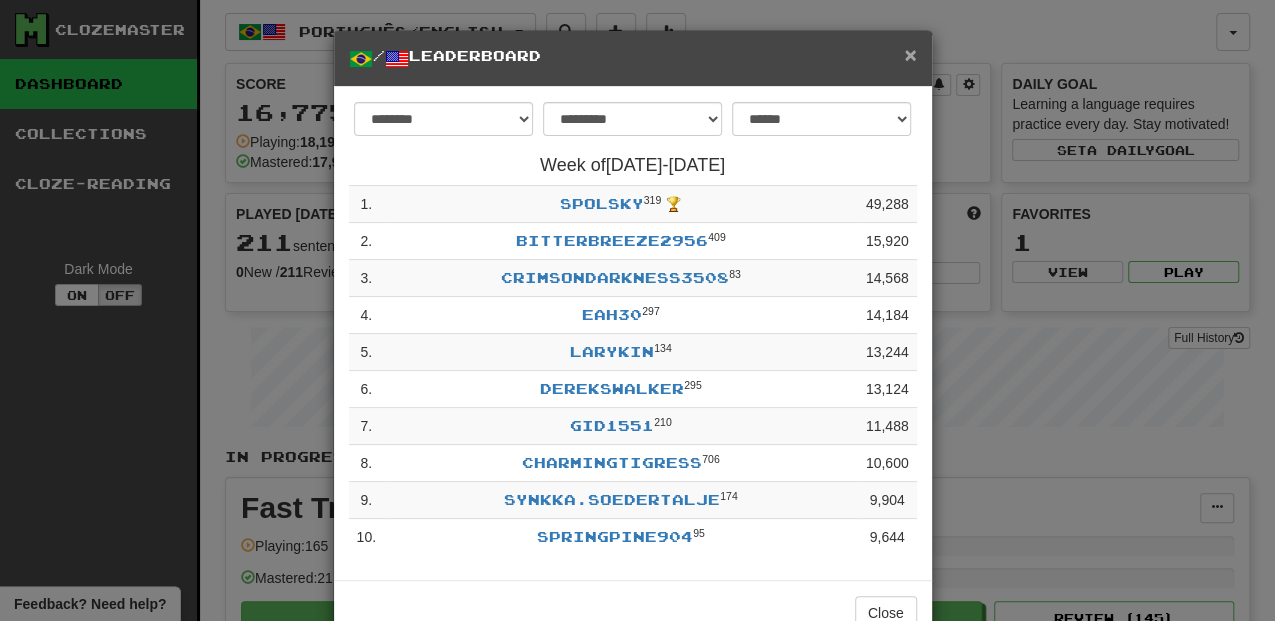 click on "×" at bounding box center (910, 54) 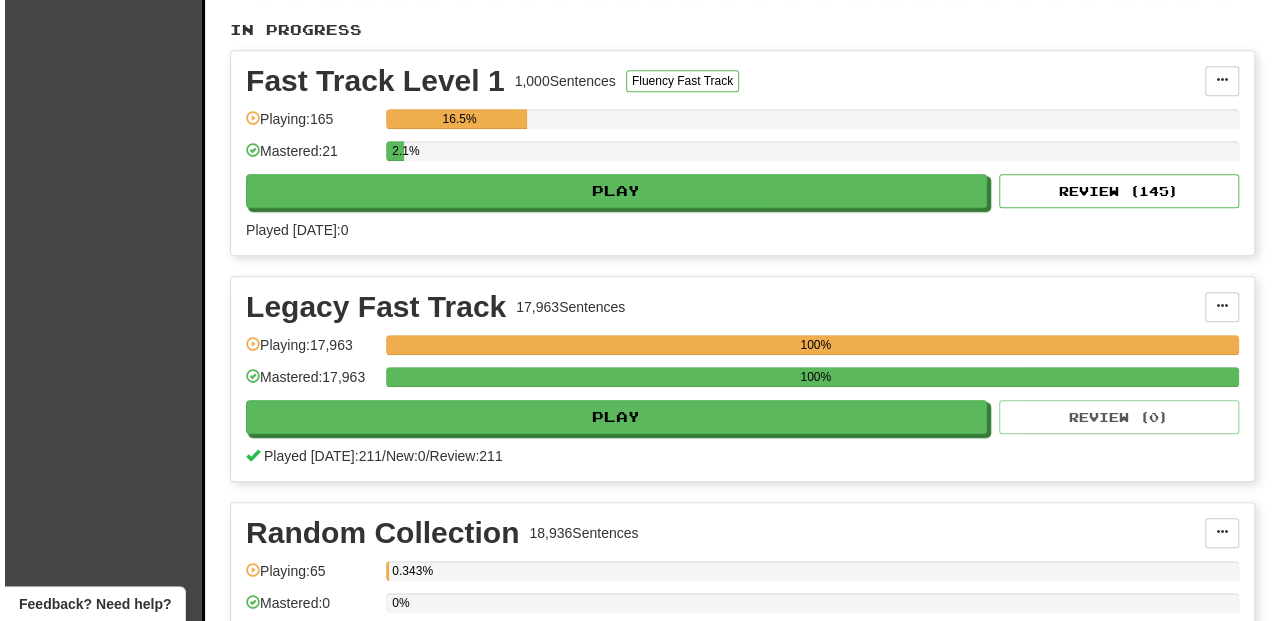 scroll, scrollTop: 466, scrollLeft: 0, axis: vertical 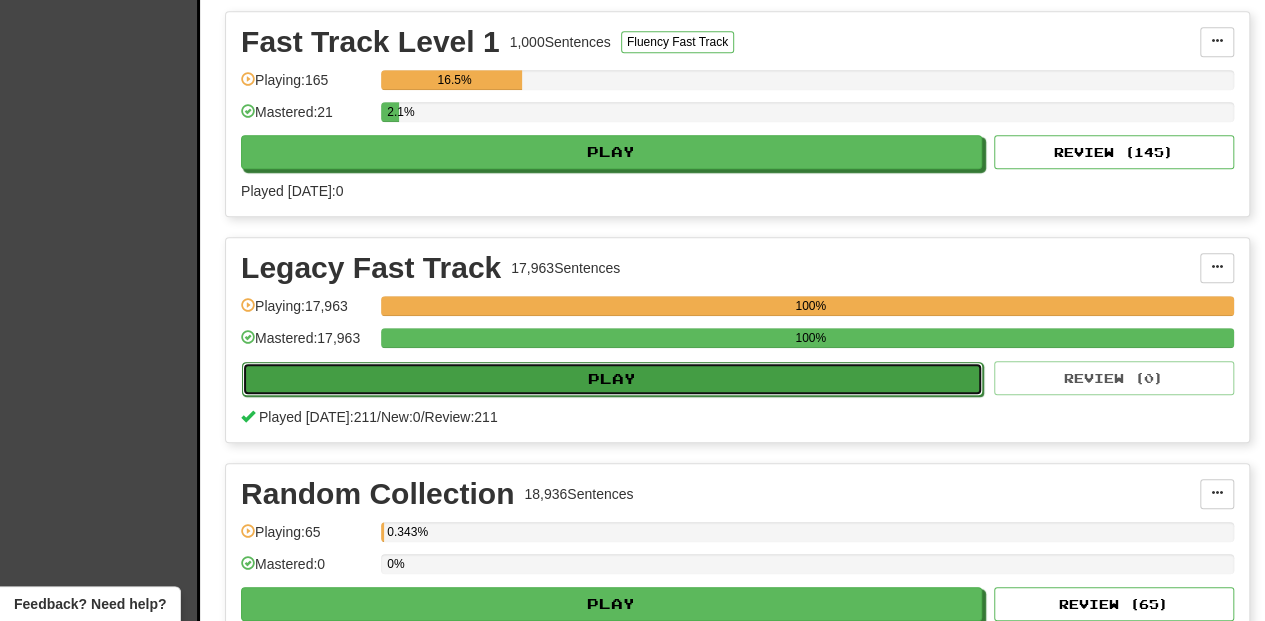 click on "Play" at bounding box center (612, 379) 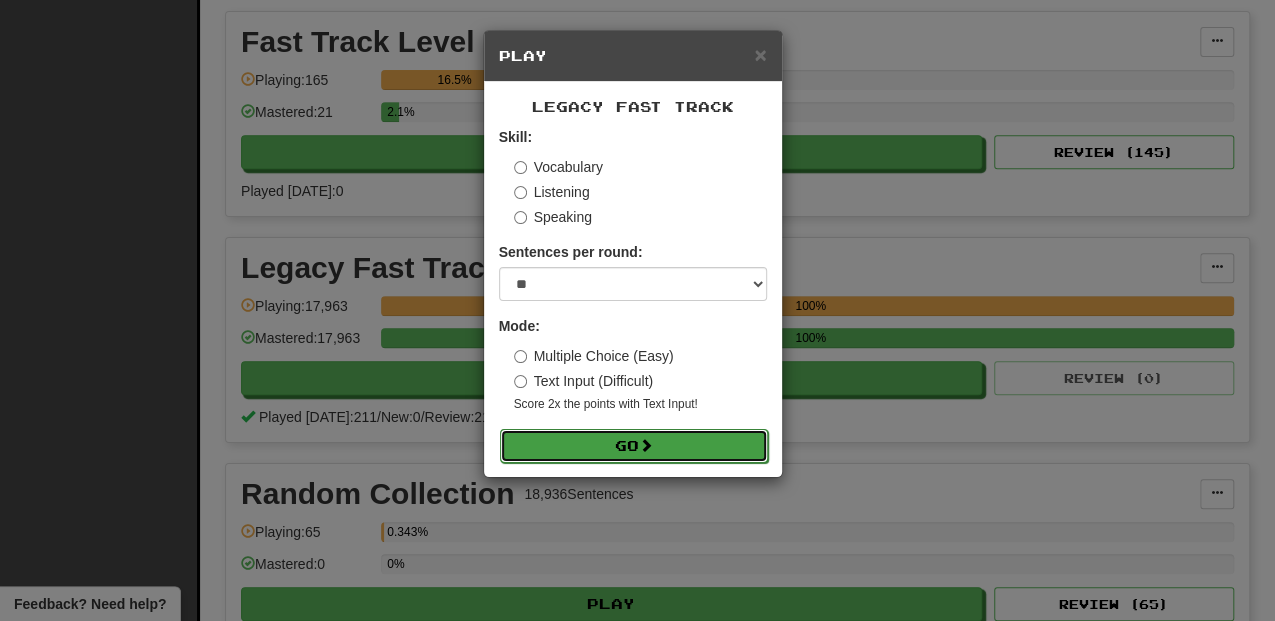 click on "Go" at bounding box center (634, 446) 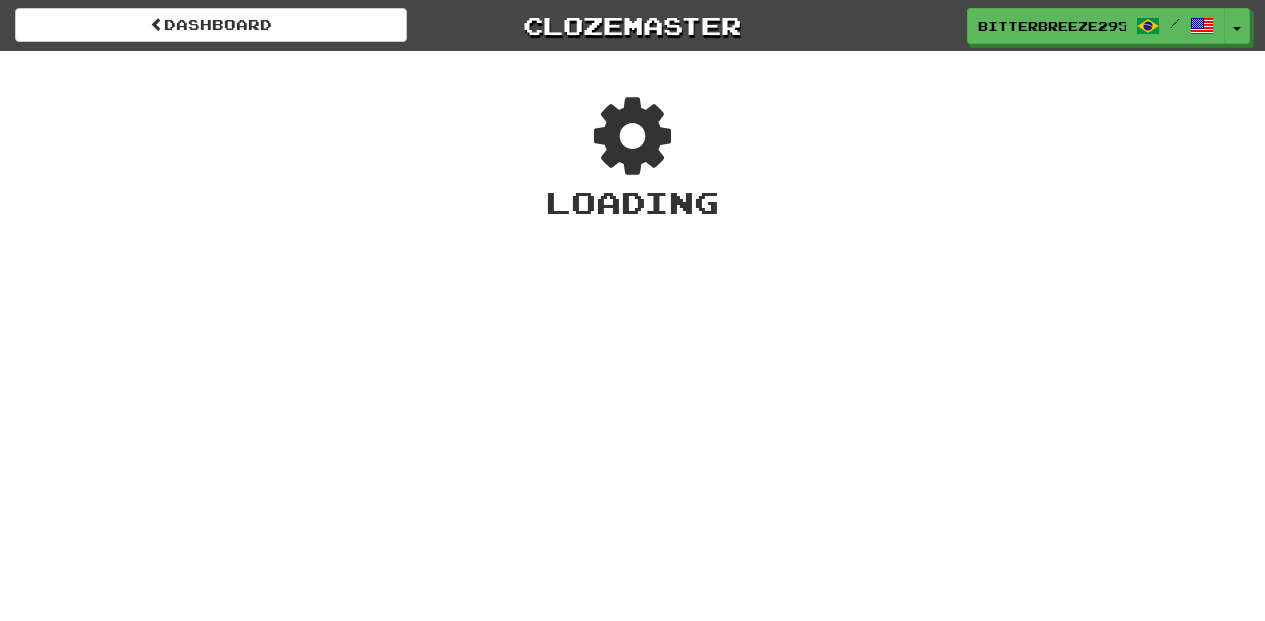 scroll, scrollTop: 0, scrollLeft: 0, axis: both 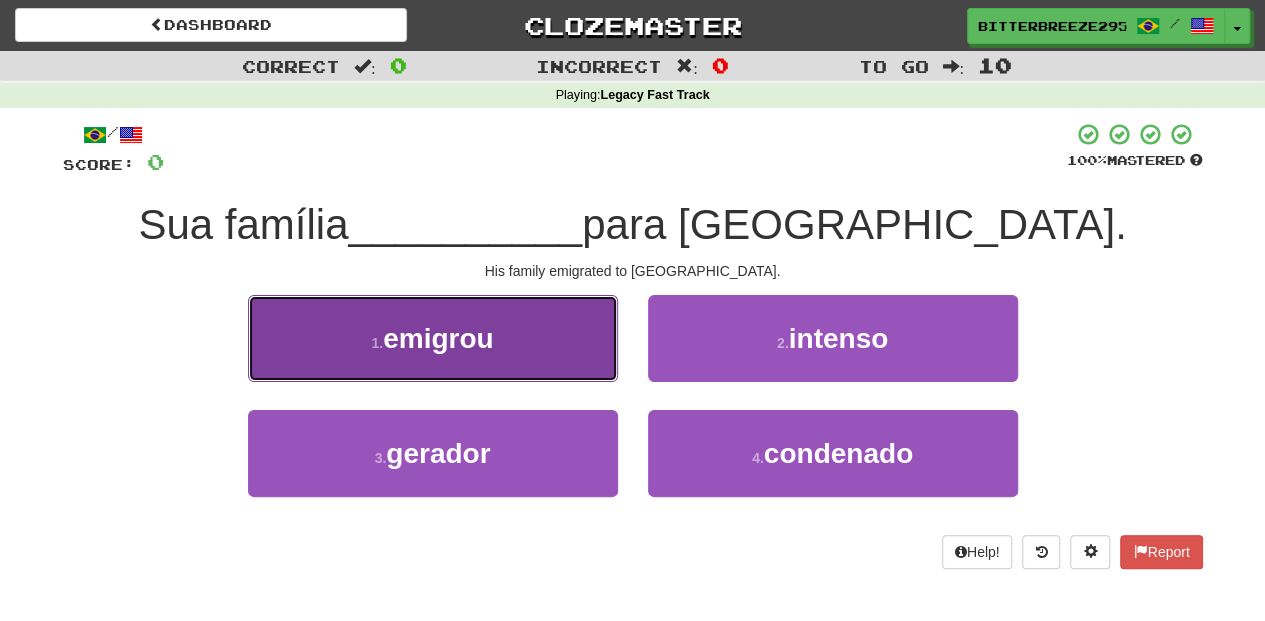 click on "1 .  emigrou" at bounding box center (433, 338) 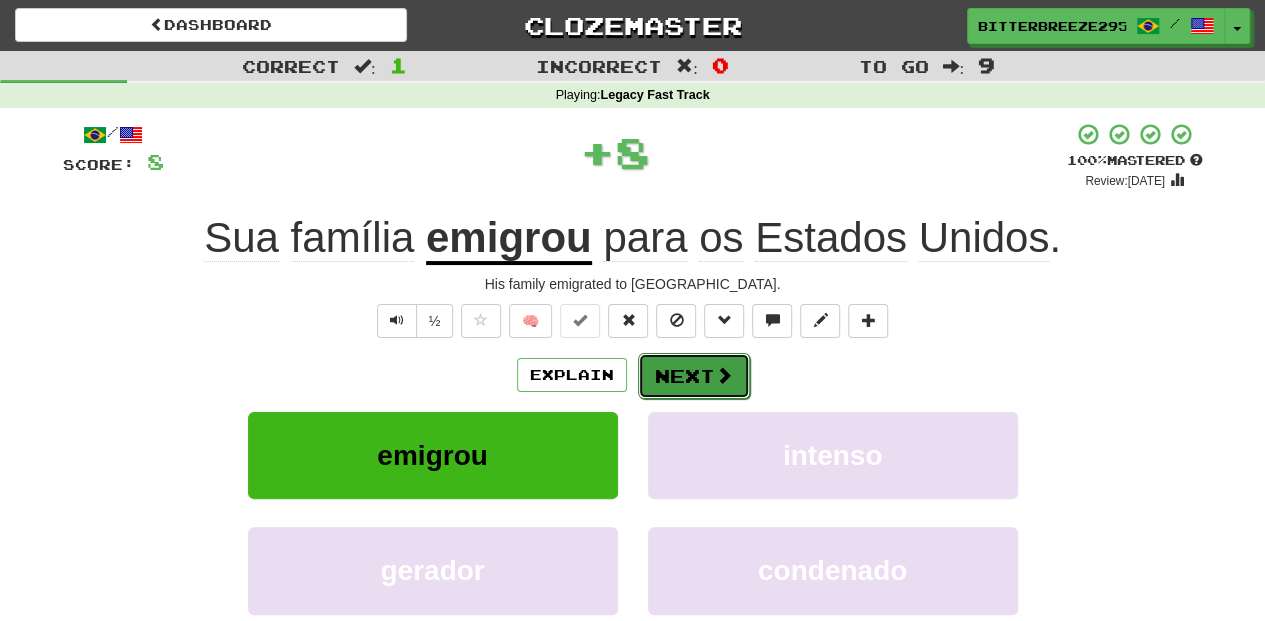 click on "Next" at bounding box center [694, 376] 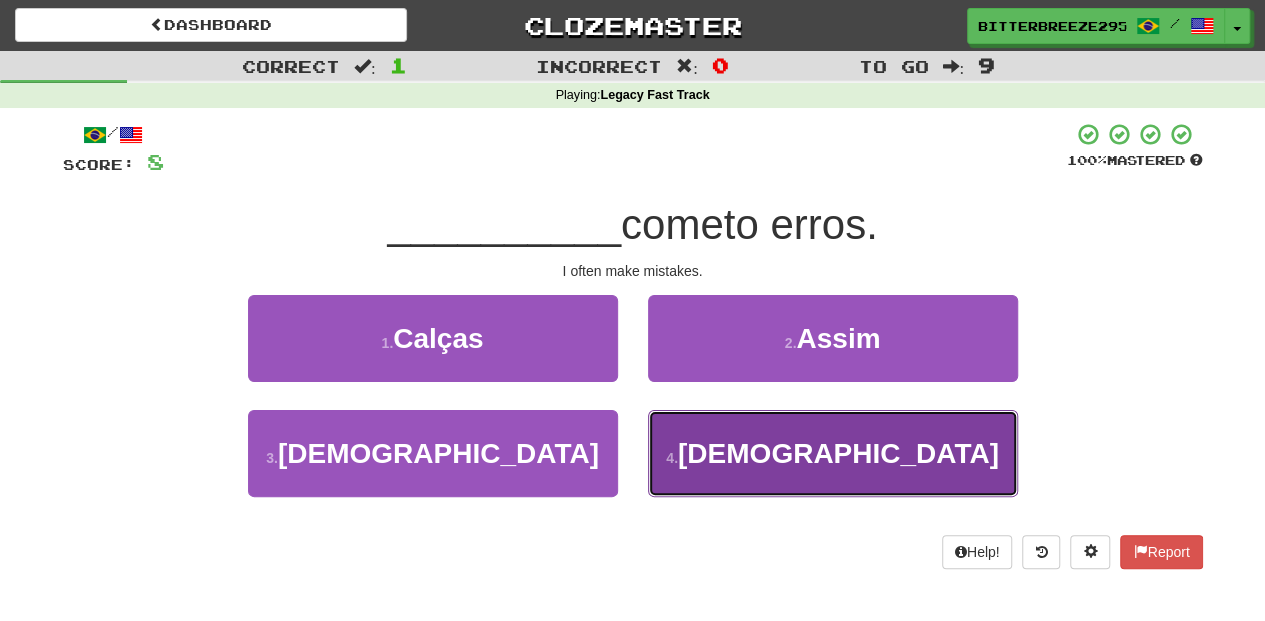 click on "4 .  Amiúde" at bounding box center (833, 453) 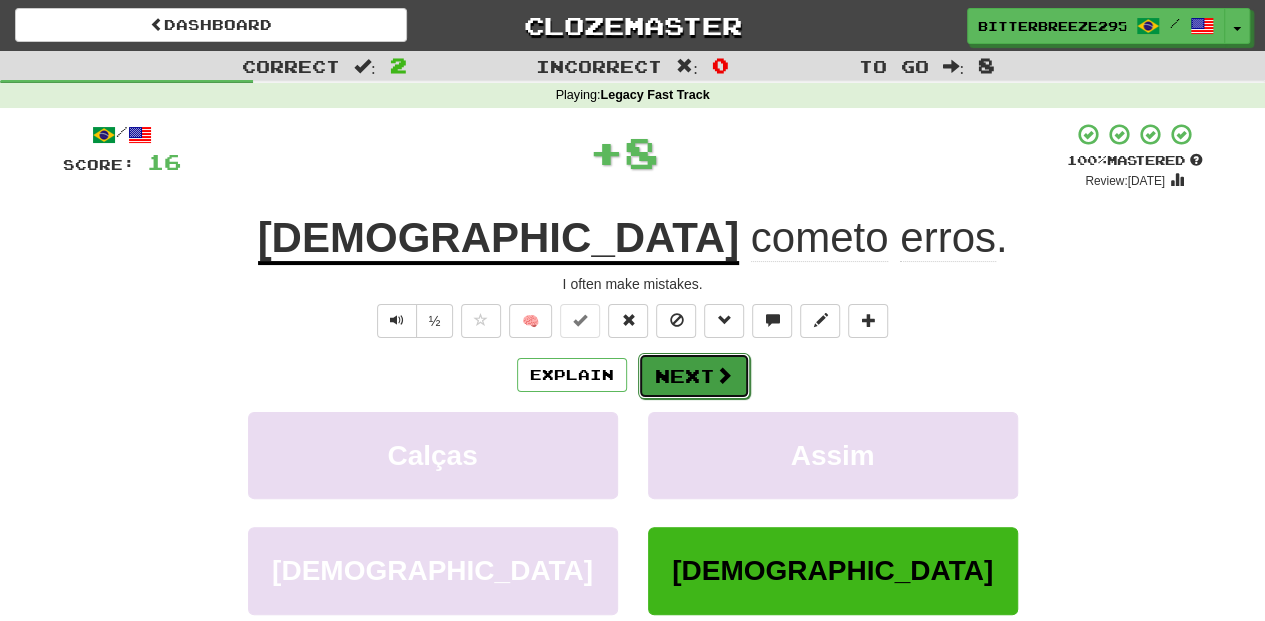 click on "Next" at bounding box center (694, 376) 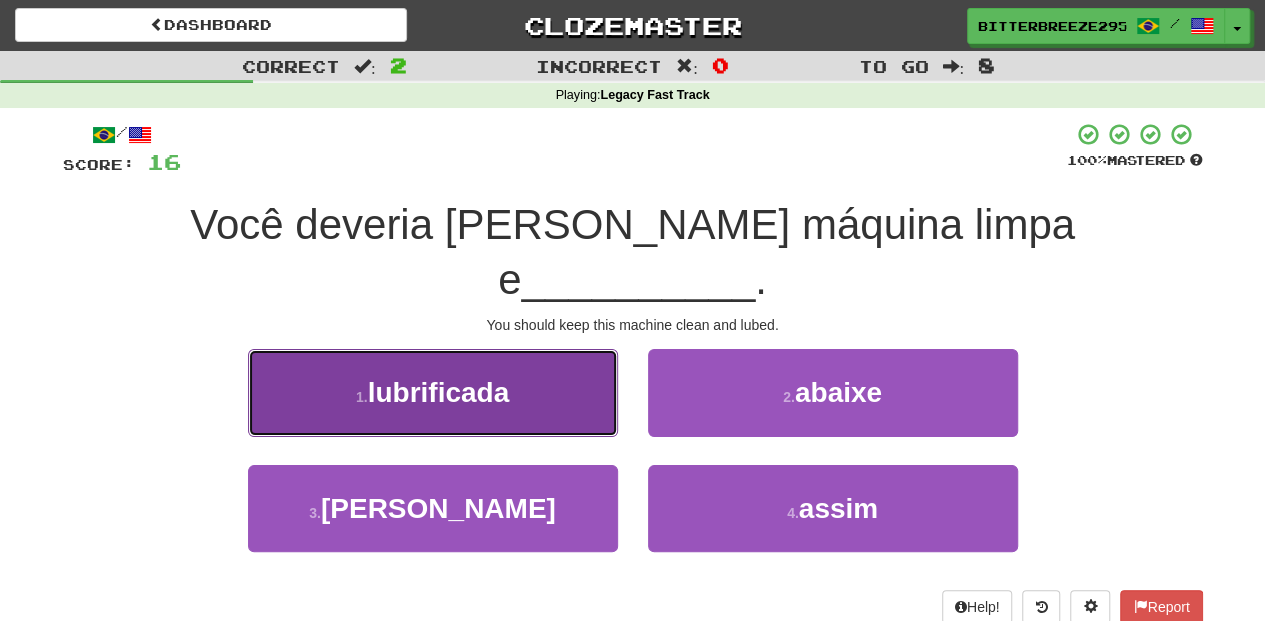click on "1 .  [GEOGRAPHIC_DATA]" at bounding box center [433, 392] 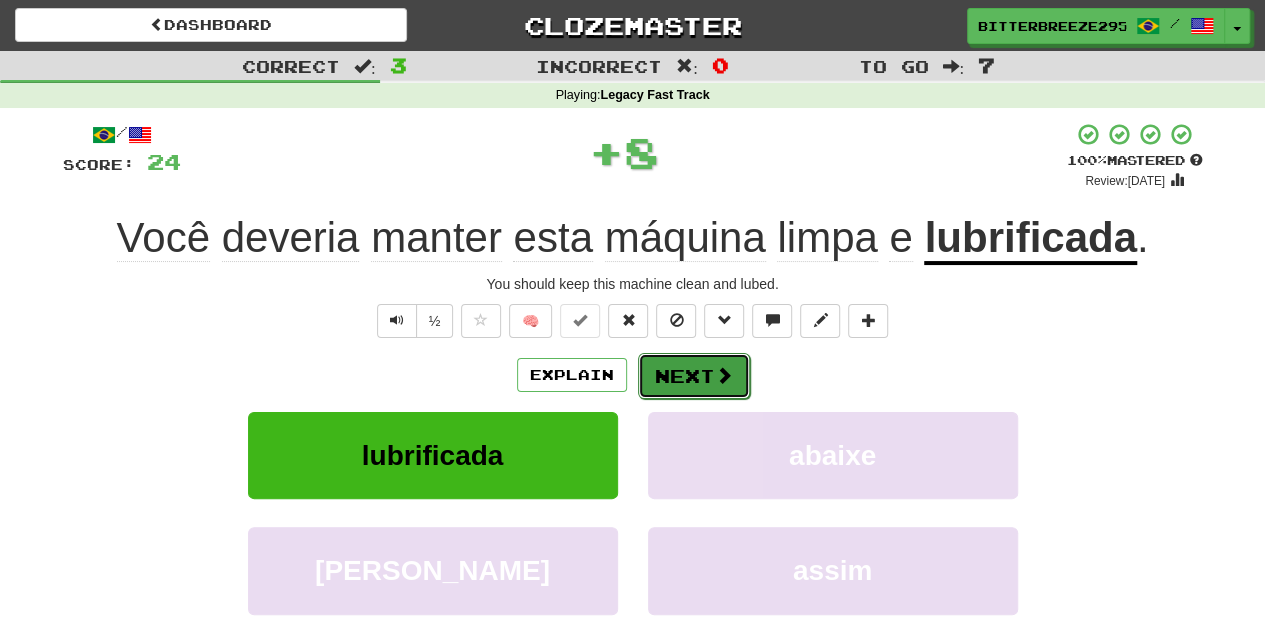 click on "Next" at bounding box center (694, 376) 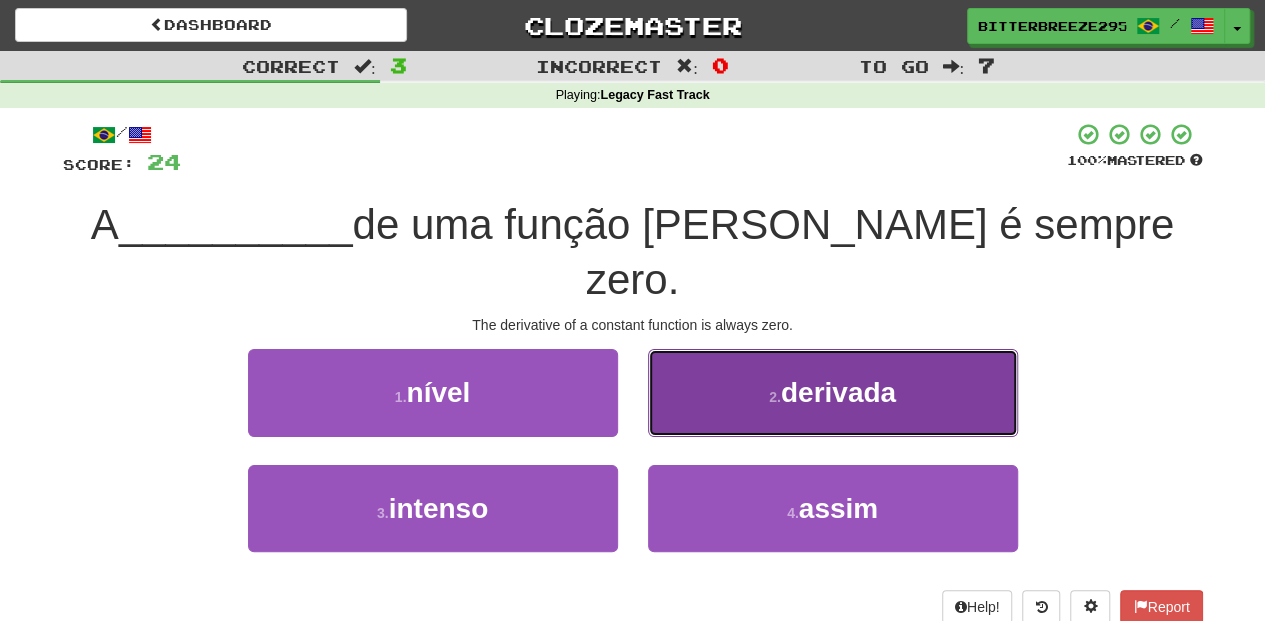 click on "2 .  derivada" at bounding box center [833, 392] 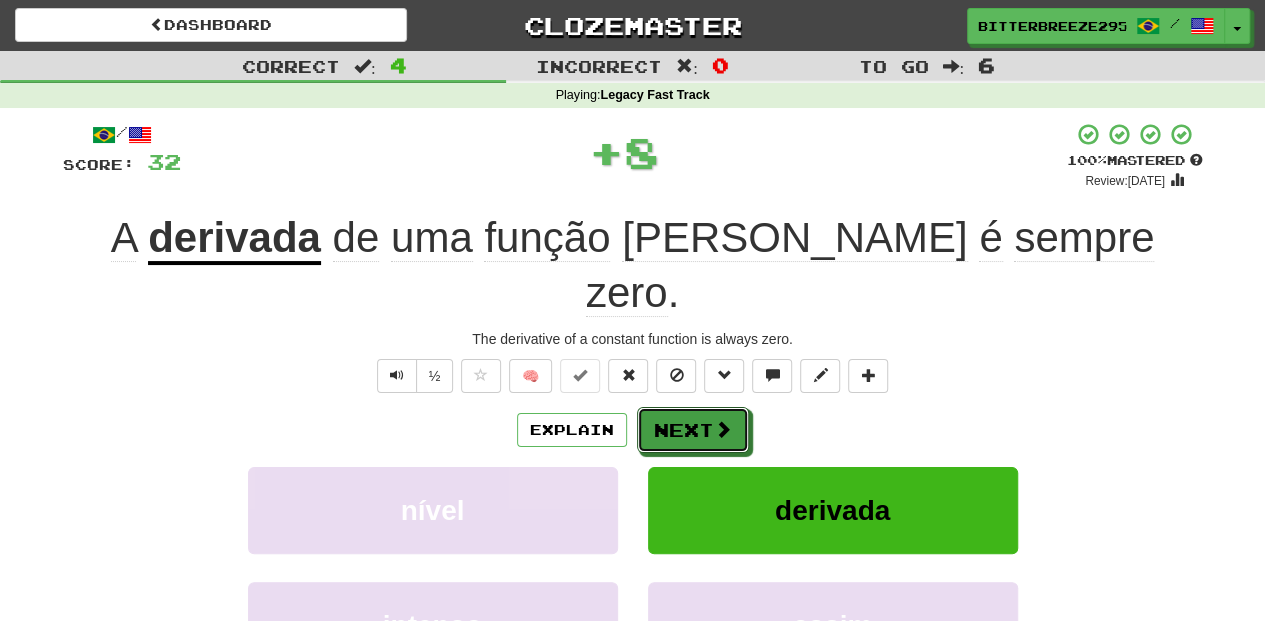 click on "Next" at bounding box center [693, 430] 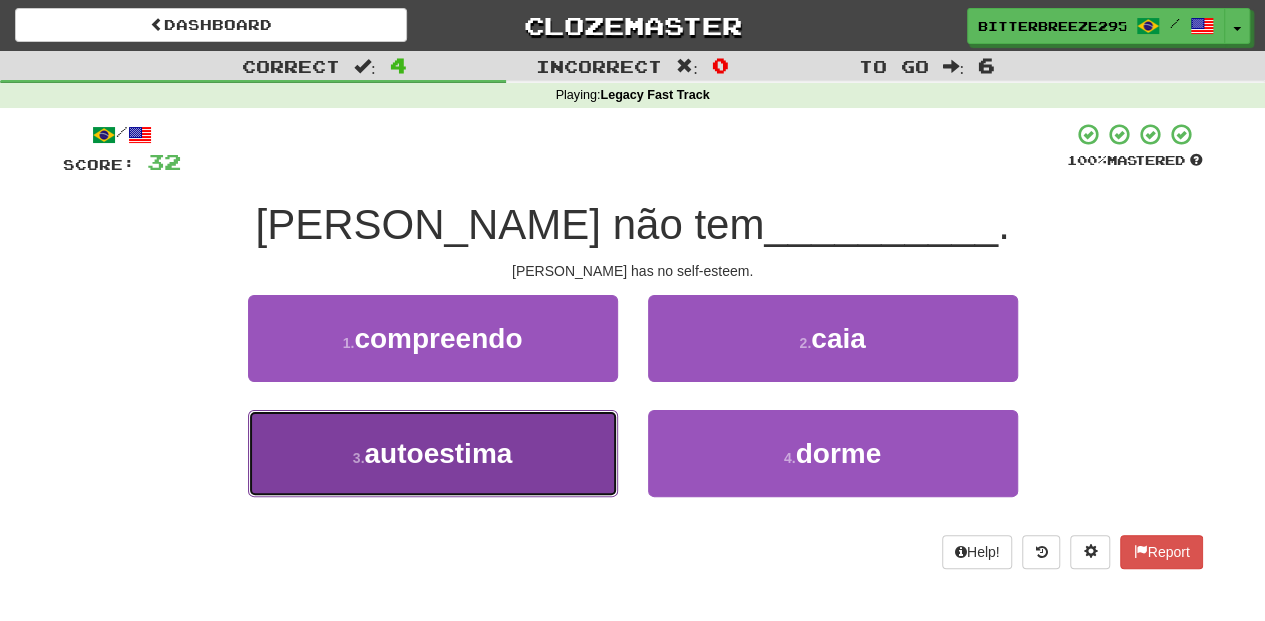 click on "3 .  autoestima" at bounding box center [433, 453] 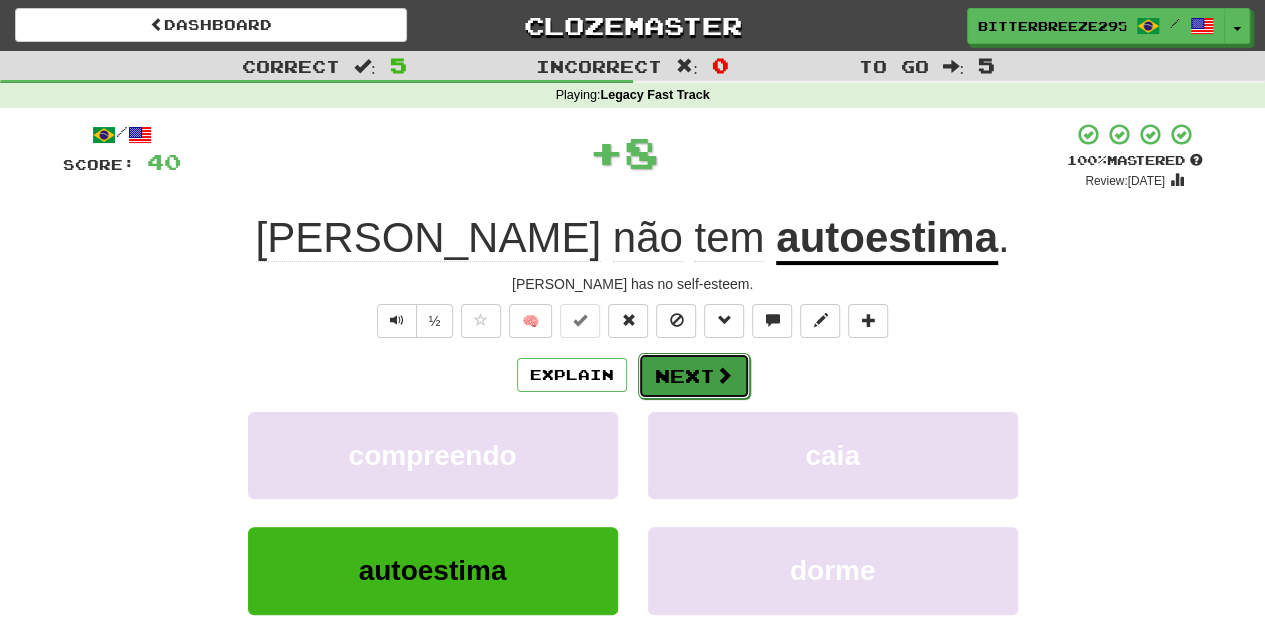 click on "Next" at bounding box center (694, 376) 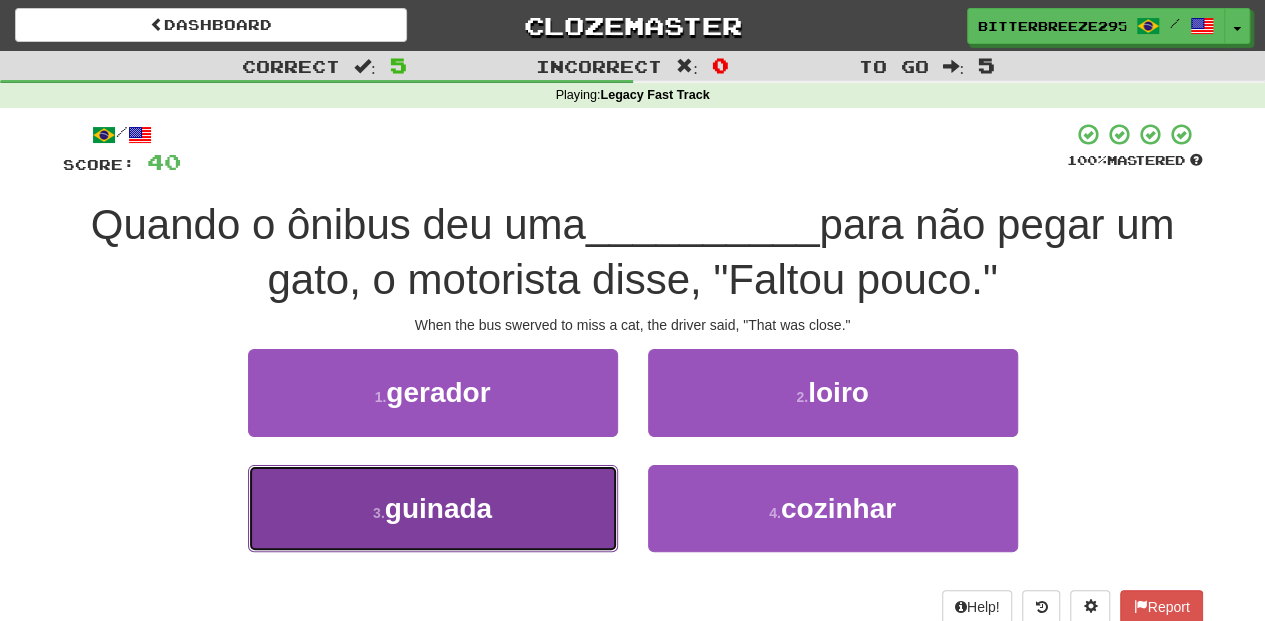 click on "3 .  [GEOGRAPHIC_DATA]" at bounding box center [433, 508] 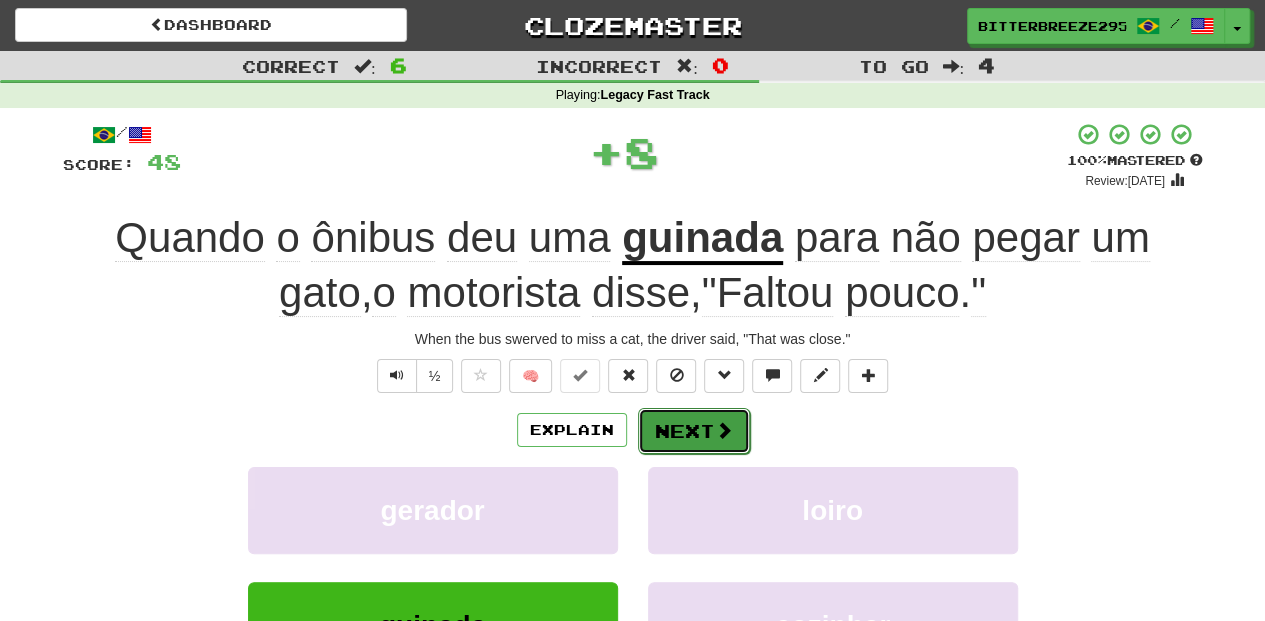click on "Next" at bounding box center [694, 431] 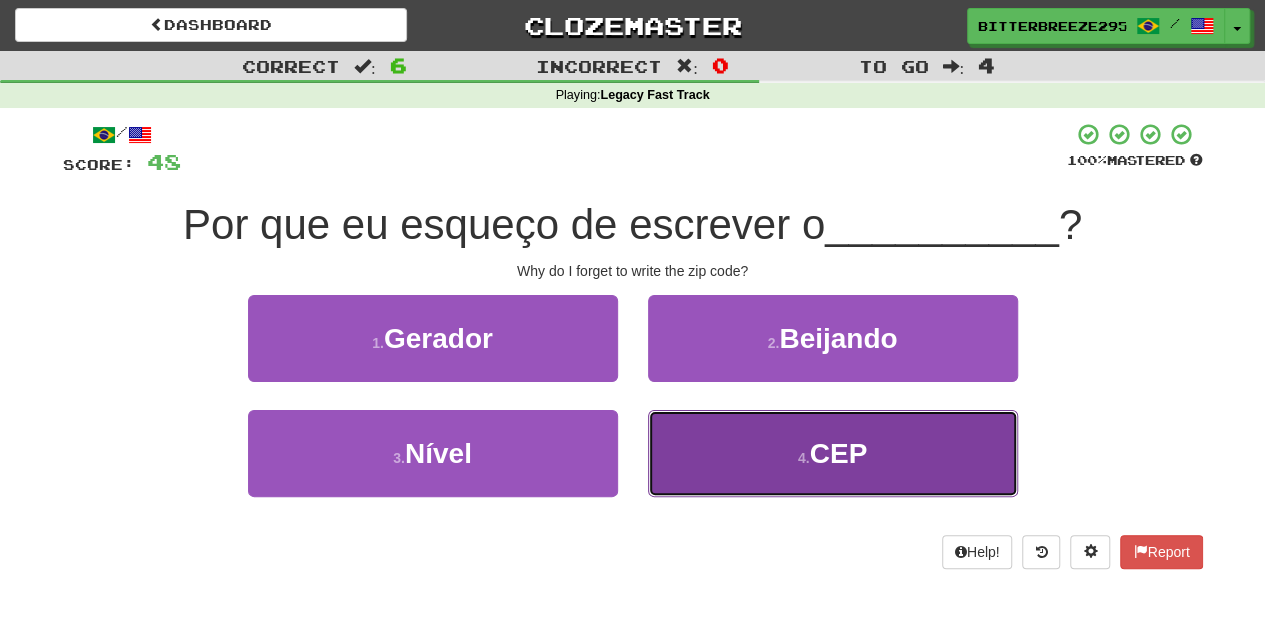 click on "4 .  CEP" at bounding box center (833, 453) 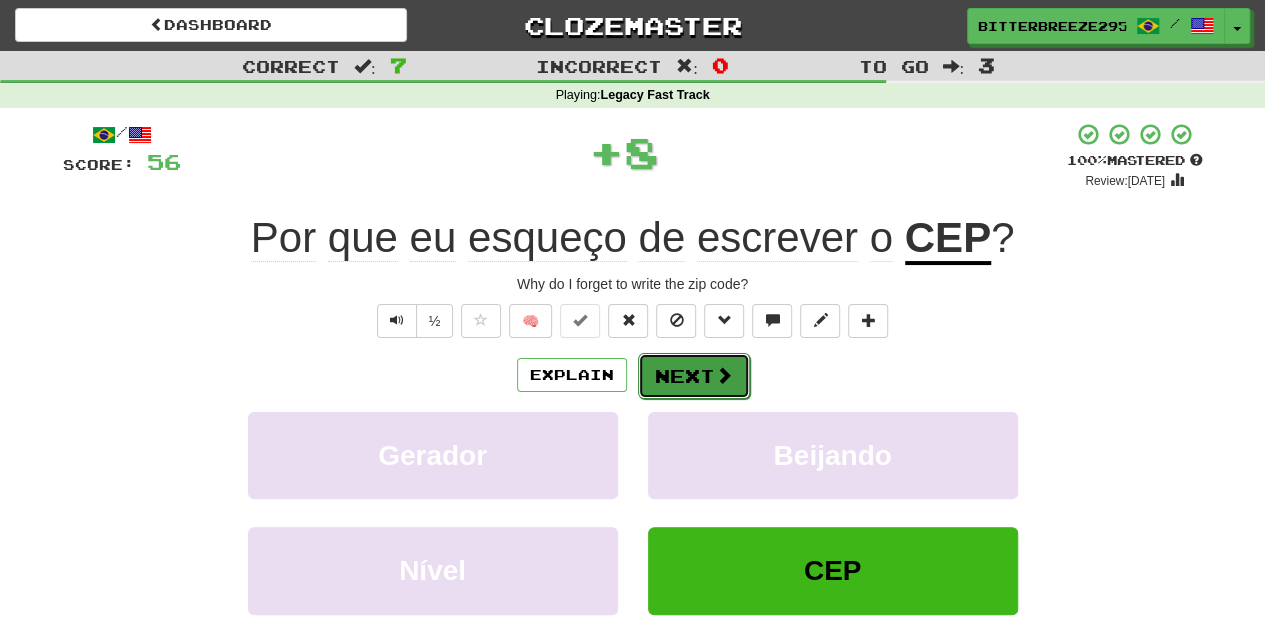 click on "Next" at bounding box center (694, 376) 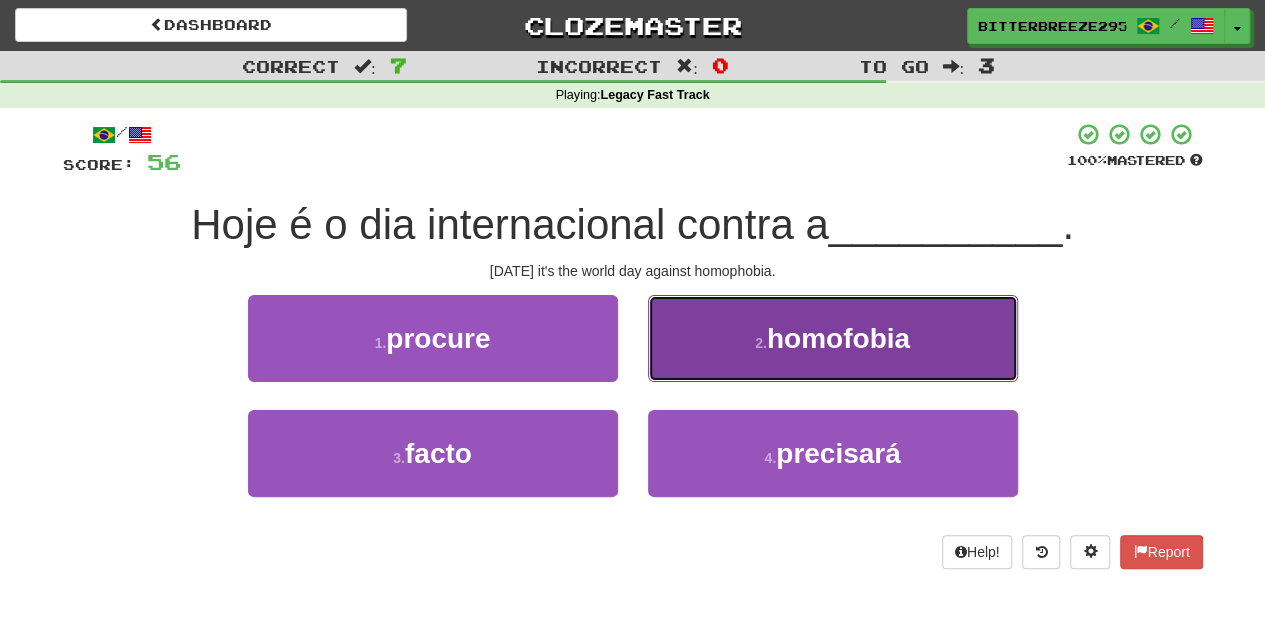click on "2 .  homofobia" at bounding box center (833, 338) 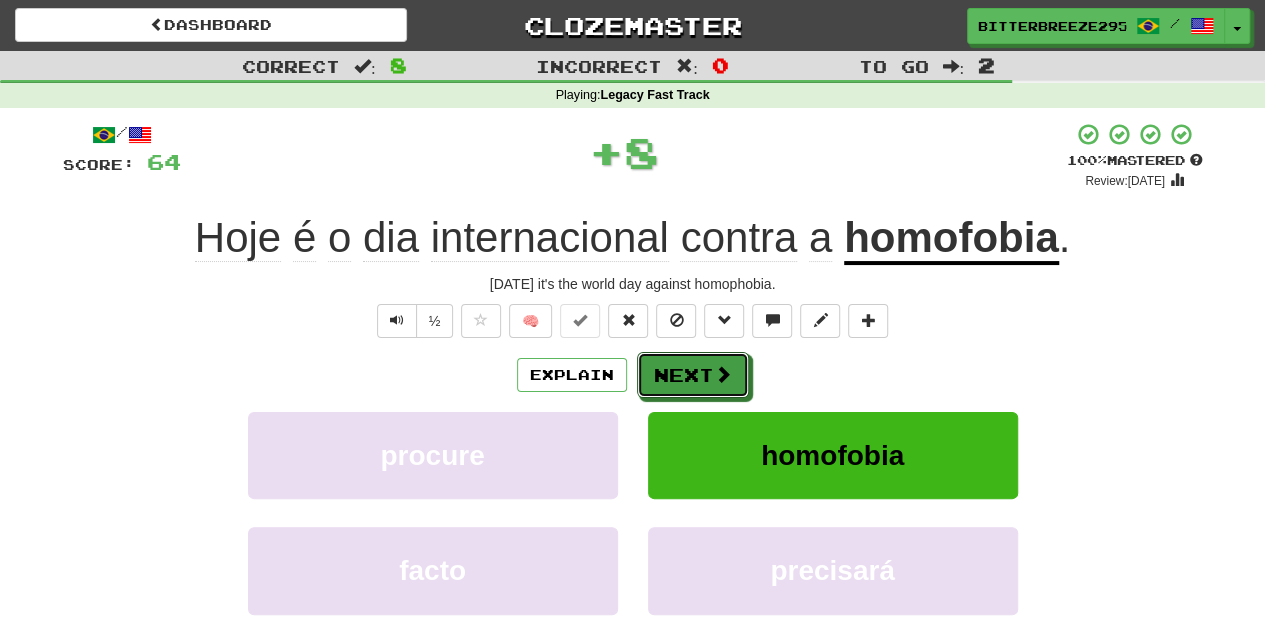 click on "Next" at bounding box center [693, 375] 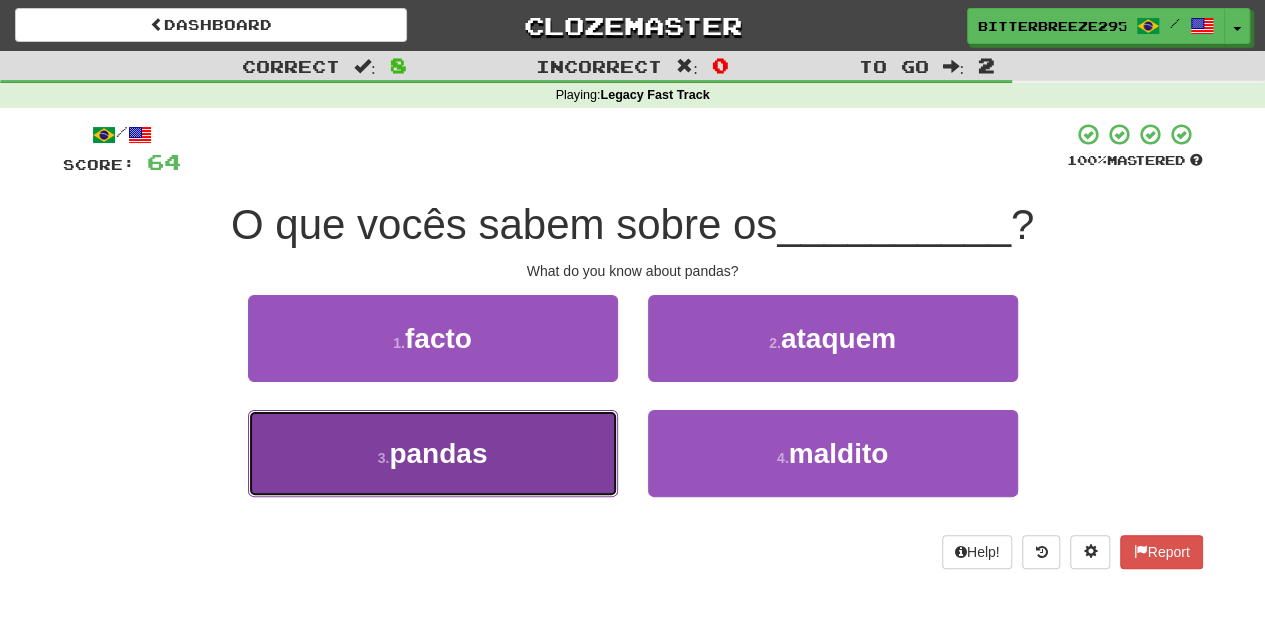 click on "3 .  pandas" at bounding box center (433, 453) 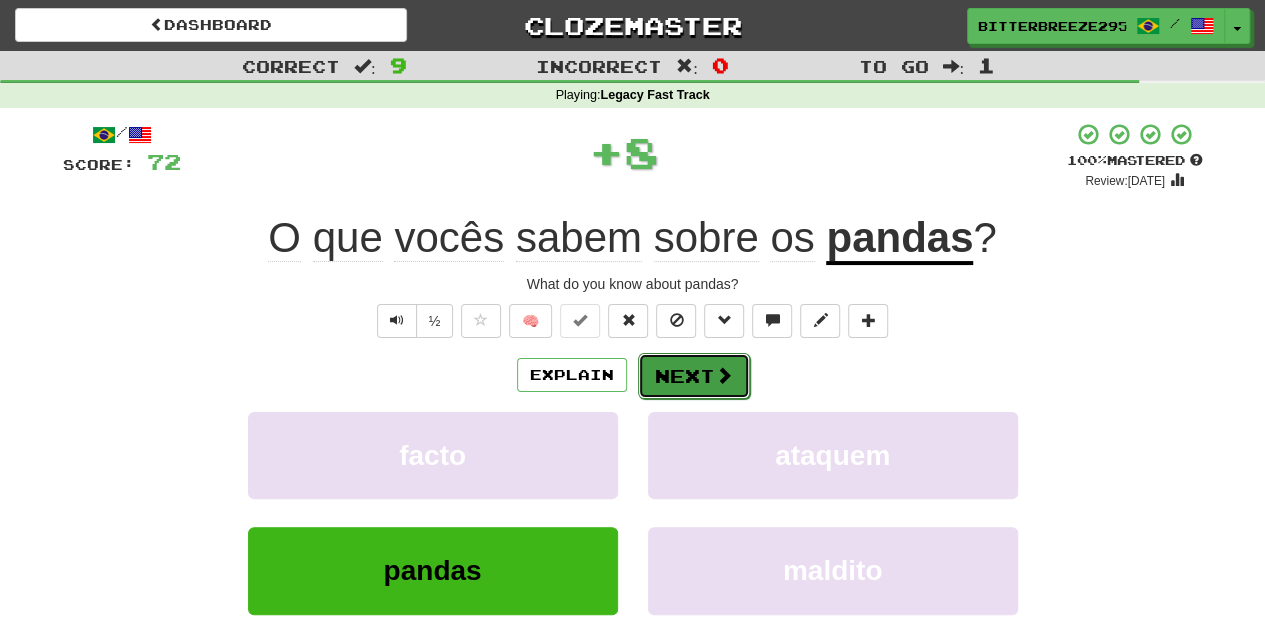 click on "Next" at bounding box center [694, 376] 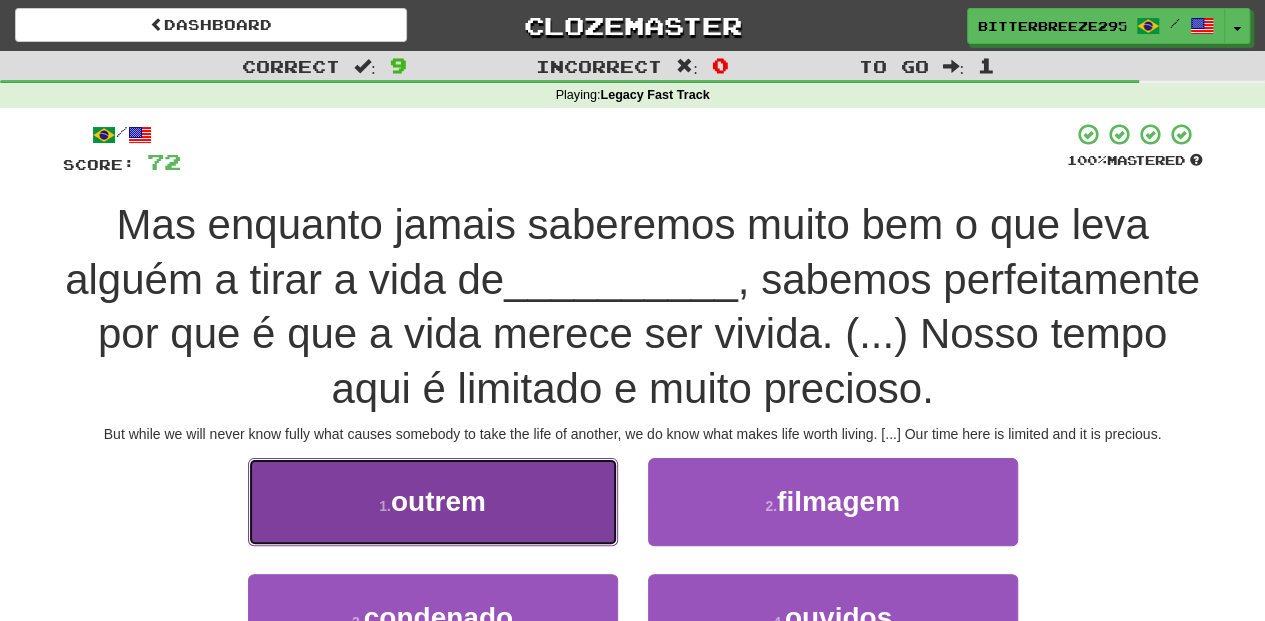 click on "1 .  outrem" at bounding box center (433, 501) 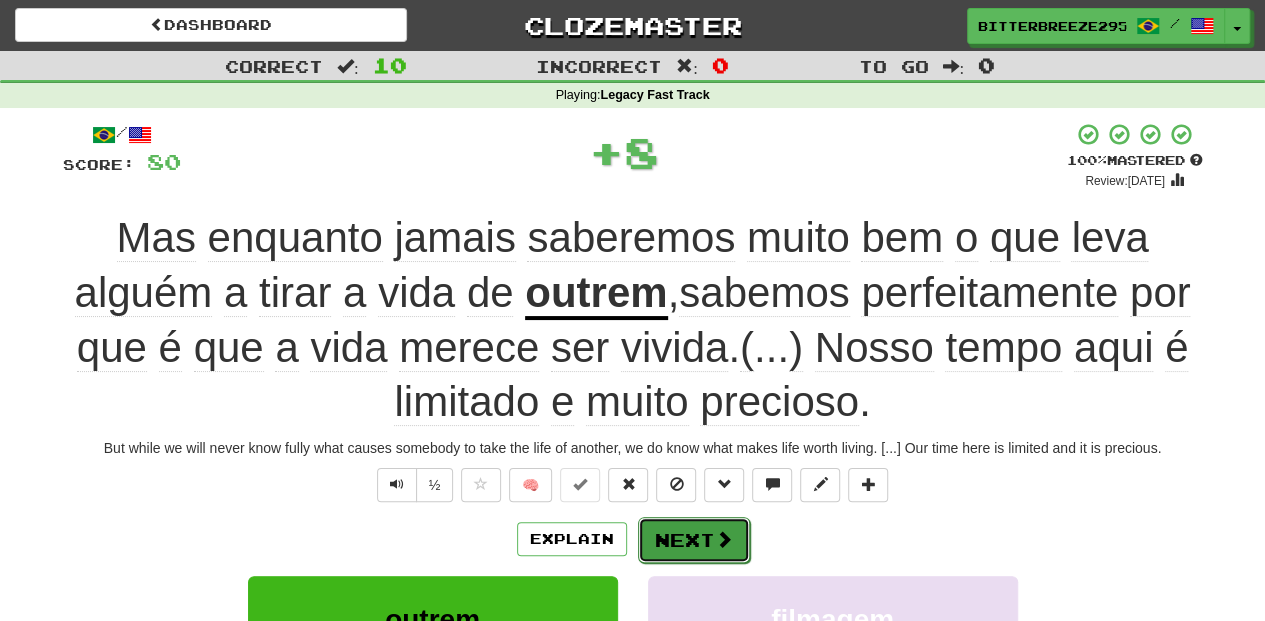 click on "Next" at bounding box center [694, 540] 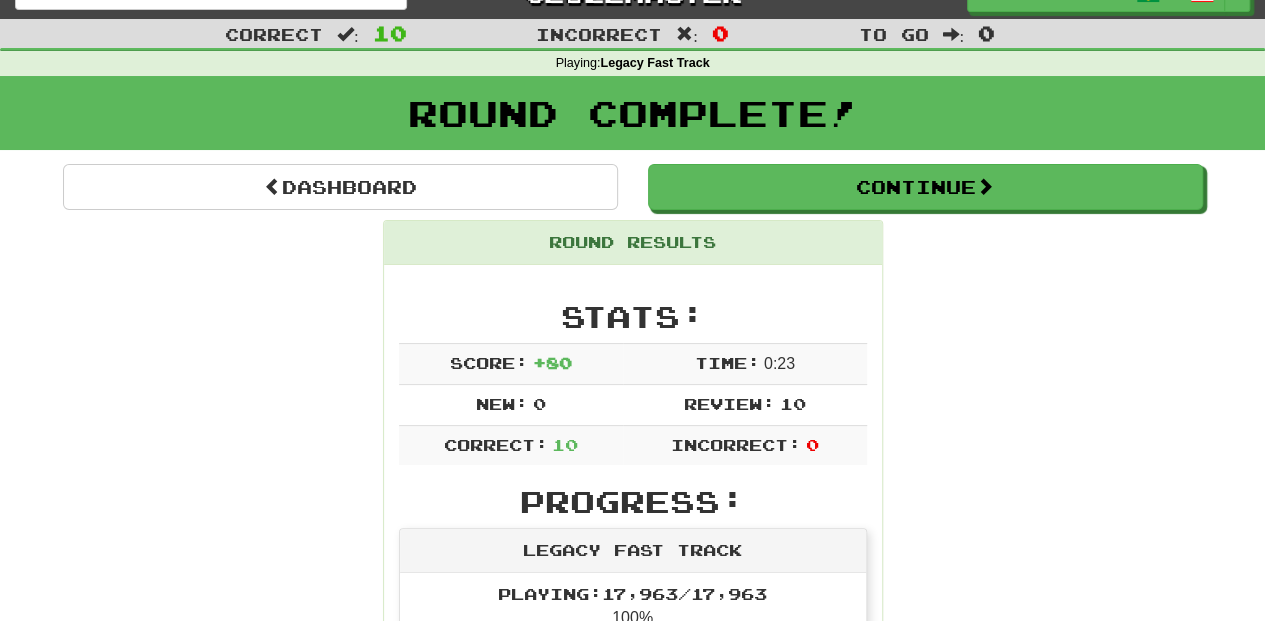 scroll, scrollTop: 0, scrollLeft: 0, axis: both 